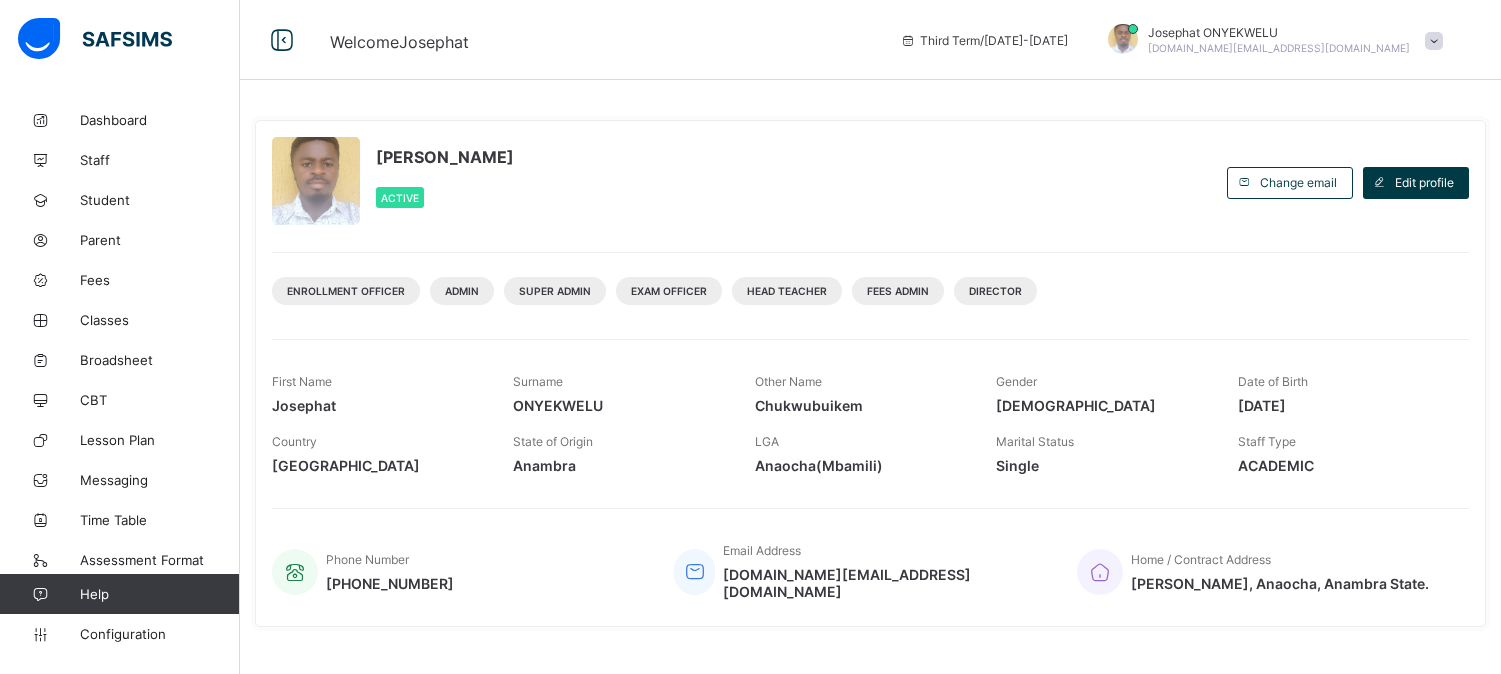 scroll, scrollTop: 0, scrollLeft: 0, axis: both 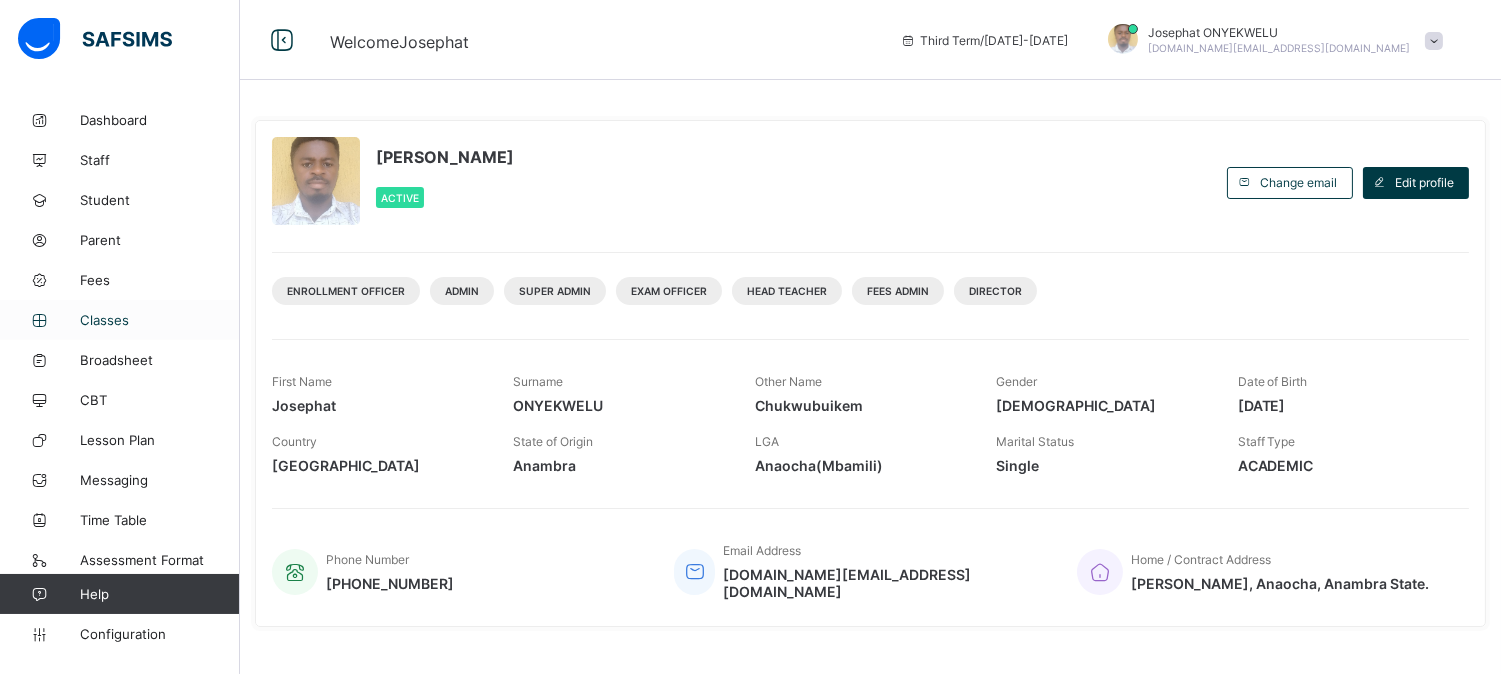 click on "Classes" at bounding box center (160, 320) 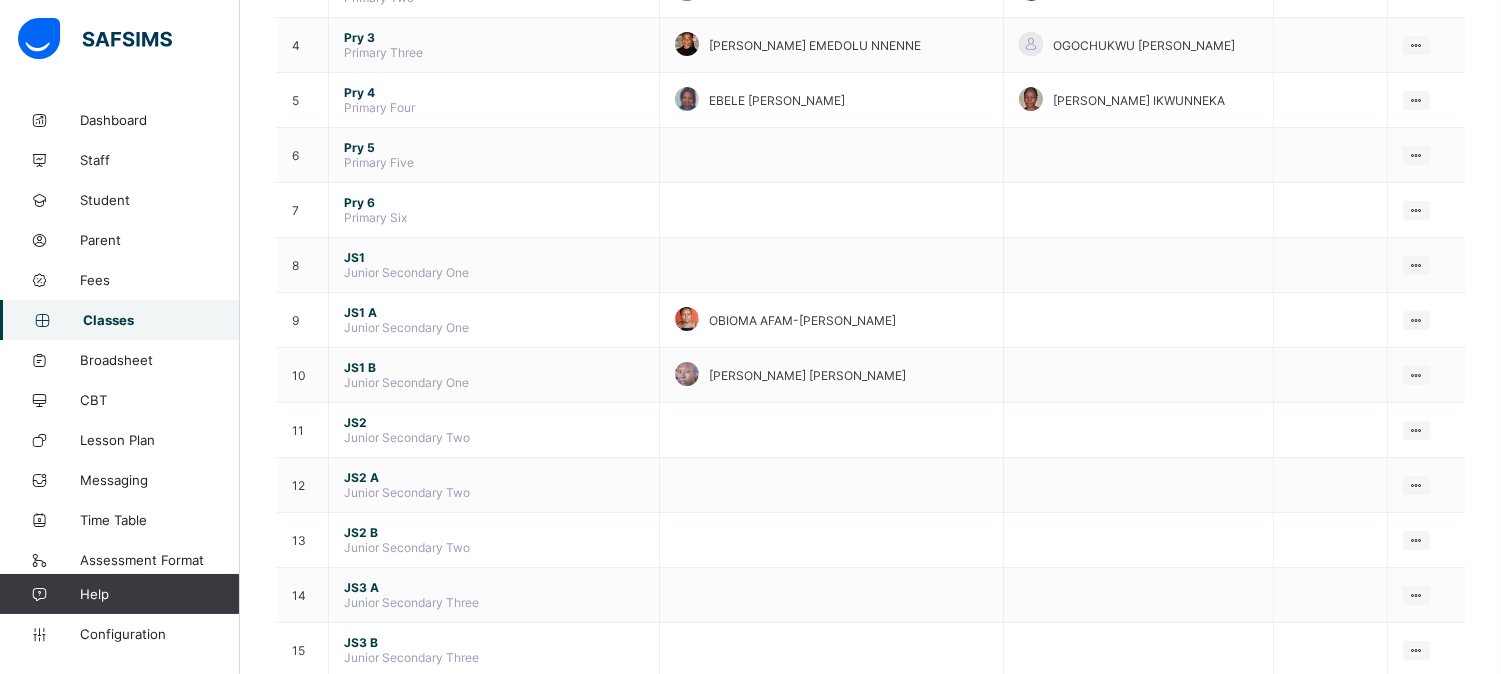scroll, scrollTop: 392, scrollLeft: 0, axis: vertical 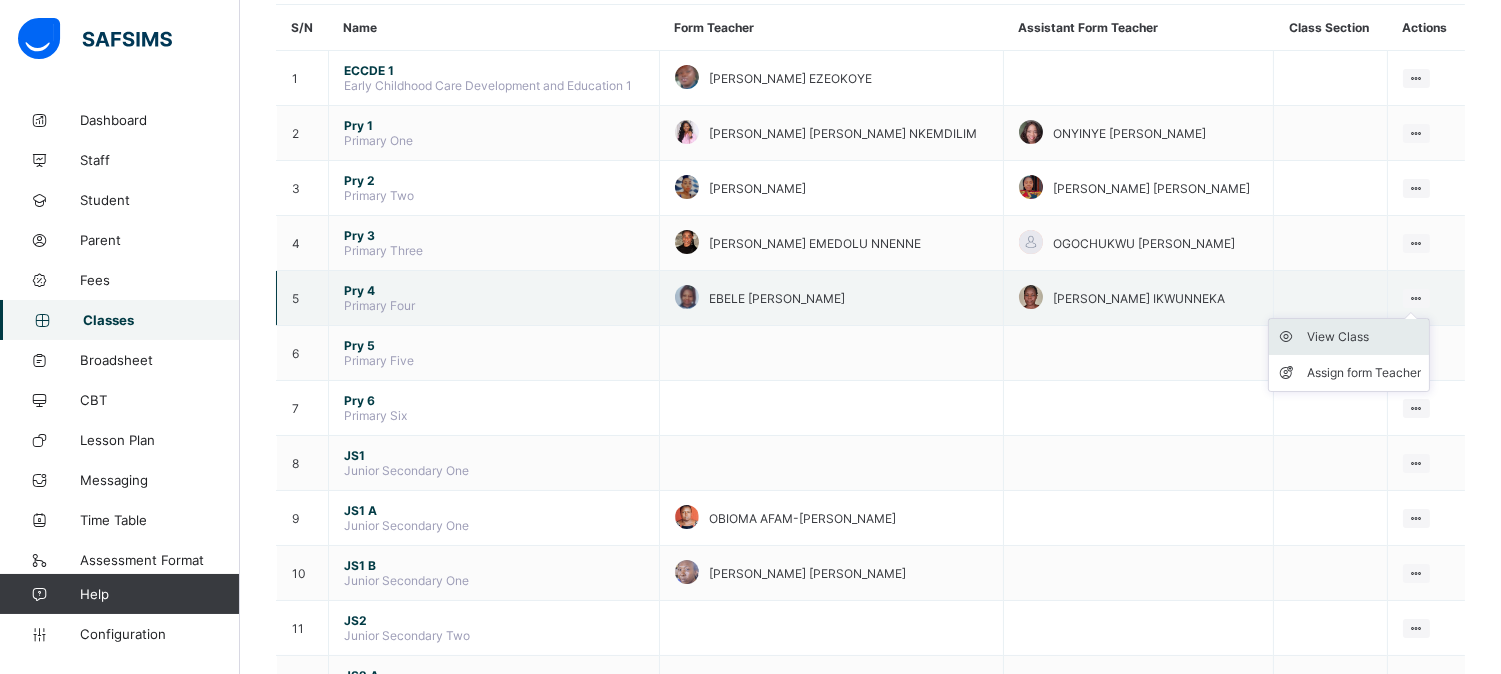 click on "View Class" at bounding box center [1364, 337] 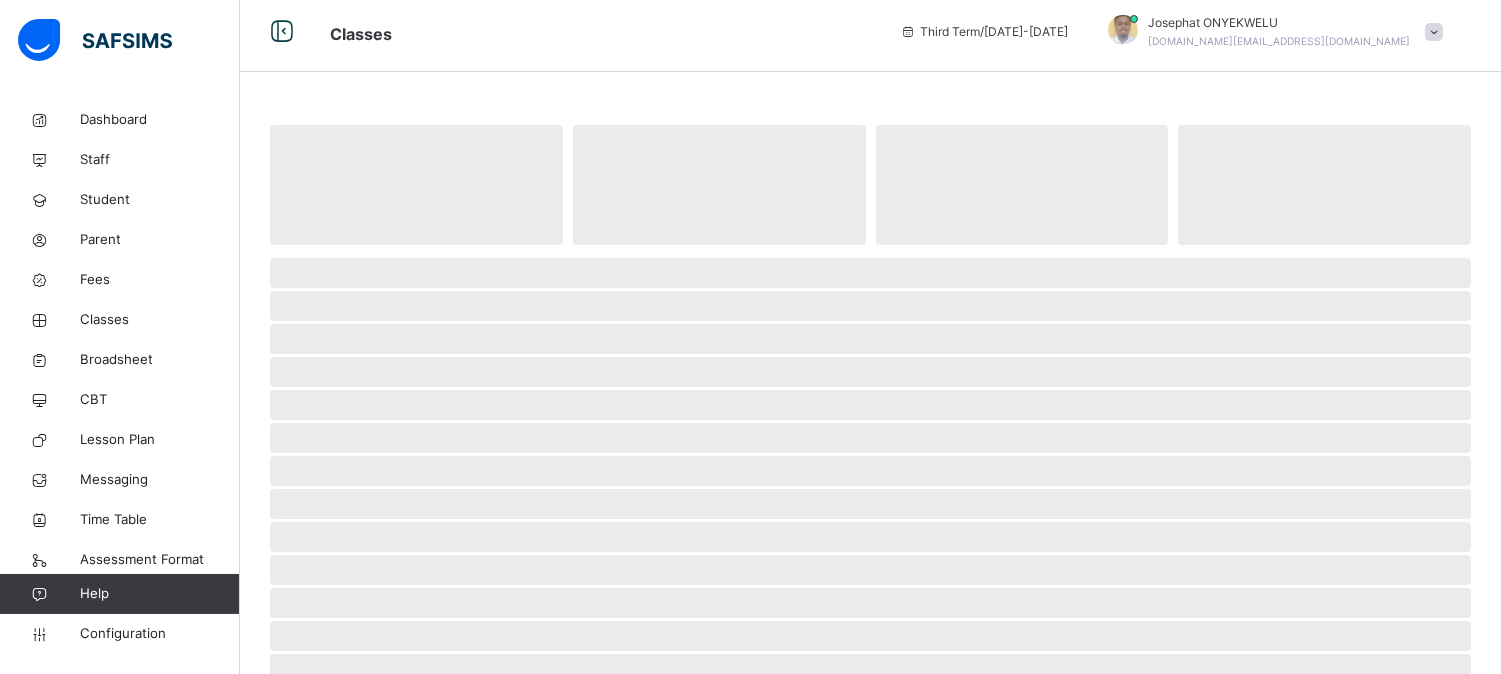 scroll, scrollTop: 0, scrollLeft: 0, axis: both 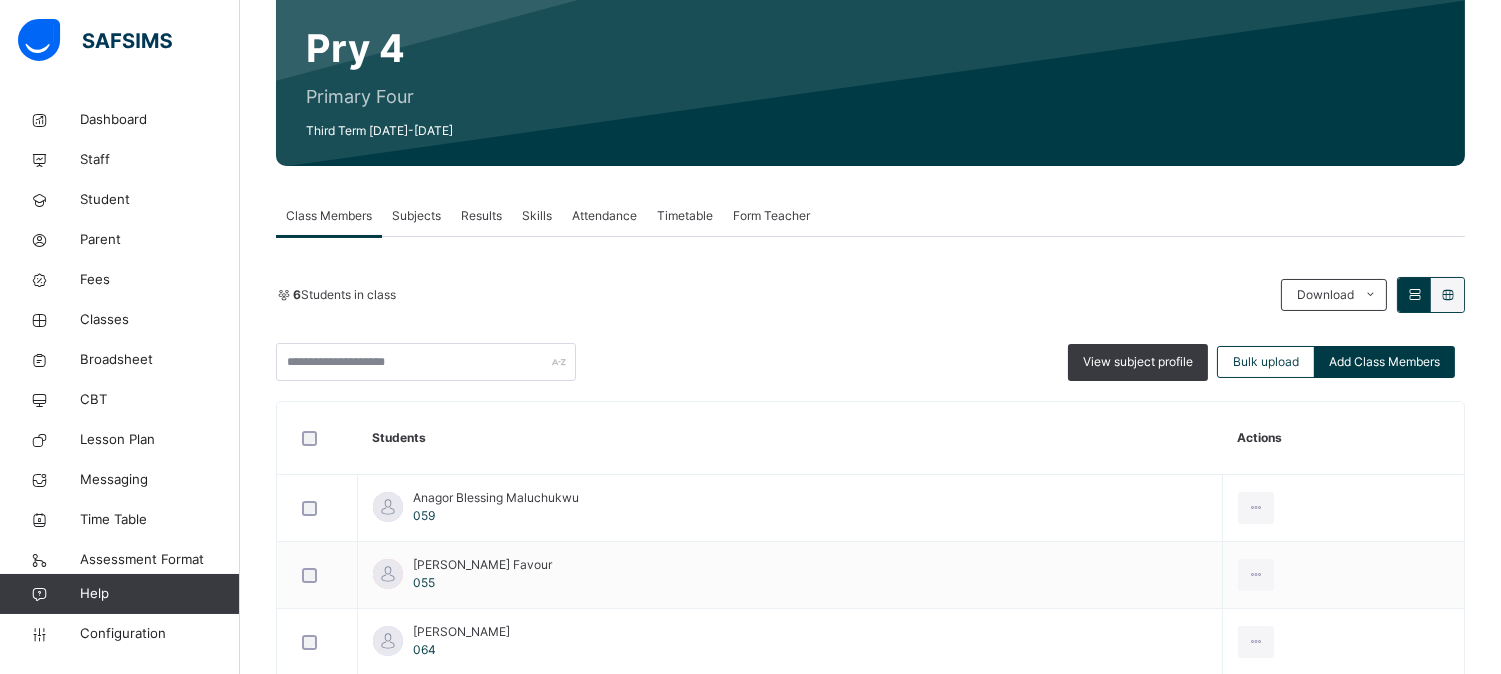 click on "Subjects" at bounding box center [416, 216] 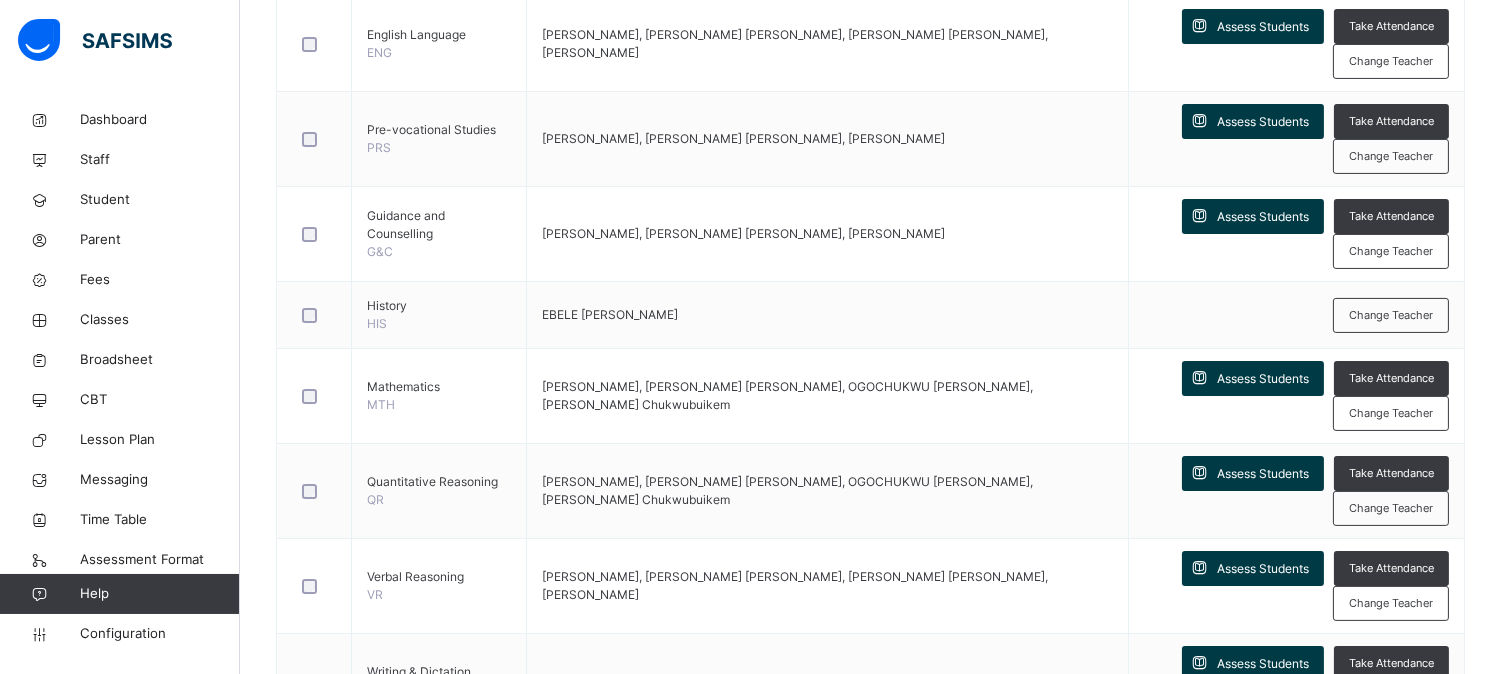 scroll, scrollTop: 773, scrollLeft: 0, axis: vertical 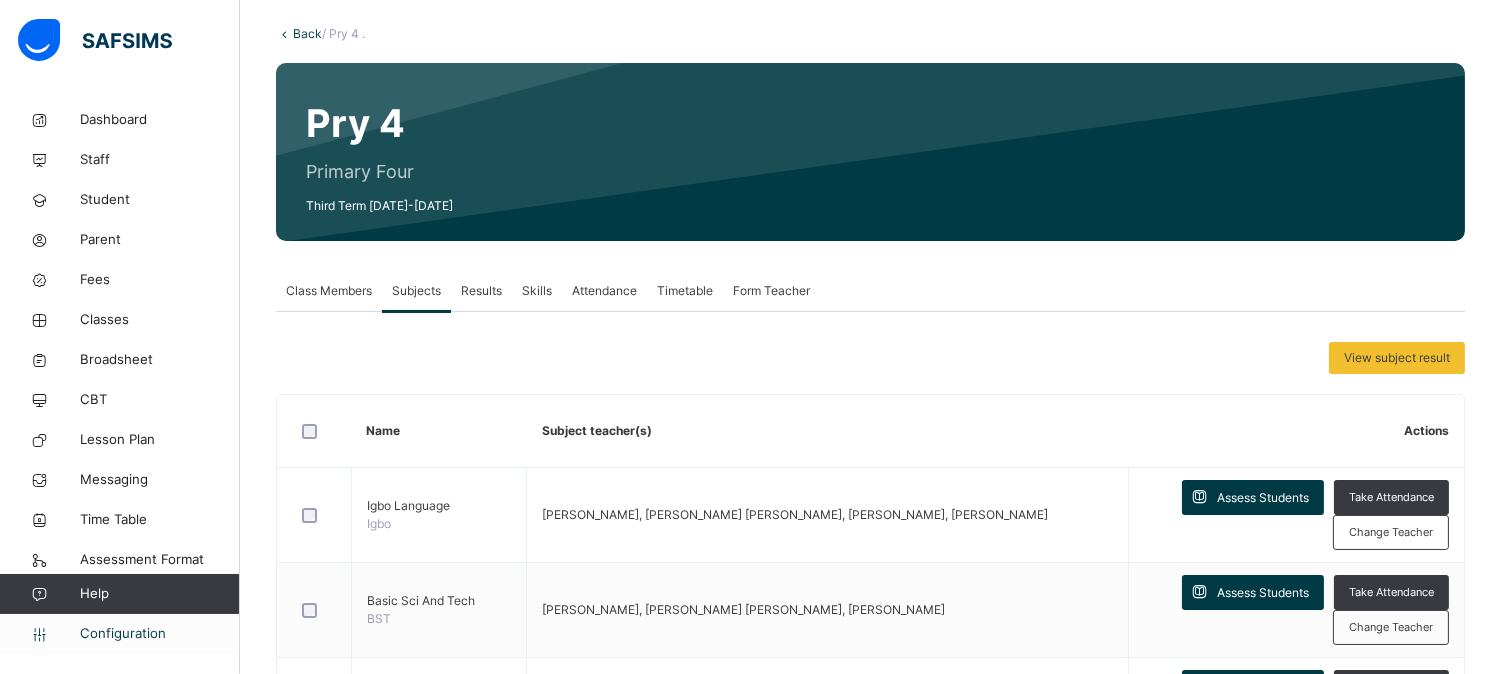 click on "Configuration" at bounding box center (159, 634) 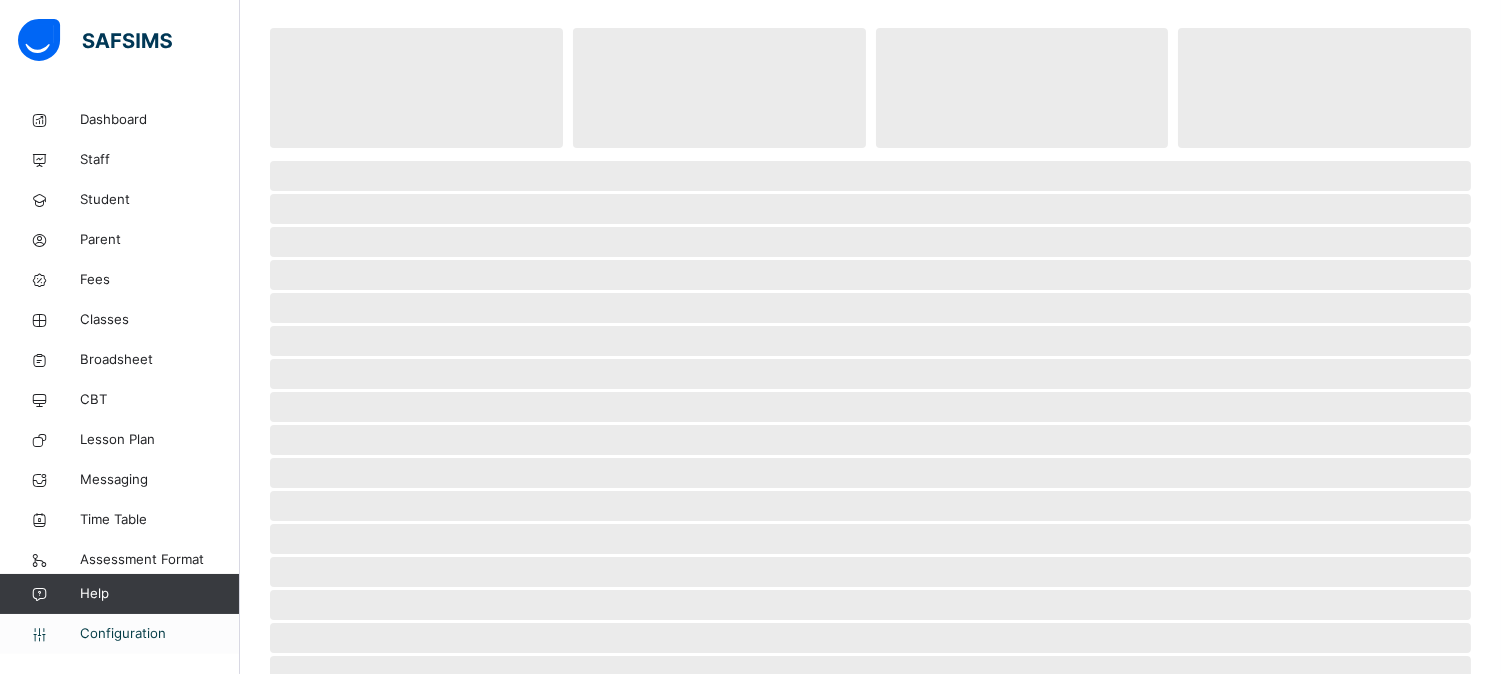 scroll, scrollTop: 52, scrollLeft: 0, axis: vertical 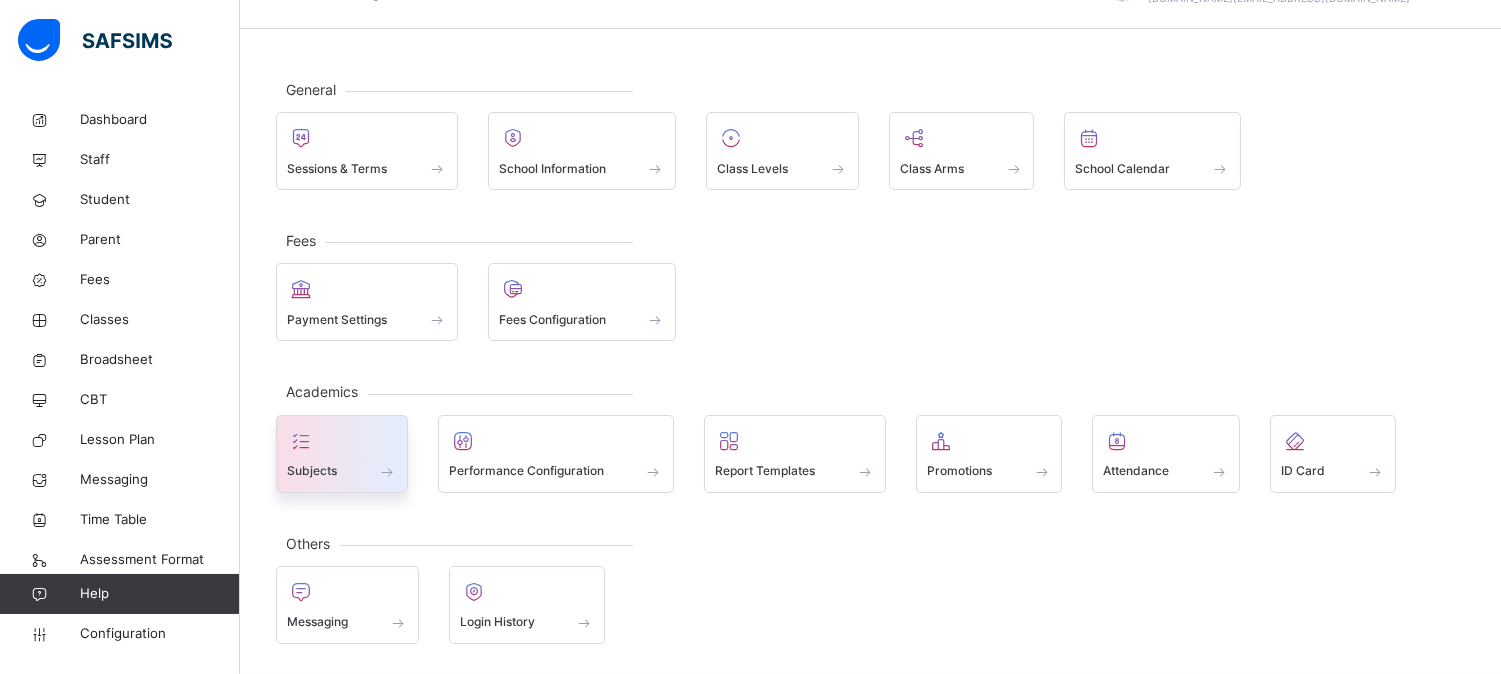 click at bounding box center [342, 458] 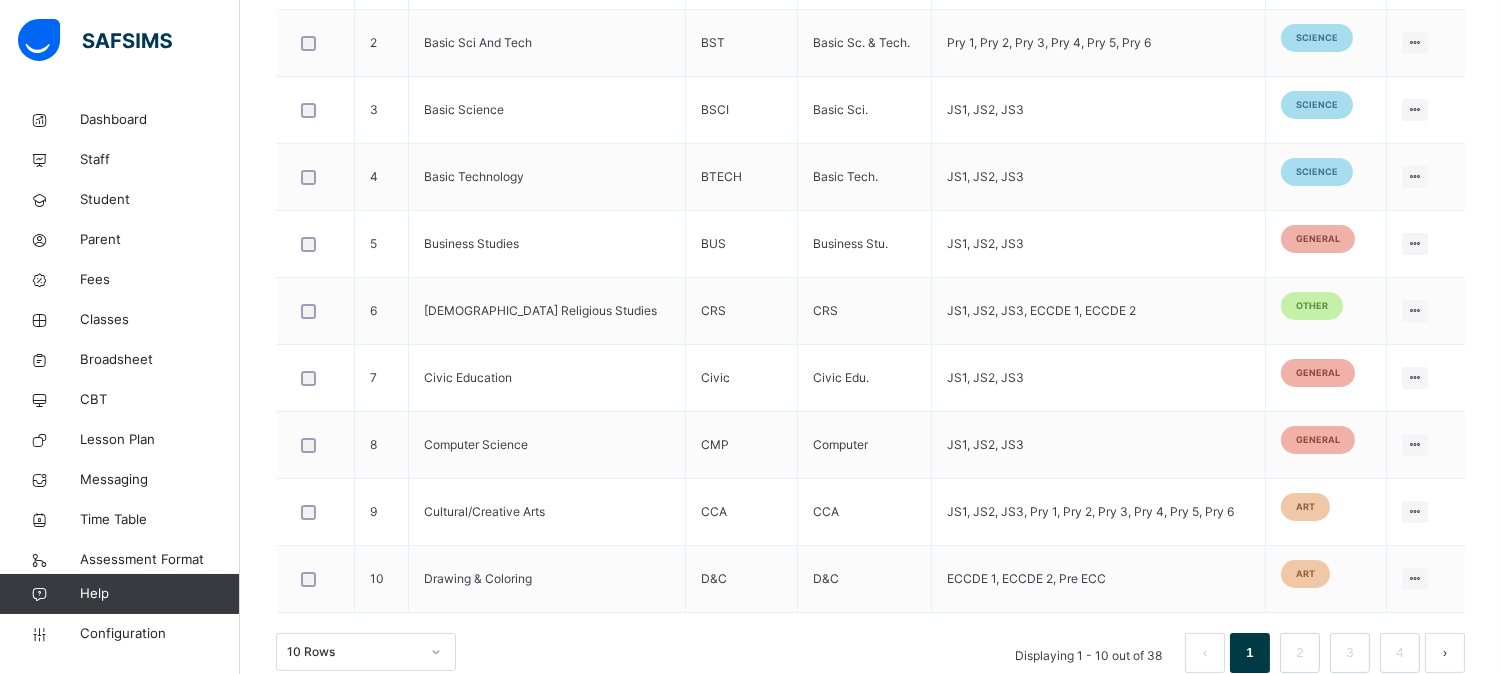 scroll, scrollTop: 697, scrollLeft: 0, axis: vertical 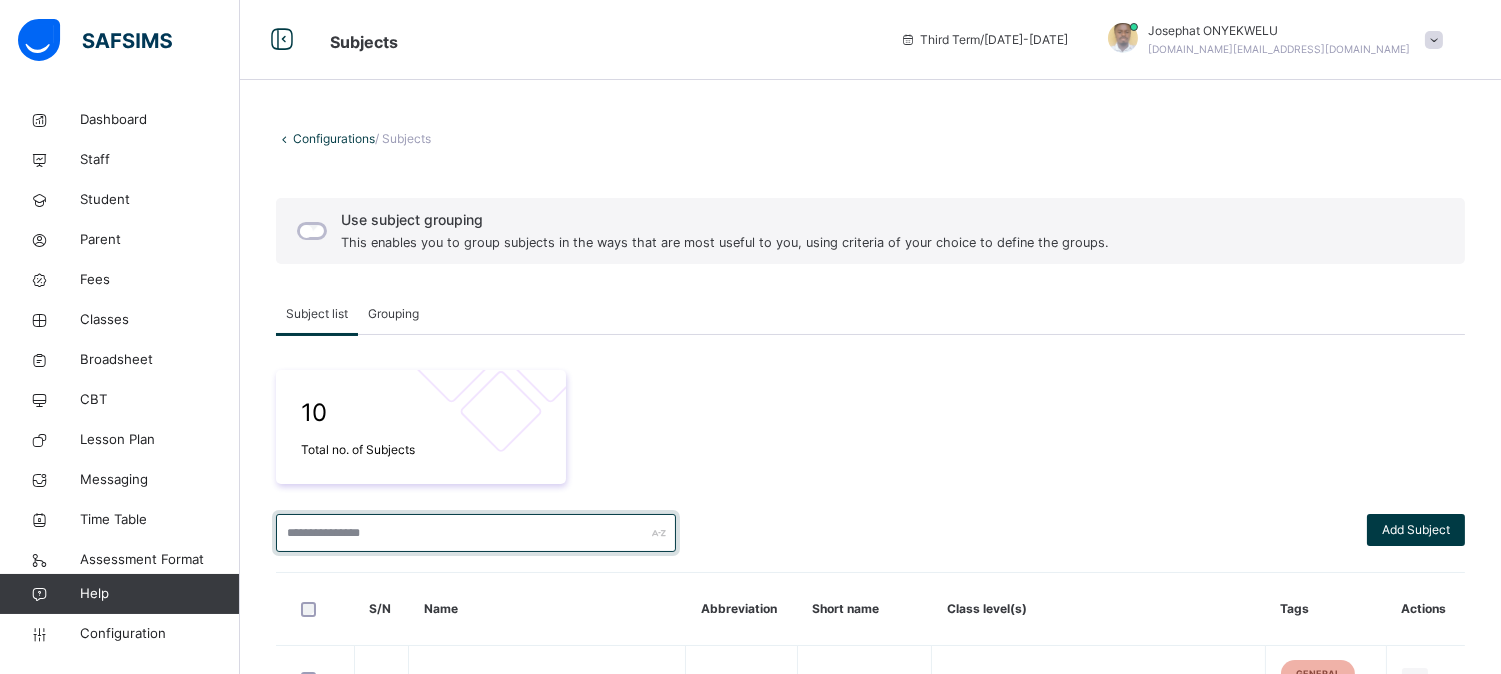 click at bounding box center (476, 533) 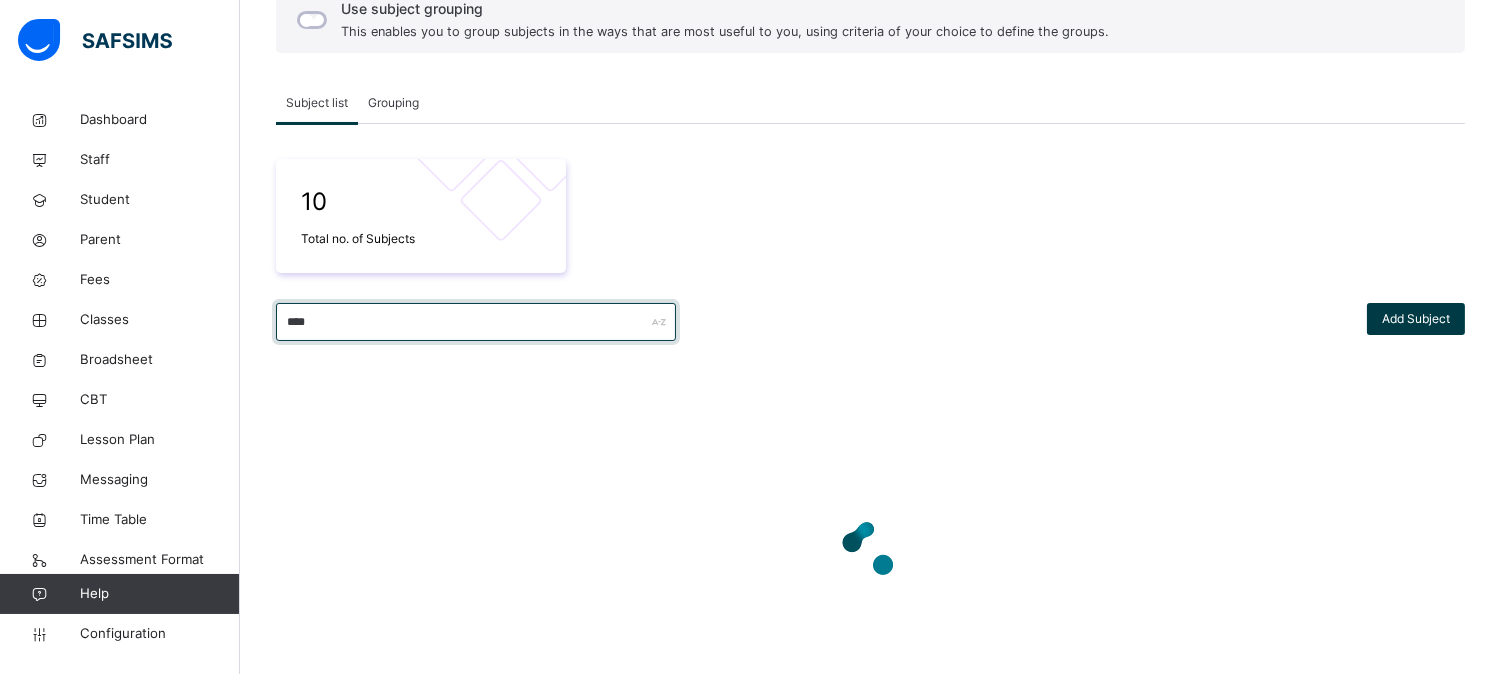 scroll, scrollTop: 220, scrollLeft: 0, axis: vertical 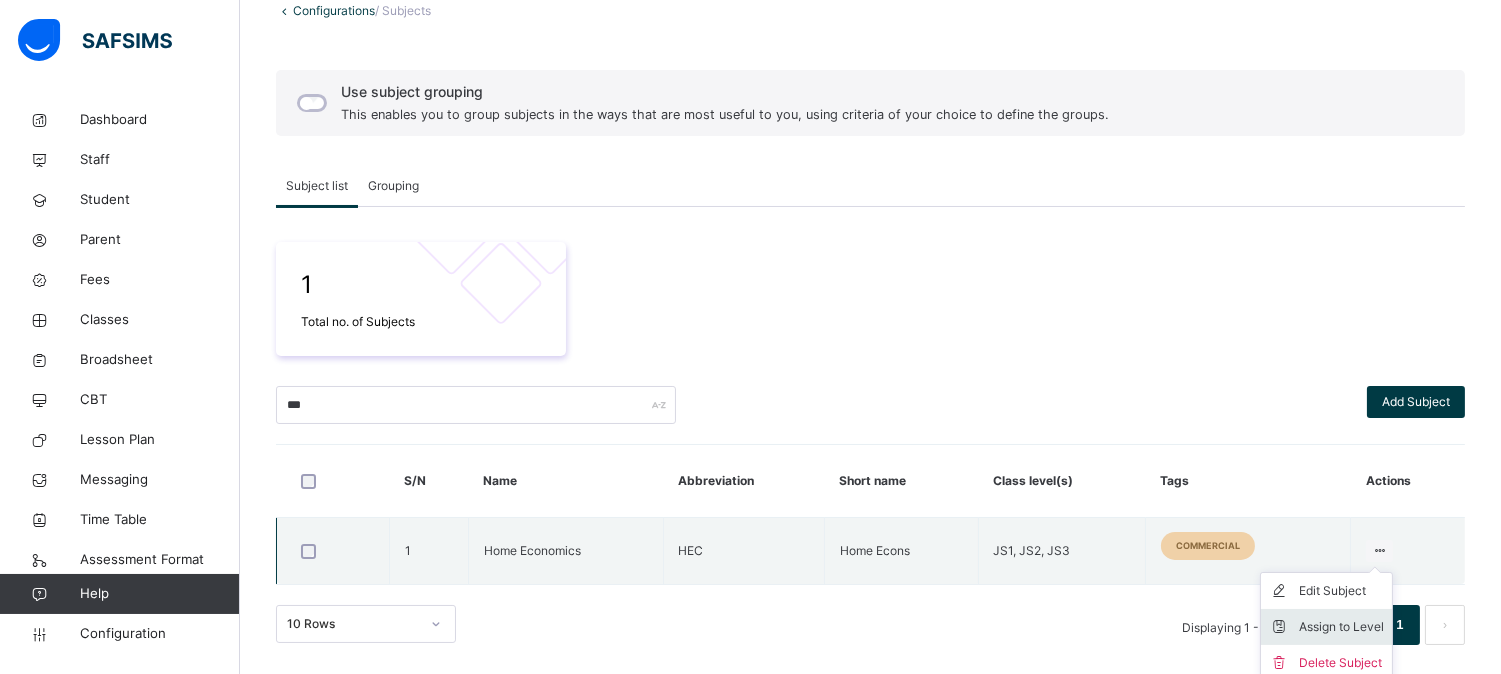 click on "Assign to Level" at bounding box center [1341, 627] 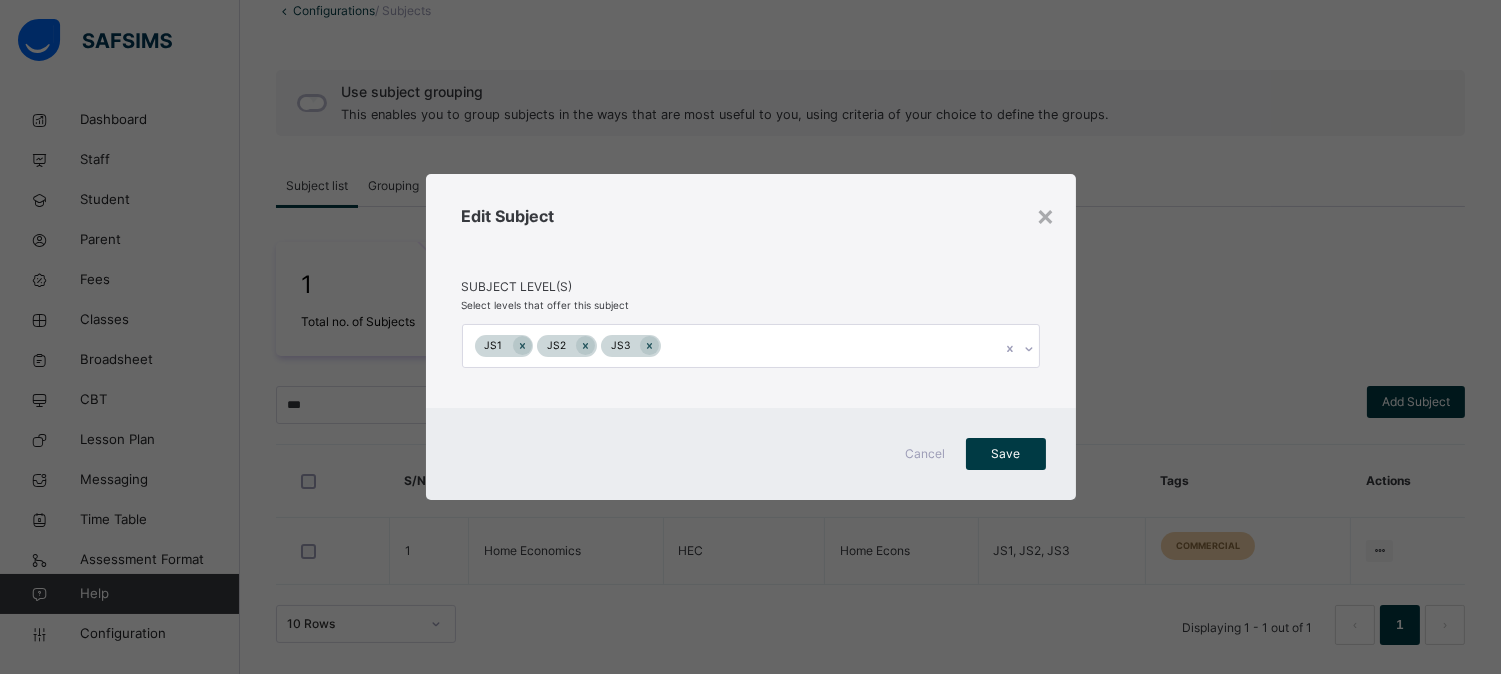 click on "JS1 JS2 JS3" at bounding box center (732, 346) 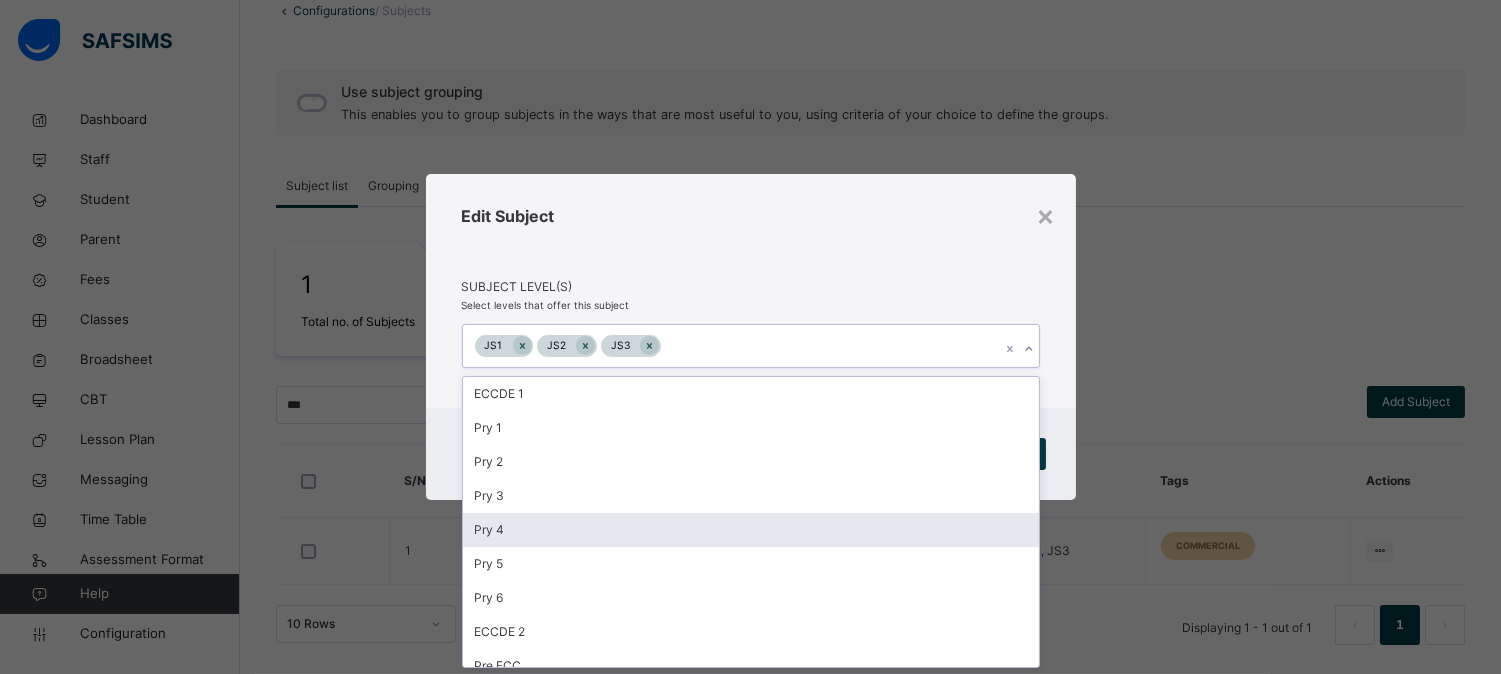 click on "Pry 4" at bounding box center (751, 530) 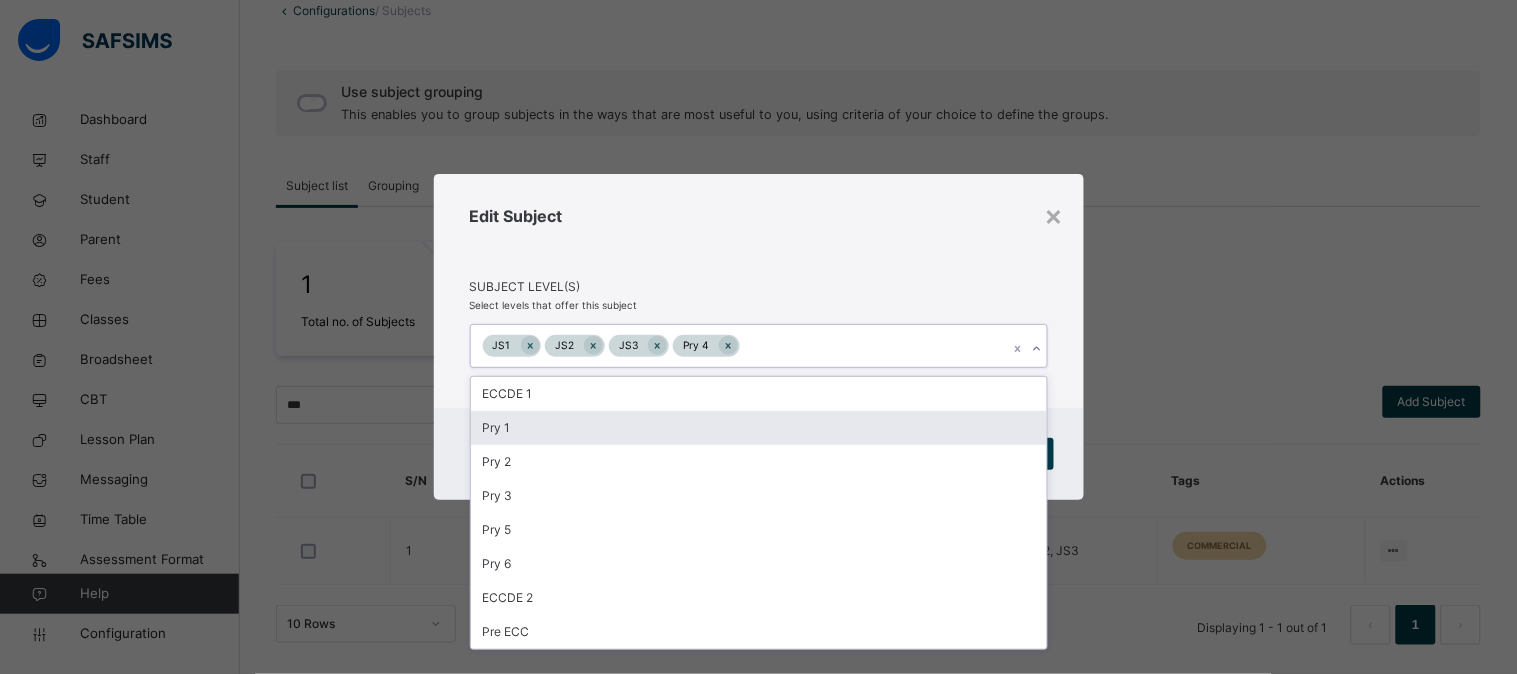 click on "Pry 1" at bounding box center (759, 428) 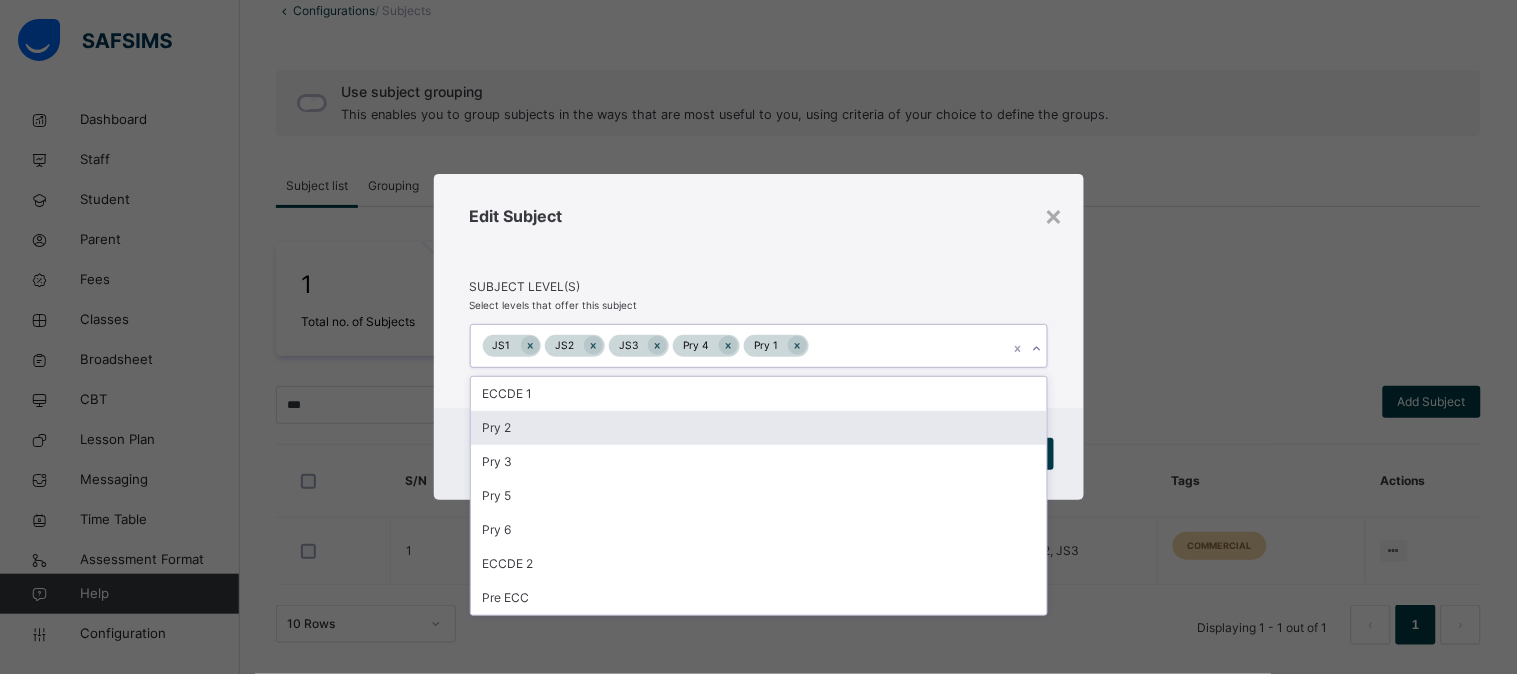 click on "Pry 2" at bounding box center (759, 428) 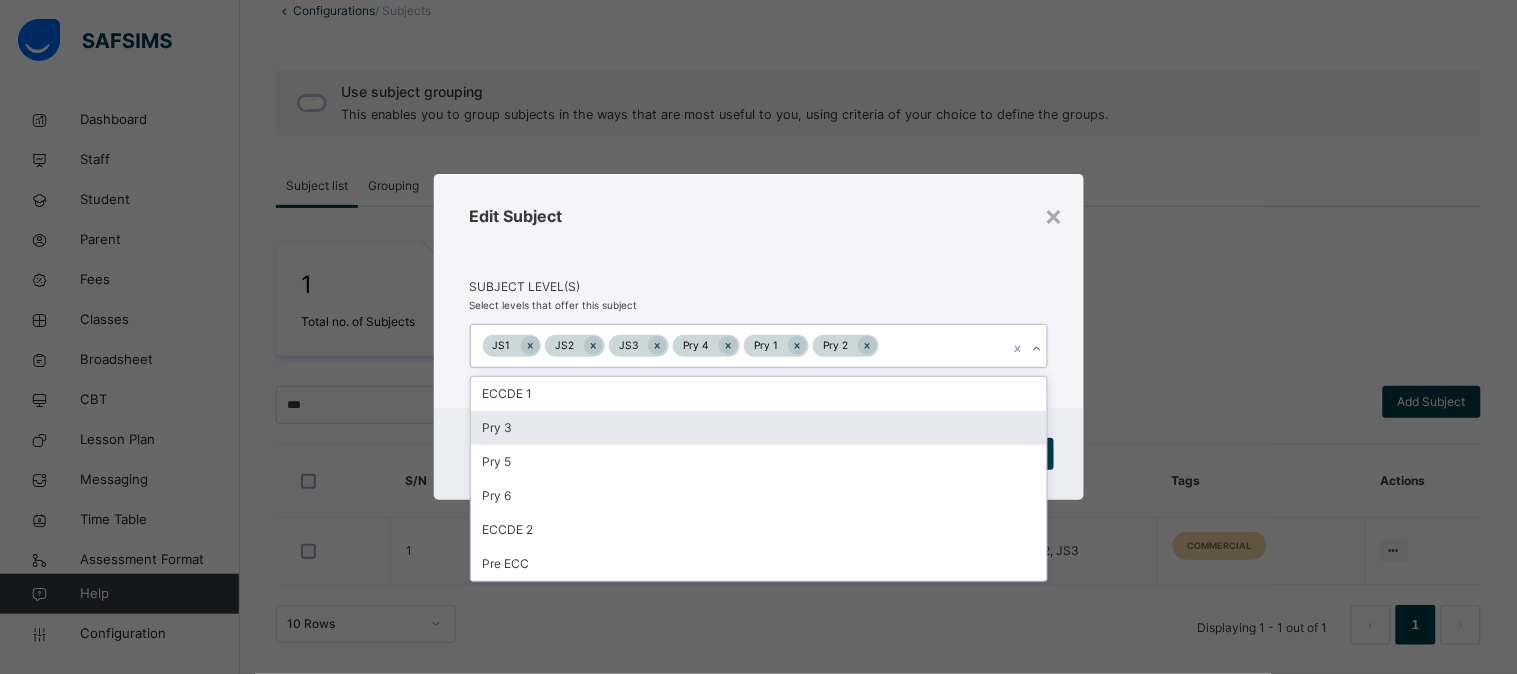 click on "Pry 3" at bounding box center [759, 428] 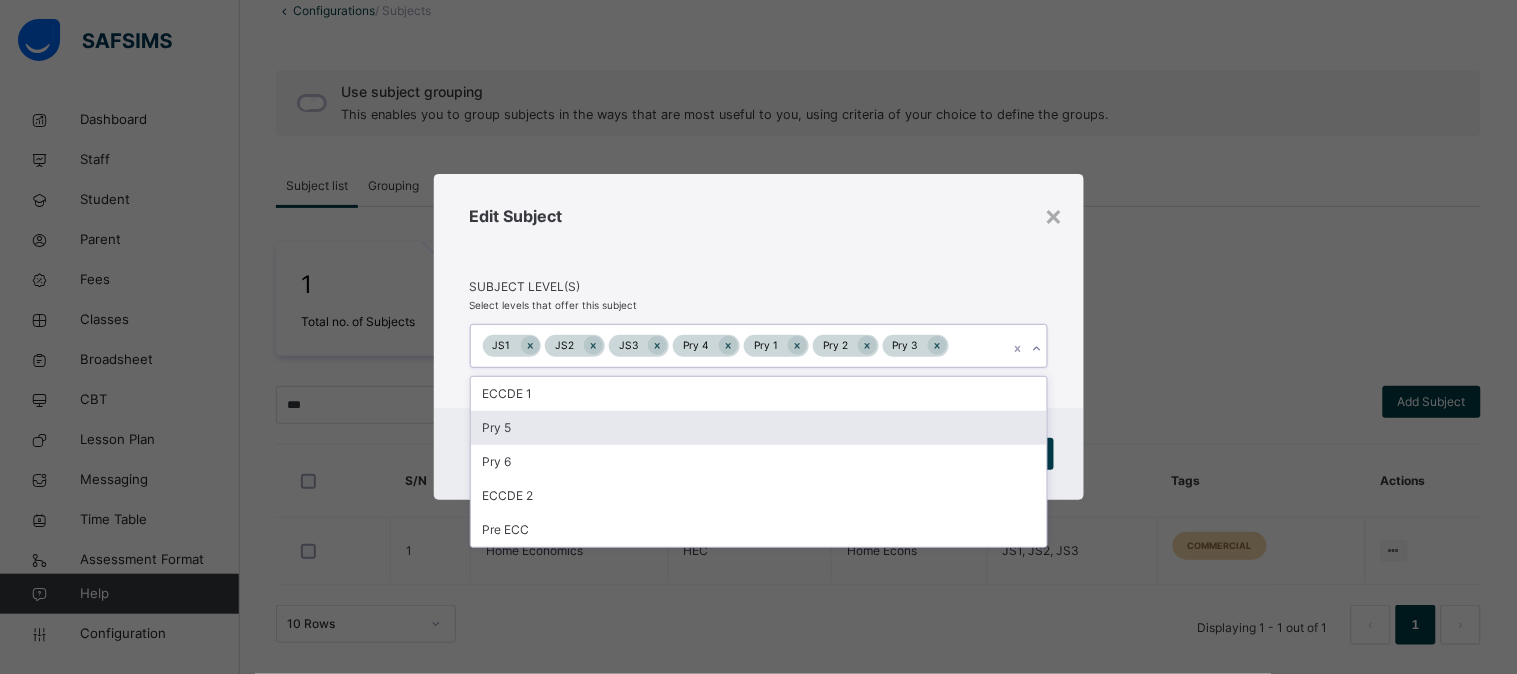 click on "Pry 5" at bounding box center (759, 428) 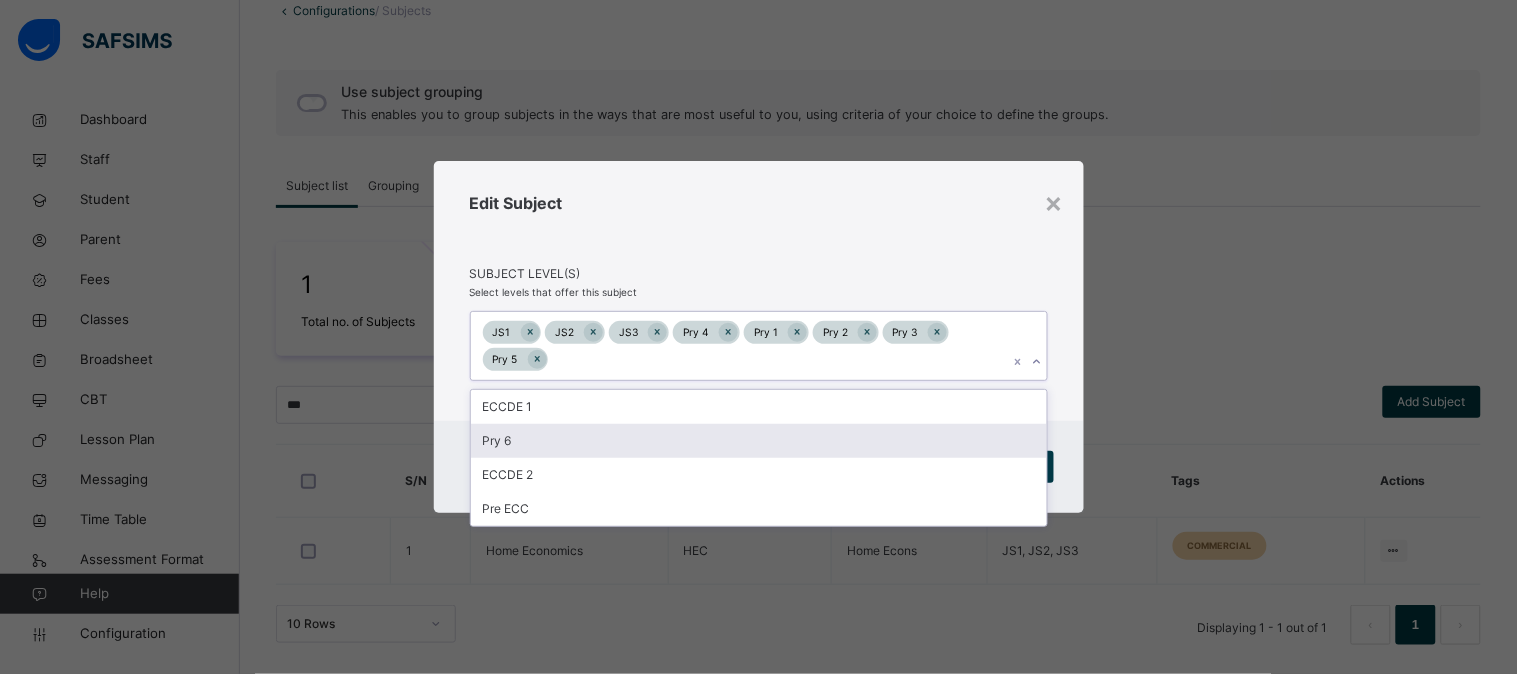 click on "Pry 6" at bounding box center [759, 441] 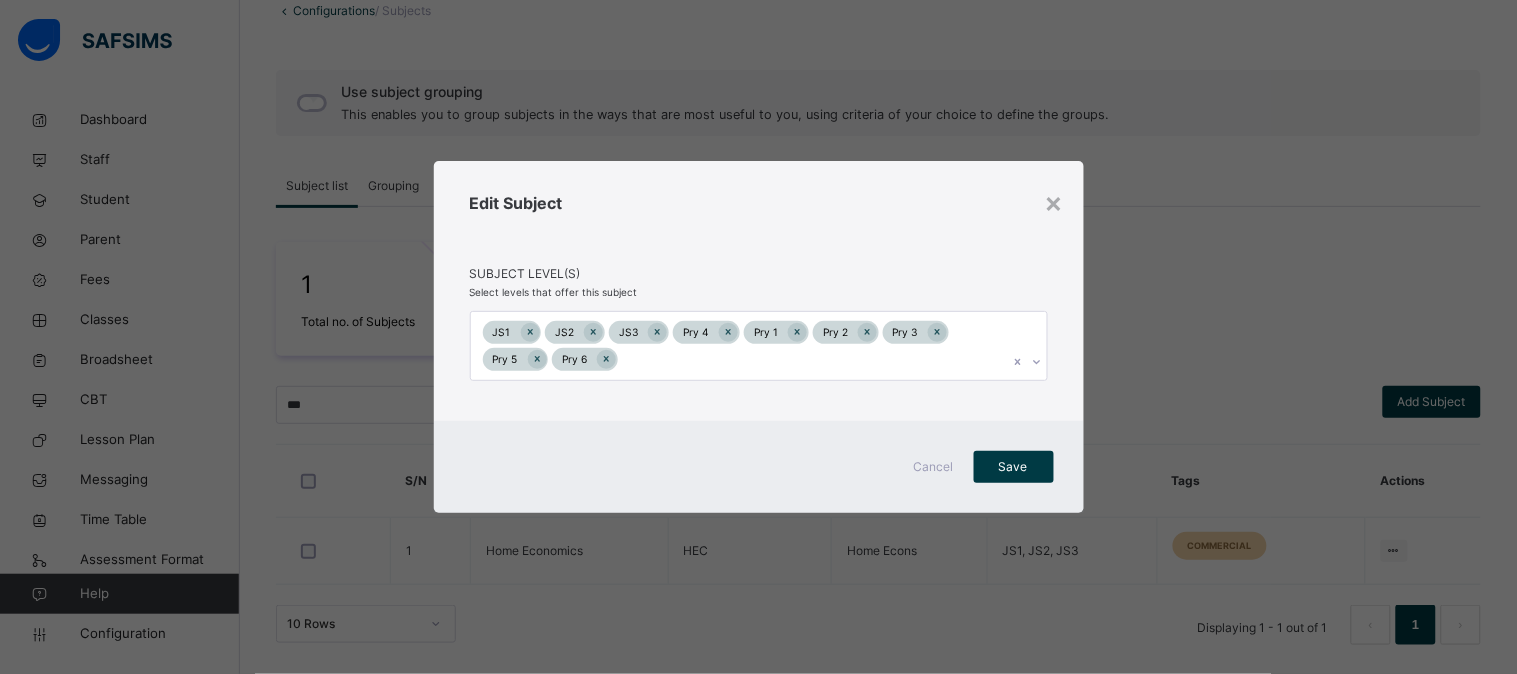 click on "Edit Subject   Subject Level(s)   Select levels that offer this subject JS1 JS2 JS3 Pry 4 Pry 1 Pry 2 Pry 3 Pry 5 Pry 6" at bounding box center [759, 291] 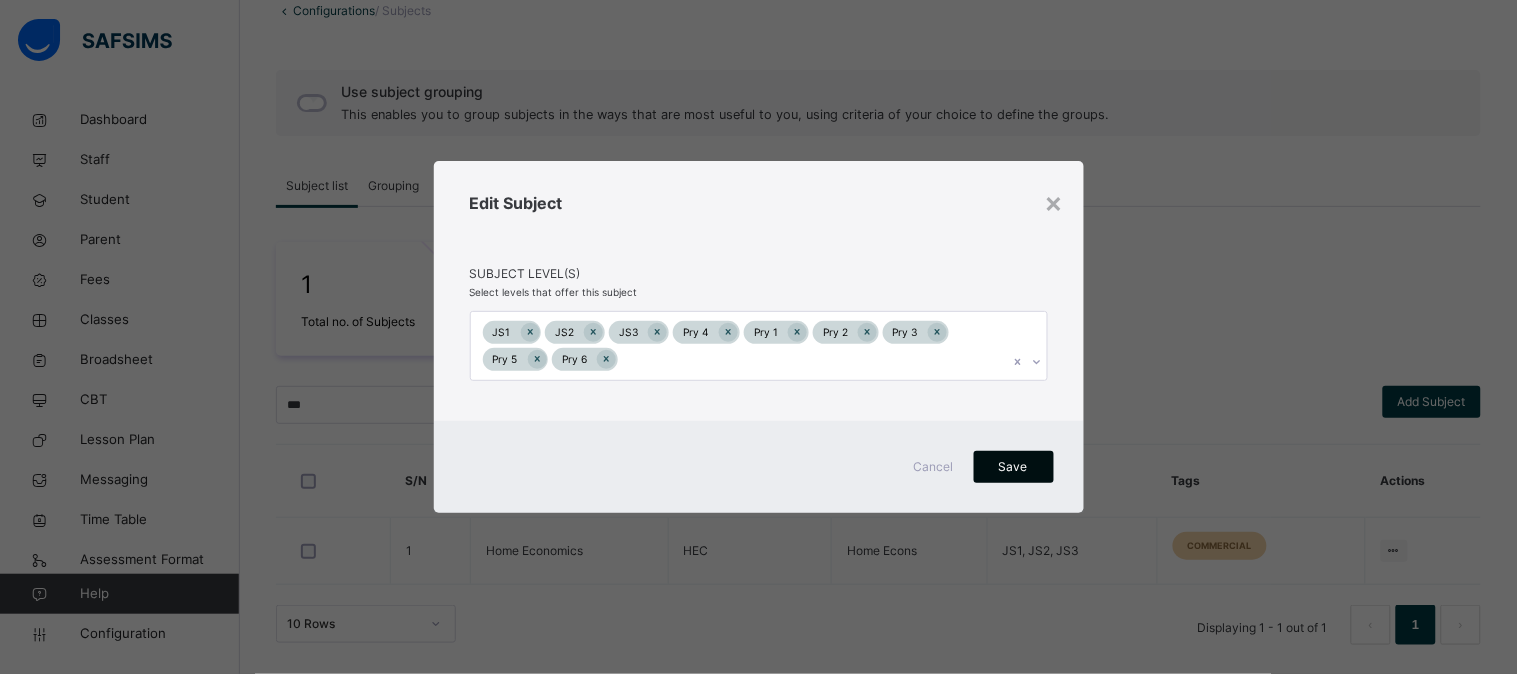 click on "Save" at bounding box center (1014, 467) 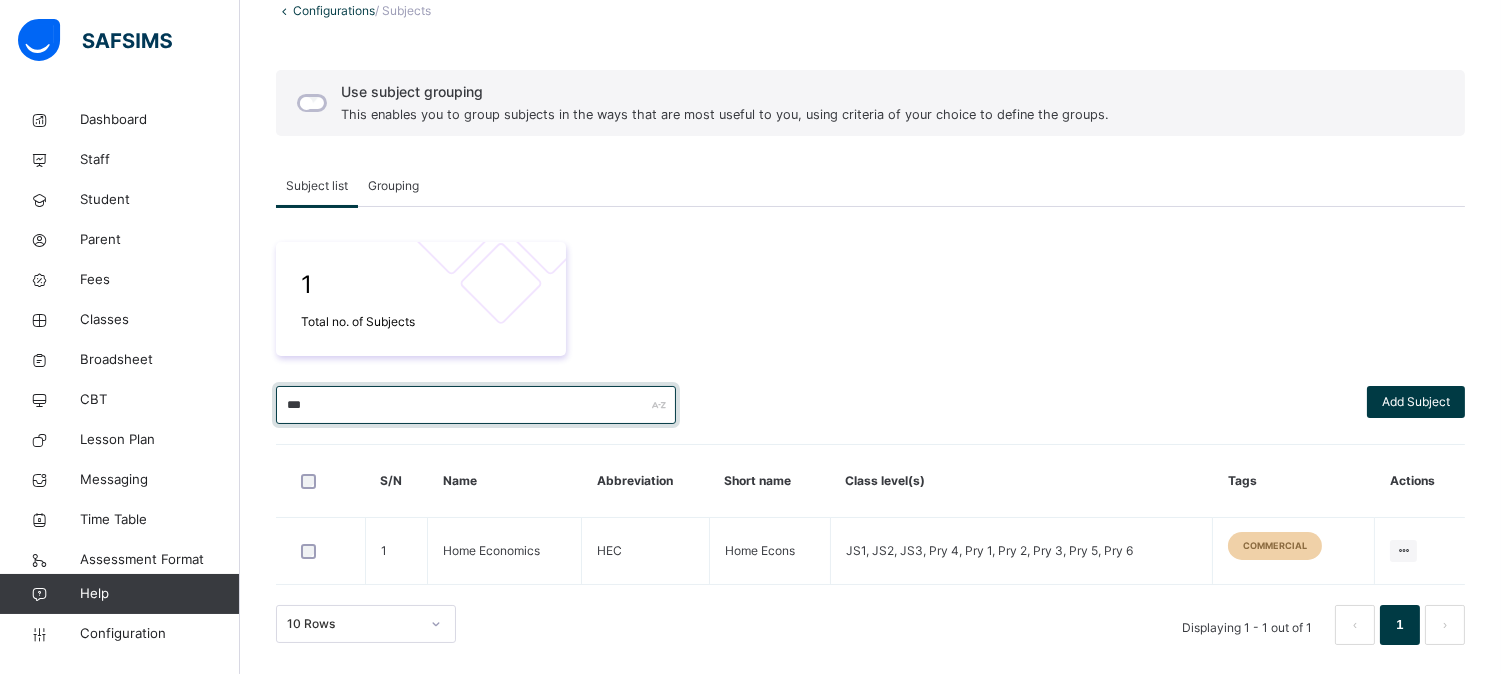click on "***" at bounding box center (476, 405) 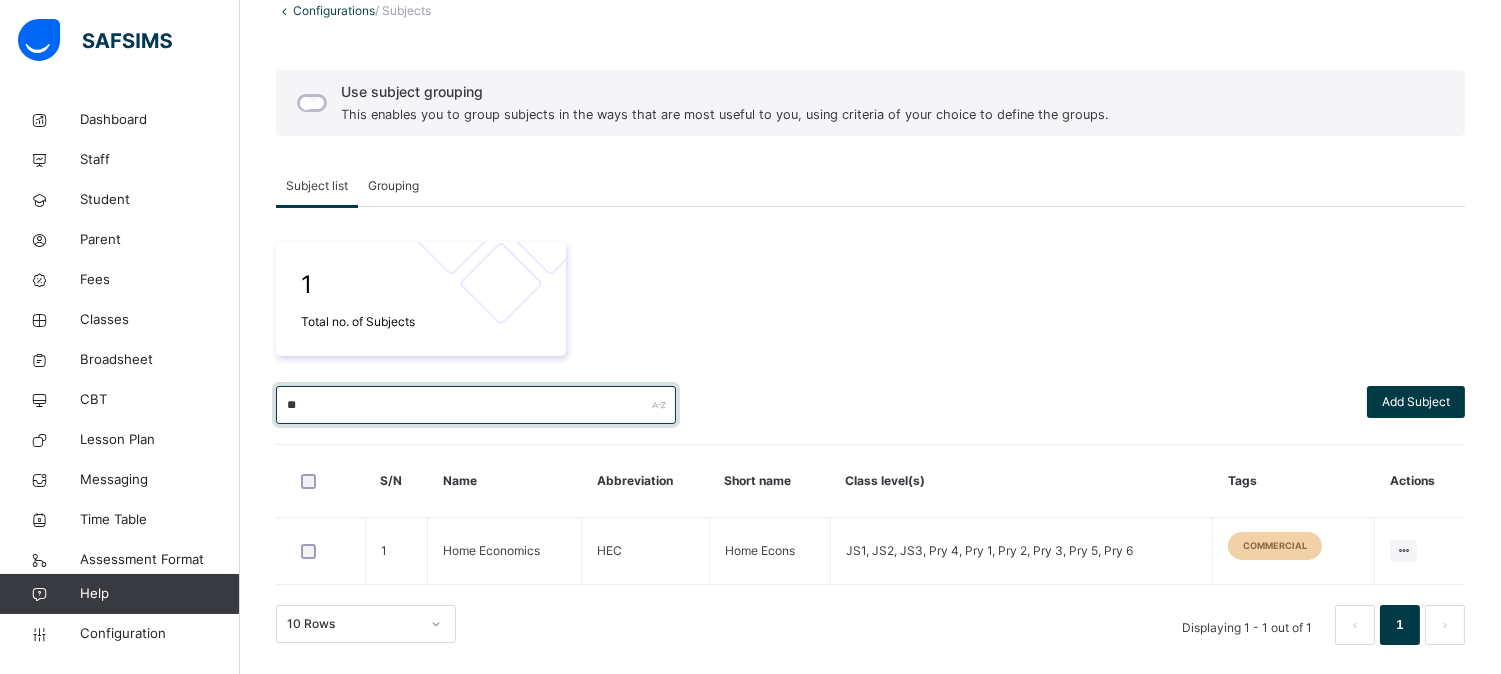 type on "*" 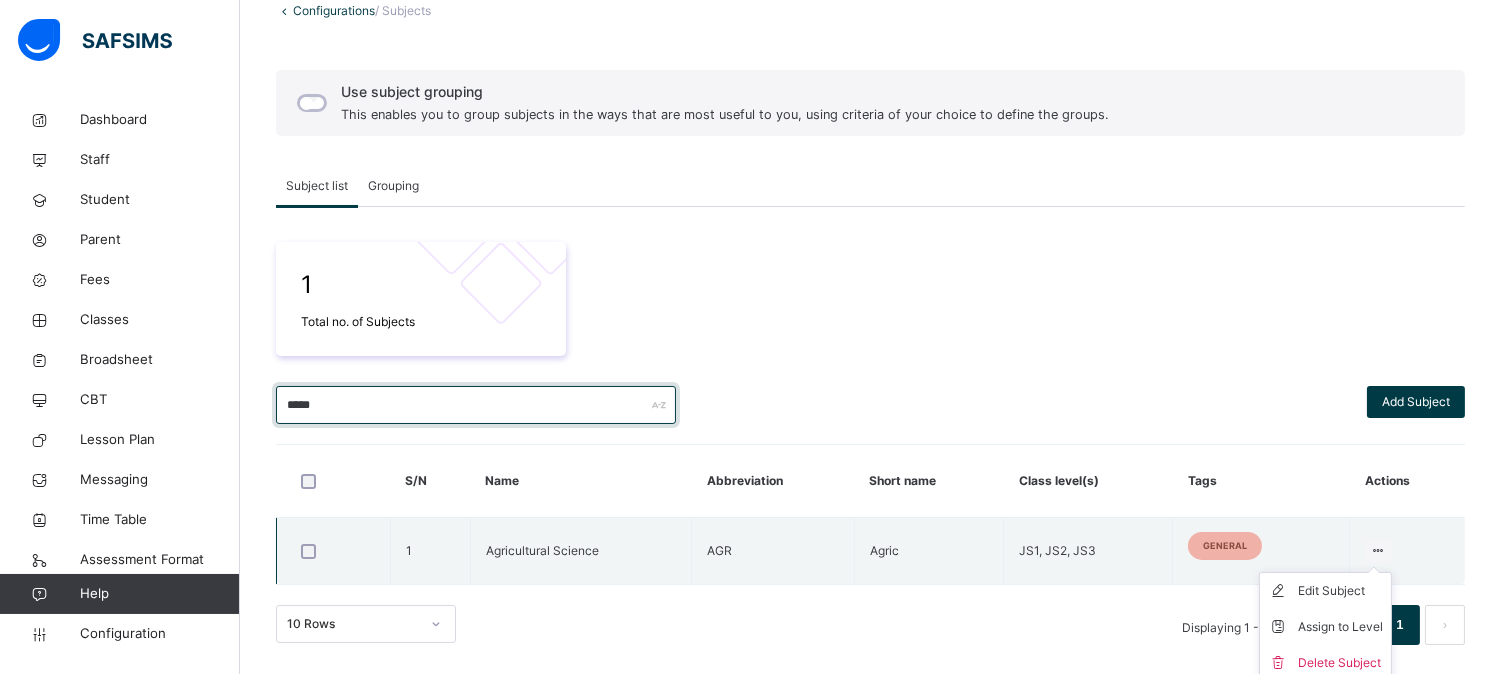scroll, scrollTop: 135, scrollLeft: 0, axis: vertical 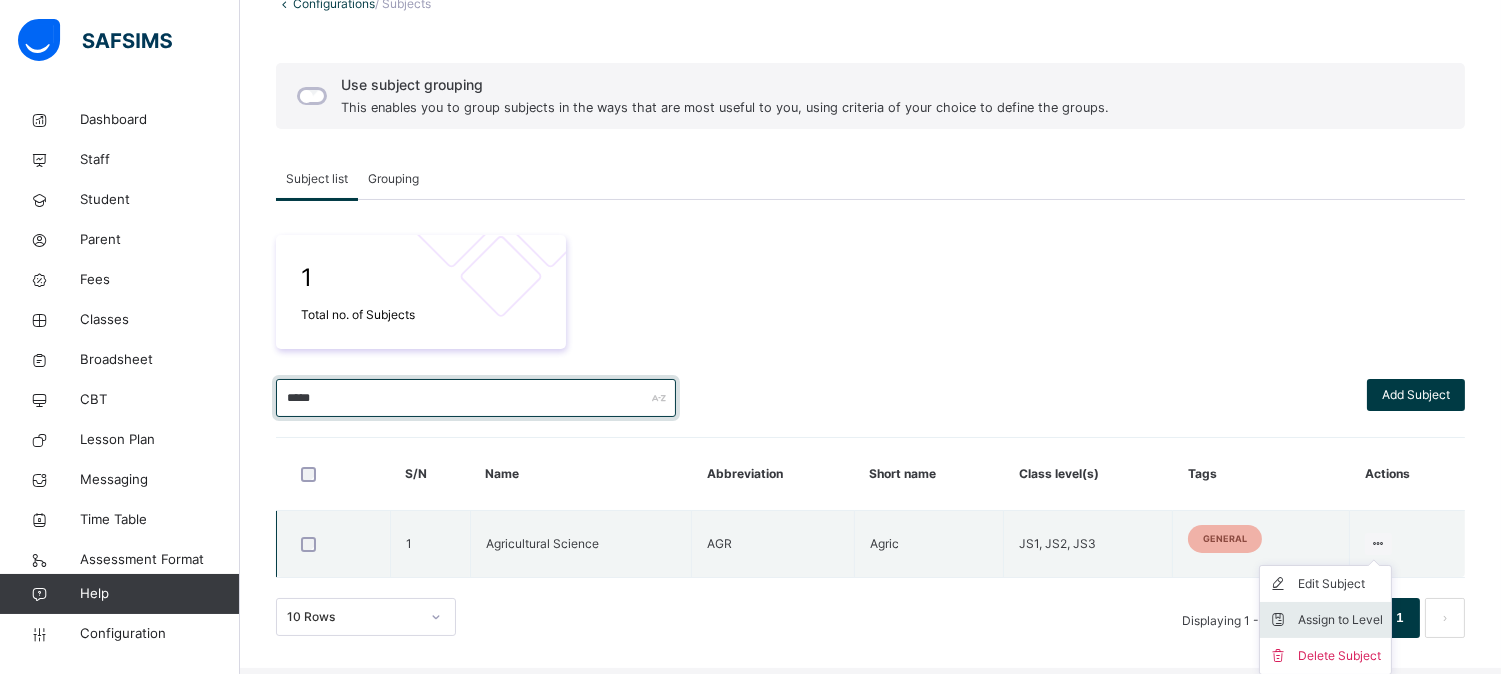 type on "*****" 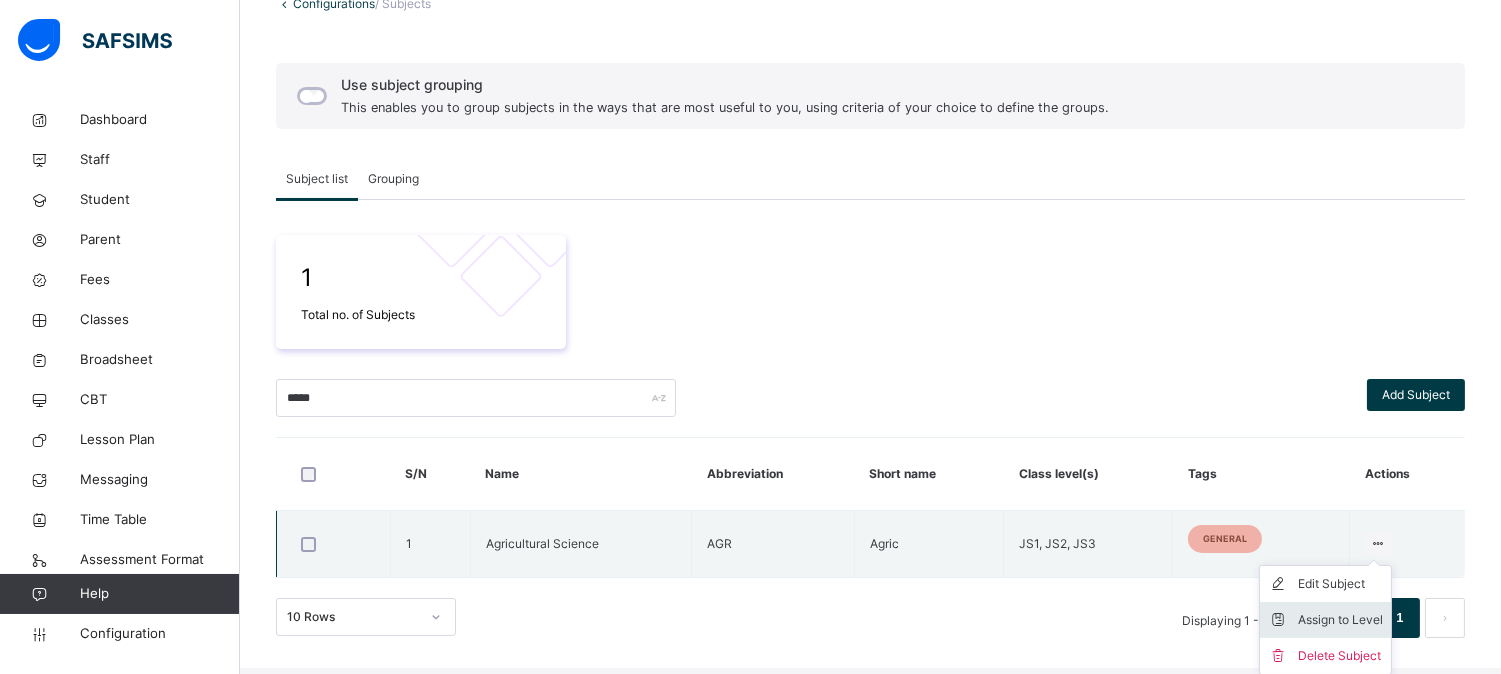 click on "Assign to Level" at bounding box center [1340, 620] 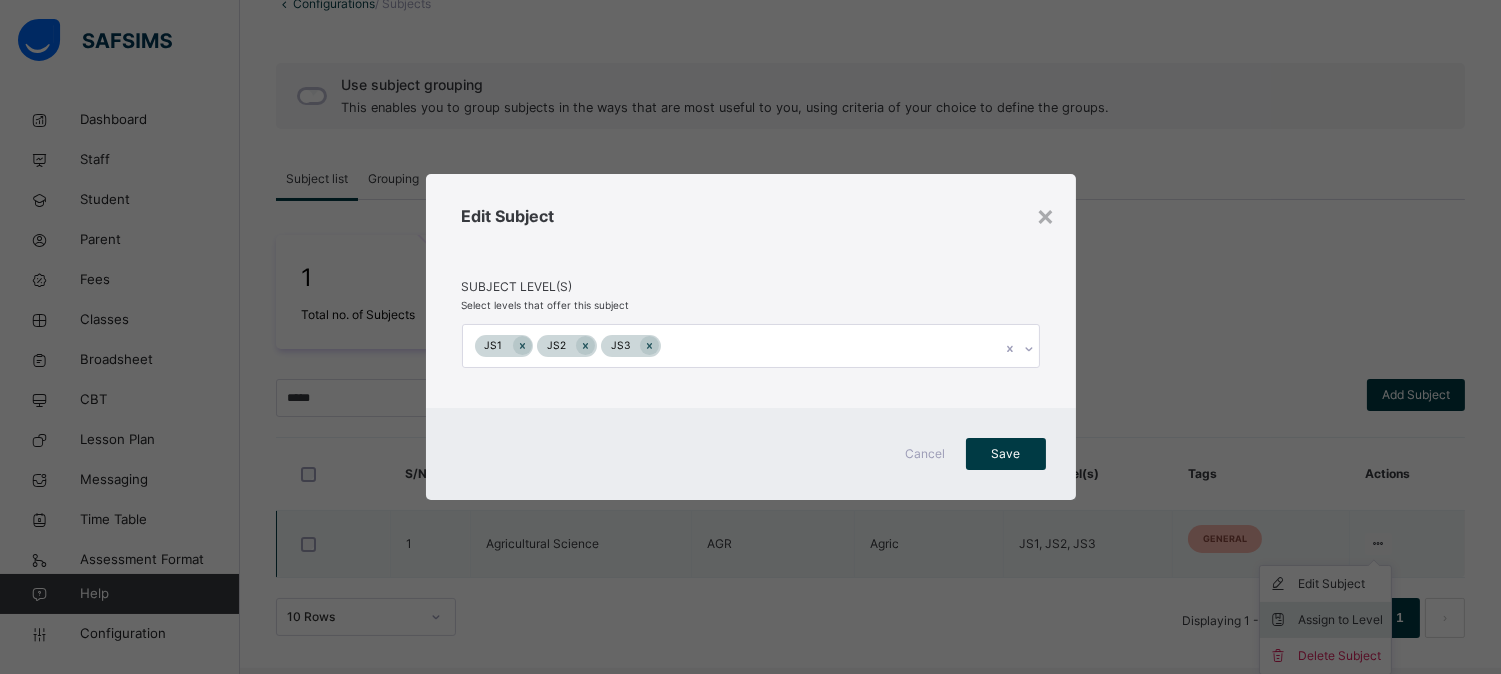 scroll, scrollTop: 128, scrollLeft: 0, axis: vertical 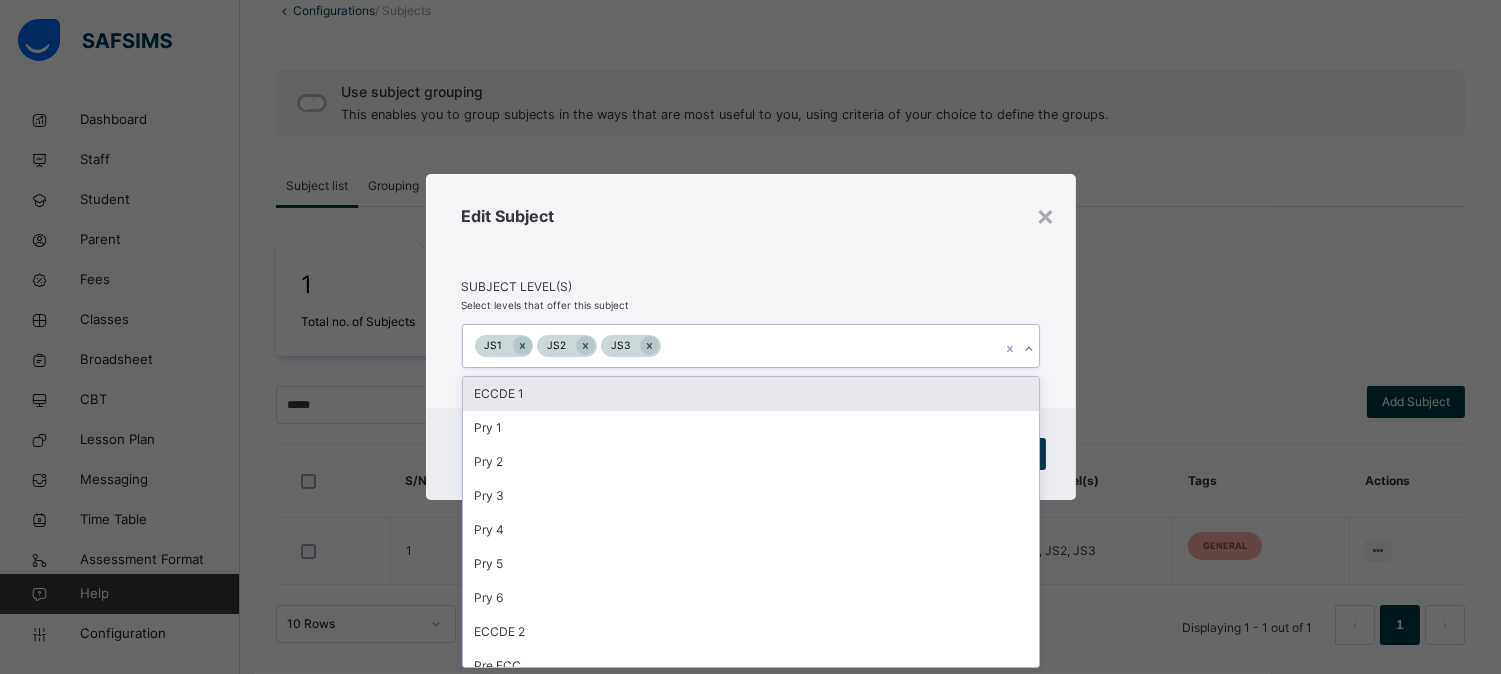 click on "JS1 JS2 JS3" at bounding box center [732, 346] 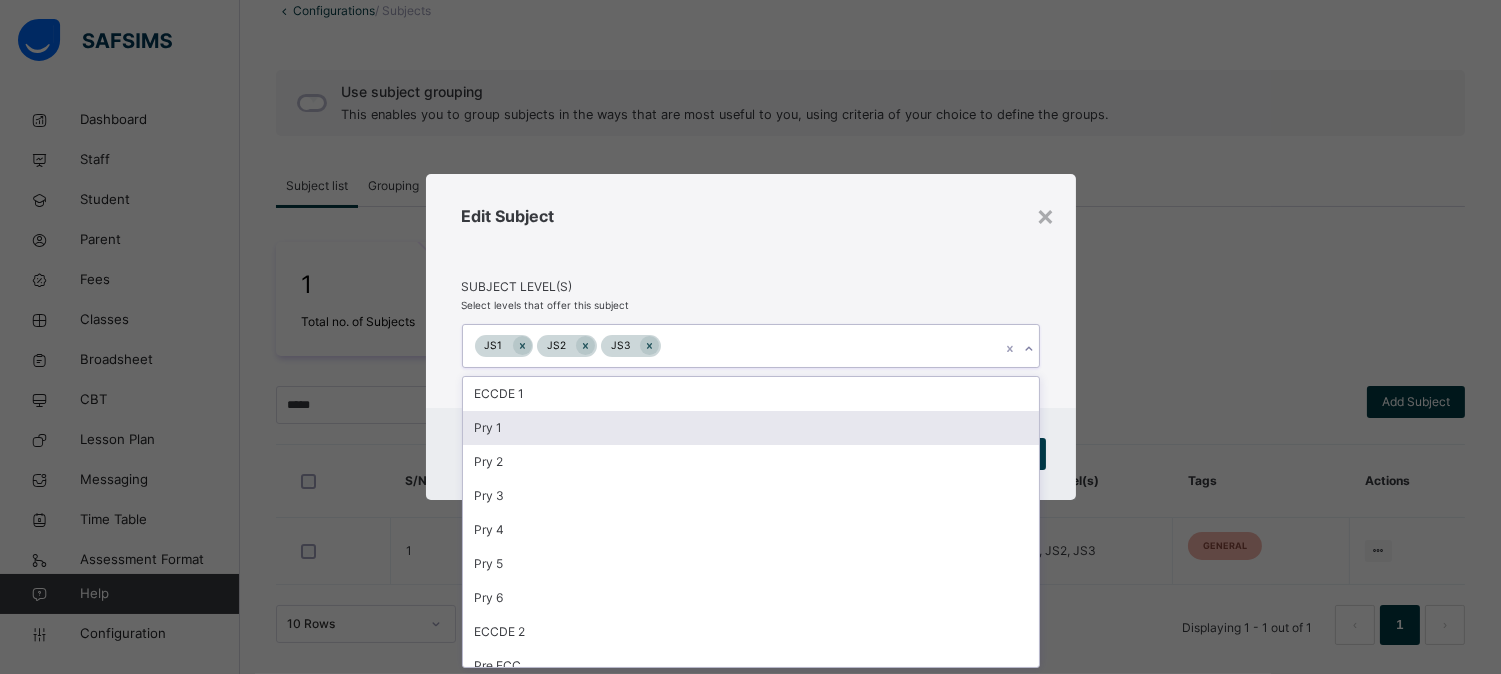 click on "Pry 1" at bounding box center (751, 428) 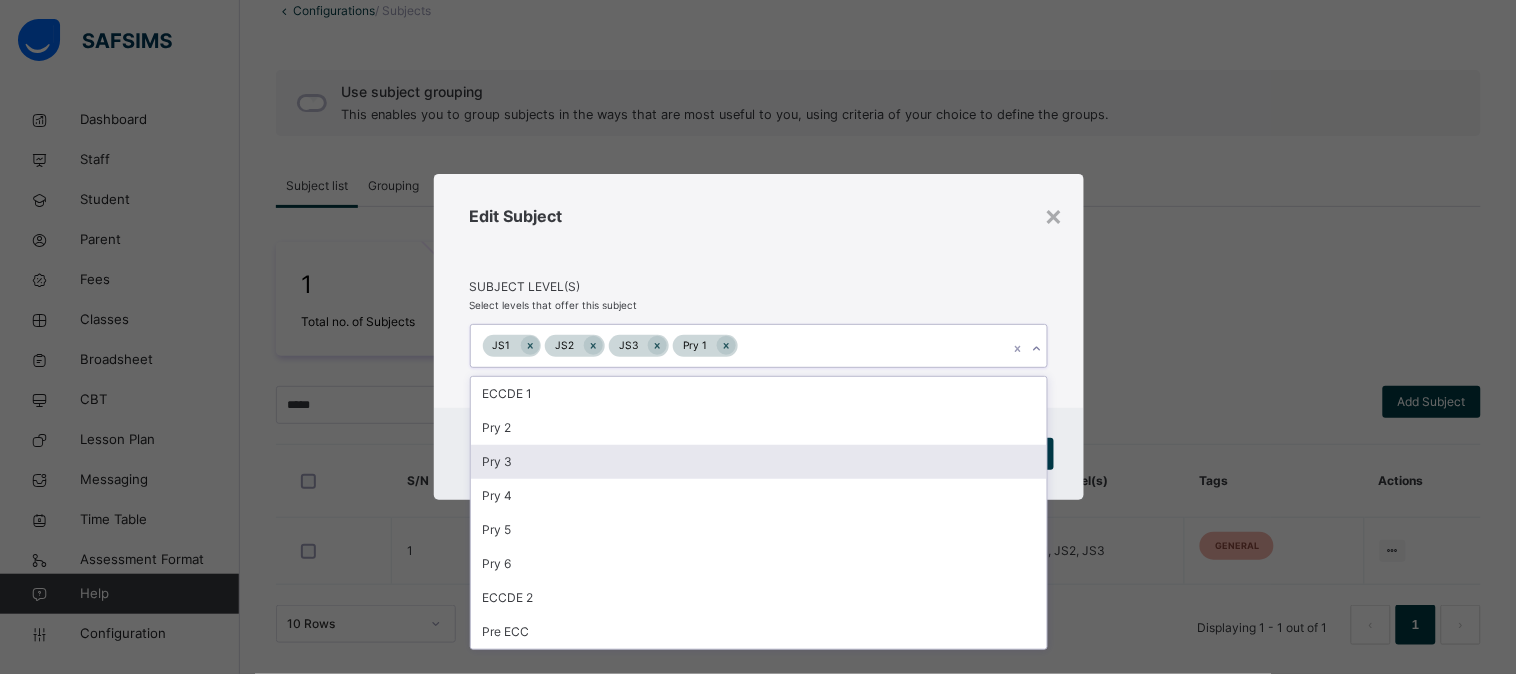 click on "Pry 3" at bounding box center [759, 462] 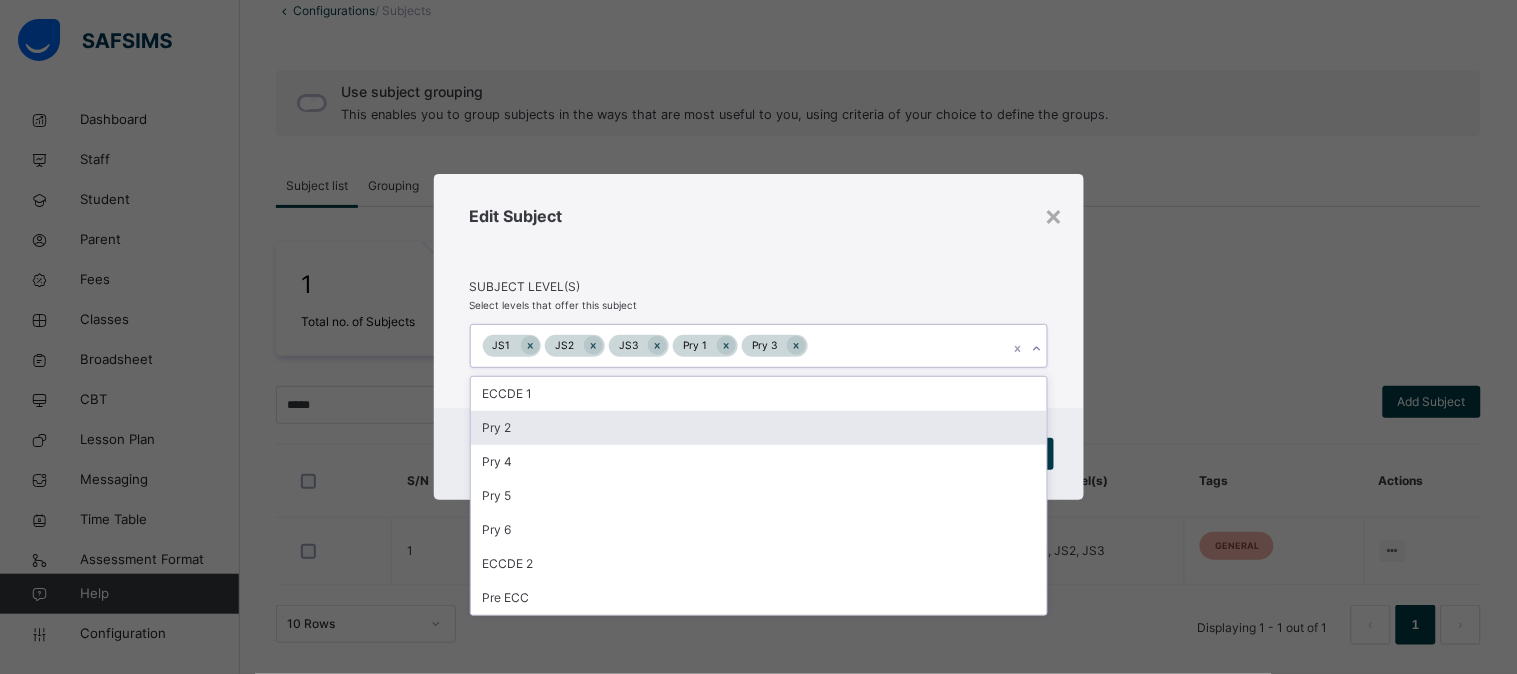 click on "Pry 2" at bounding box center (759, 428) 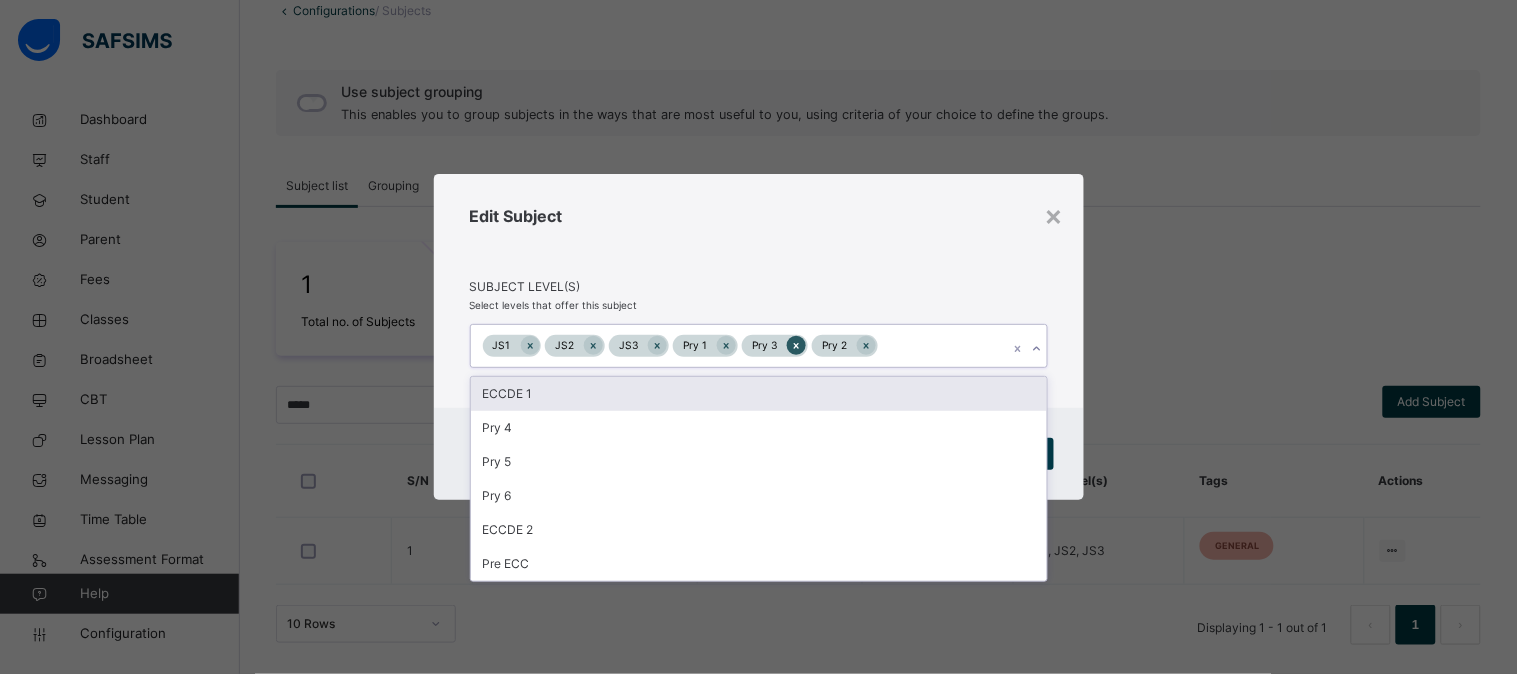 click 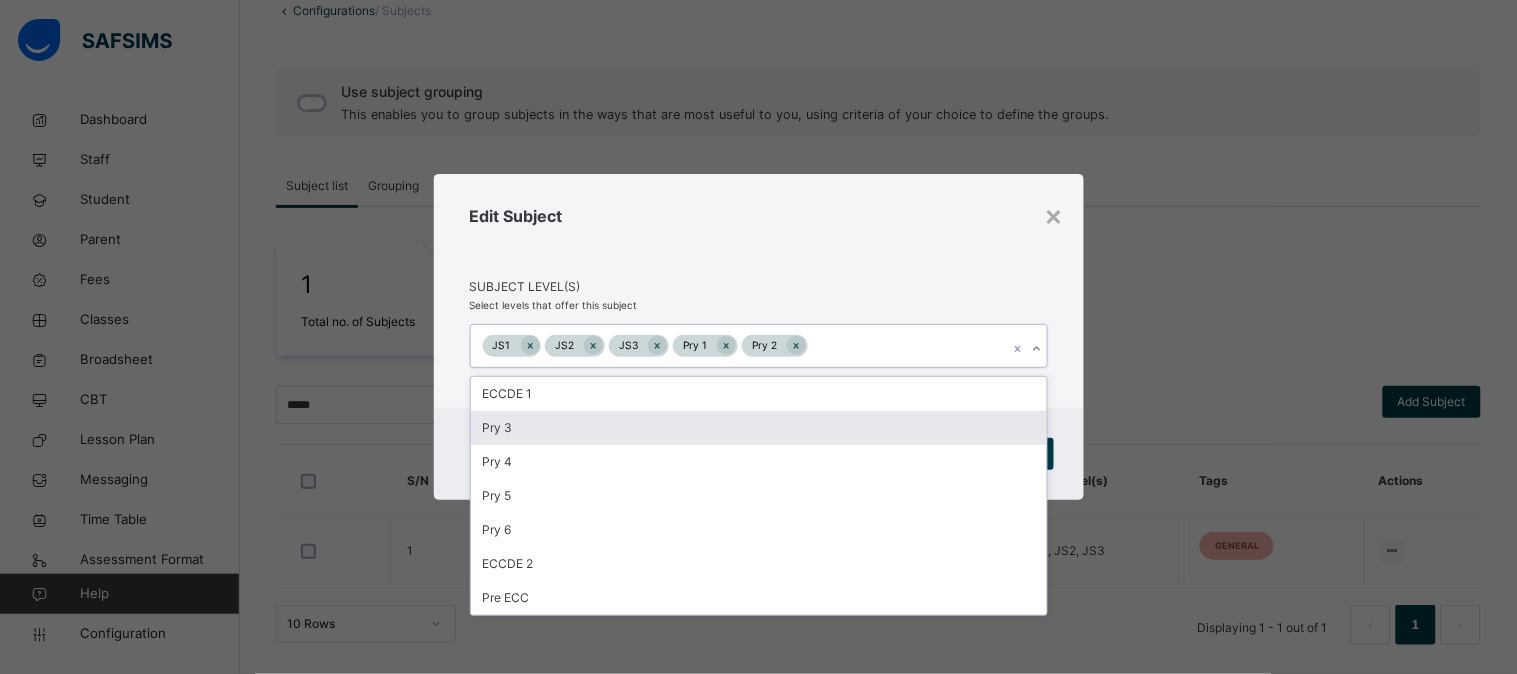 click on "Pry 3" at bounding box center (759, 428) 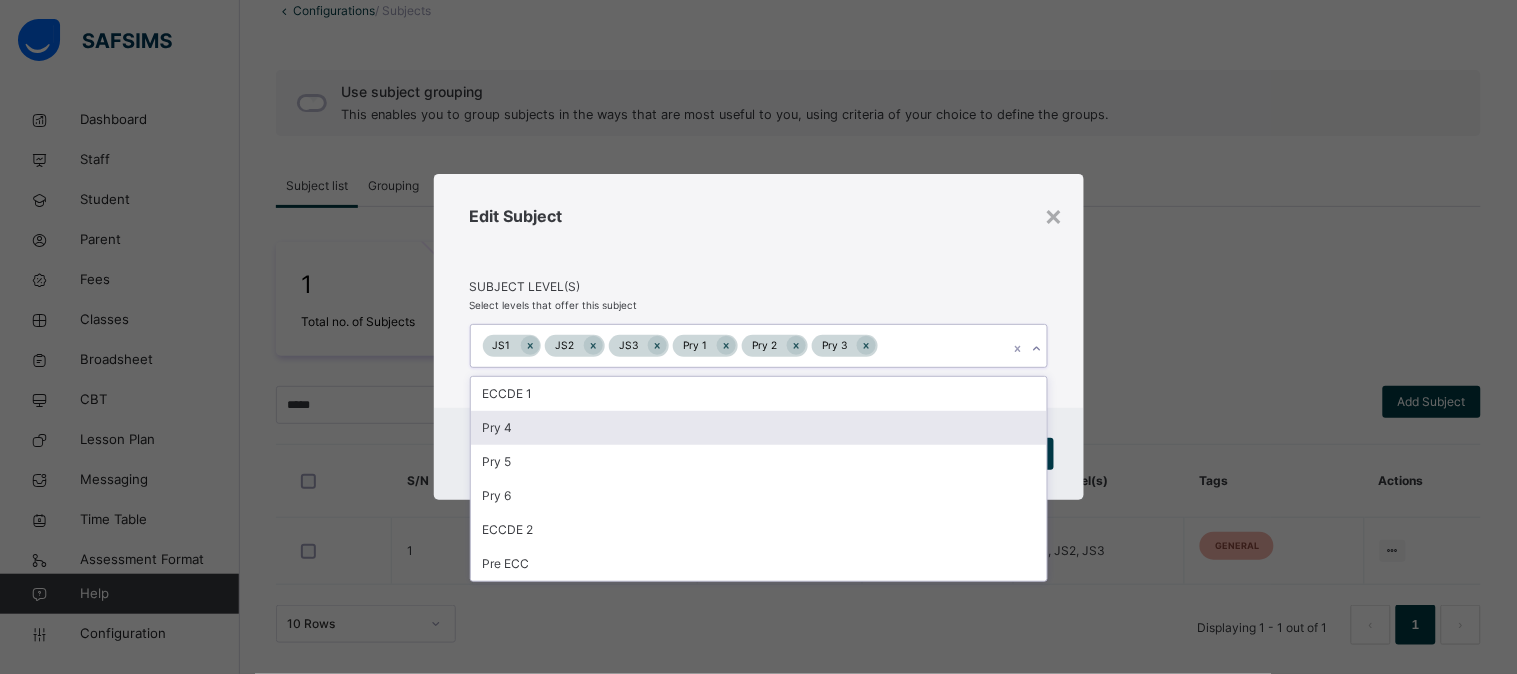 click on "Pry 4" at bounding box center (759, 428) 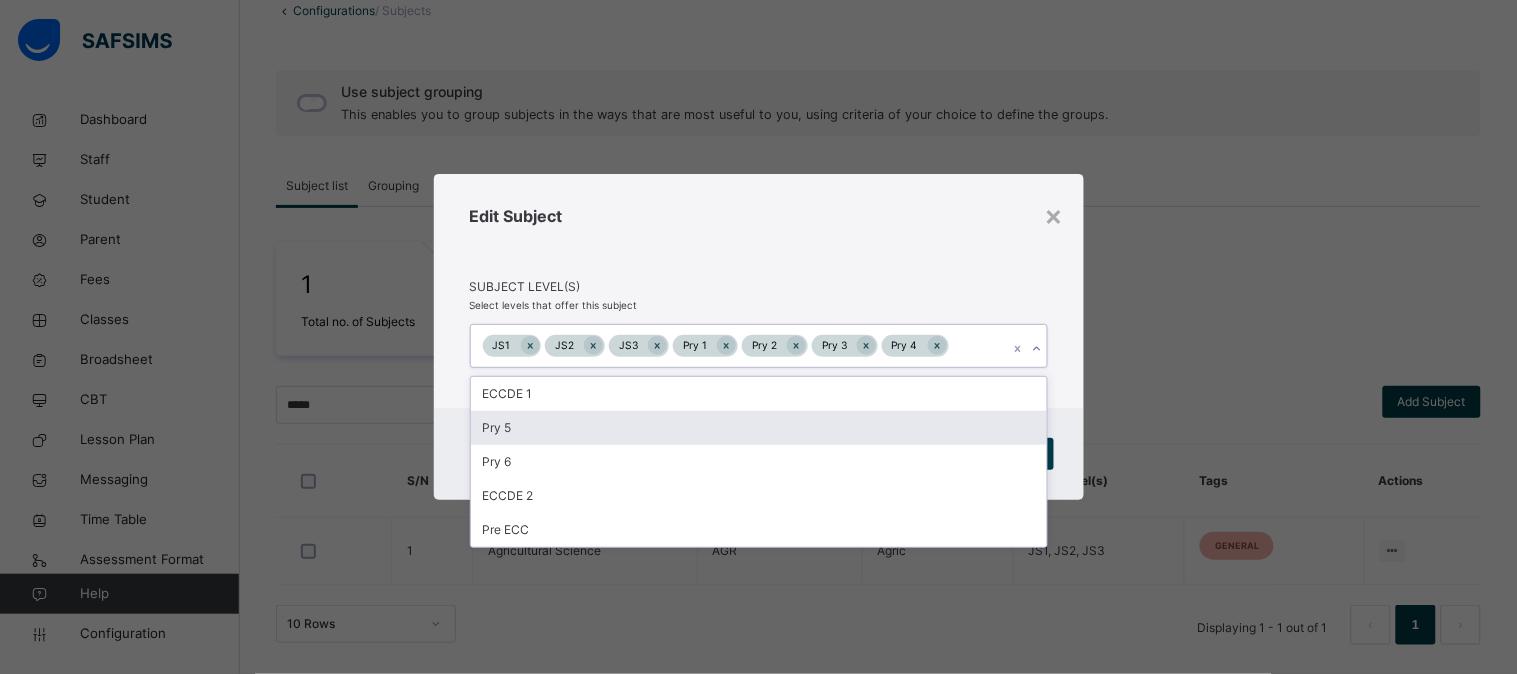 click on "Pry 5" at bounding box center [759, 428] 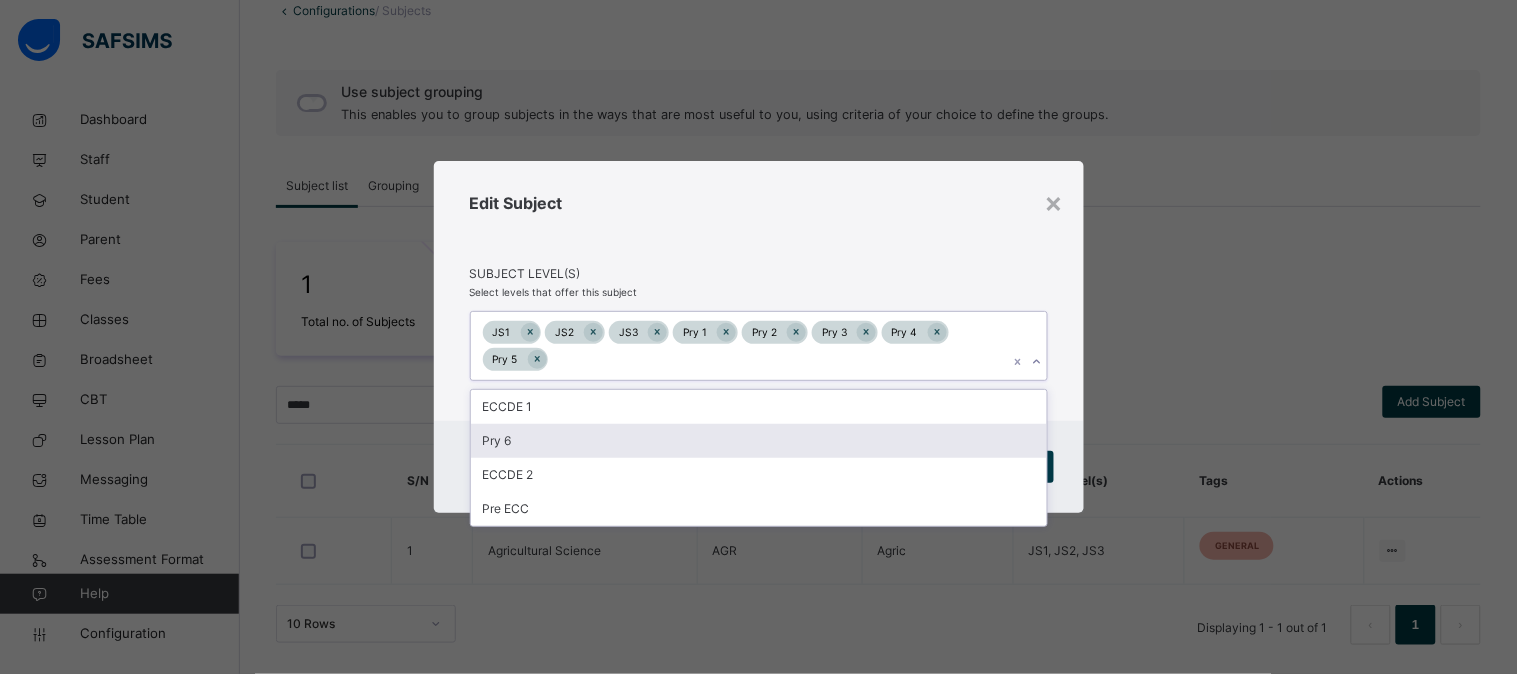 click on "Pry 6" at bounding box center [759, 441] 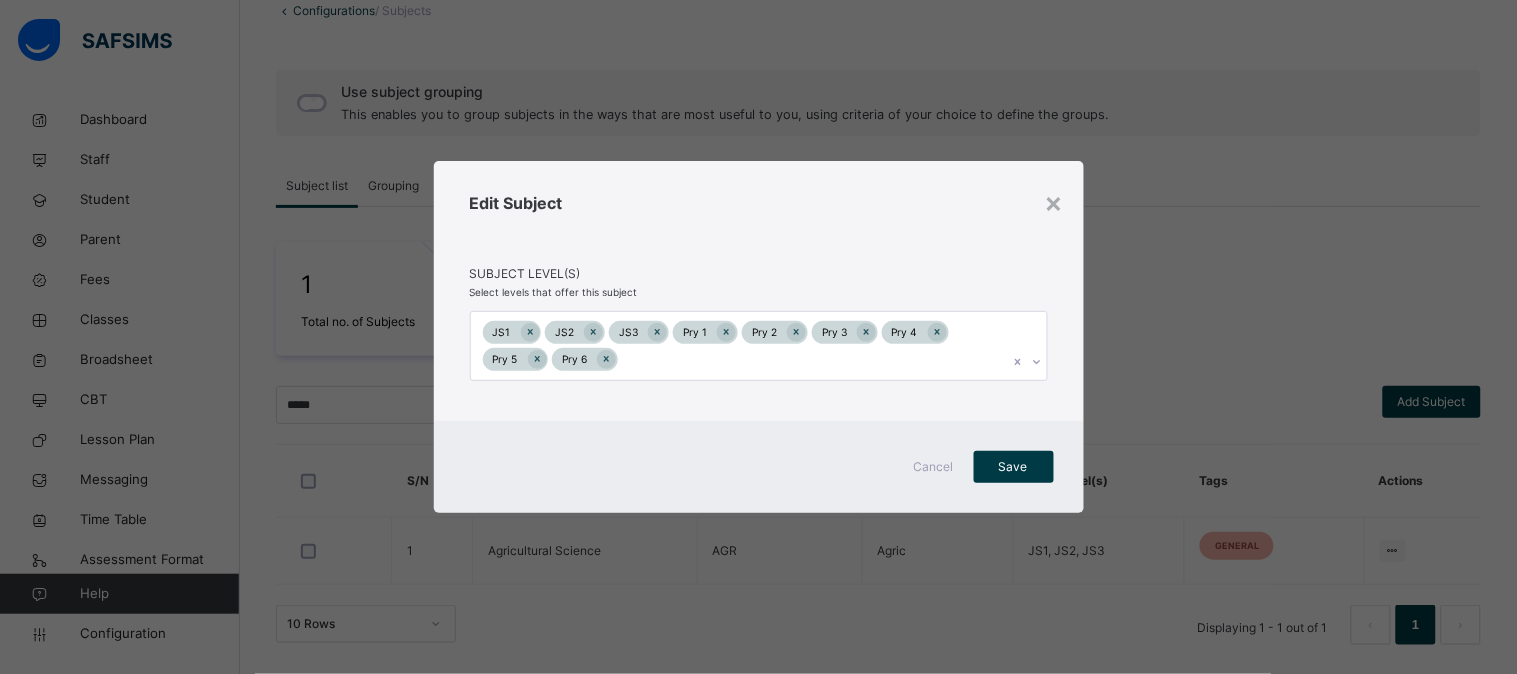 click on "Edit Subject   Subject Level(s)   Select levels that offer this subject JS1 JS2 JS3 Pry 1 Pry 2 Pry 3 Pry 4 Pry 5 Pry 6" at bounding box center (759, 291) 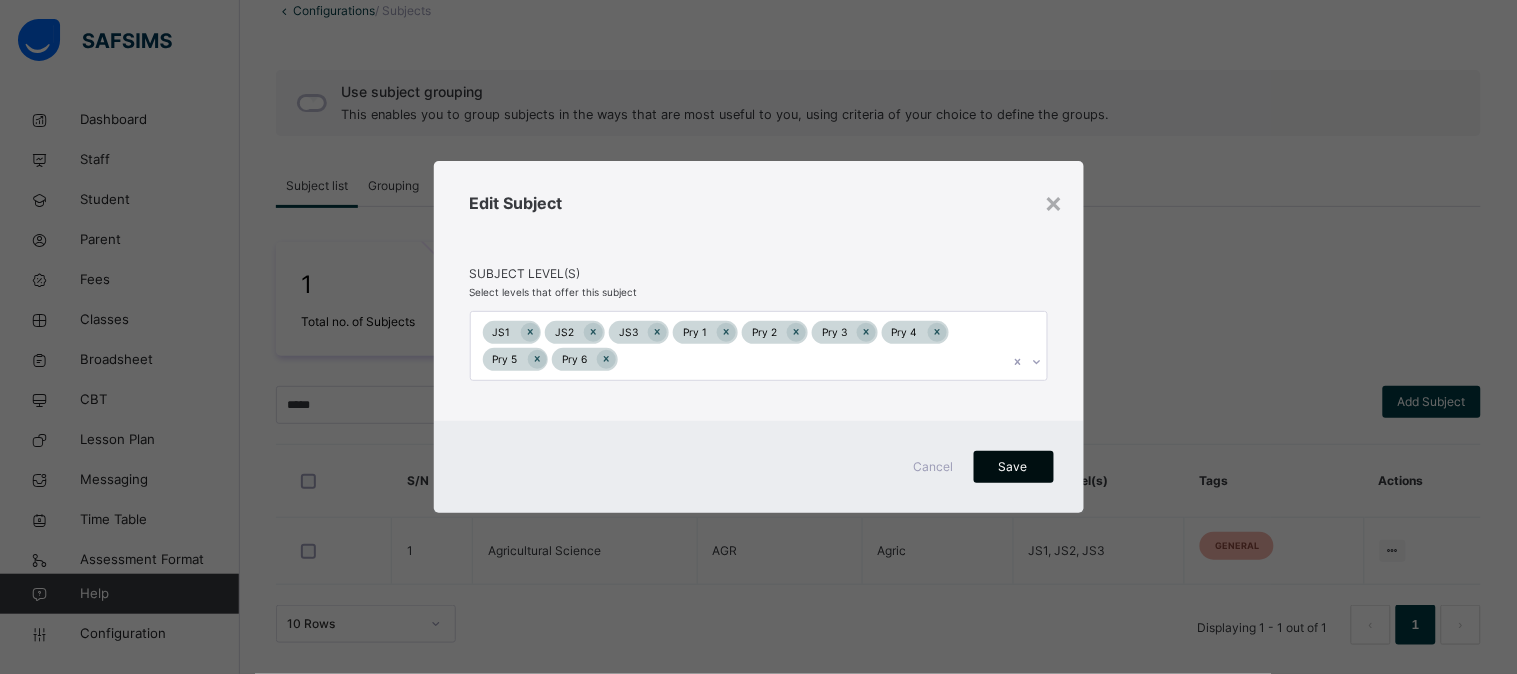 click on "Save" at bounding box center [1014, 467] 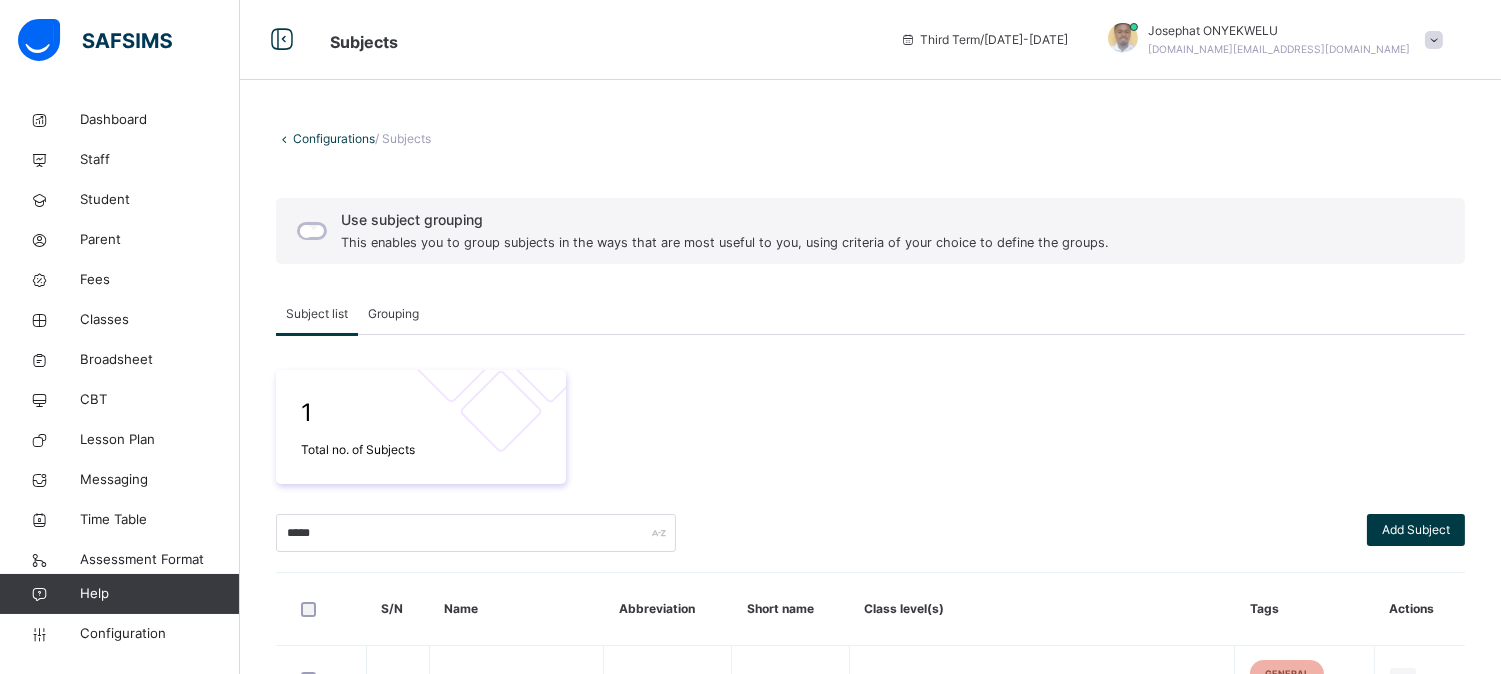 scroll, scrollTop: 128, scrollLeft: 0, axis: vertical 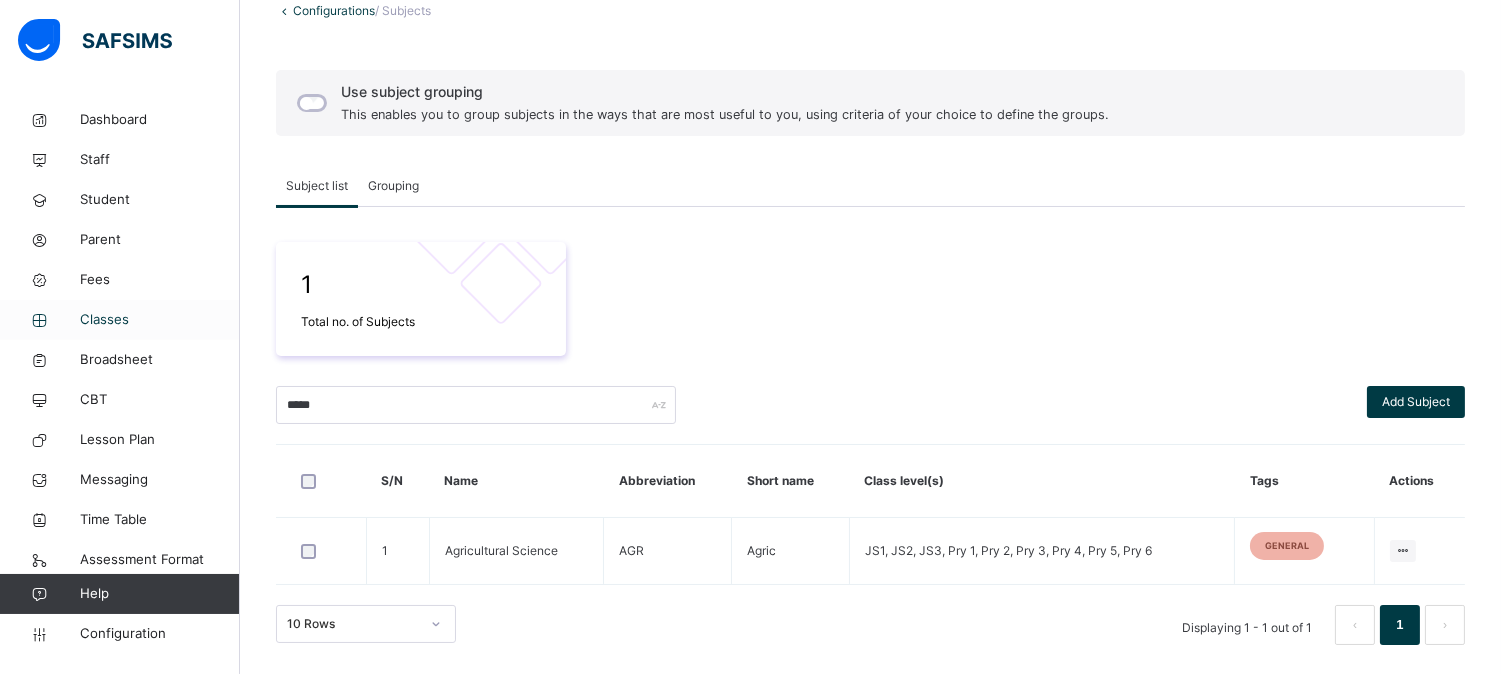 click on "Classes" at bounding box center (160, 320) 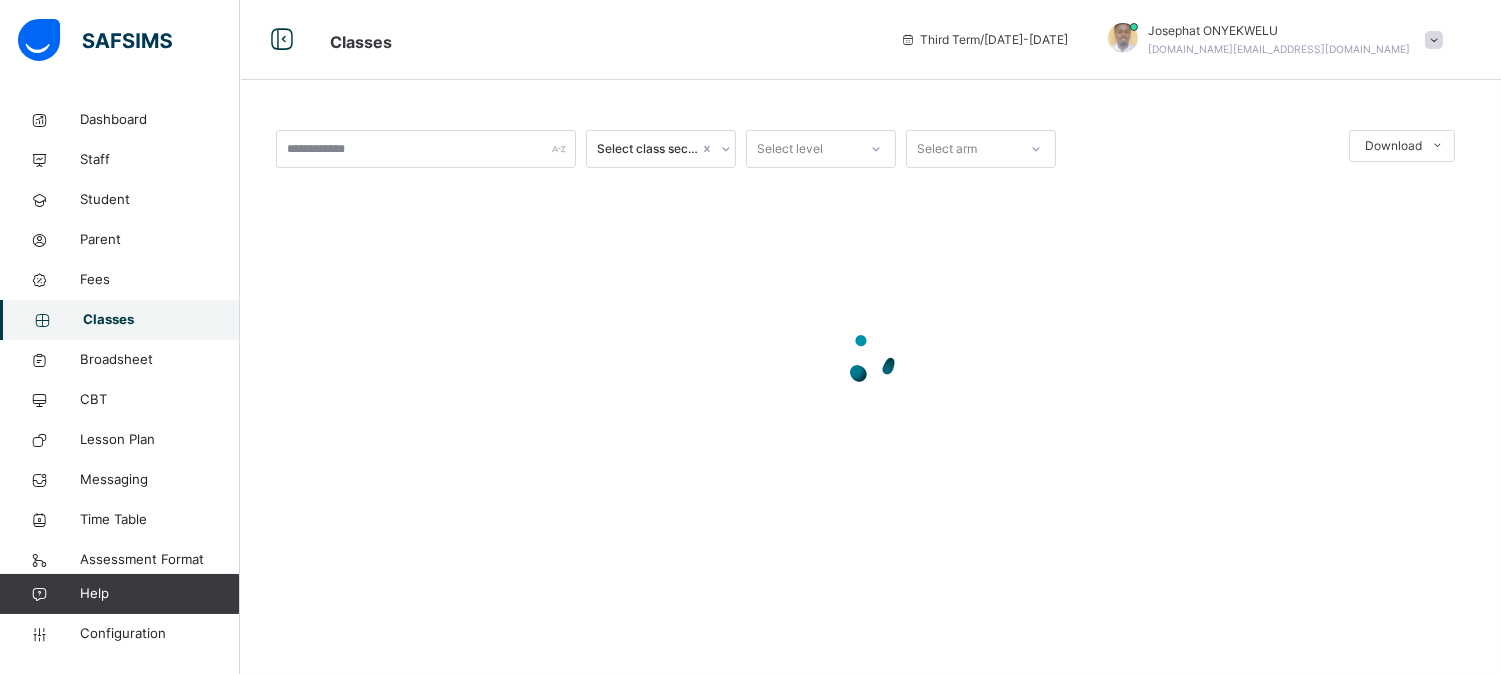 scroll, scrollTop: 0, scrollLeft: 0, axis: both 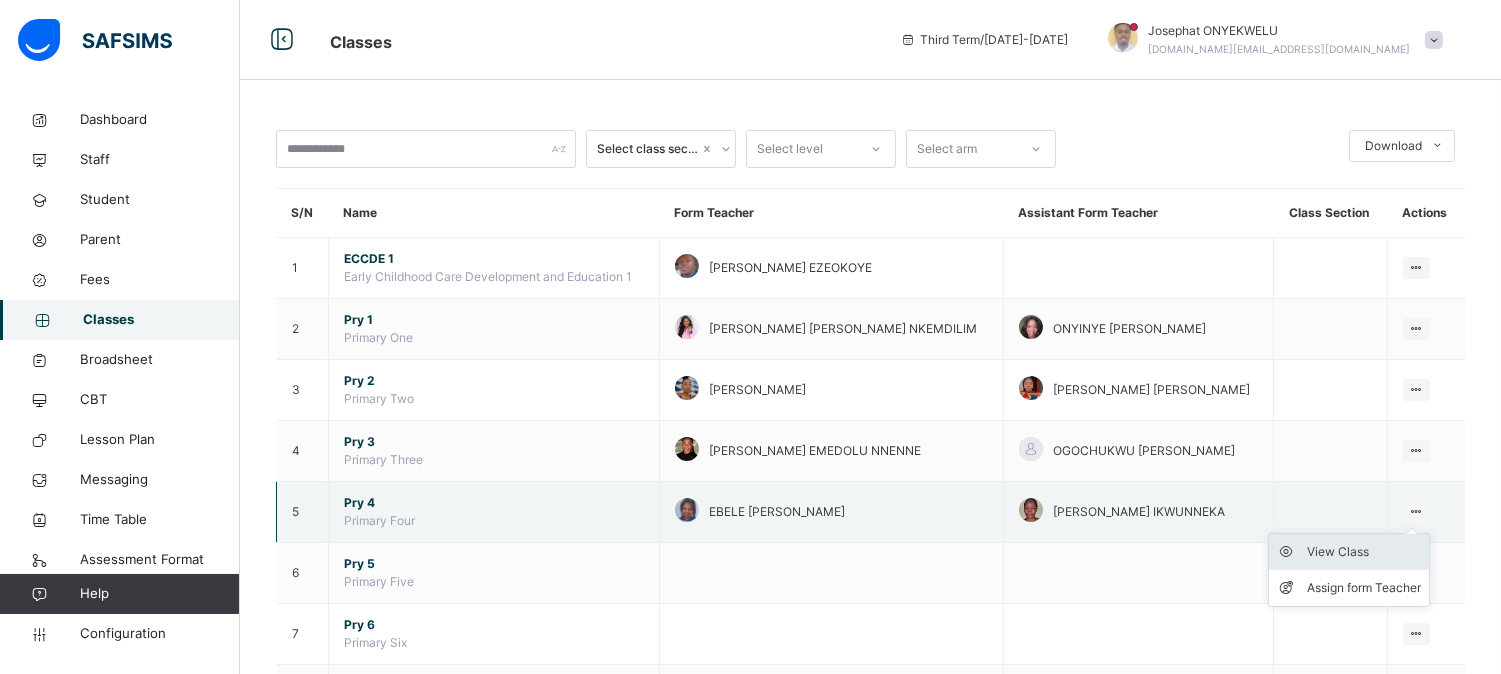 click on "View Class" at bounding box center [1364, 552] 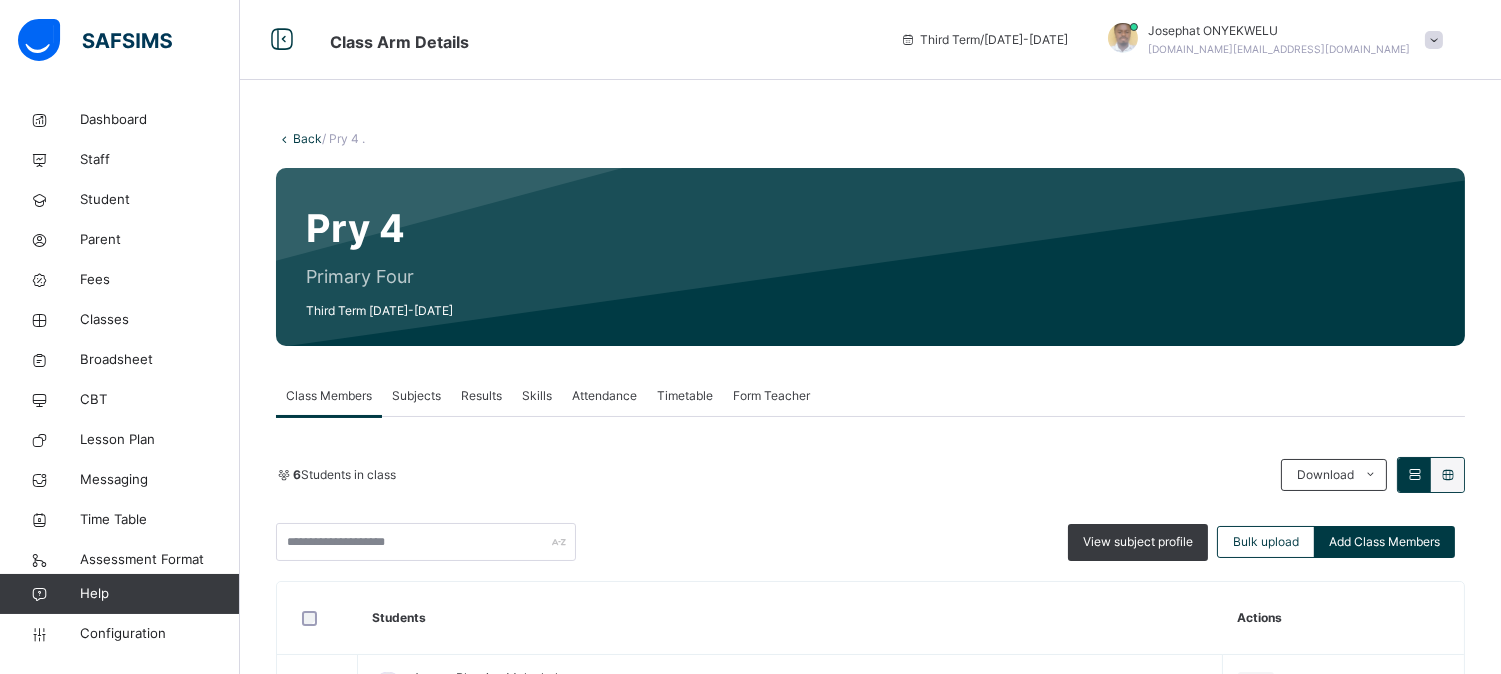 click on "Subjects" at bounding box center (416, 396) 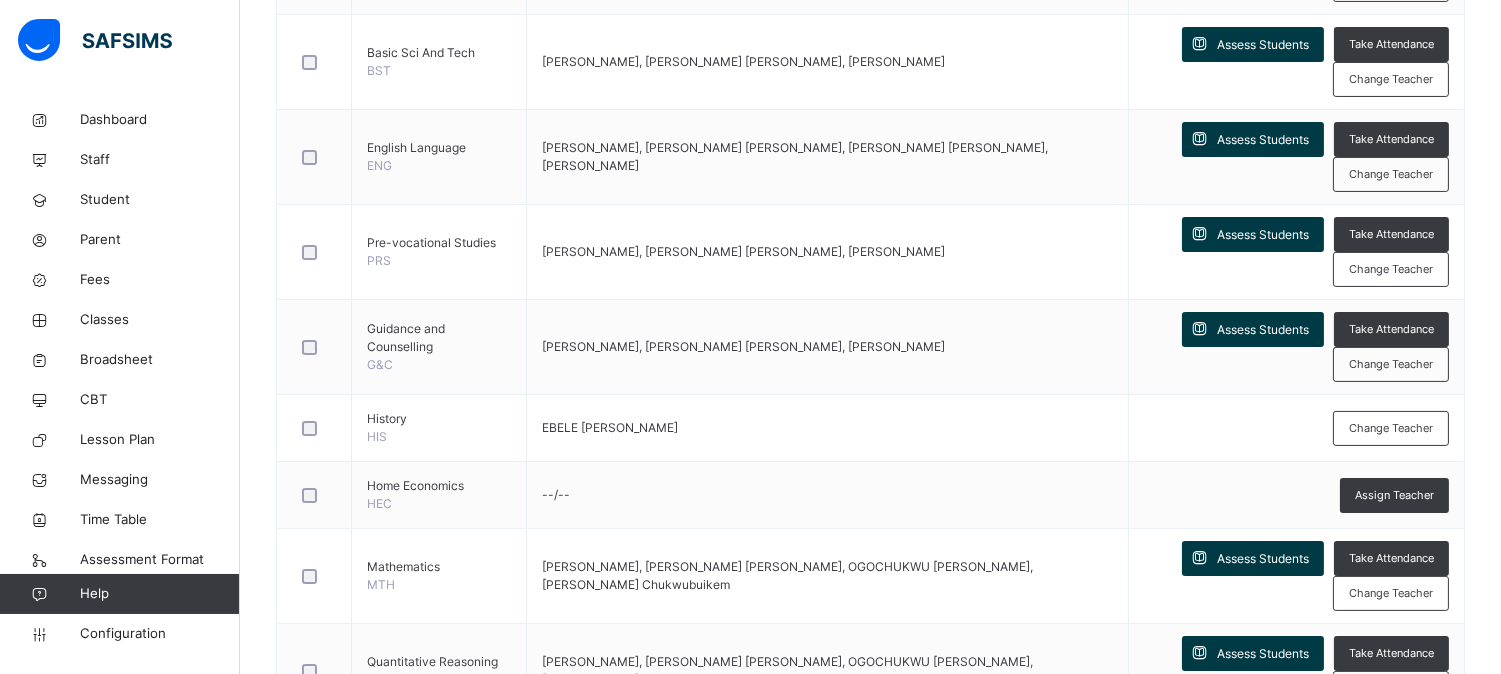 scroll, scrollTop: 751, scrollLeft: 0, axis: vertical 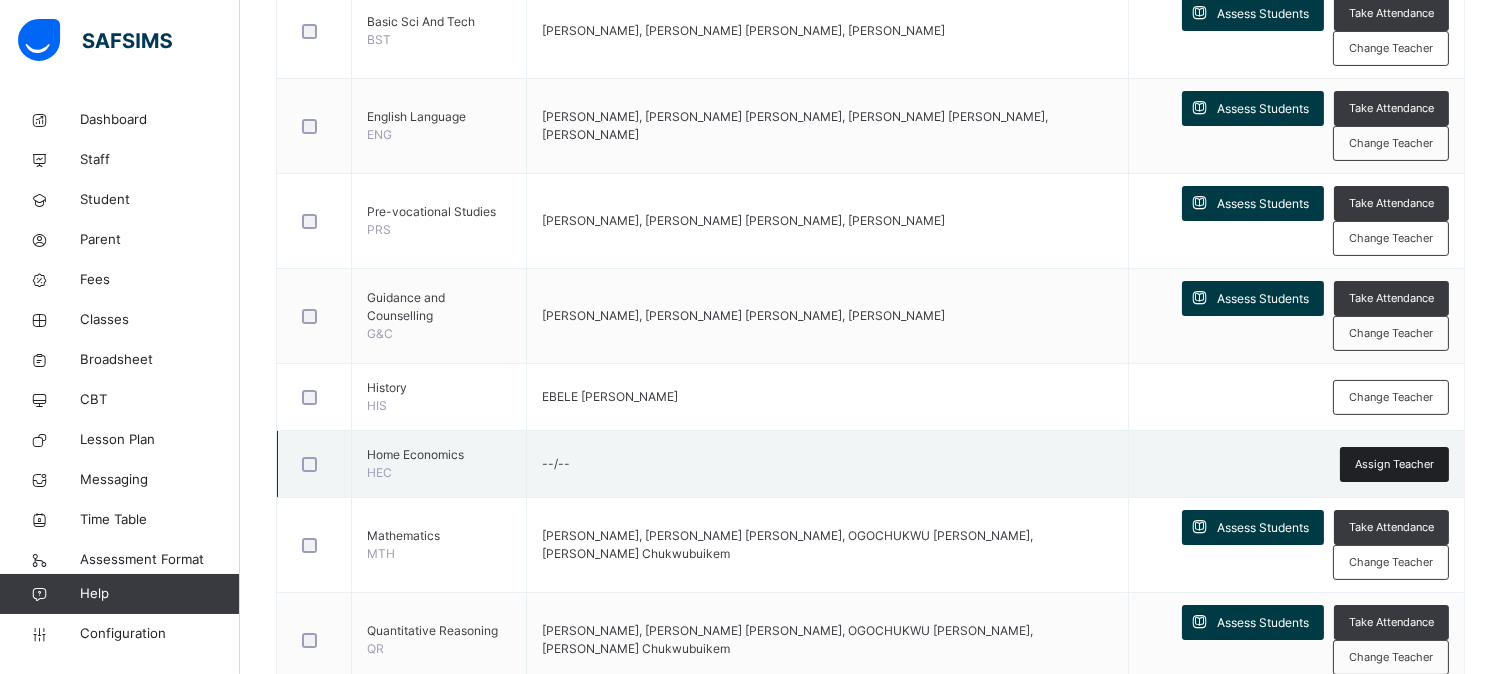click on "Assign Teacher" at bounding box center [1394, 464] 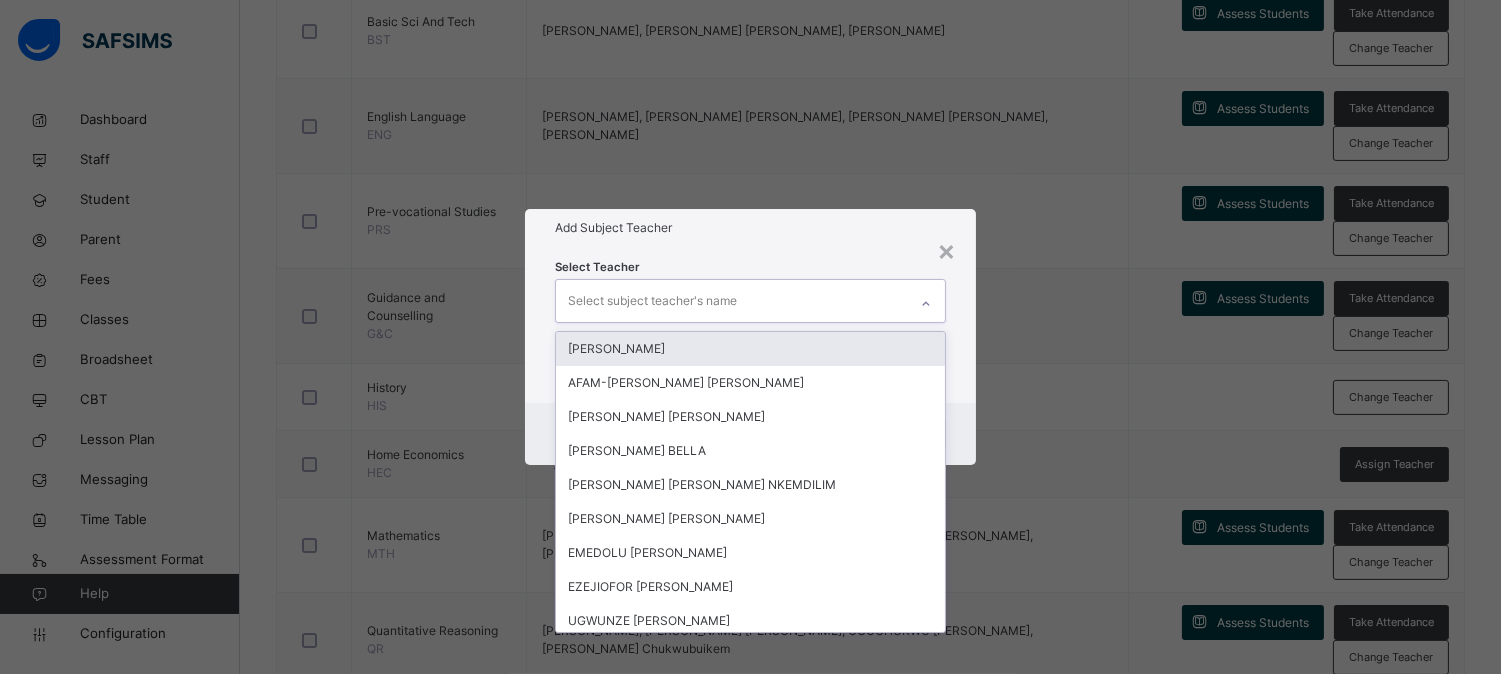 click on "Select subject teacher's name" at bounding box center [731, 301] 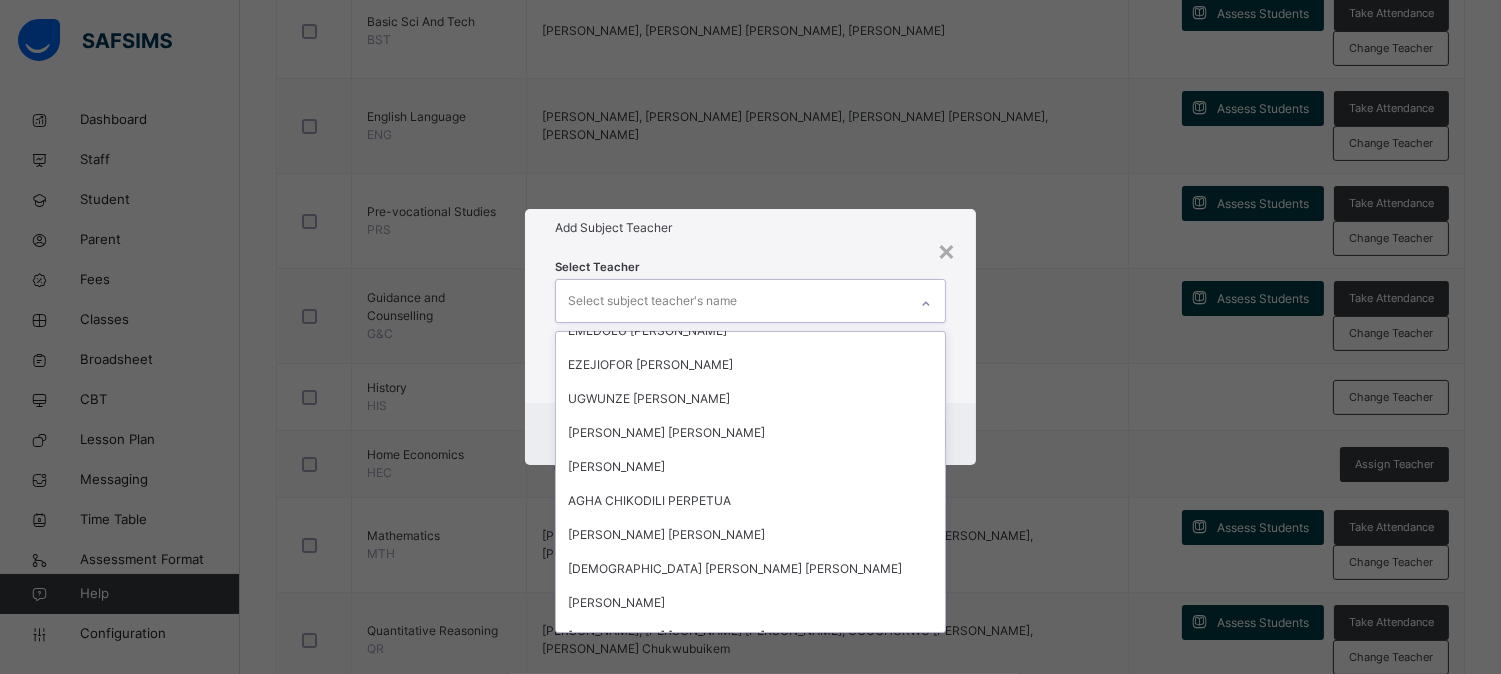 scroll, scrollTop: 225, scrollLeft: 0, axis: vertical 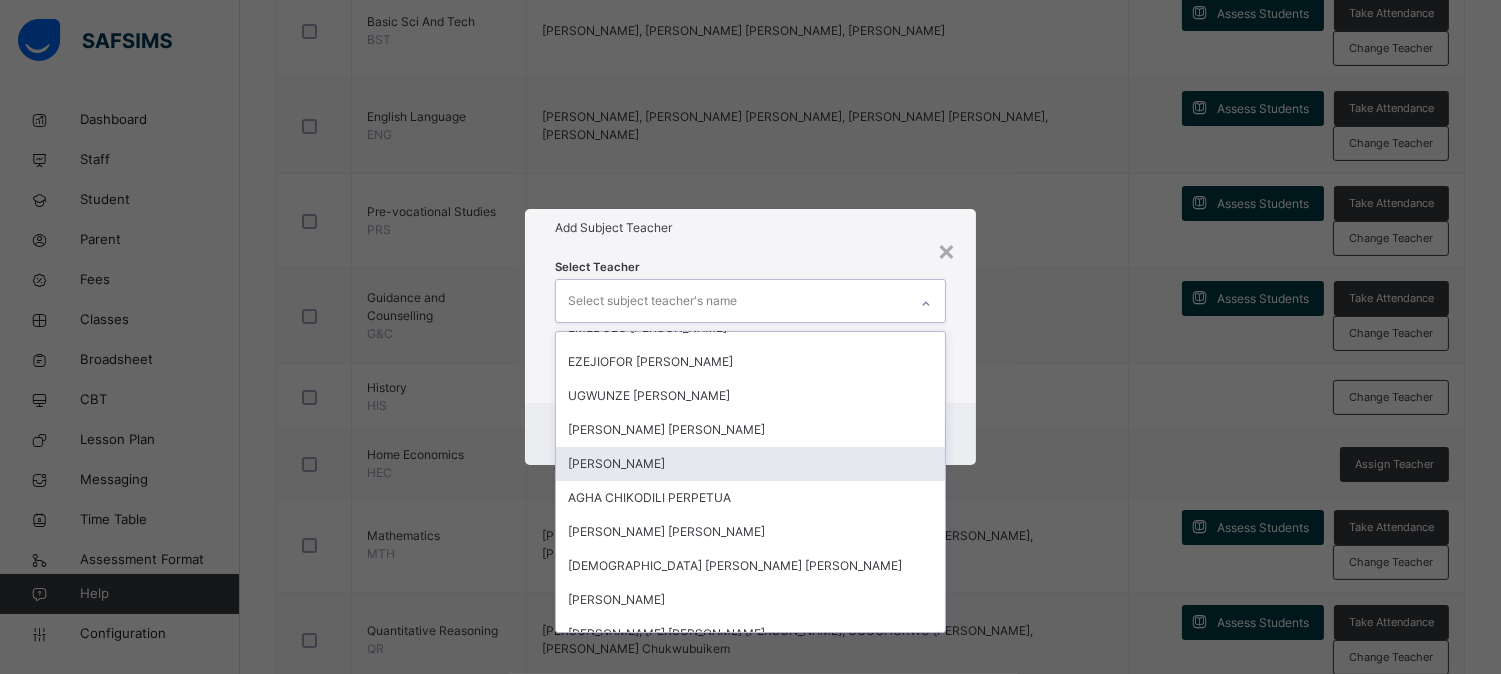 click on "[PERSON_NAME]" at bounding box center (750, 464) 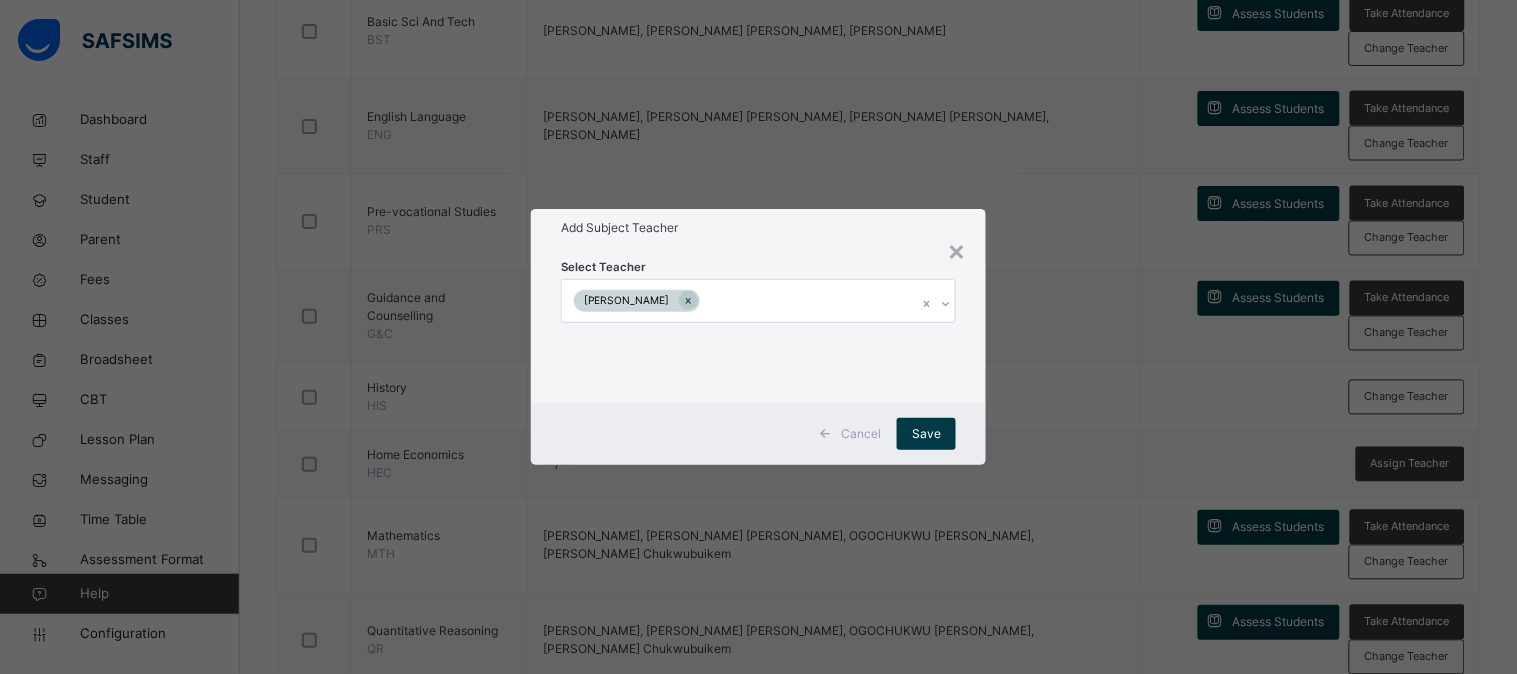 click on "Cancel Save" at bounding box center (758, 434) 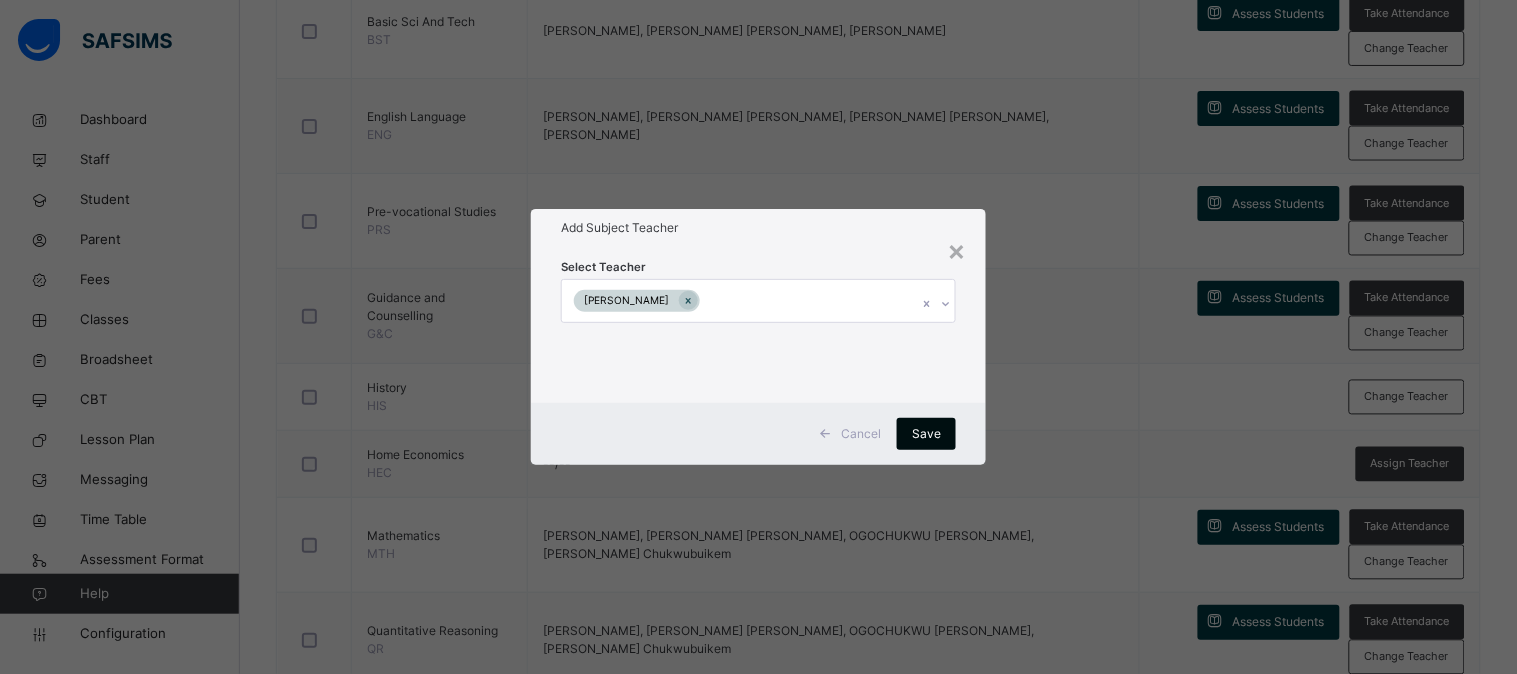 click on "Save" at bounding box center [926, 434] 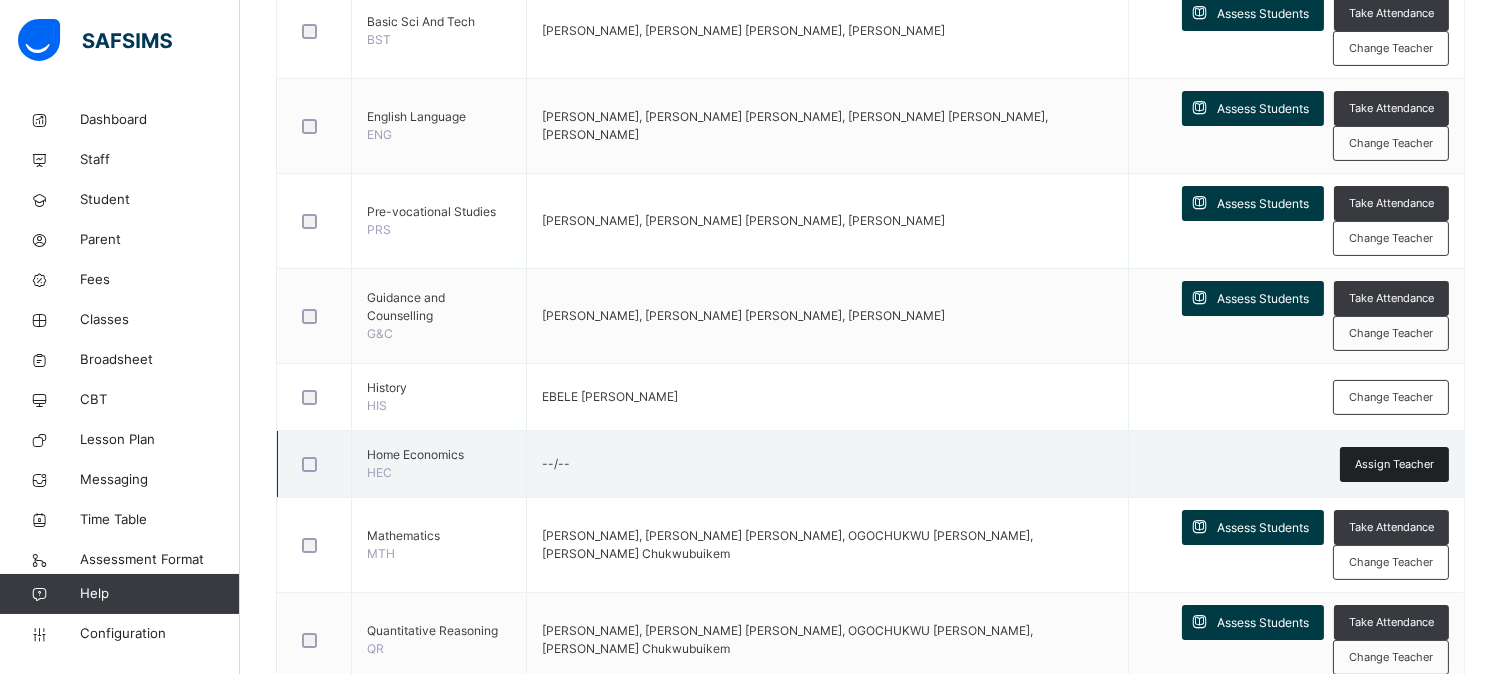 click on "Assign Teacher" at bounding box center (1394, 464) 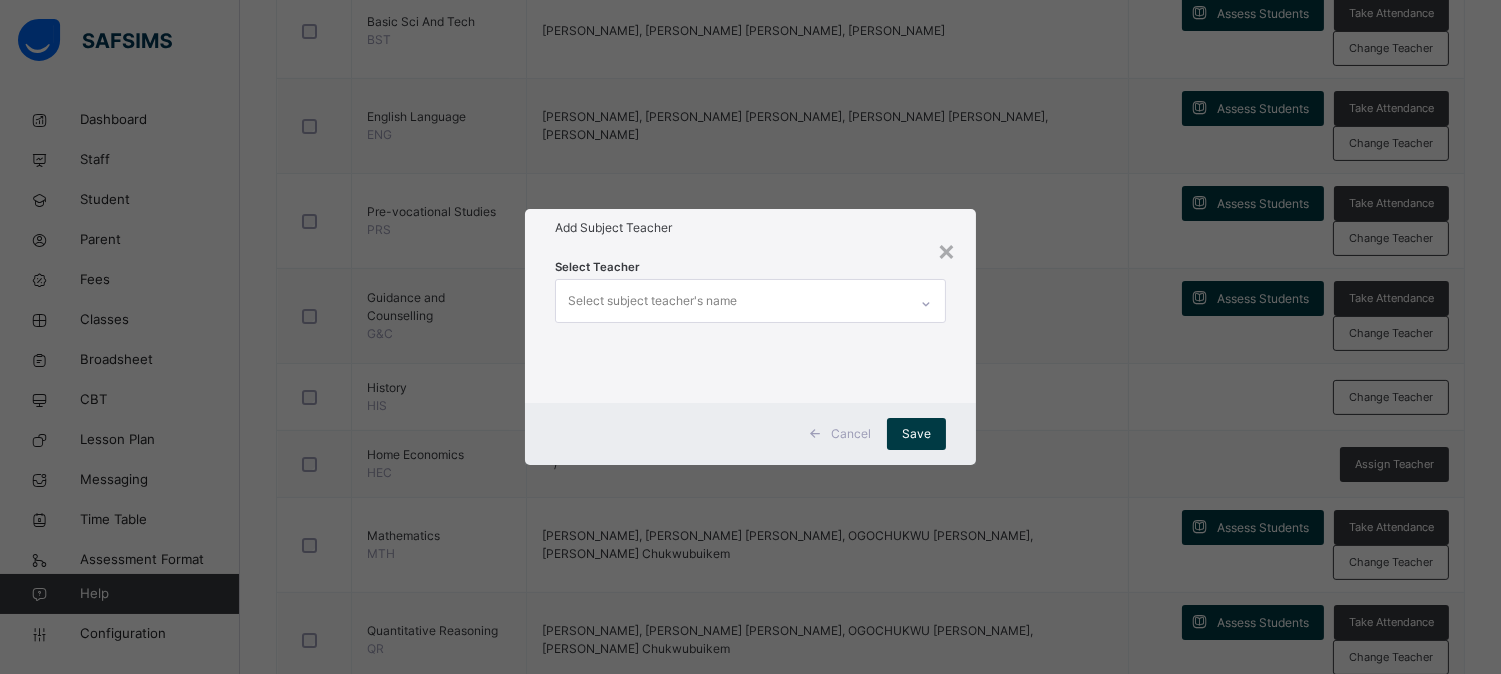 click 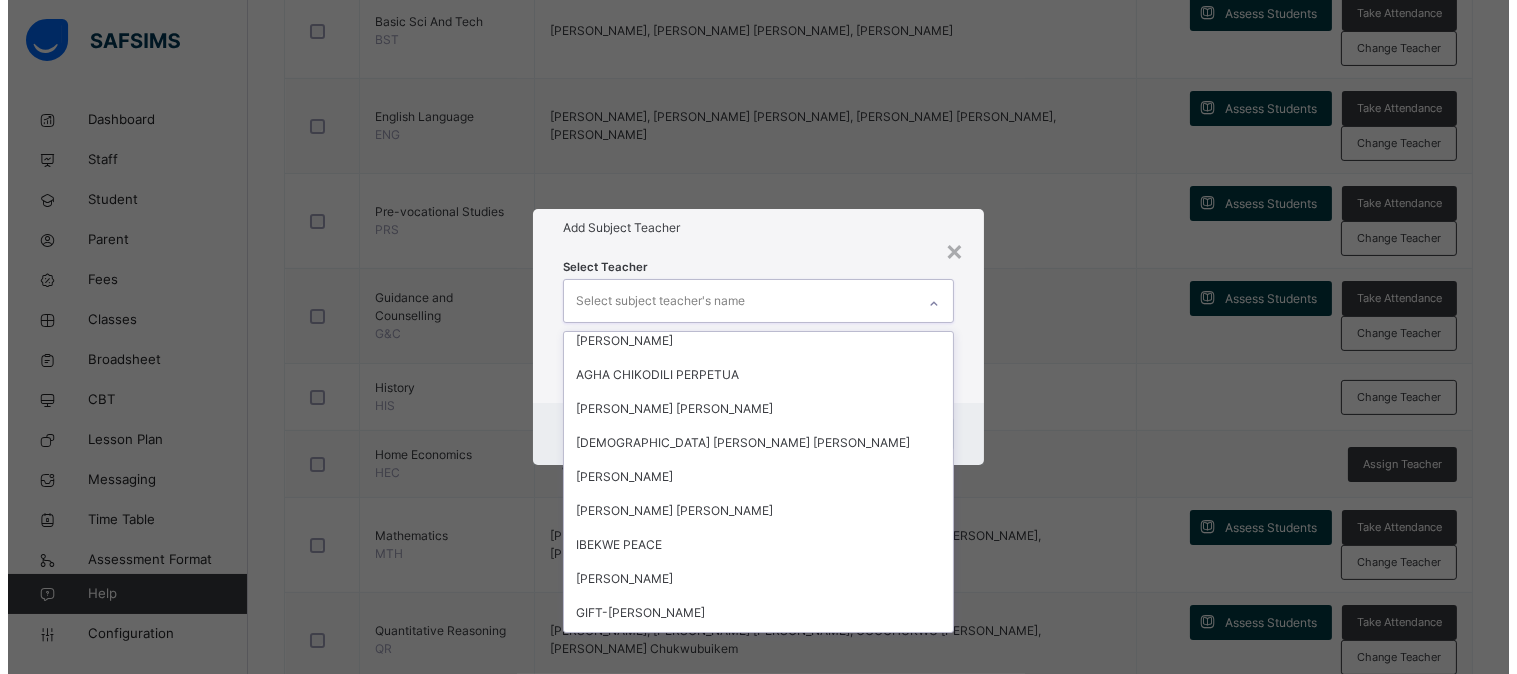 scroll, scrollTop: 352, scrollLeft: 0, axis: vertical 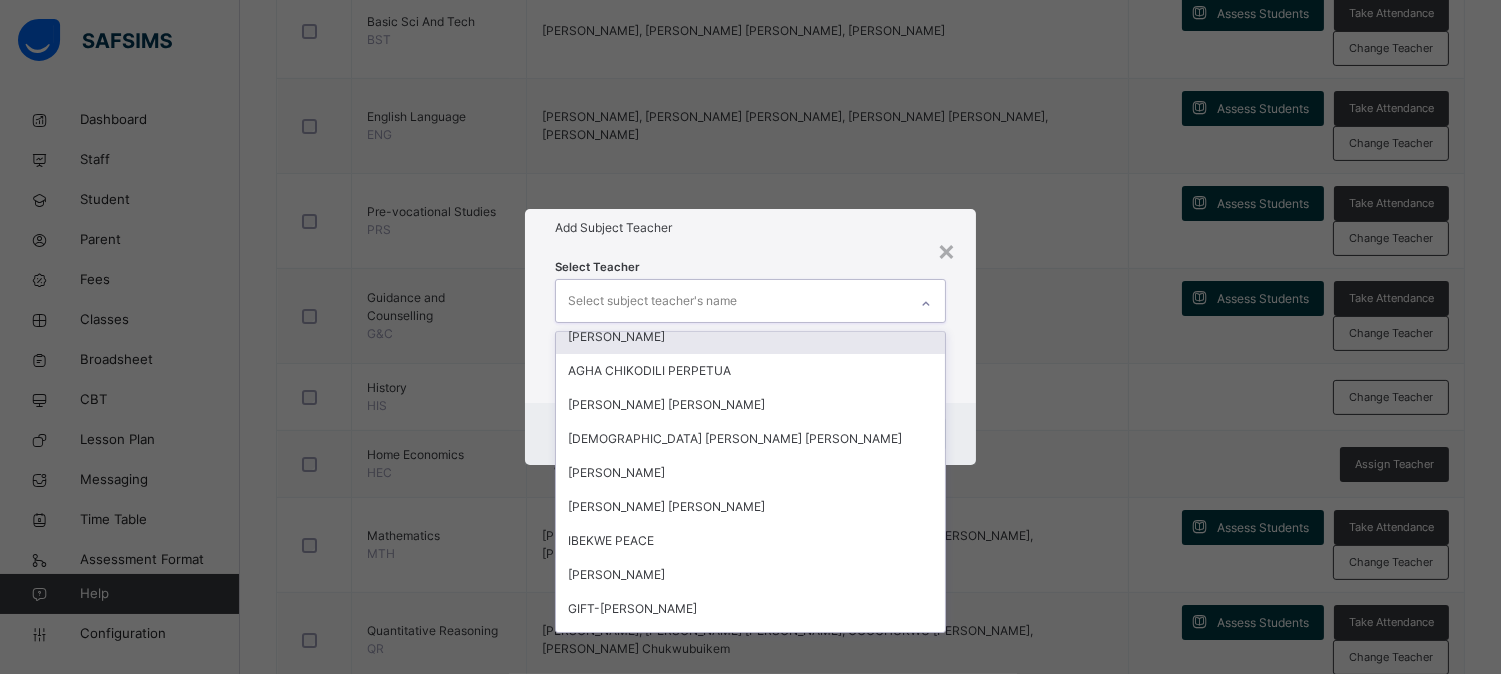 click on "[PERSON_NAME]" at bounding box center [750, 337] 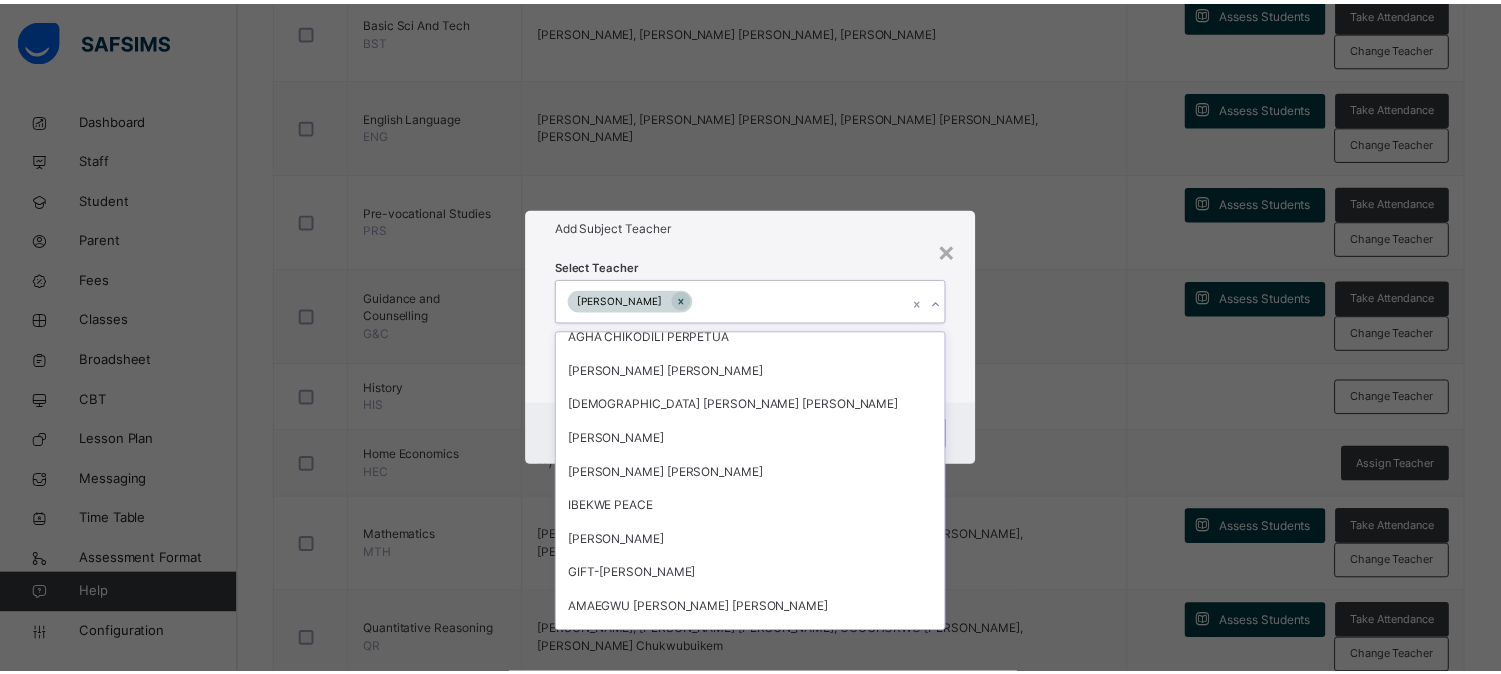 scroll, scrollTop: 318, scrollLeft: 0, axis: vertical 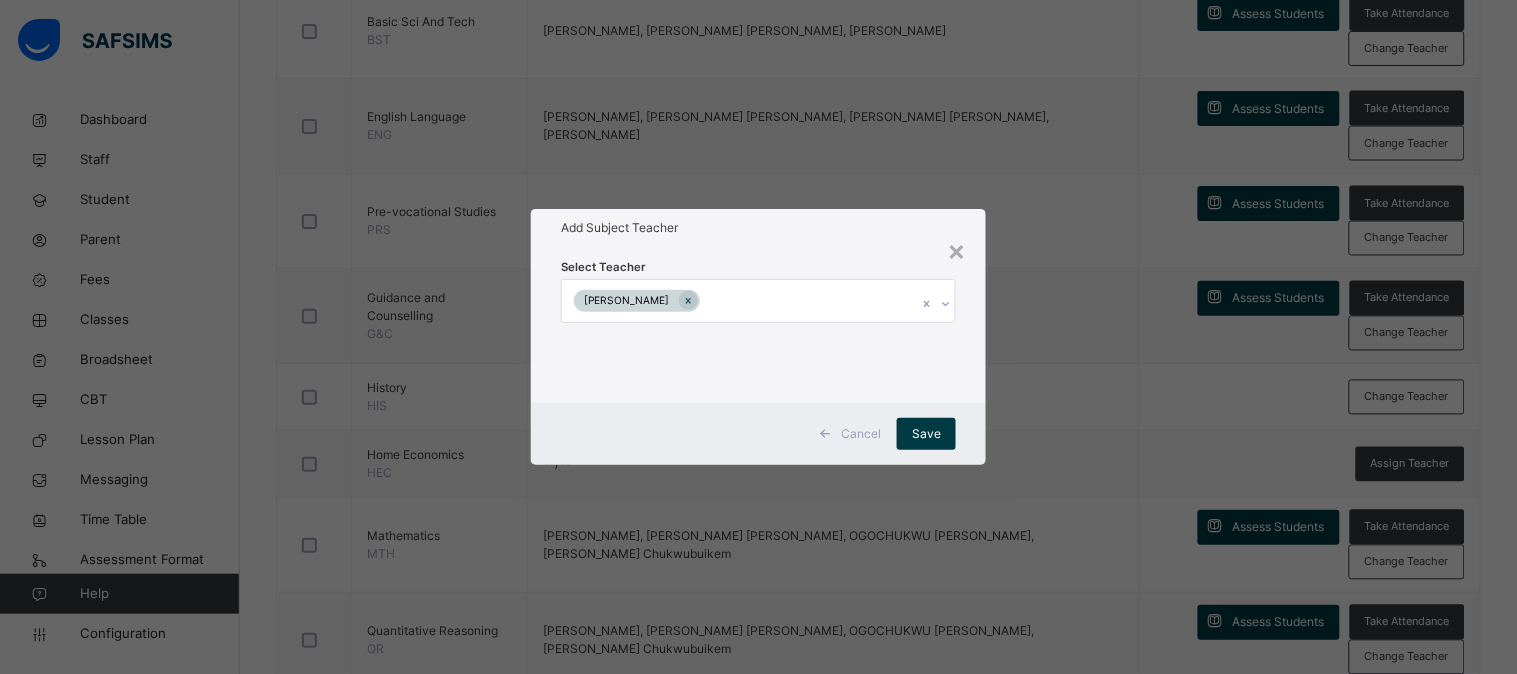 click on "Select Teacher [PERSON_NAME]" at bounding box center [758, 325] 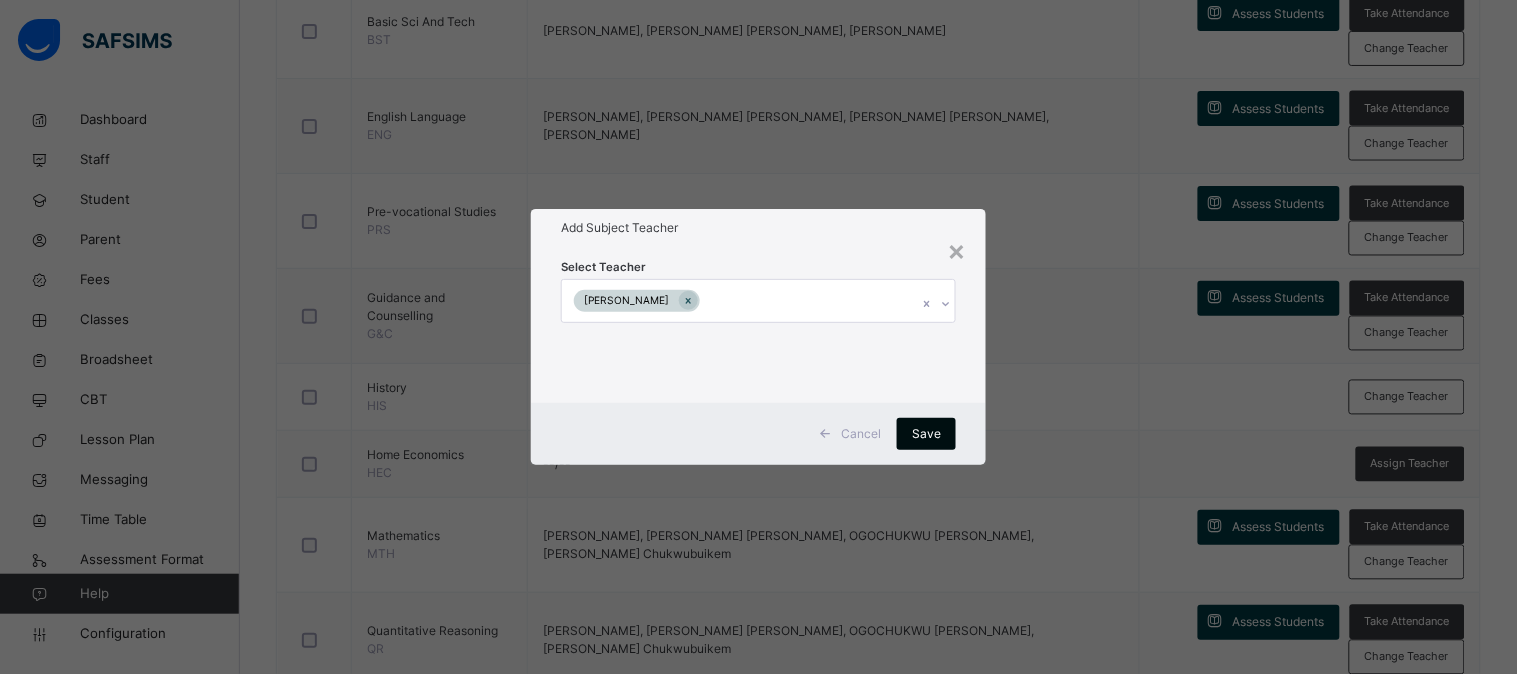 click on "Save" at bounding box center (926, 434) 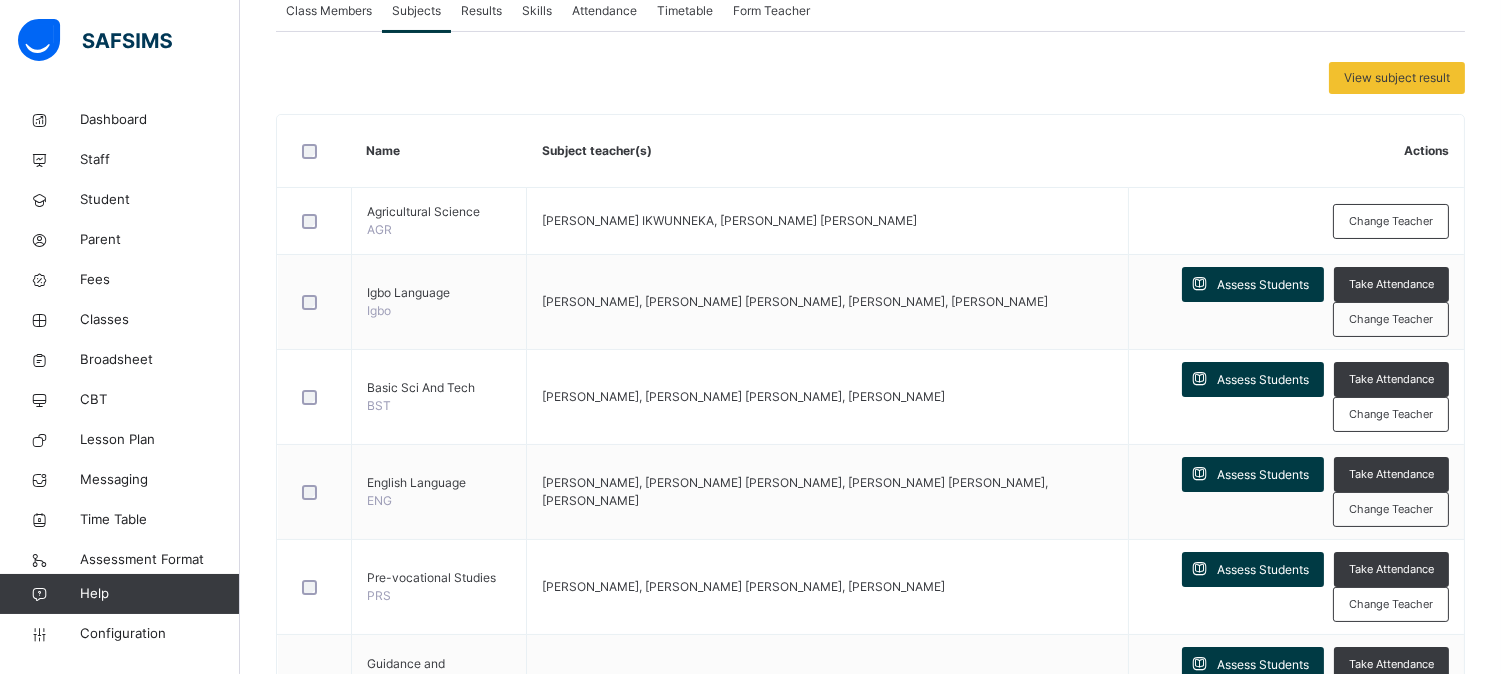 scroll, scrollTop: 398, scrollLeft: 0, axis: vertical 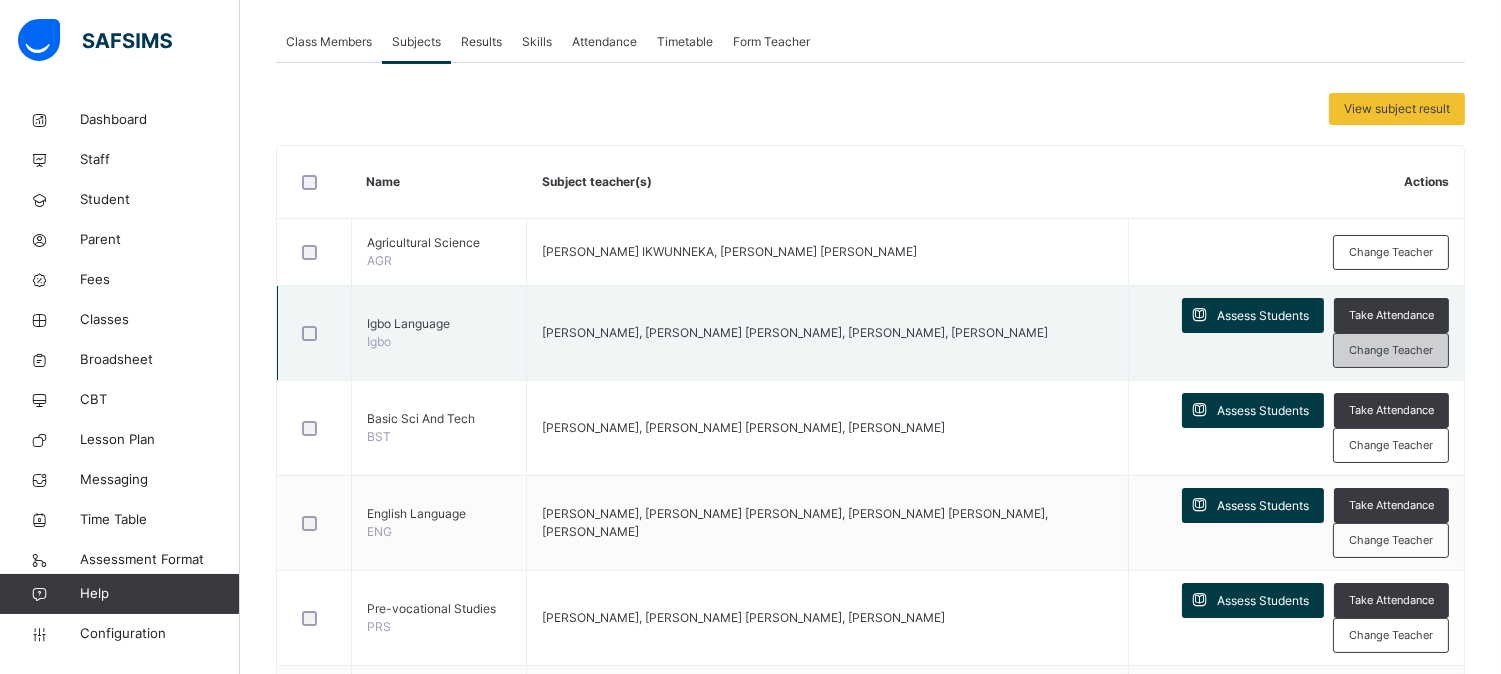 click on "Change Teacher" at bounding box center (1391, 350) 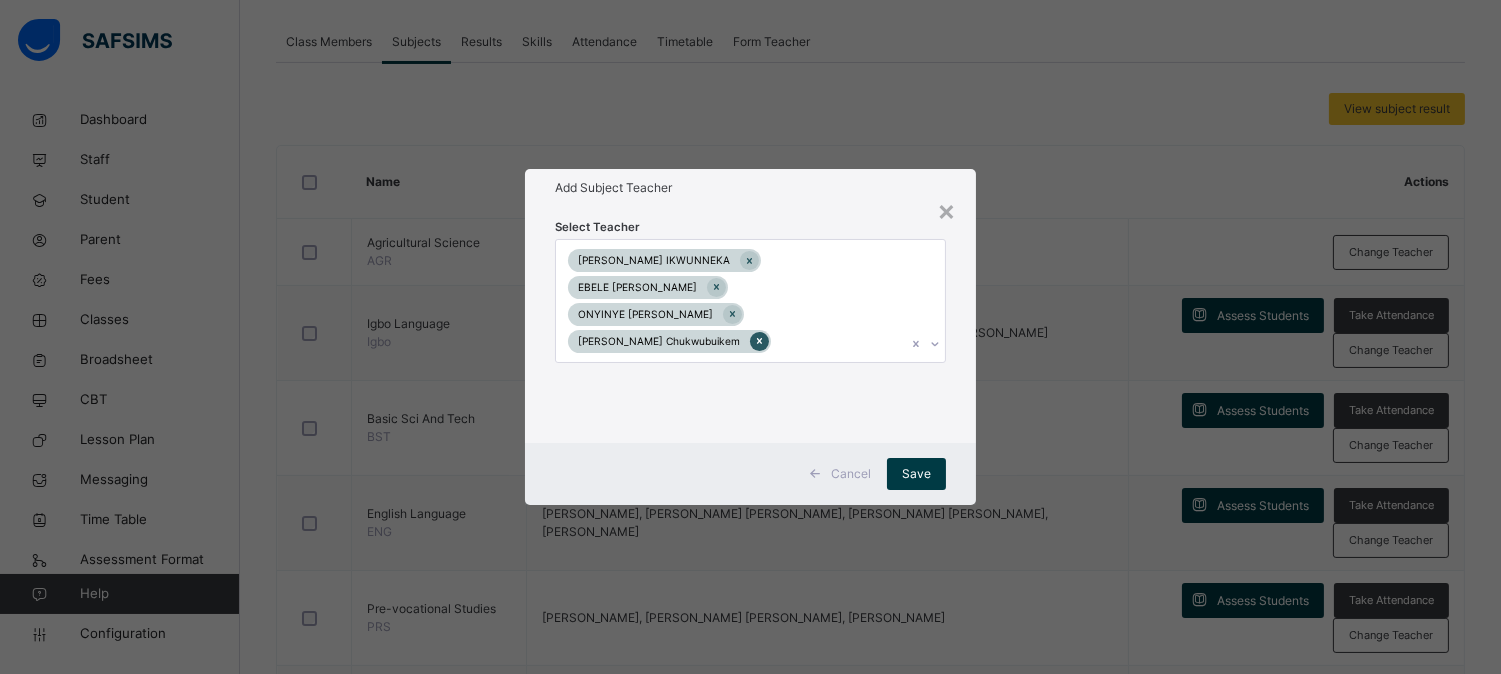 click 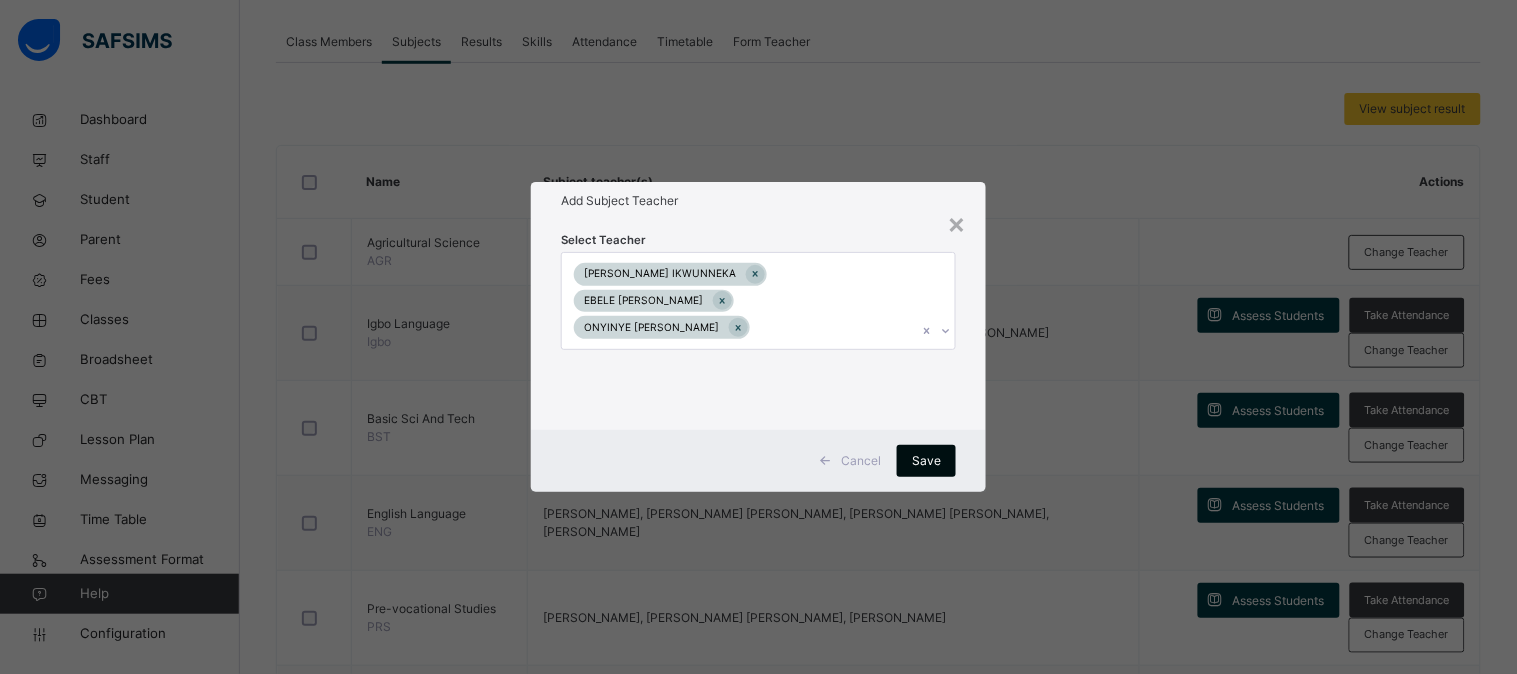 click on "Save" at bounding box center [926, 461] 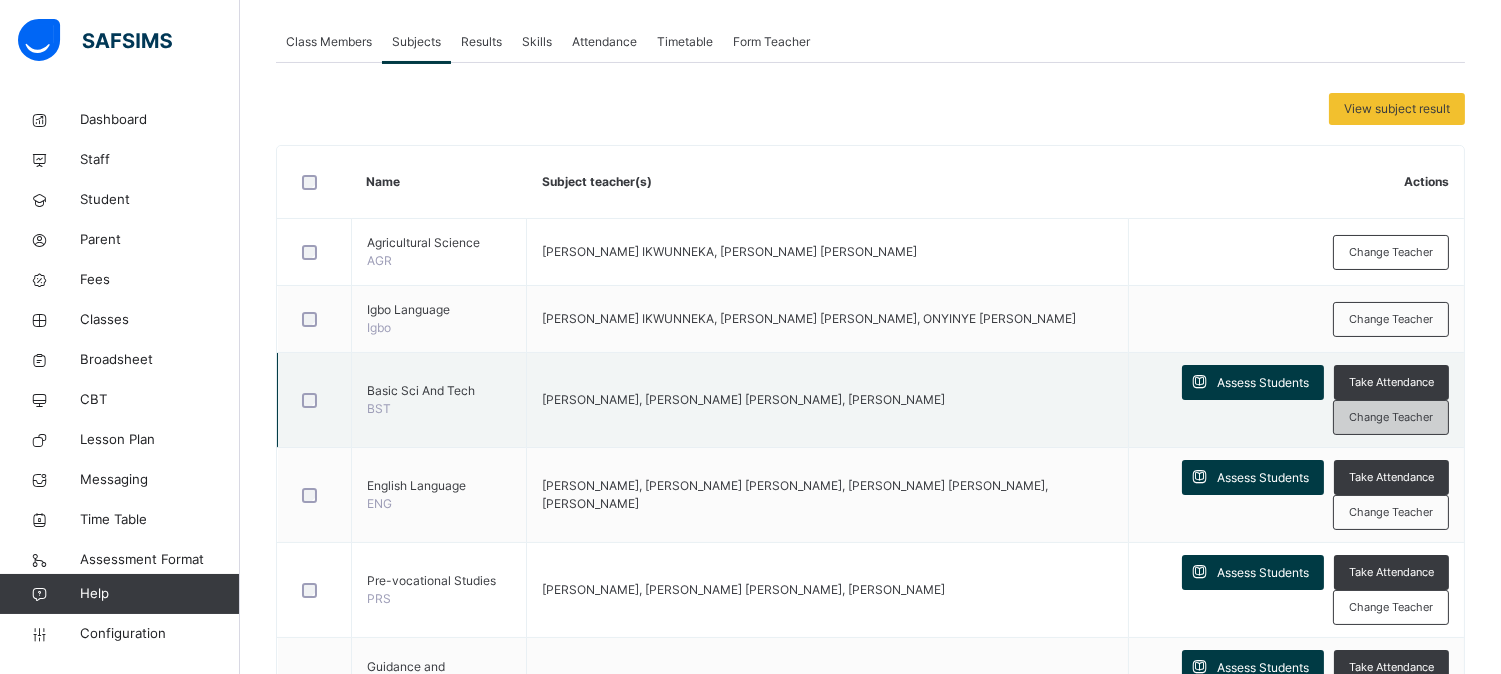 click on "Change Teacher" at bounding box center [1391, 417] 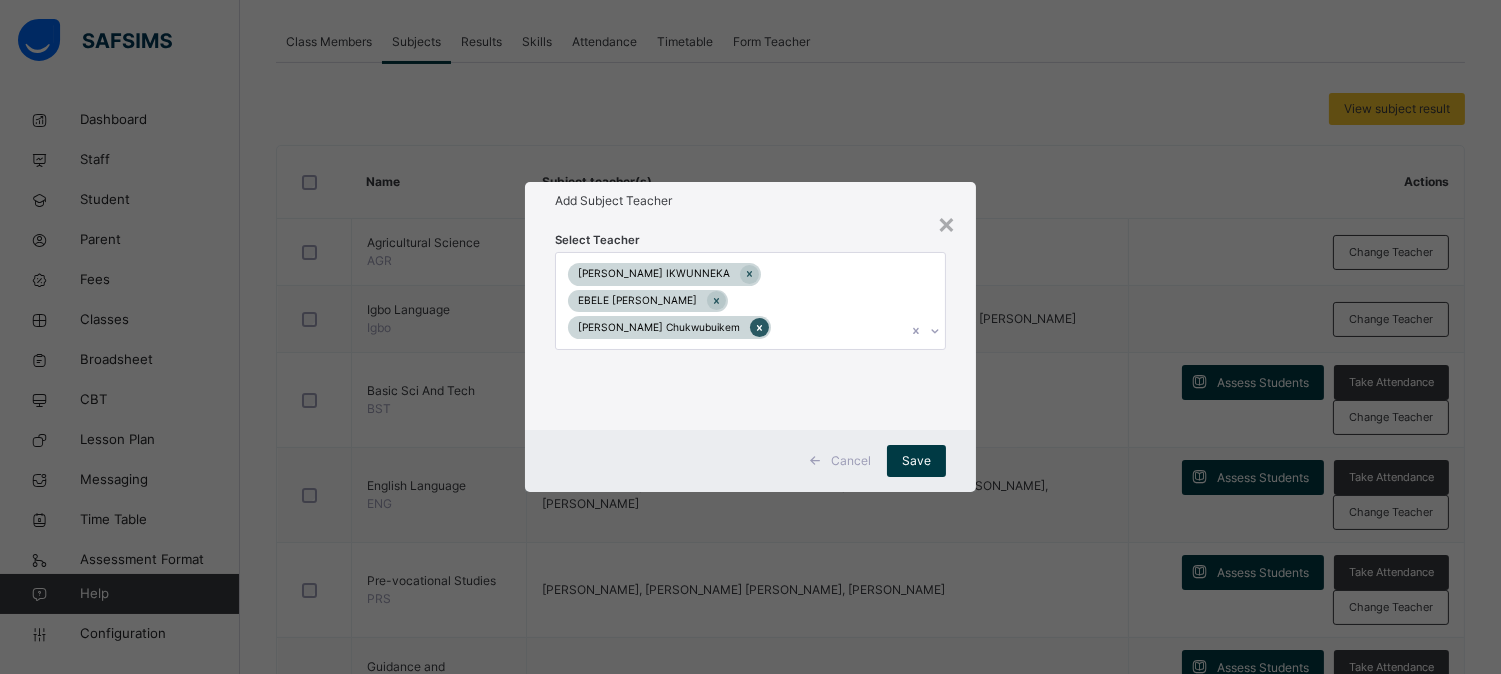 click 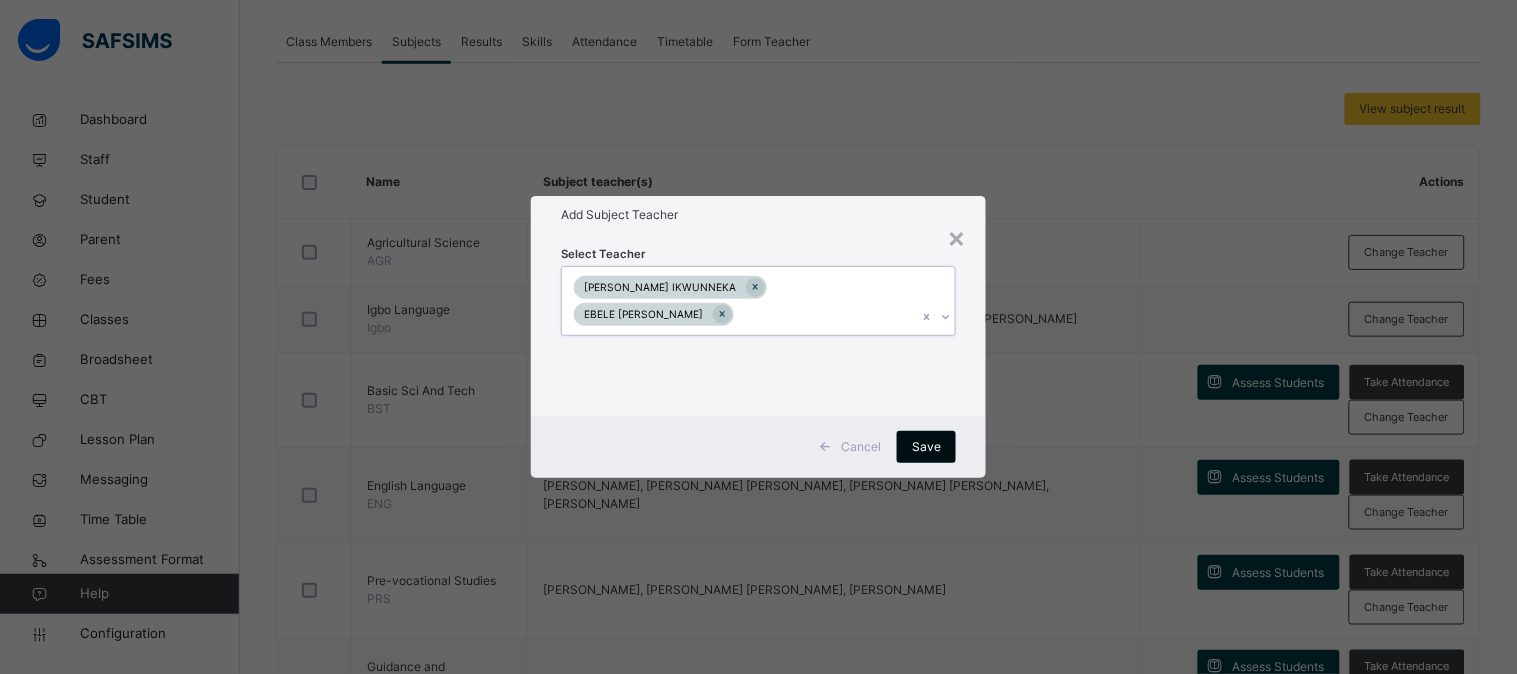 click on "Save" at bounding box center (926, 447) 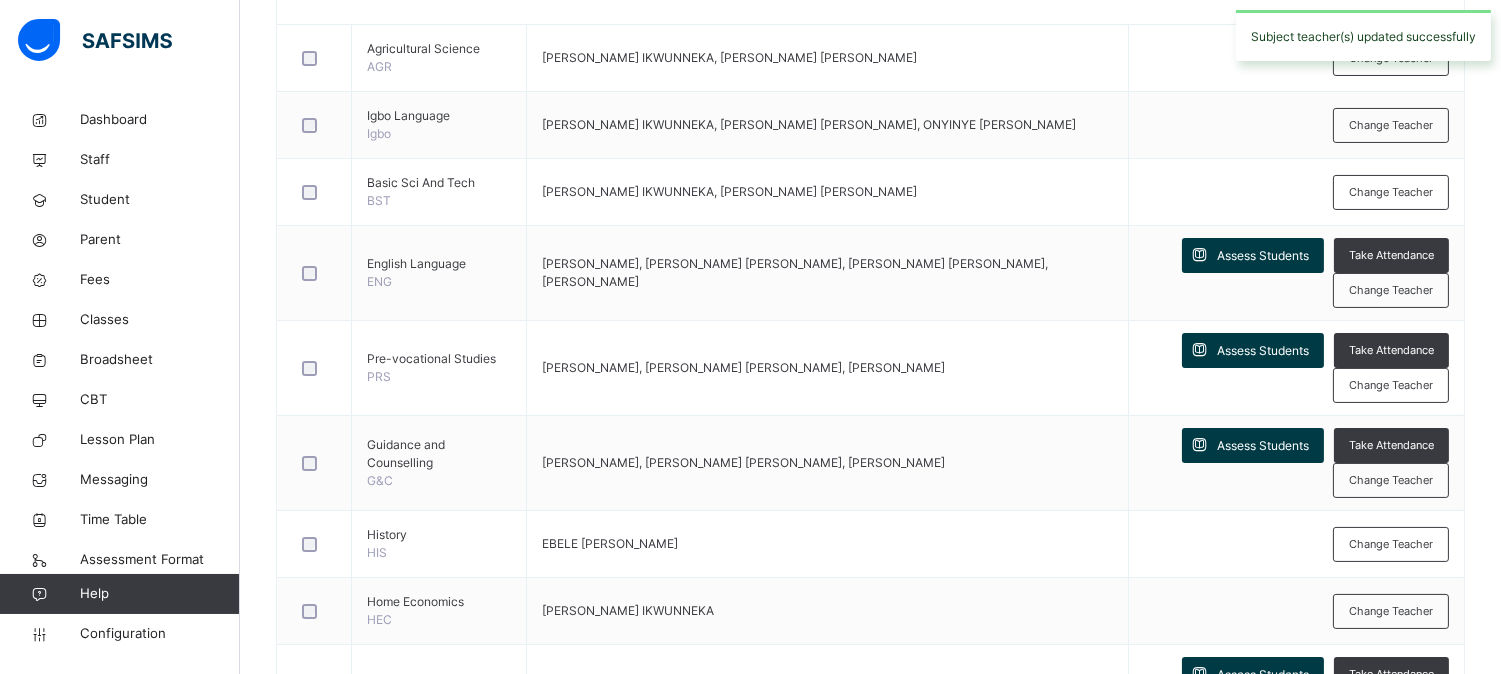 scroll, scrollTop: 552, scrollLeft: 0, axis: vertical 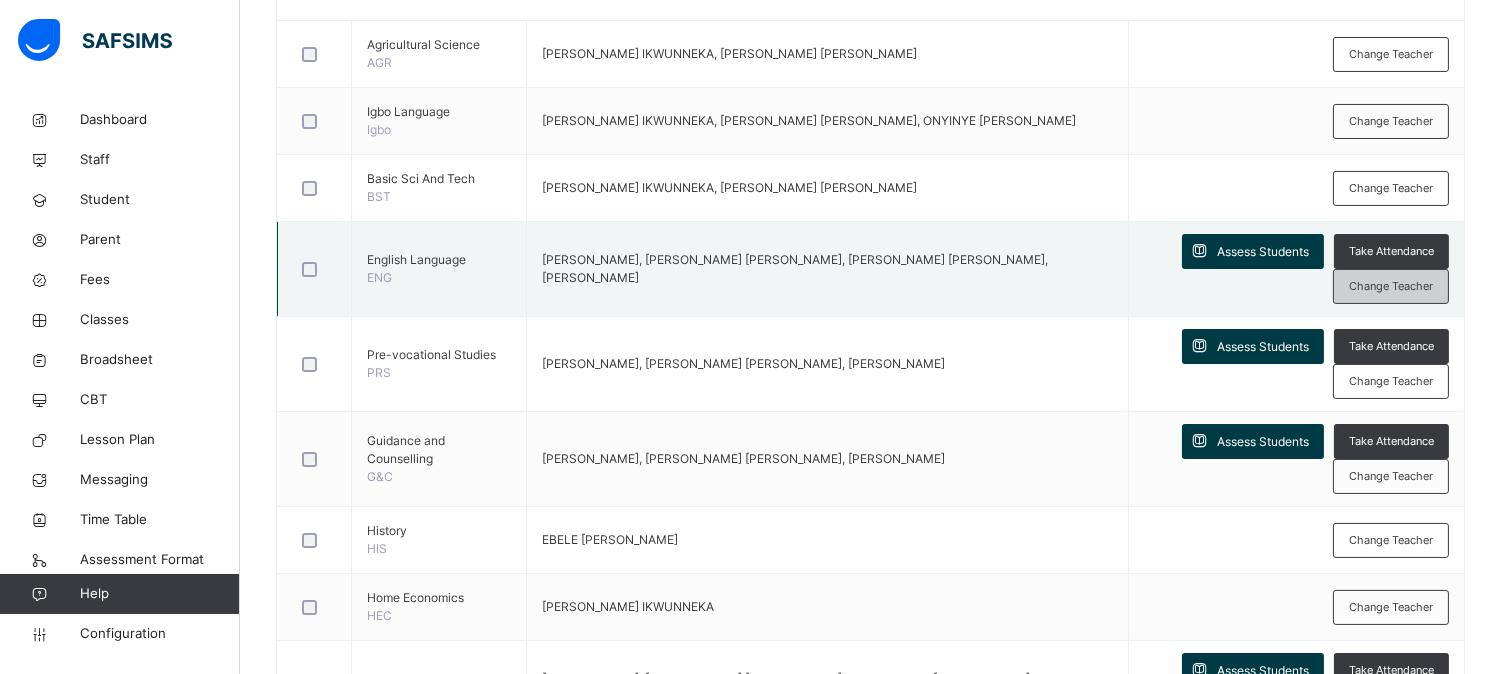click on "Change Teacher" at bounding box center [1391, 286] 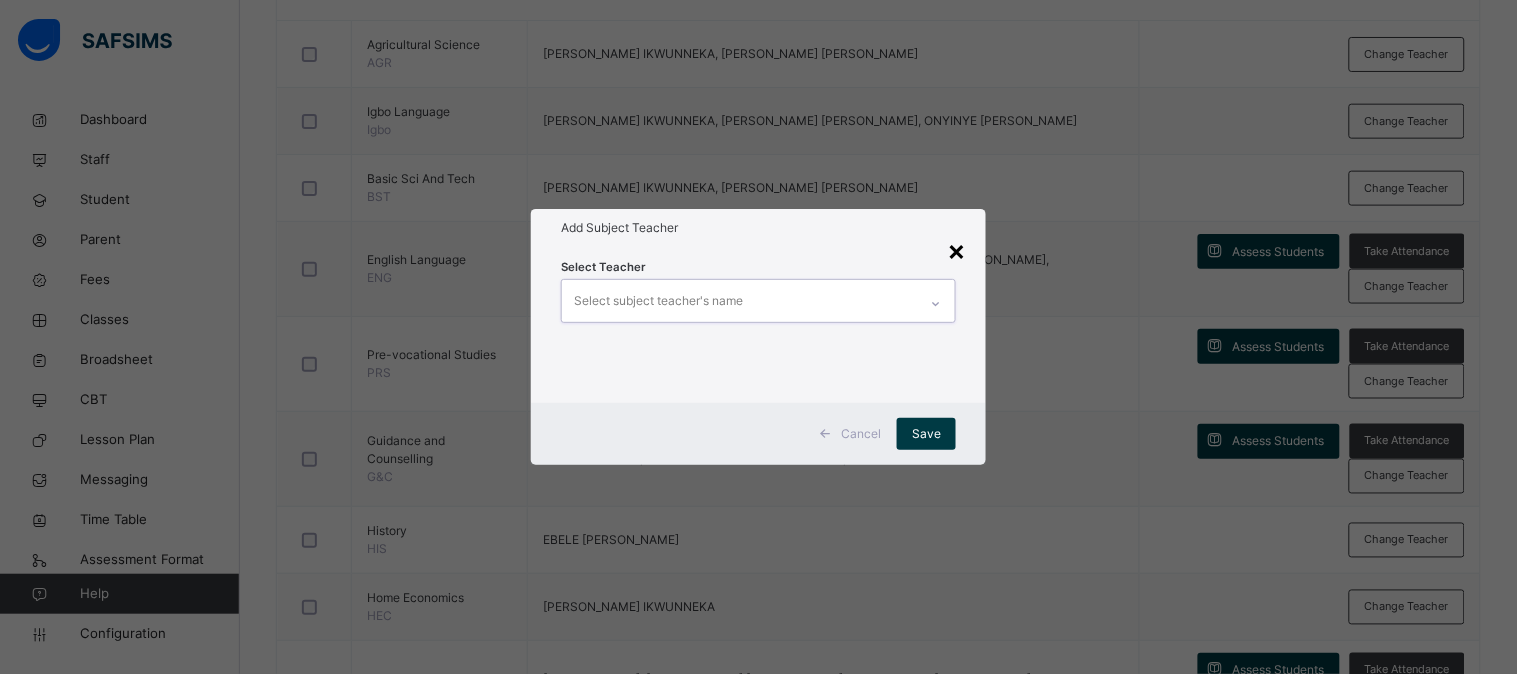 click on "×" at bounding box center [956, 250] 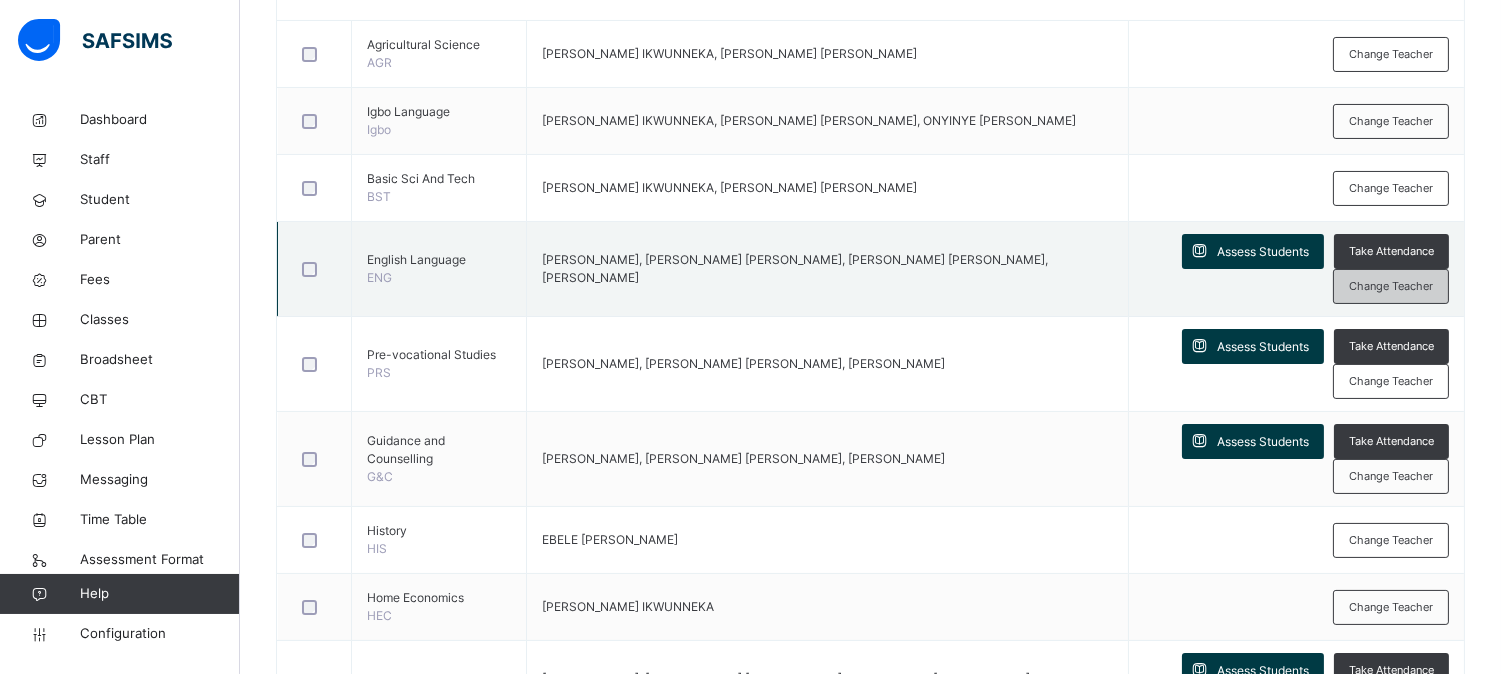 click on "Change Teacher" at bounding box center (1391, 286) 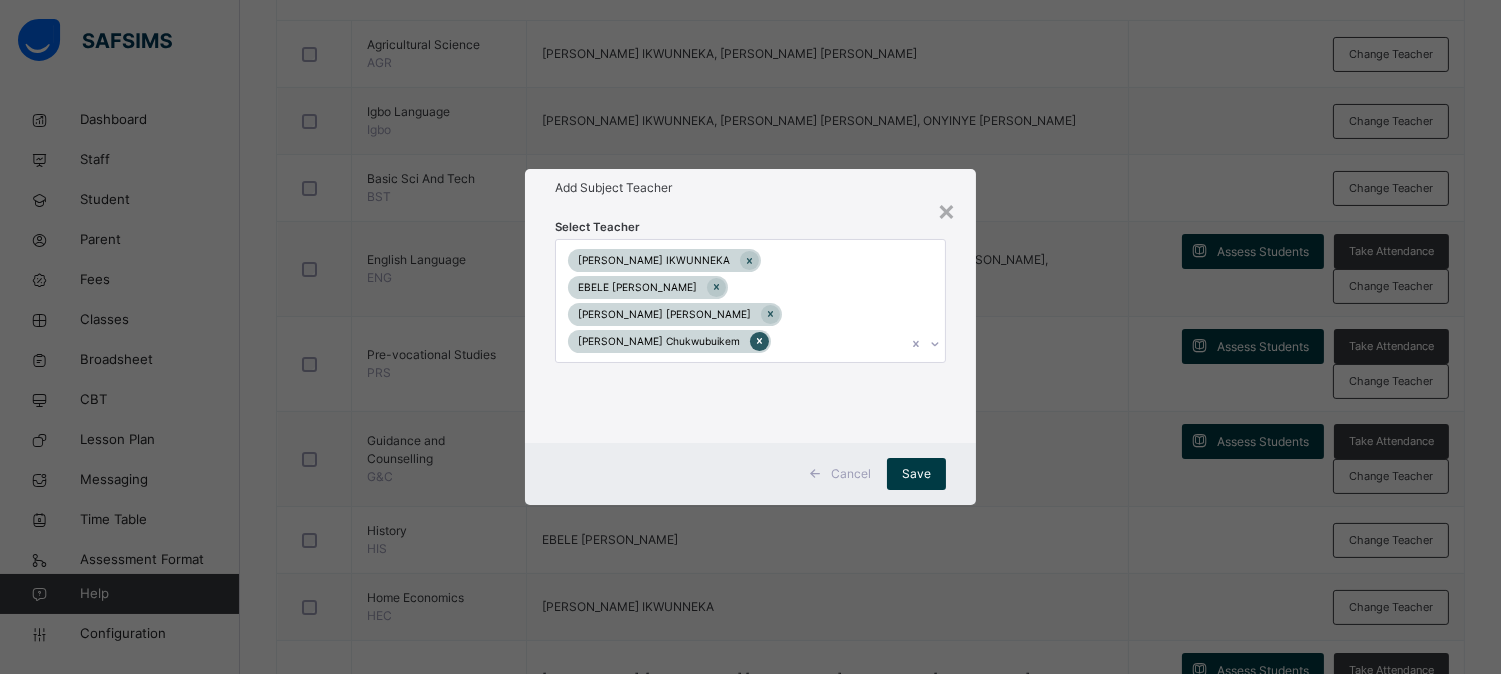 click 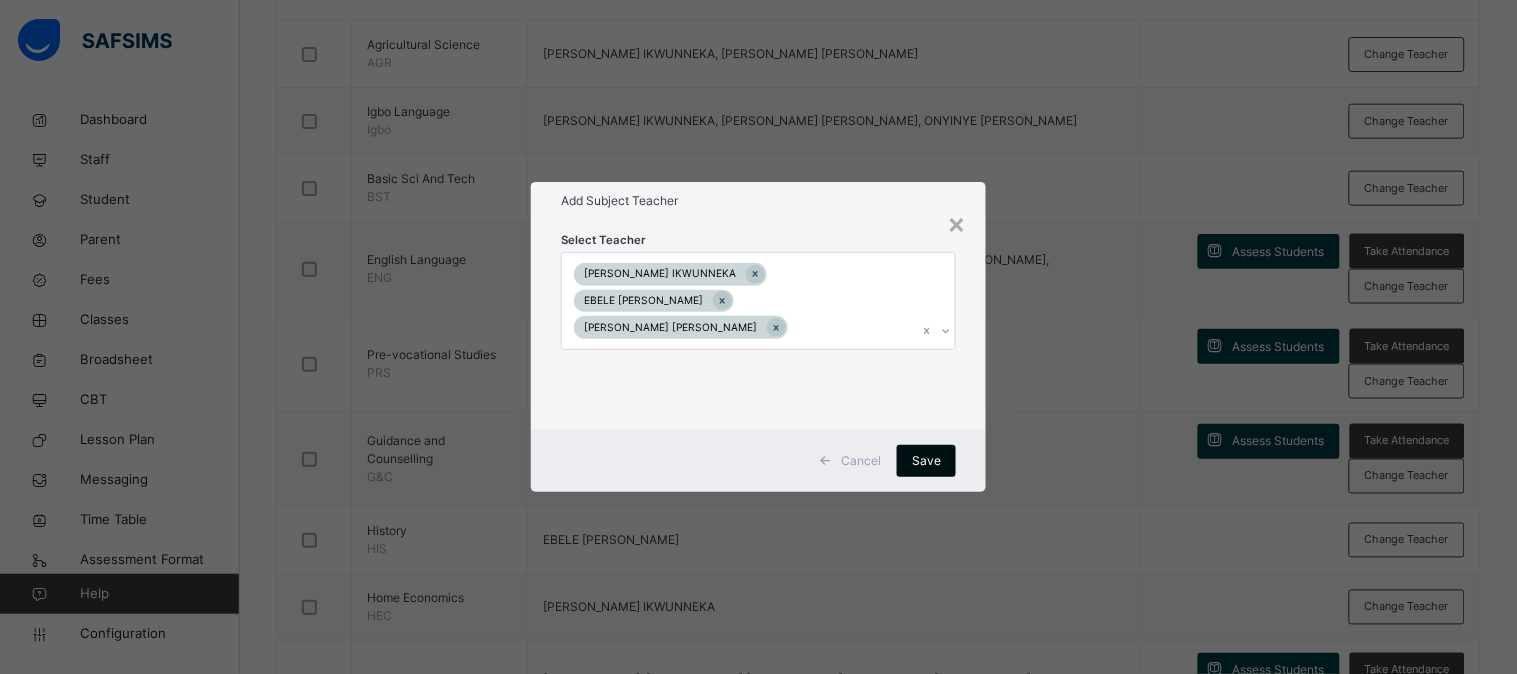 click on "Save" at bounding box center [926, 461] 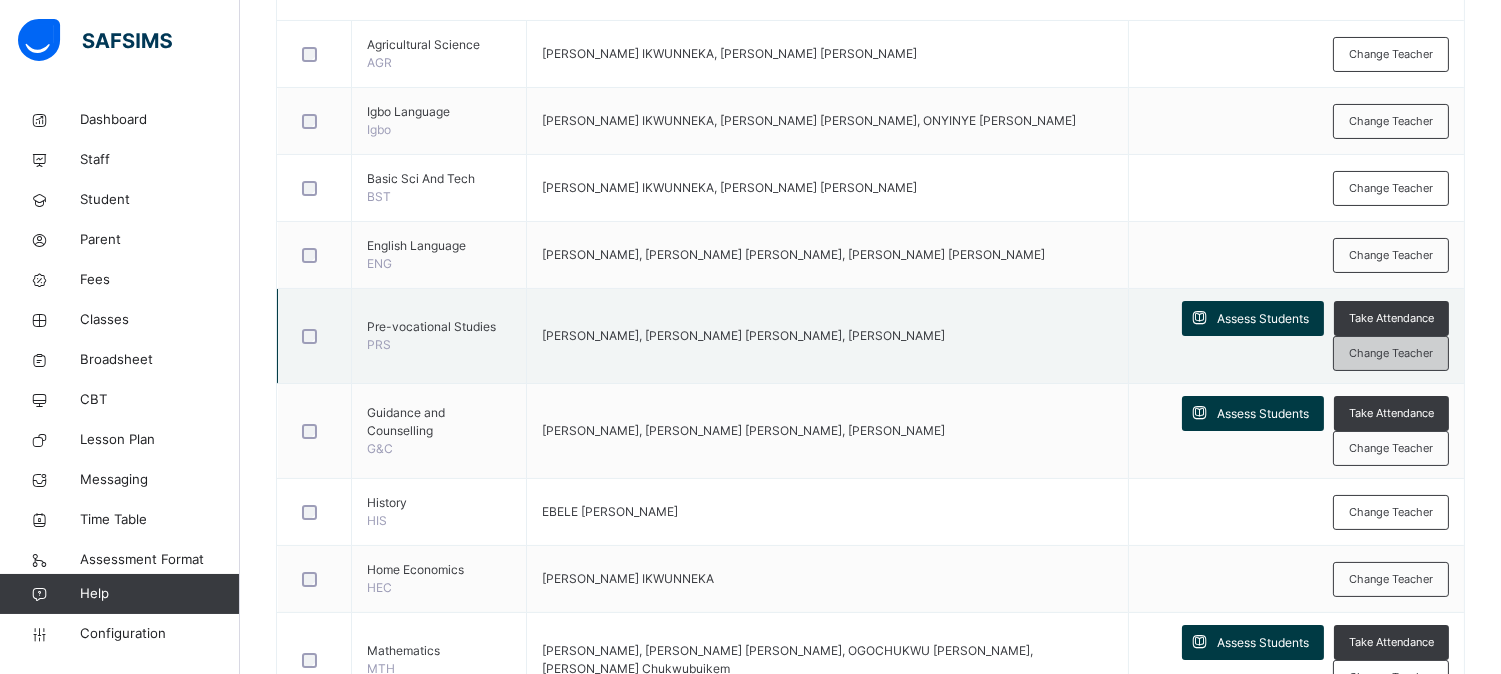 click on "Change Teacher" at bounding box center [1391, 353] 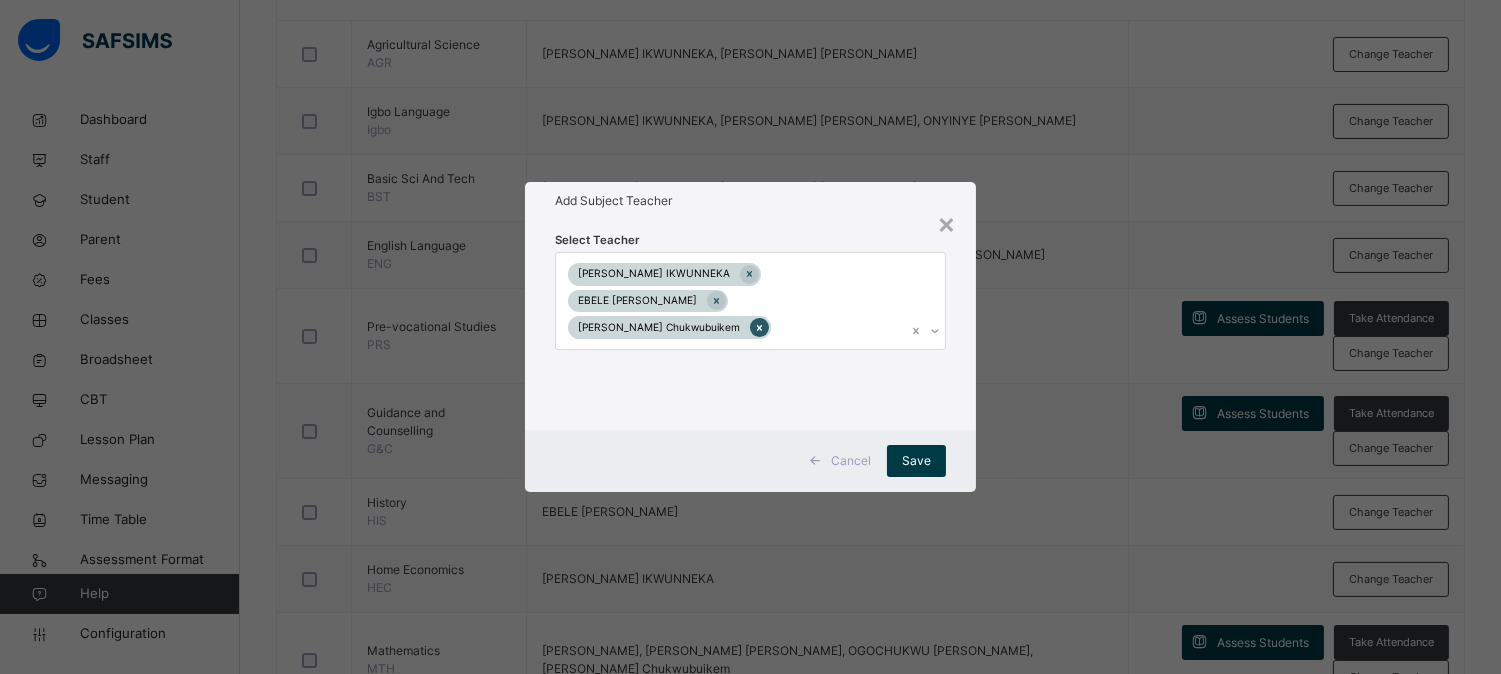 click 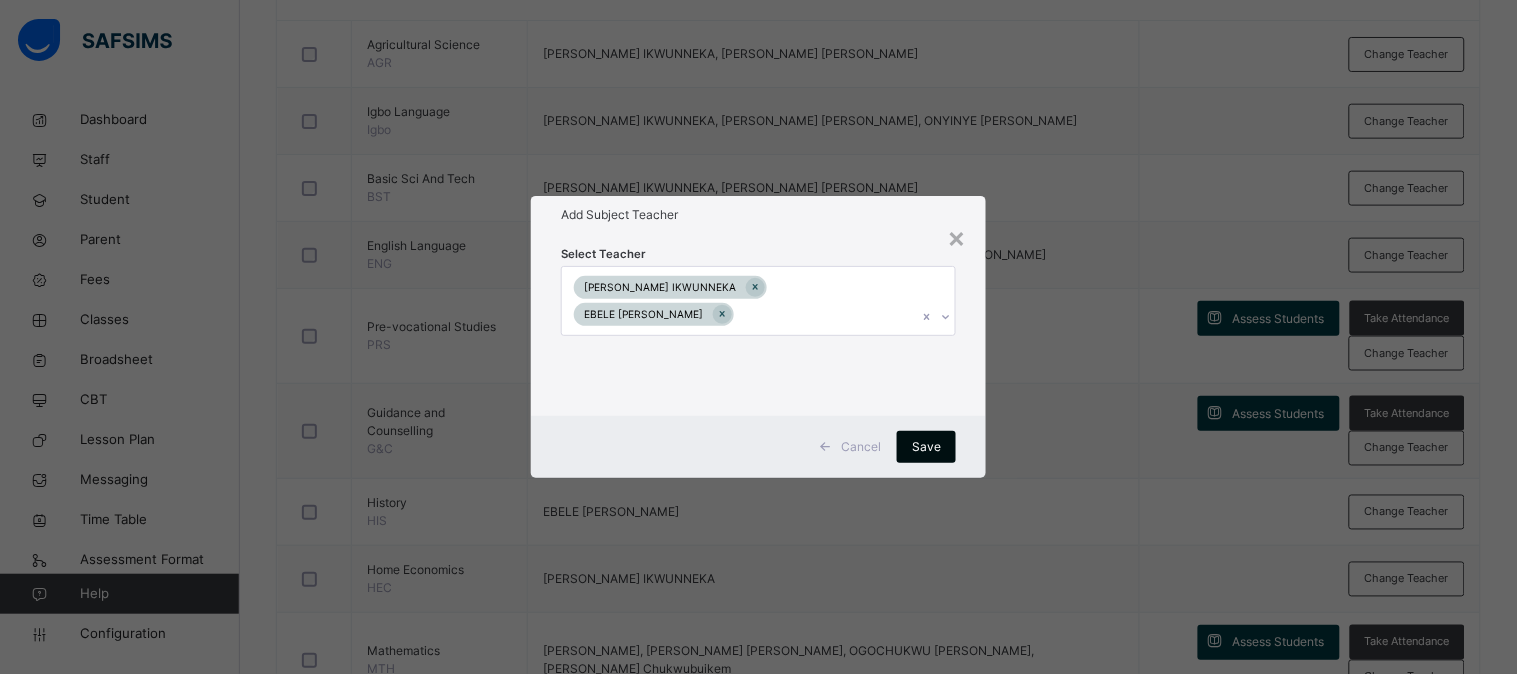 click on "Save" at bounding box center [926, 447] 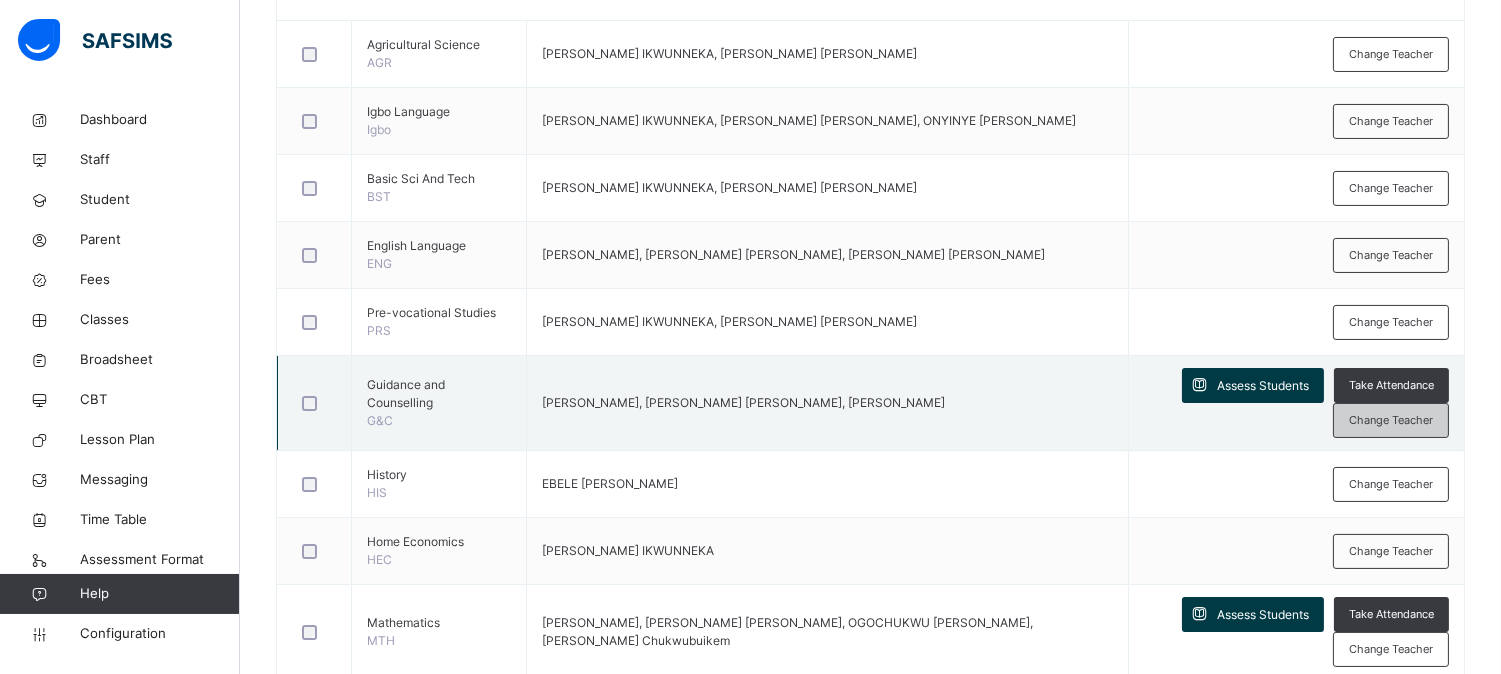 click on "Change Teacher" at bounding box center (1391, 420) 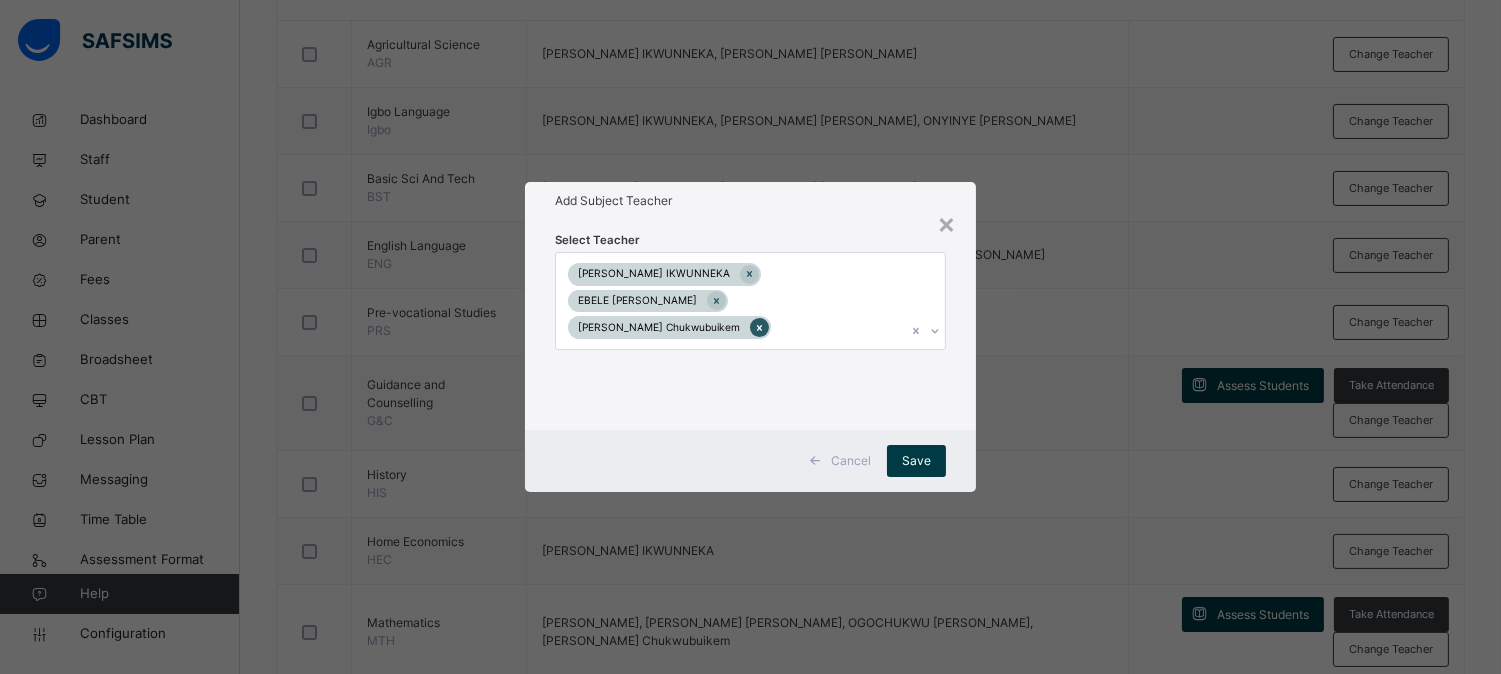 click 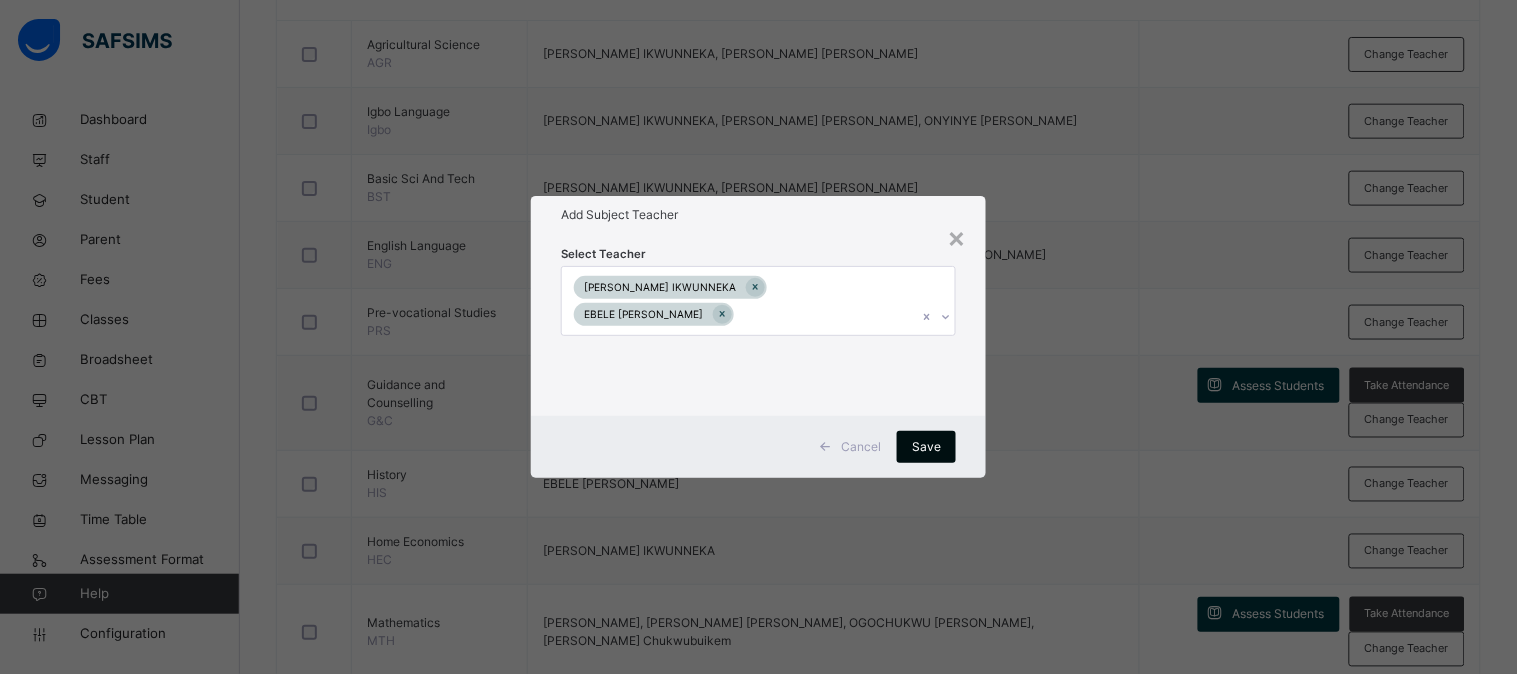 click on "Save" at bounding box center (926, 447) 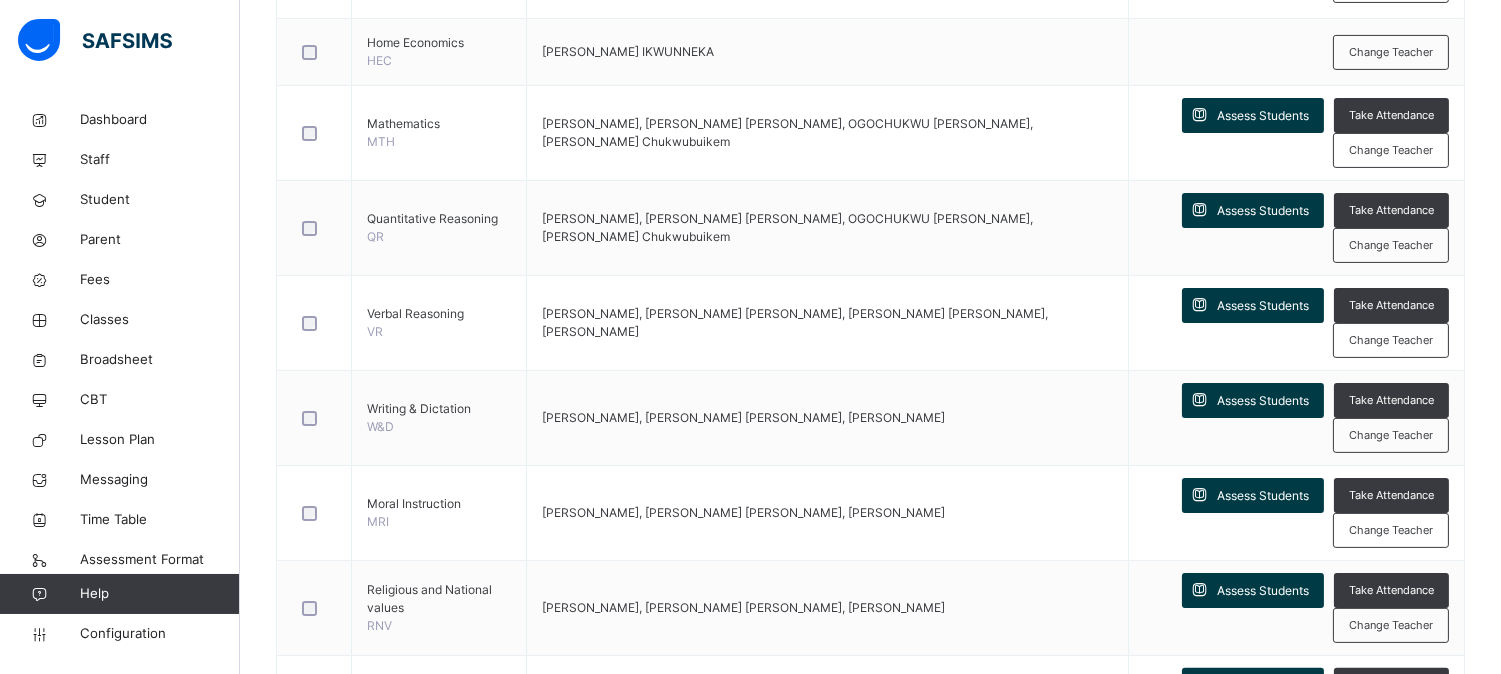 scroll, scrollTop: 1163, scrollLeft: 0, axis: vertical 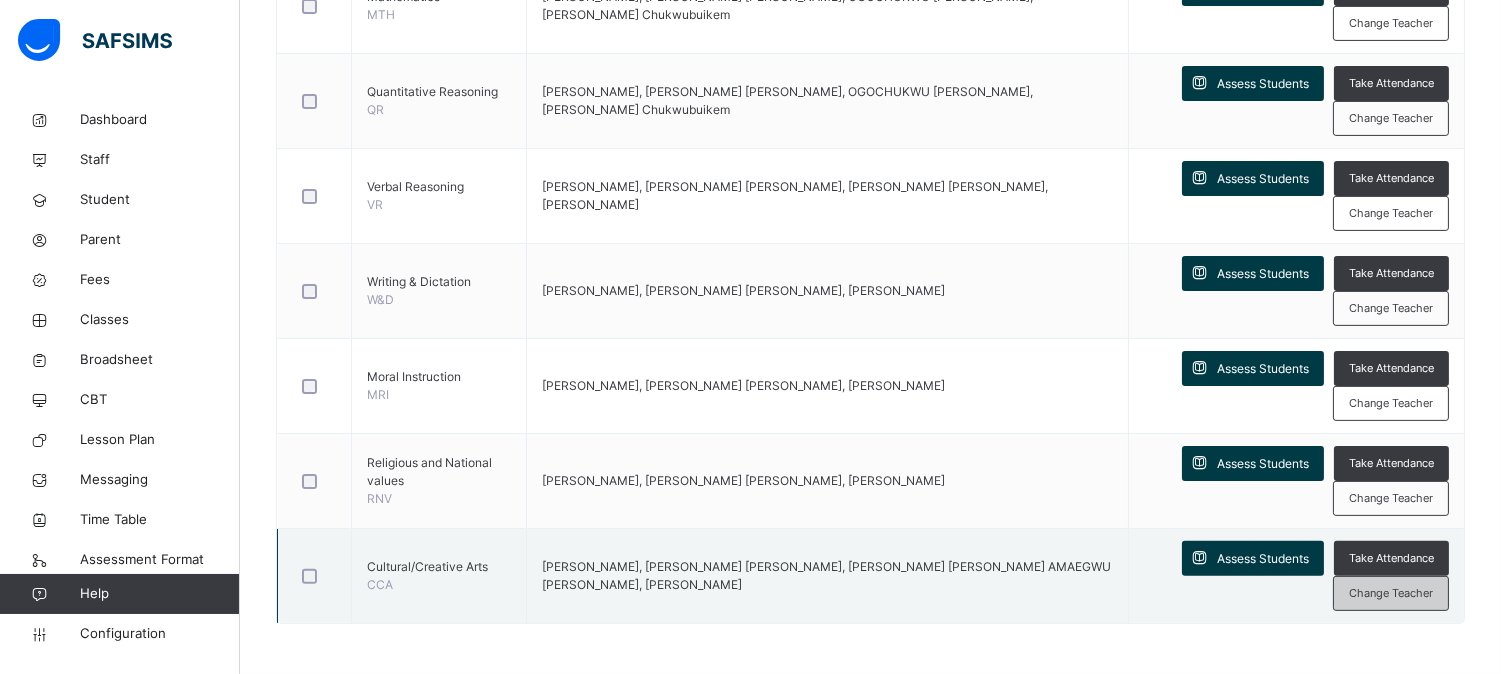 click on "Change Teacher" at bounding box center (1391, 593) 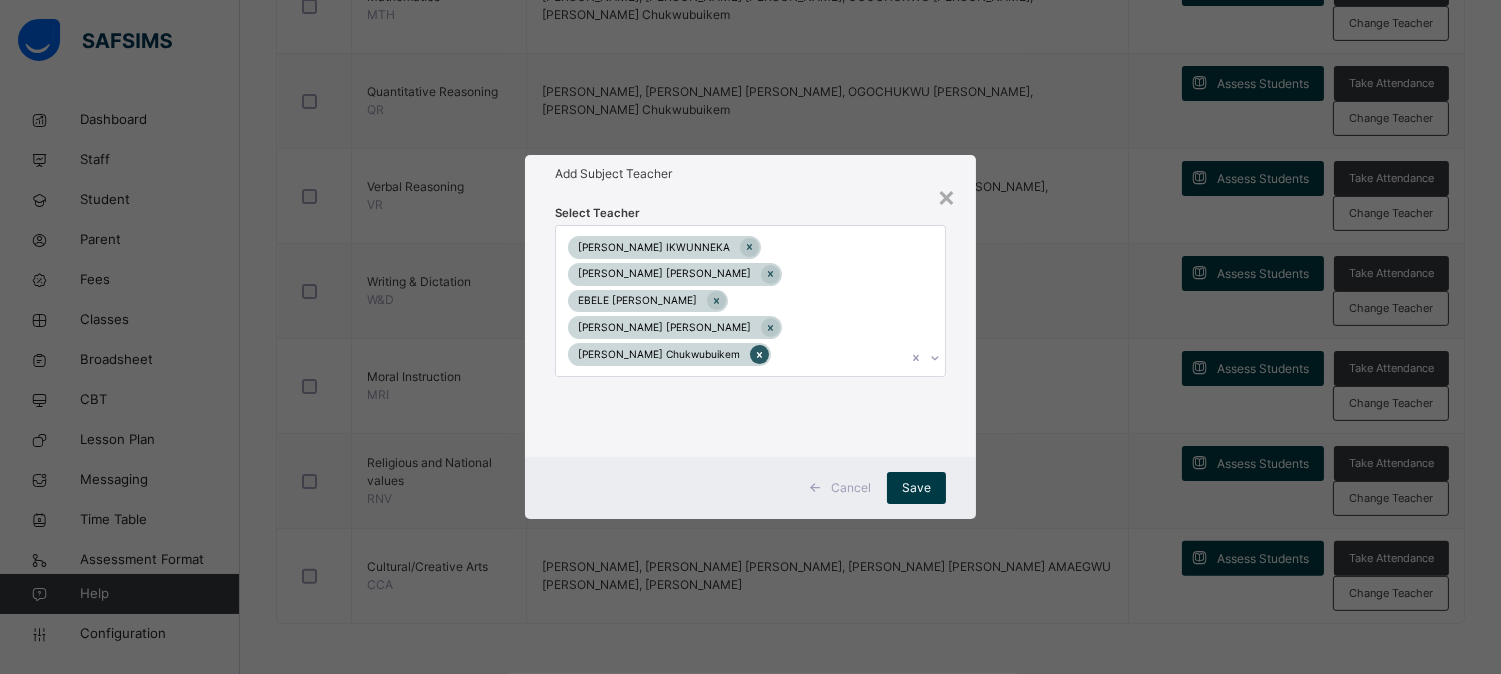 click 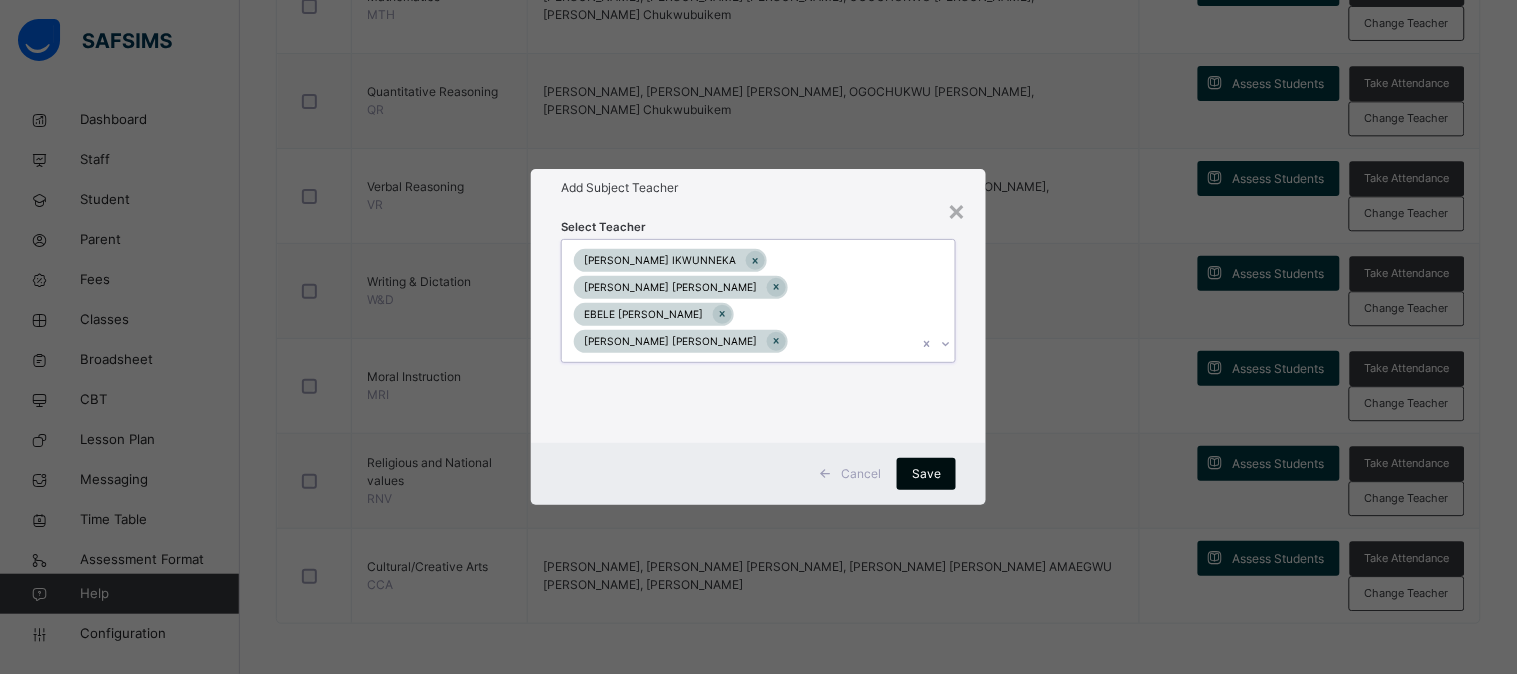 click on "Save" at bounding box center [926, 474] 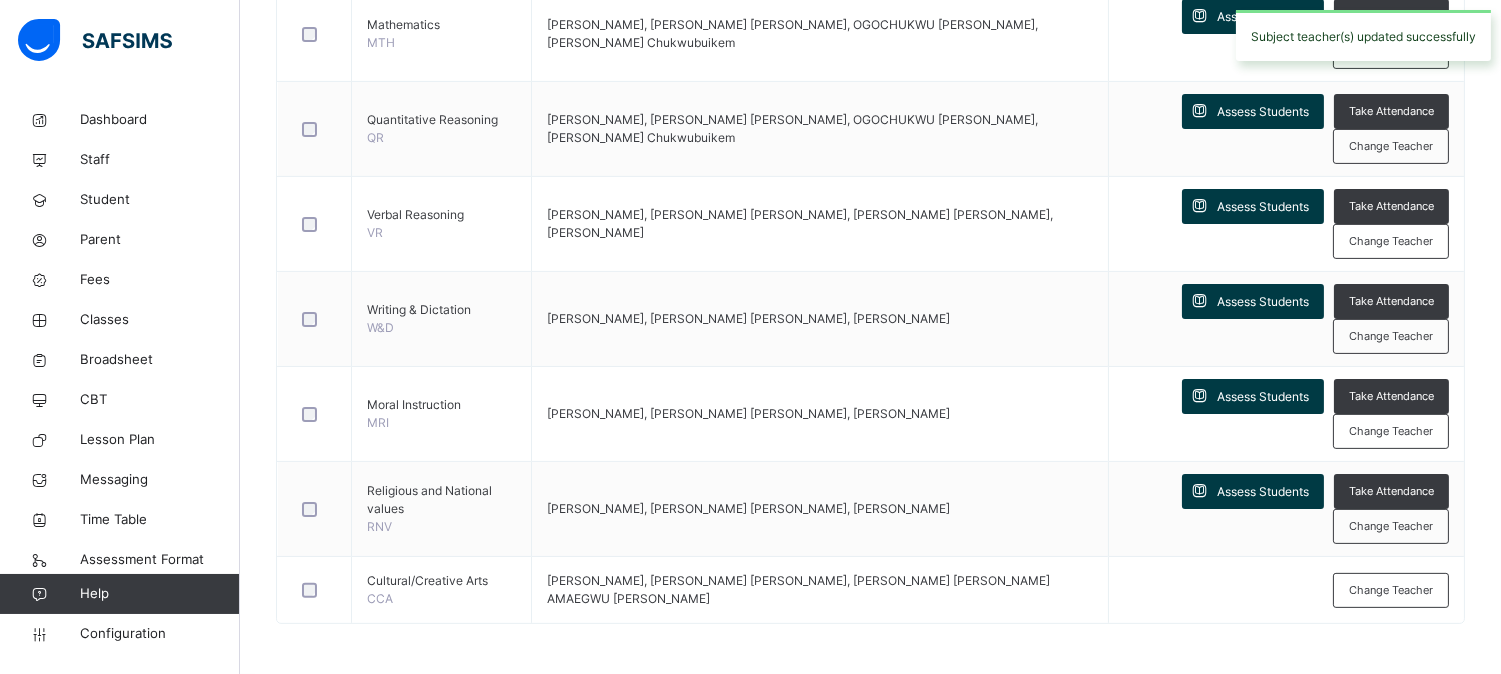scroll, scrollTop: 1135, scrollLeft: 0, axis: vertical 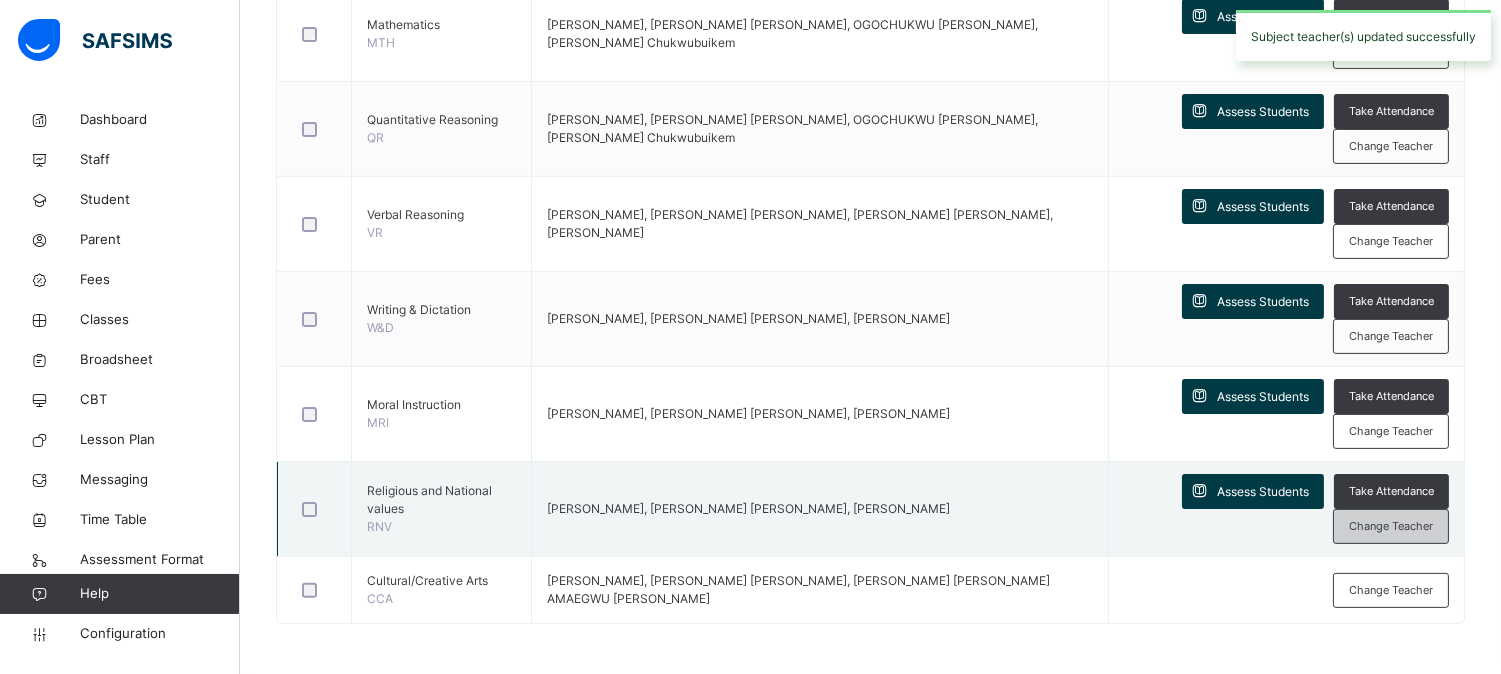 click on "Change Teacher" at bounding box center [1391, 526] 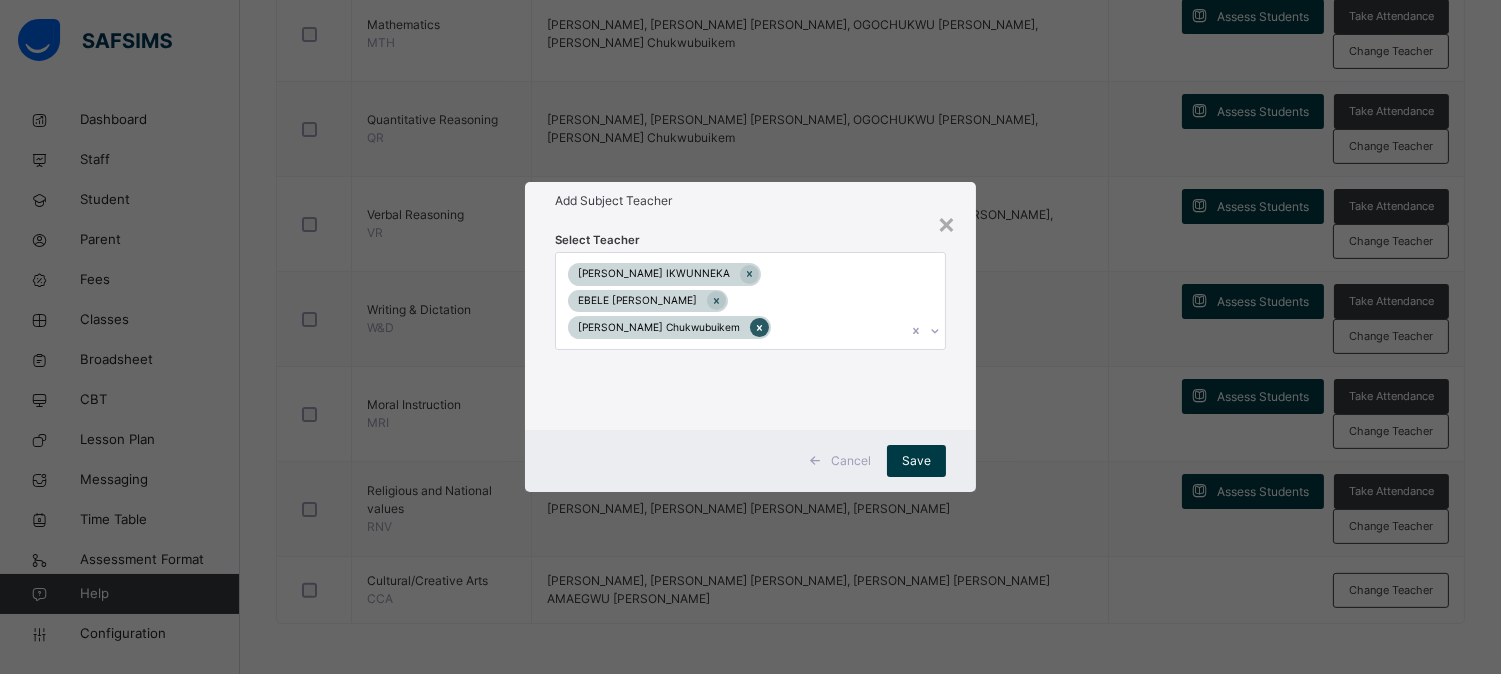 click 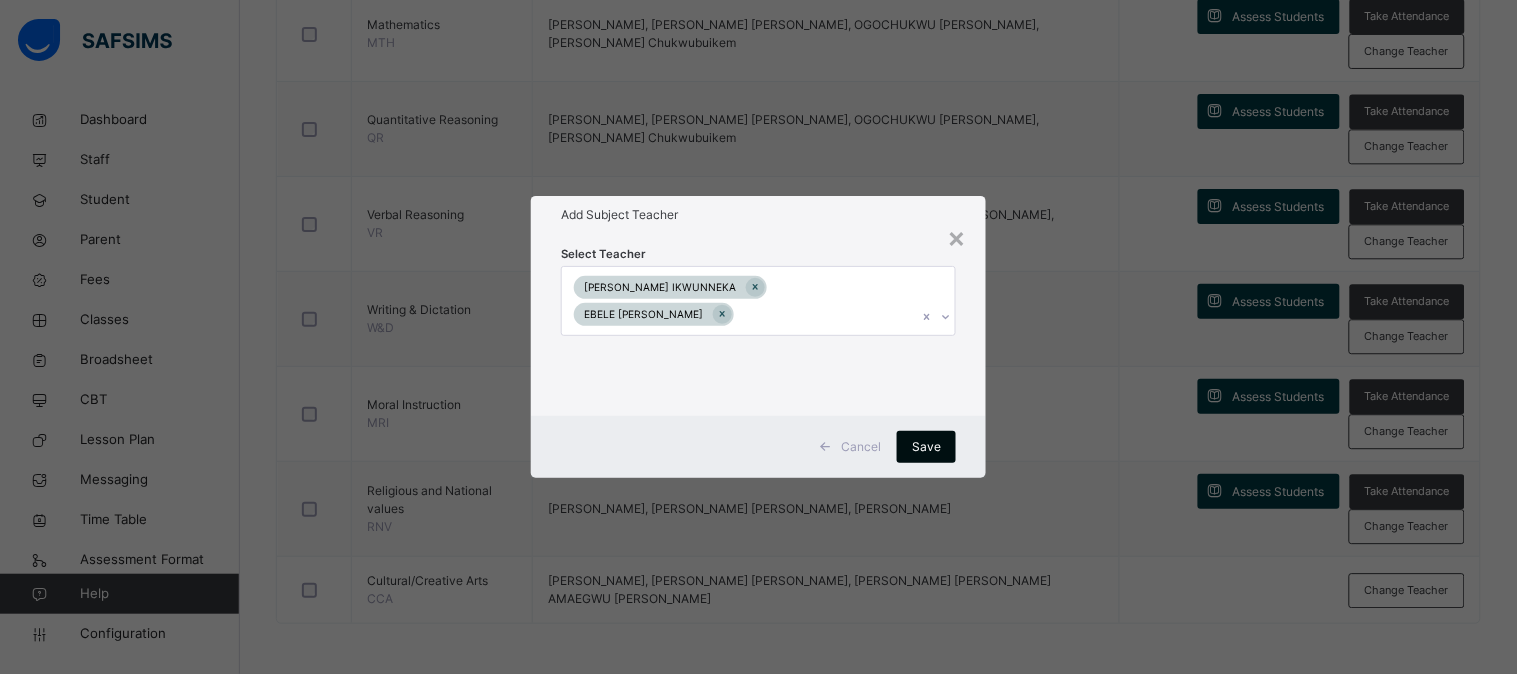 click on "Save" at bounding box center (926, 447) 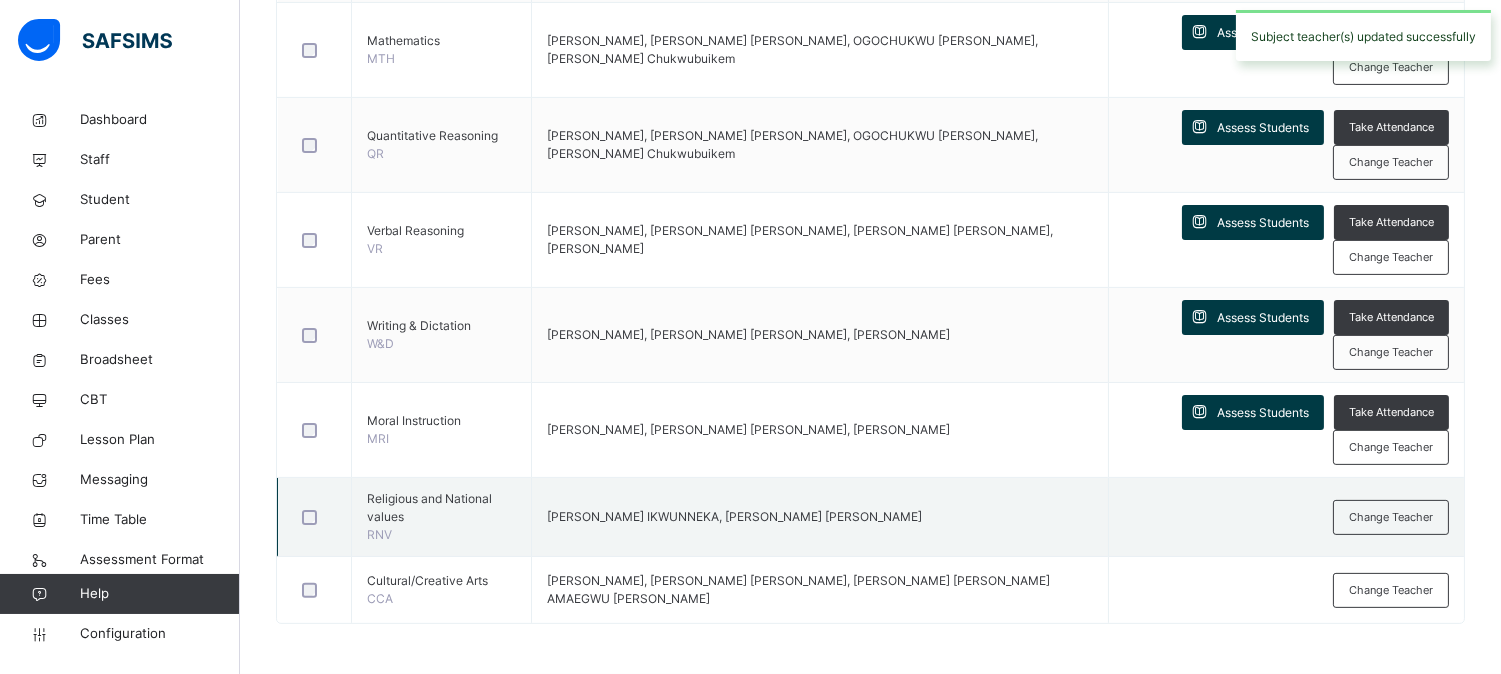 scroll, scrollTop: 1118, scrollLeft: 0, axis: vertical 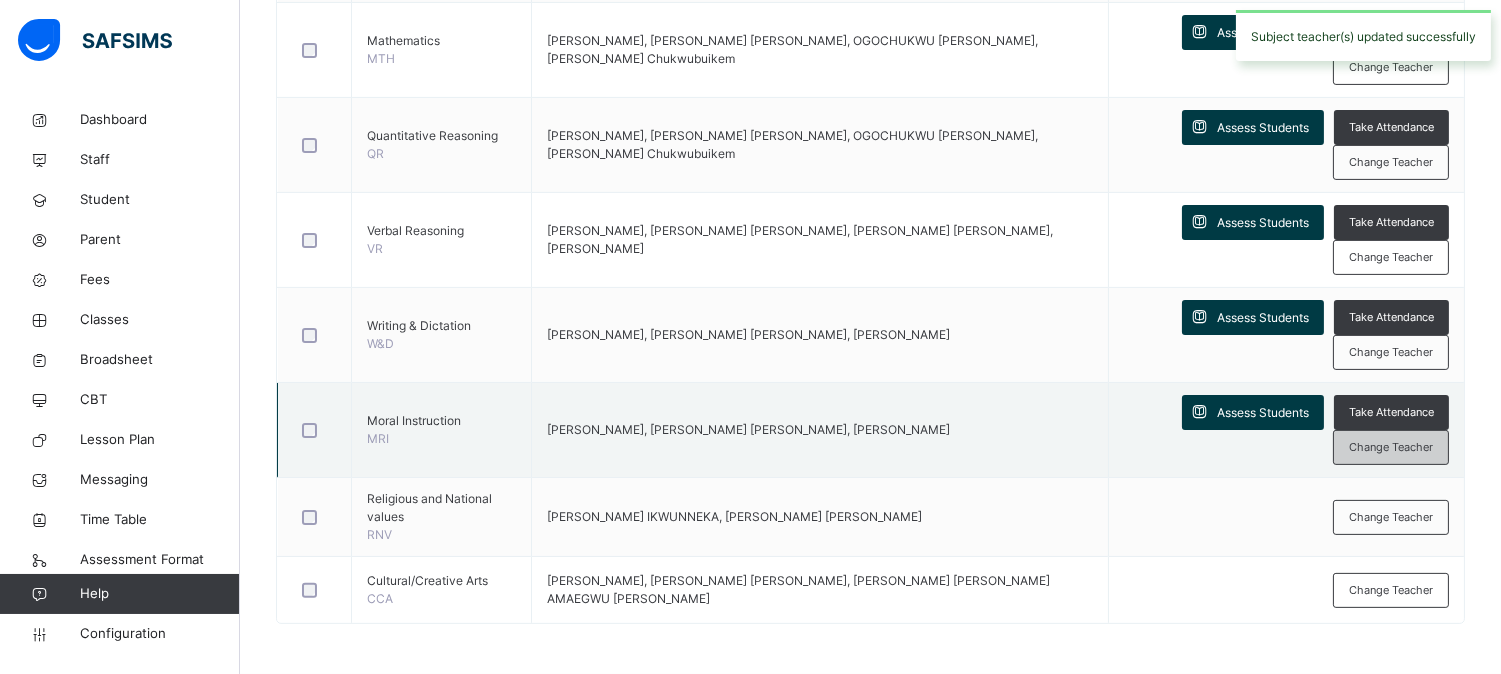 click on "Change Teacher" at bounding box center (1391, 447) 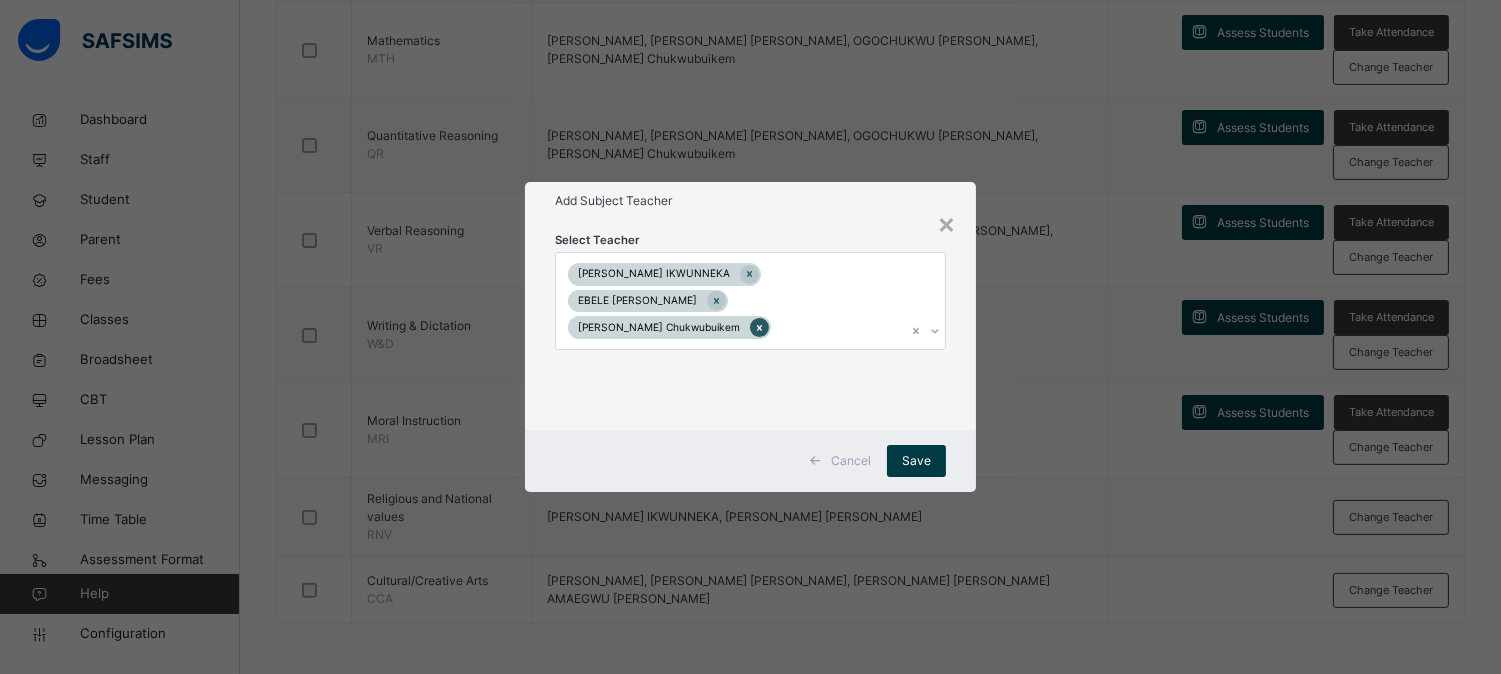 click 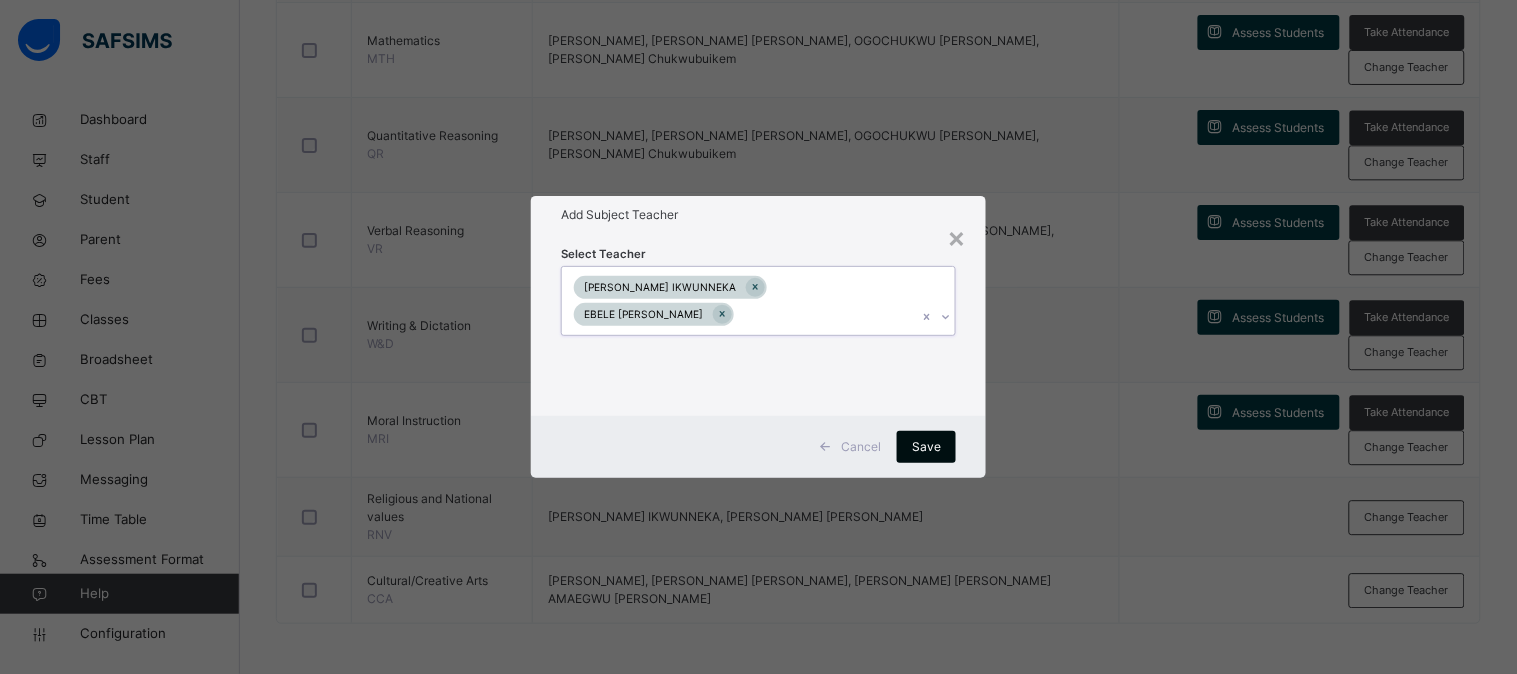 click on "Save" at bounding box center (926, 447) 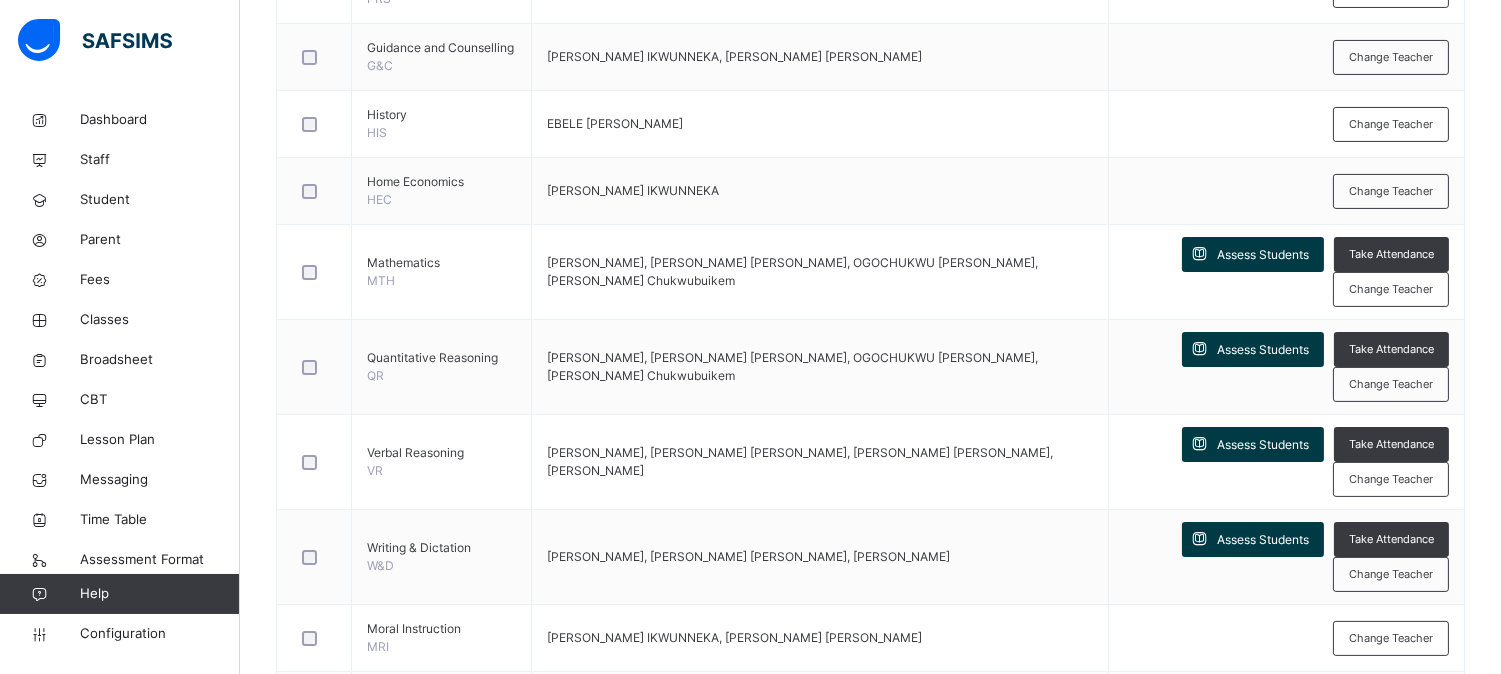 scroll, scrollTop: 865, scrollLeft: 0, axis: vertical 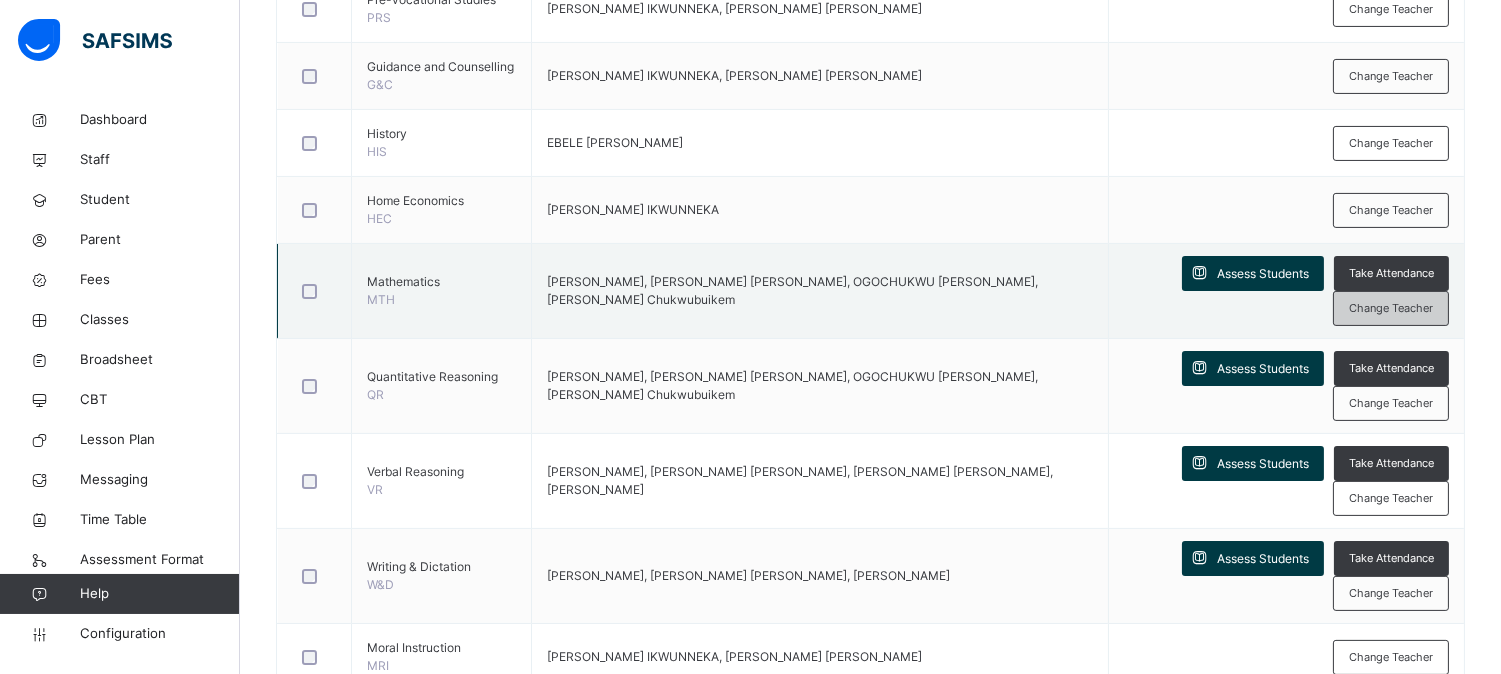 click on "Change Teacher" at bounding box center (1391, 308) 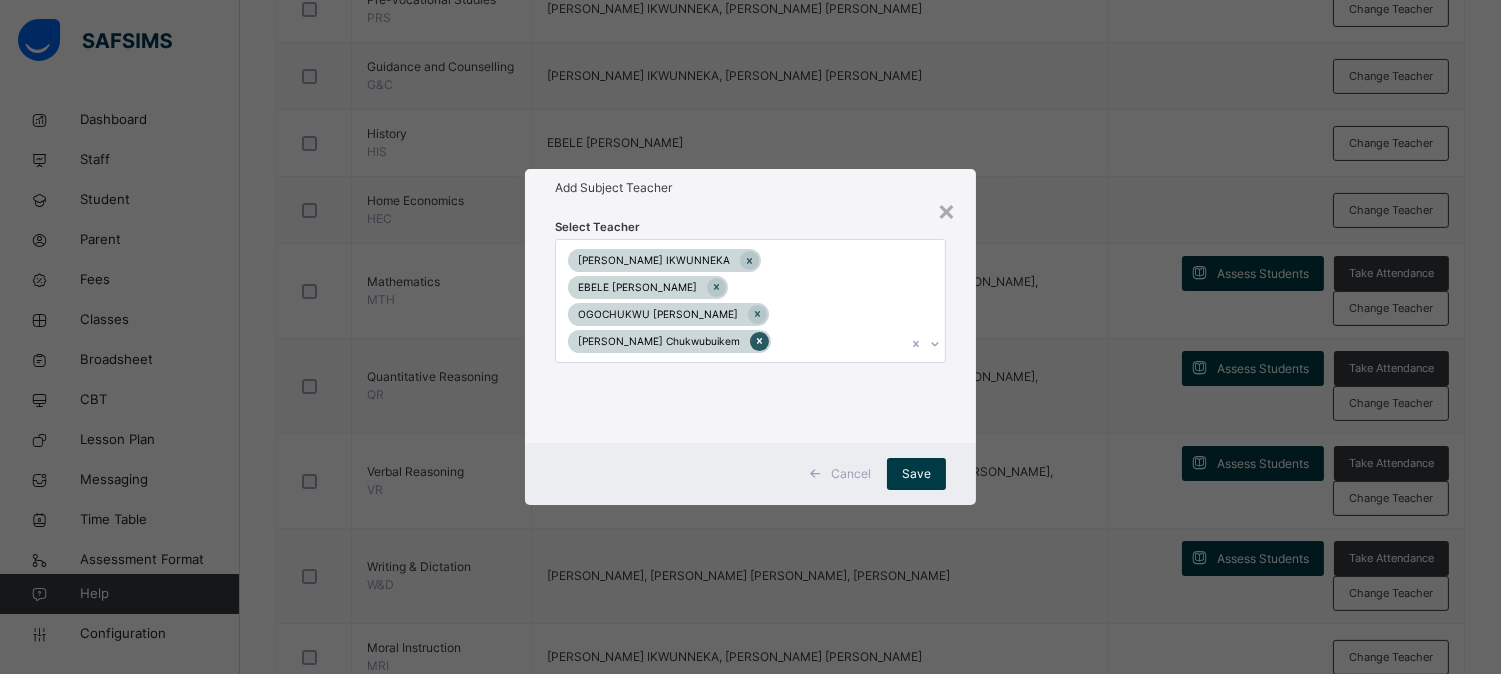 click 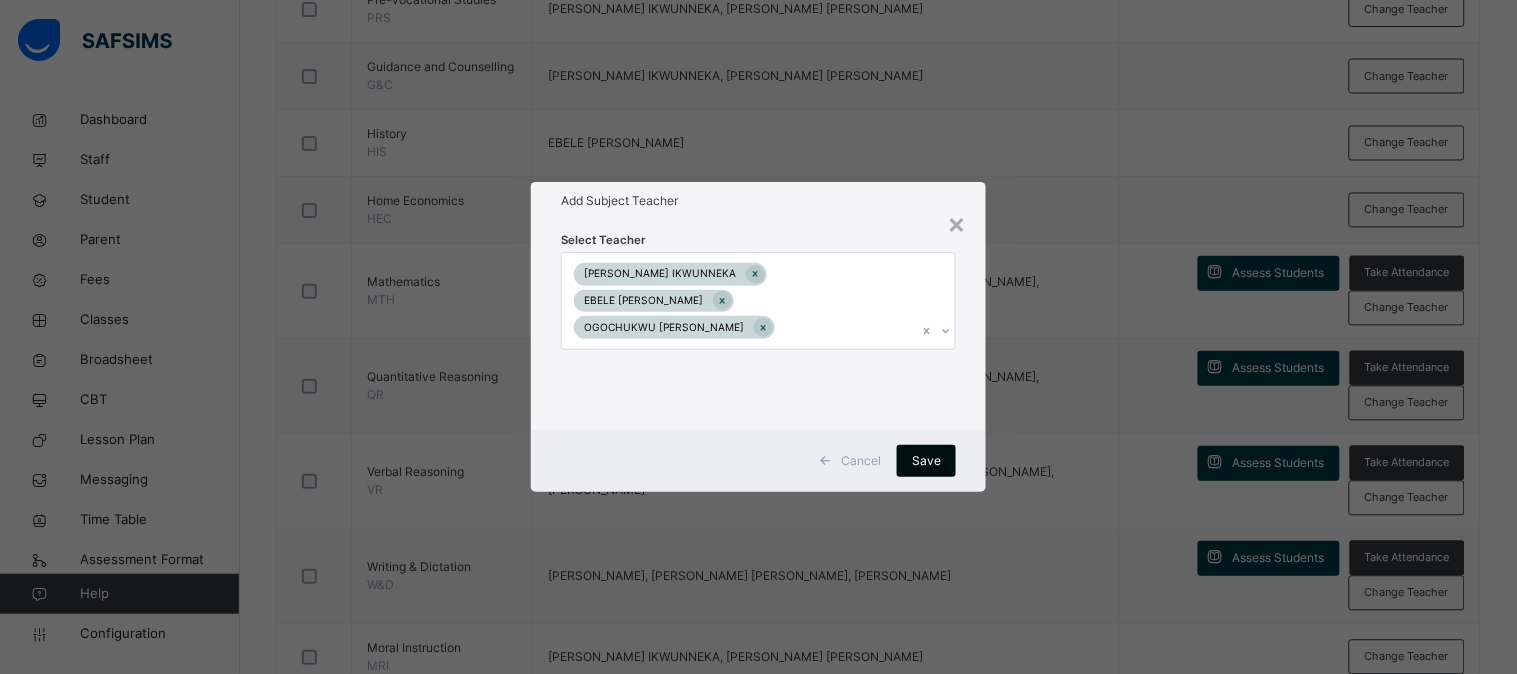 click on "Save" at bounding box center [926, 461] 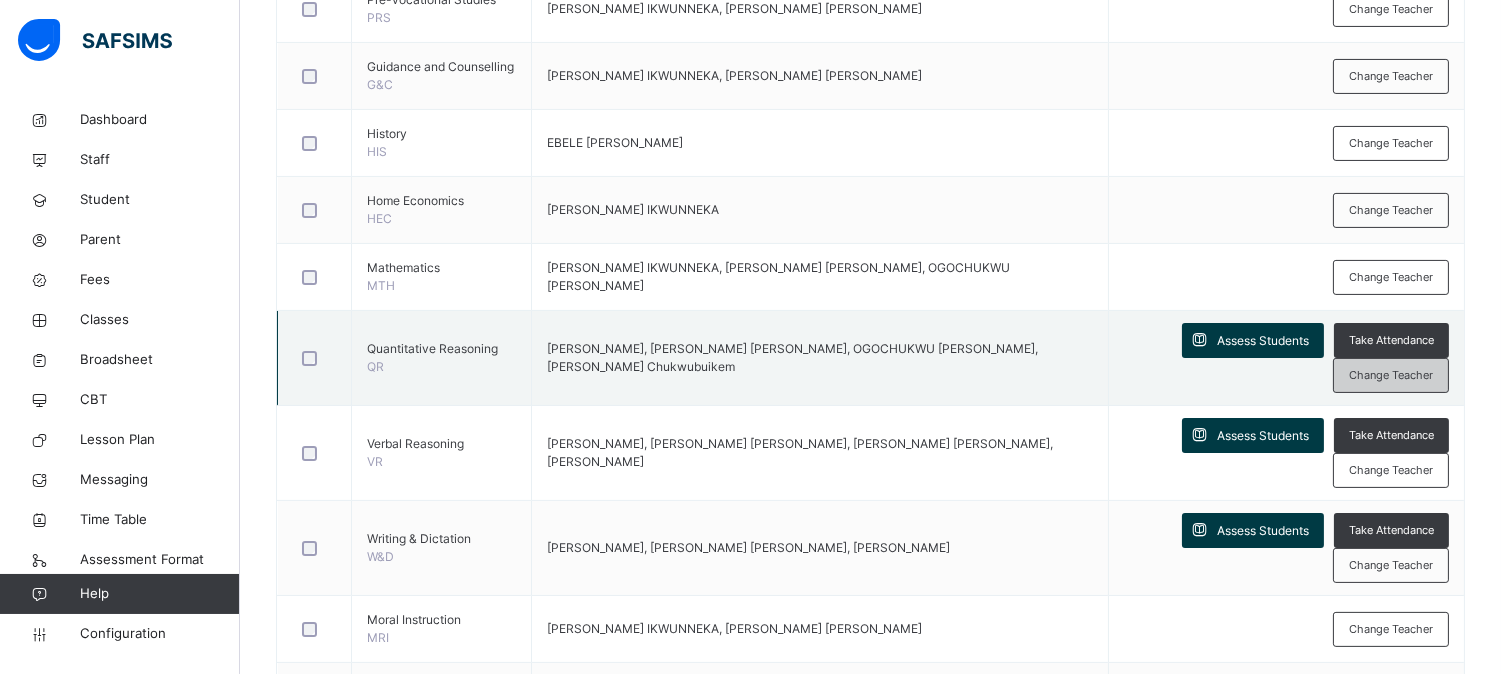 click on "Change Teacher" at bounding box center [1391, 375] 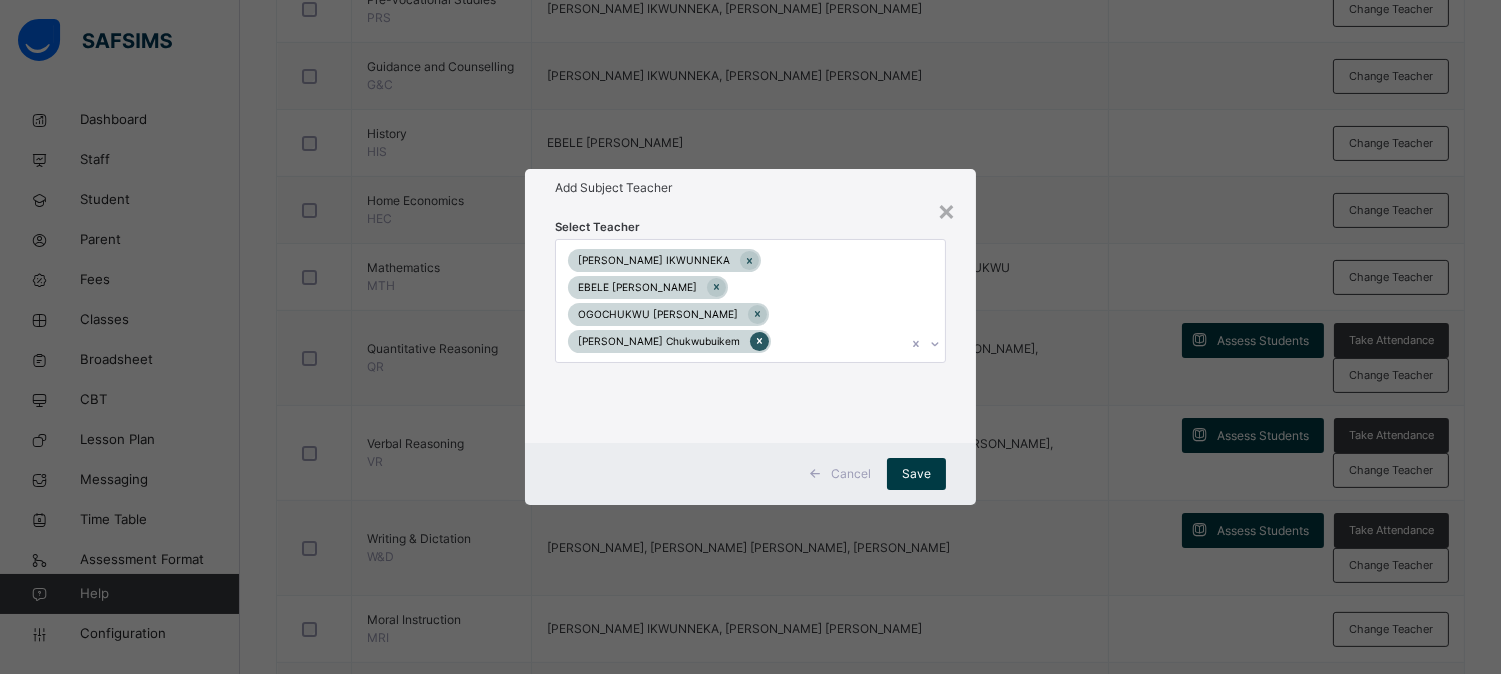 click 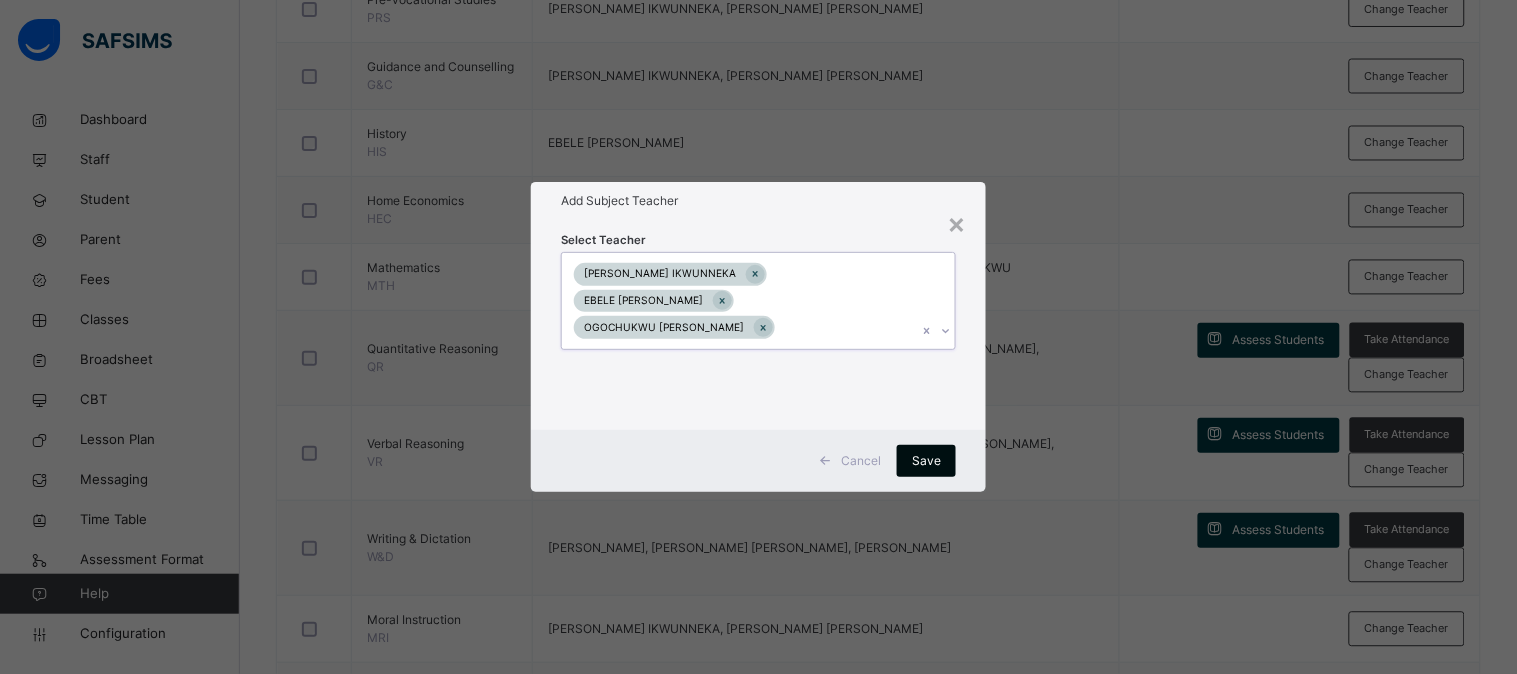 click on "Save" at bounding box center (926, 461) 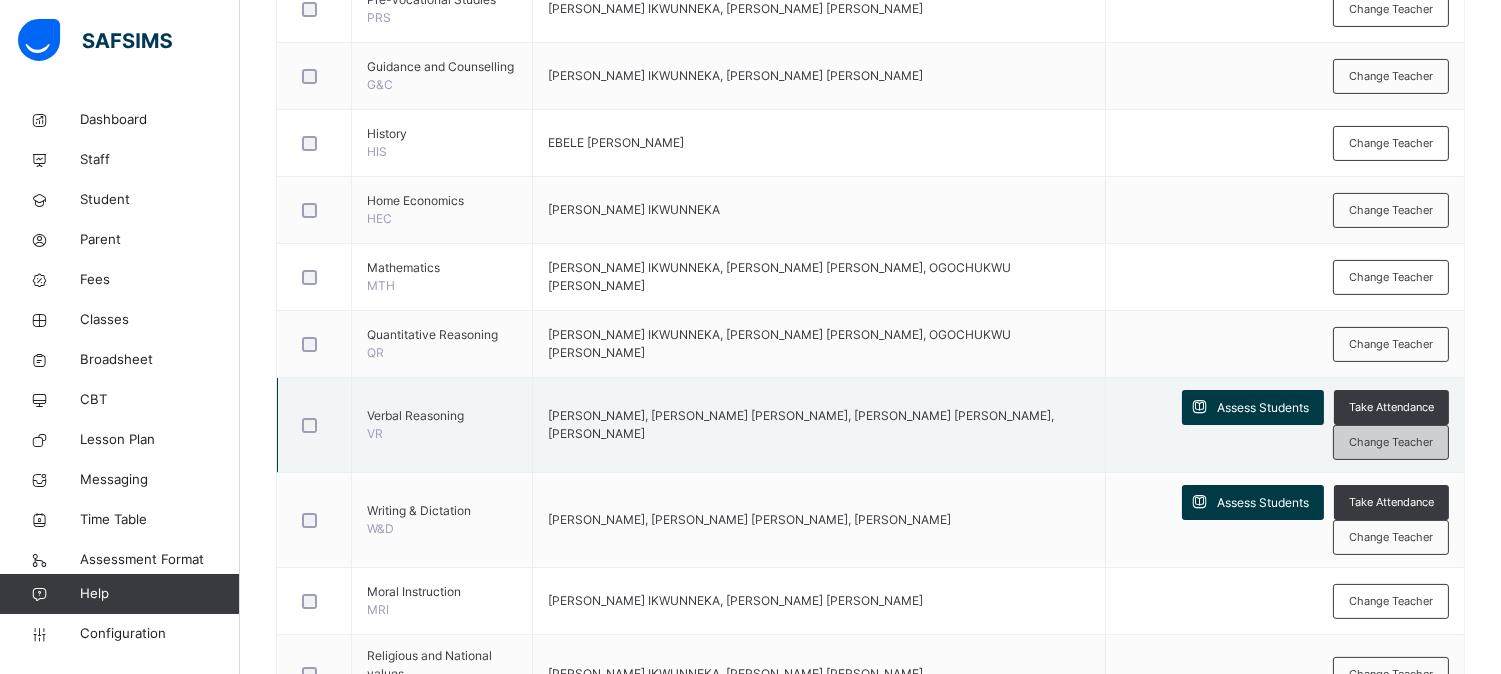 click on "Change Teacher" at bounding box center (1391, 442) 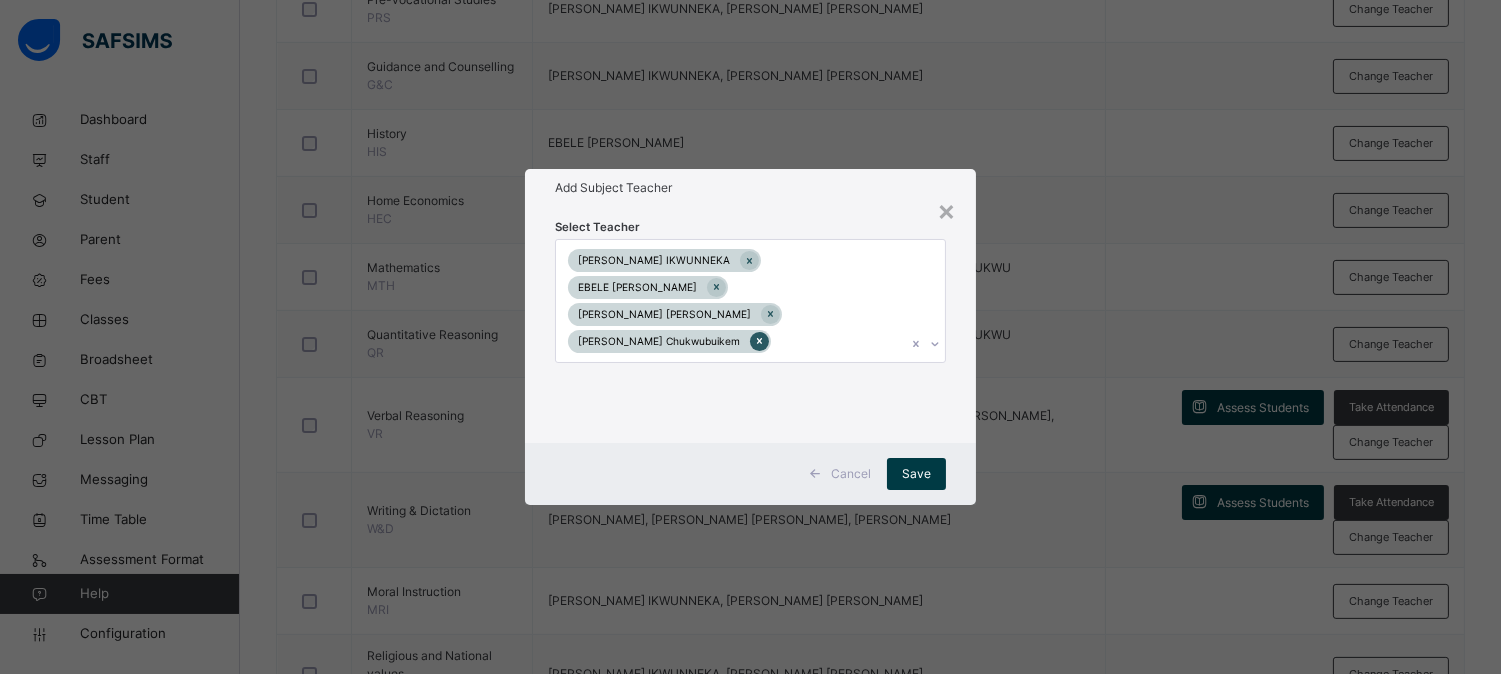 click 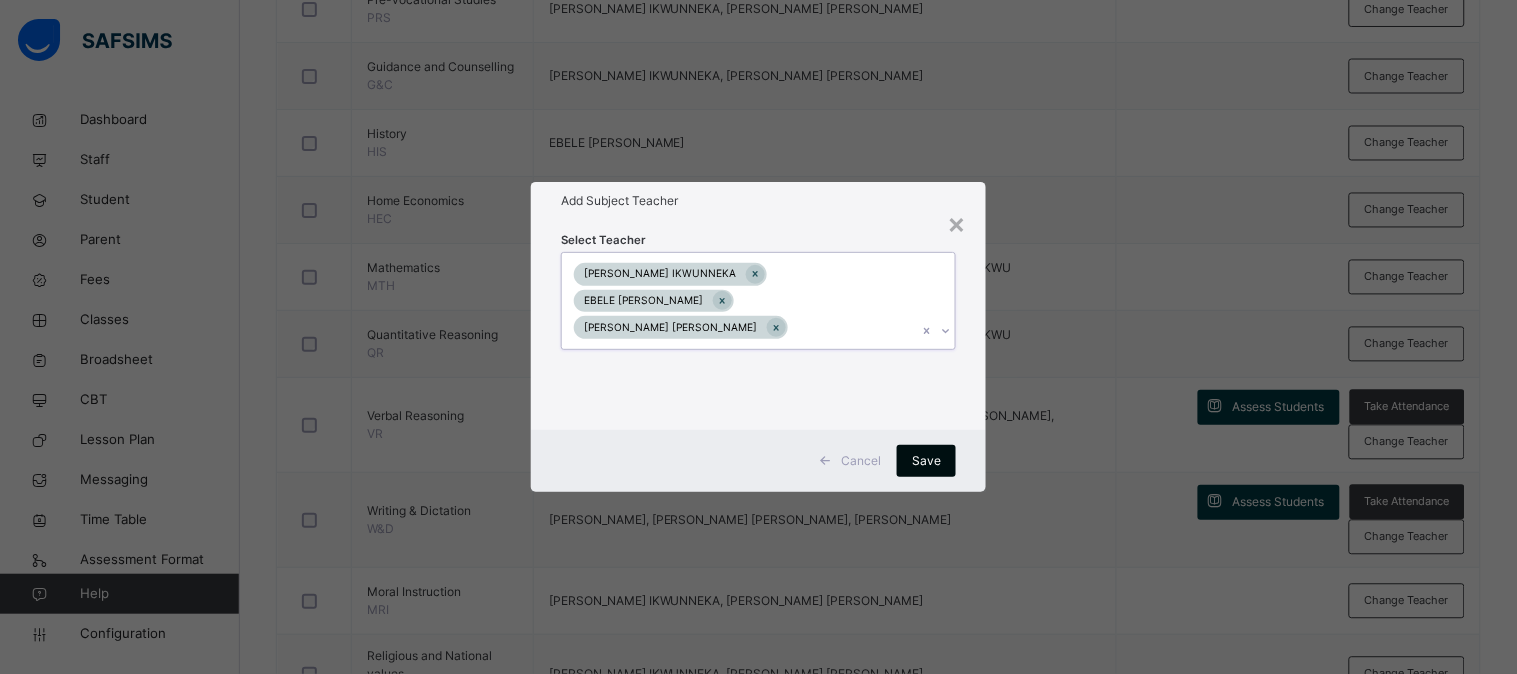 click on "Save" at bounding box center (926, 461) 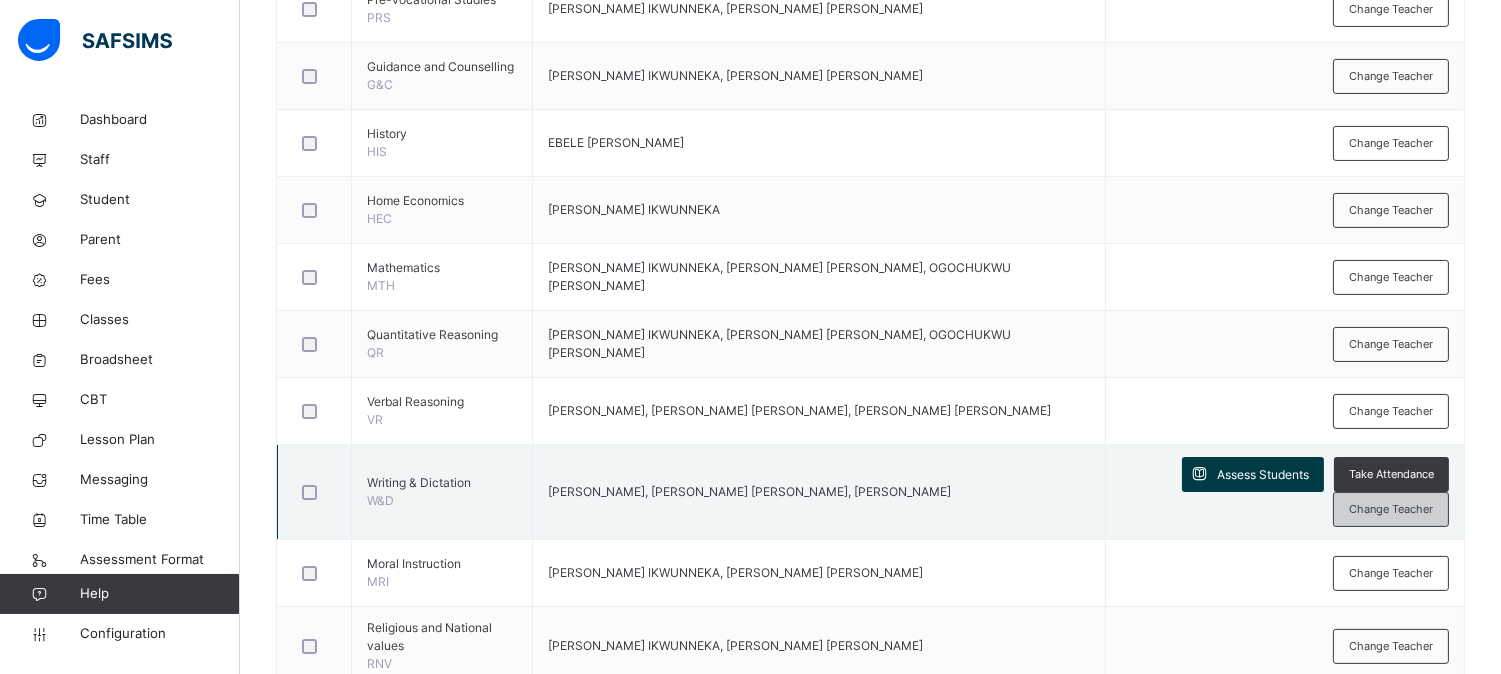 click on "Change Teacher" at bounding box center [1391, 509] 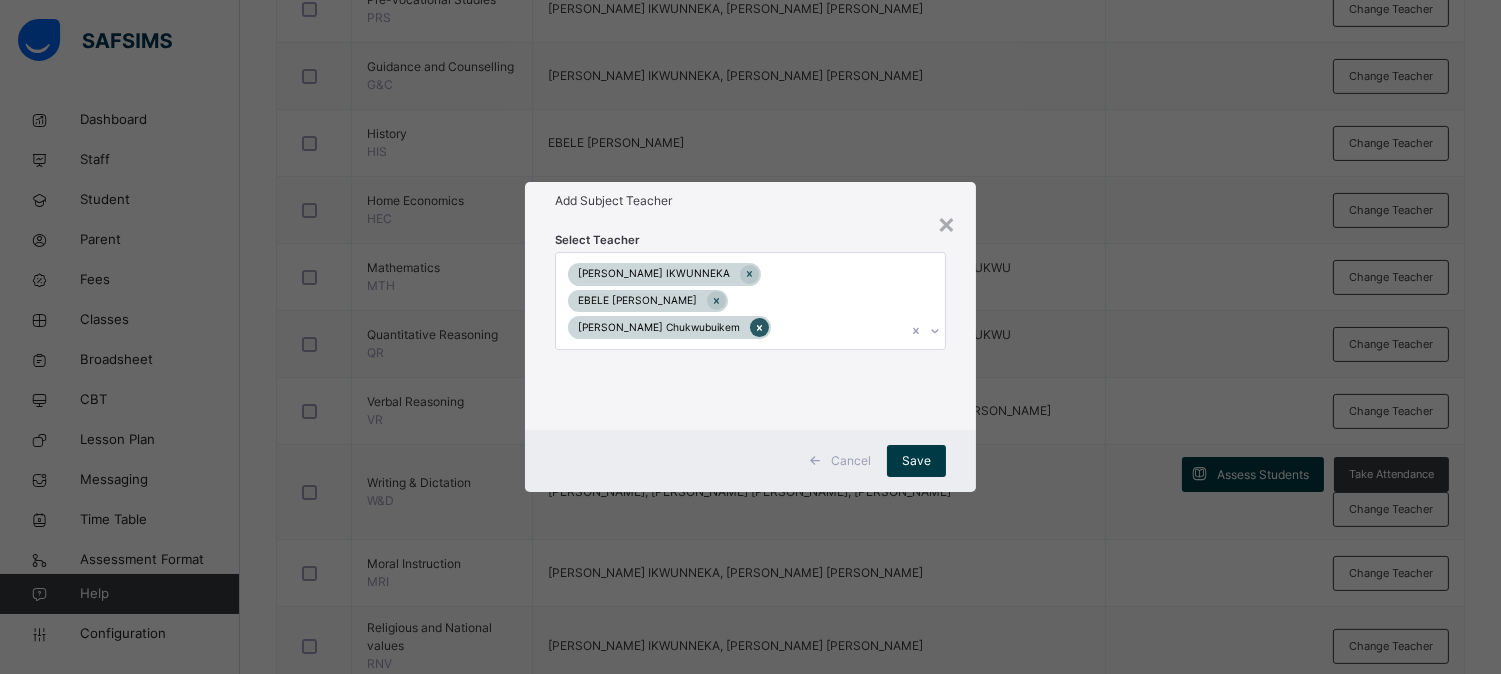 click 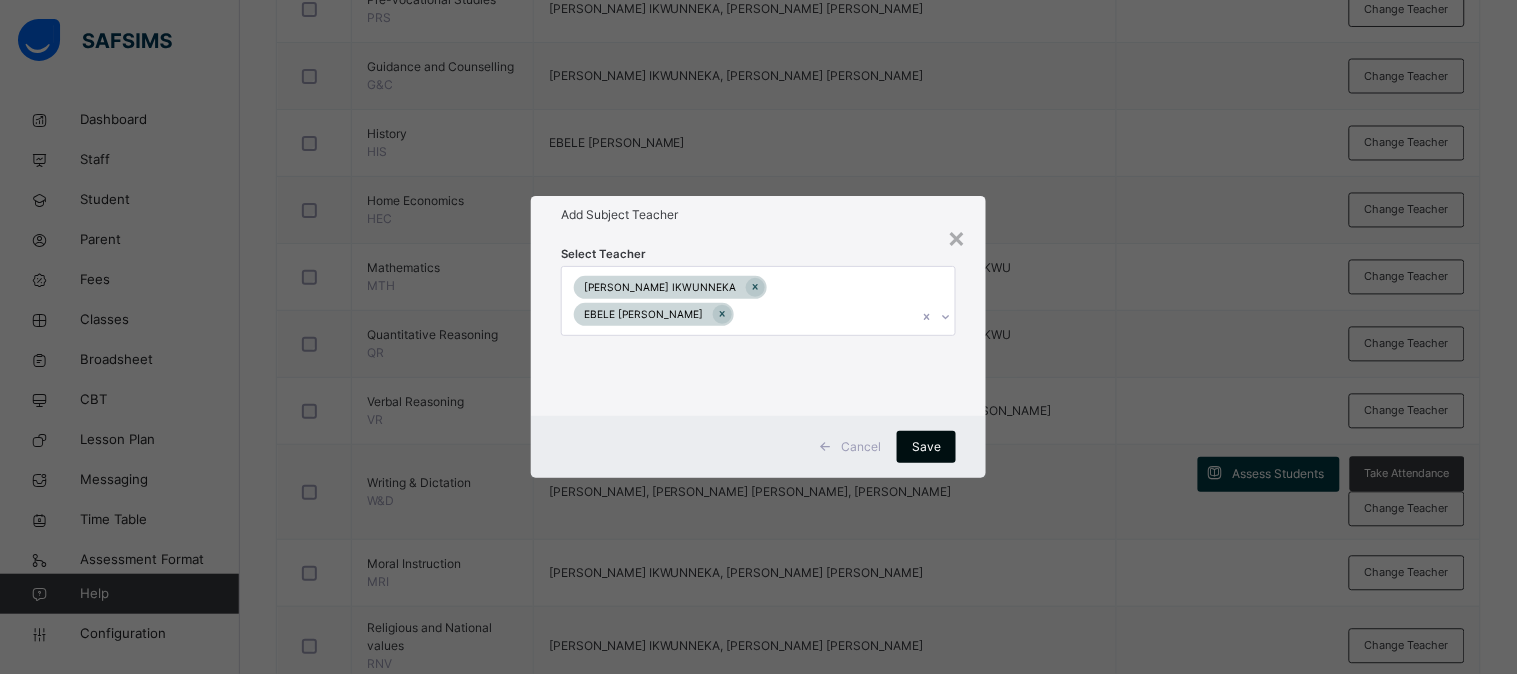 click on "Save" at bounding box center [926, 447] 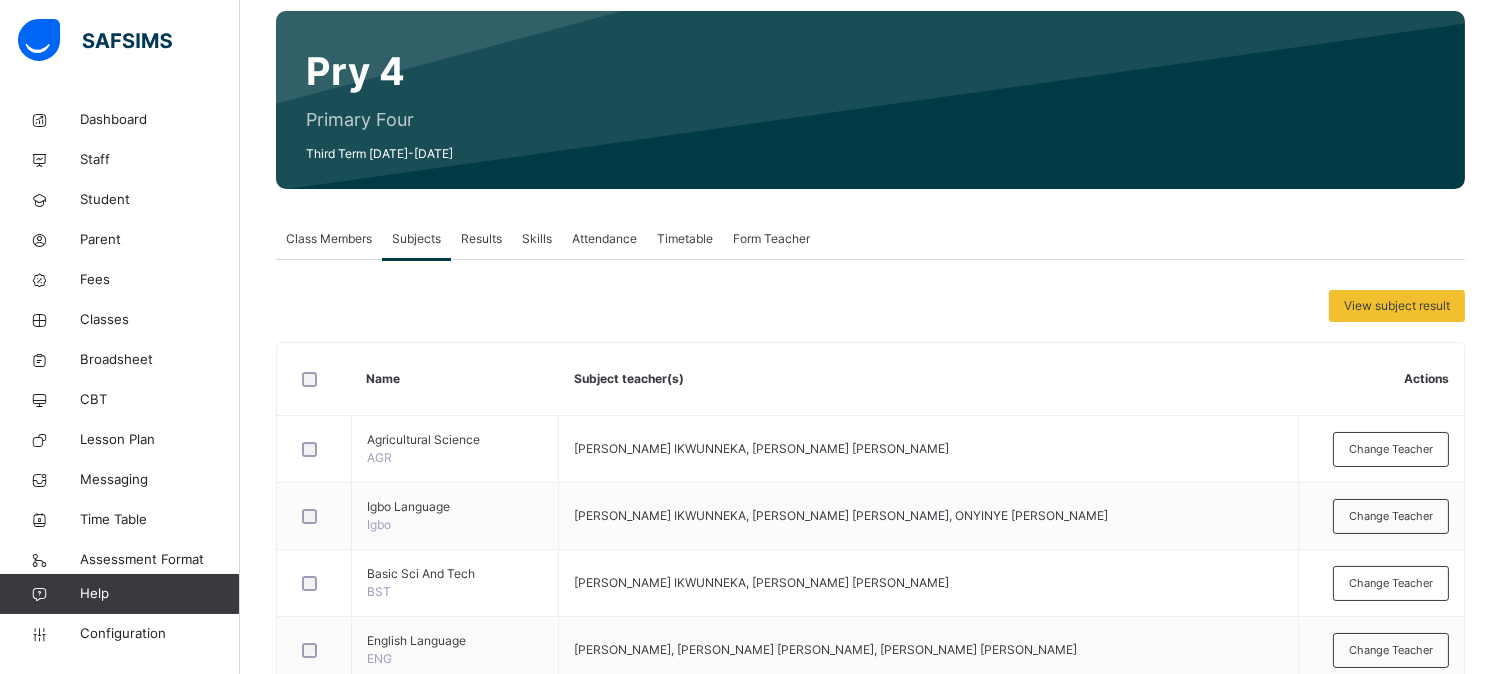 scroll, scrollTop: 0, scrollLeft: 0, axis: both 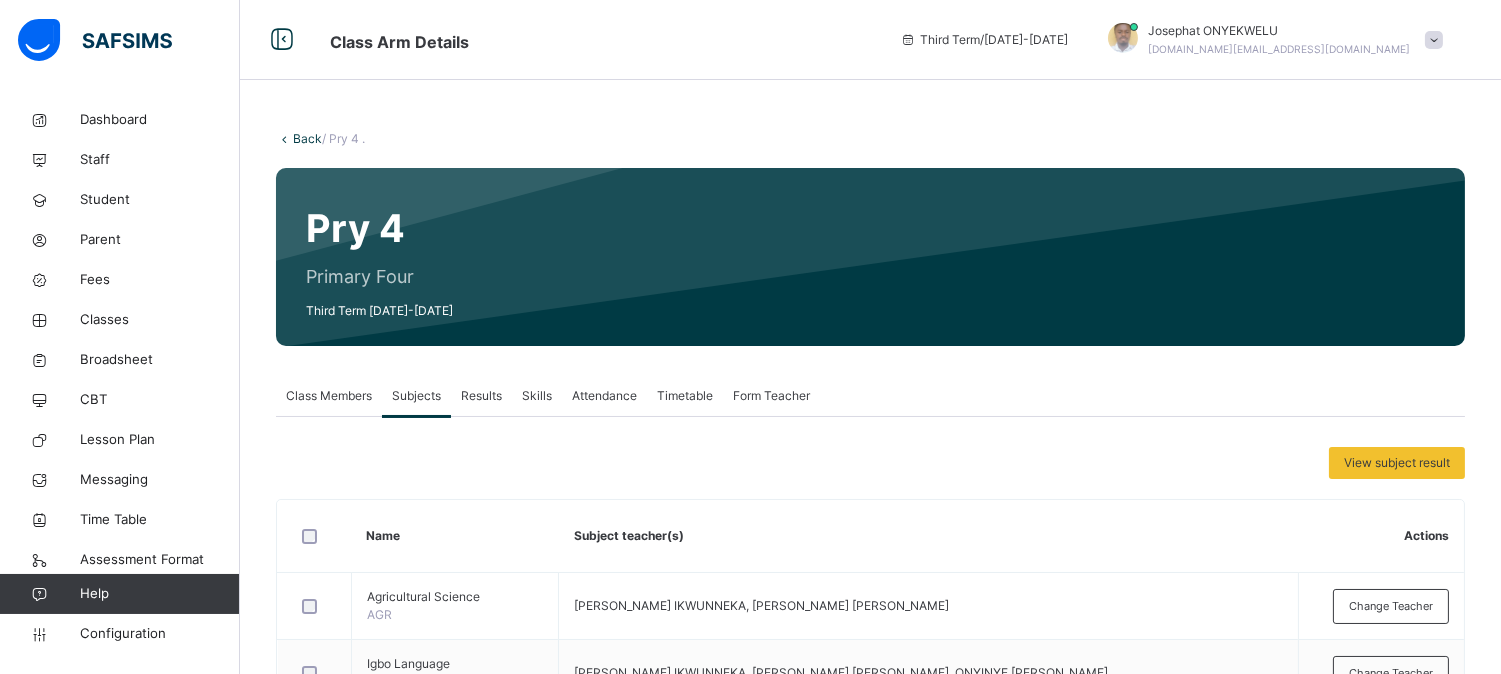 click on "Back" at bounding box center [307, 138] 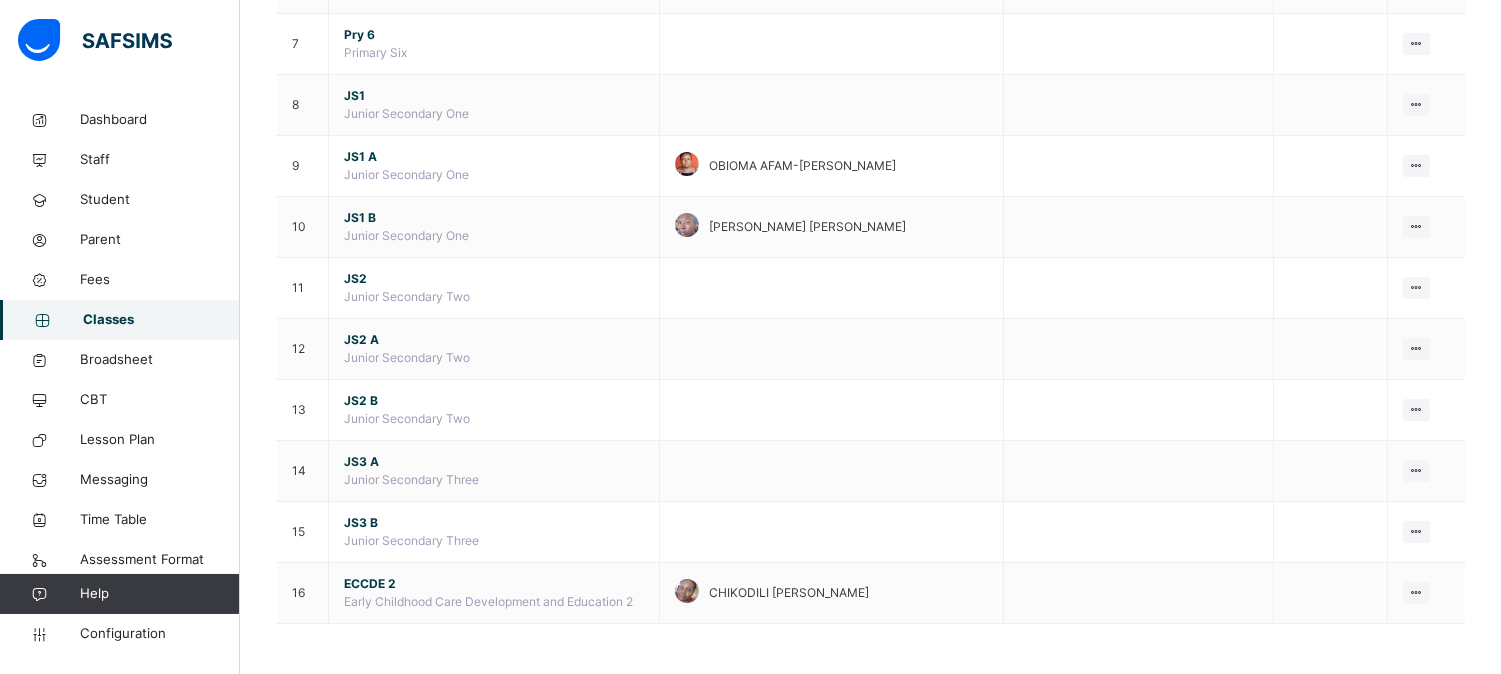 scroll, scrollTop: 0, scrollLeft: 0, axis: both 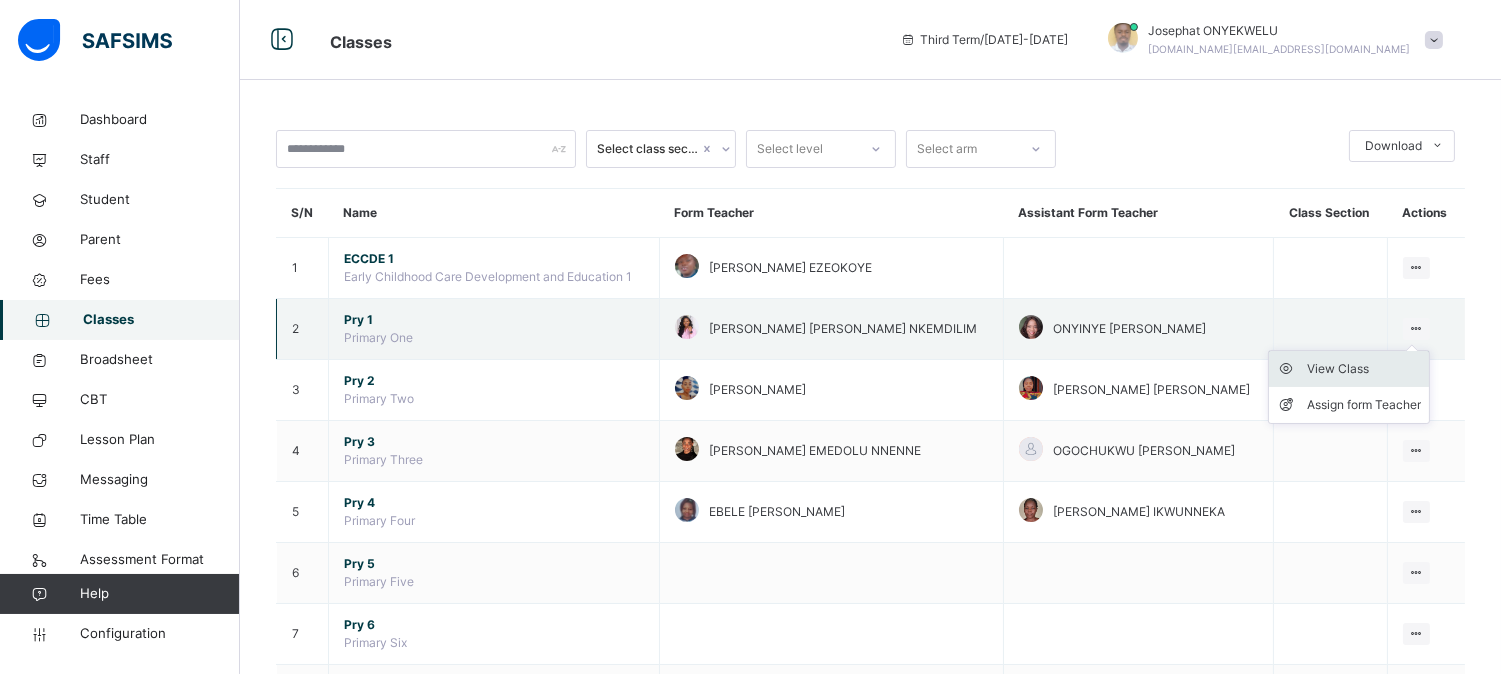 click on "View Class" at bounding box center (1364, 369) 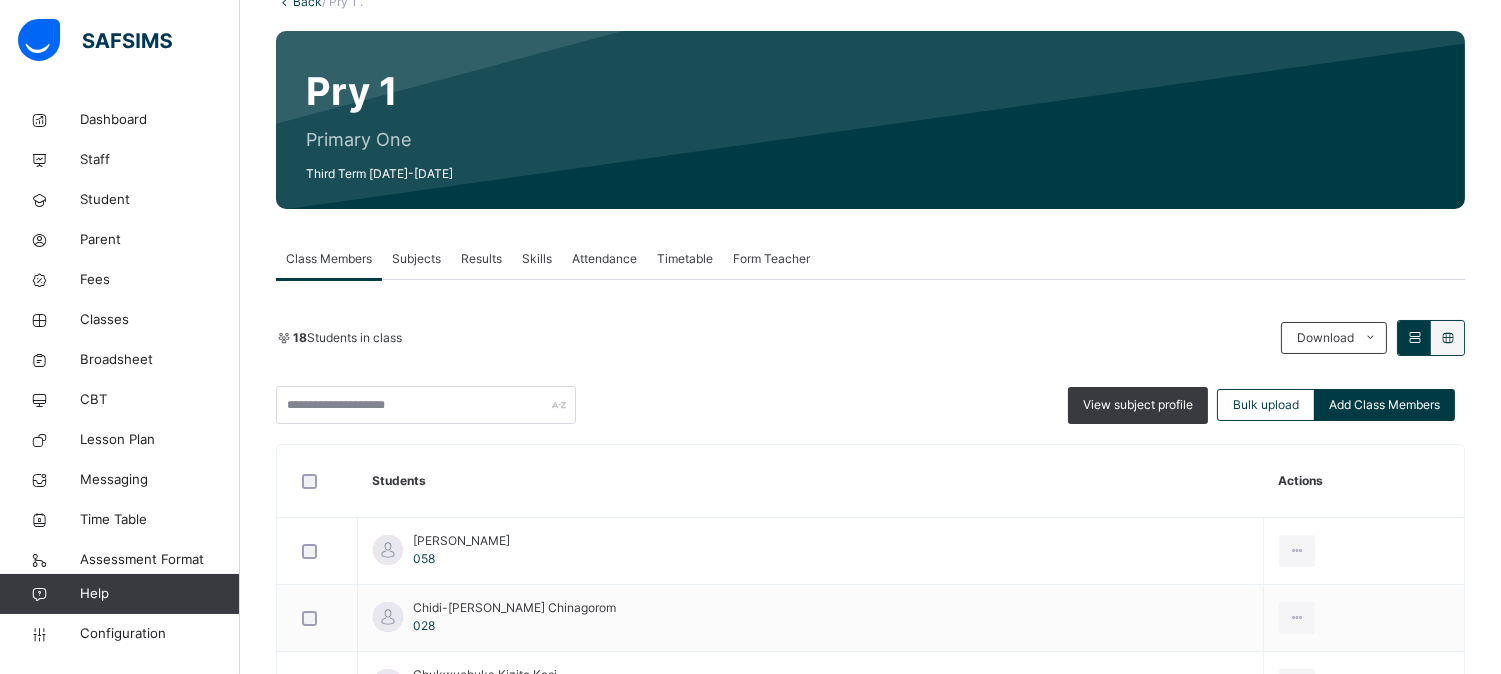 scroll, scrollTop: 152, scrollLeft: 0, axis: vertical 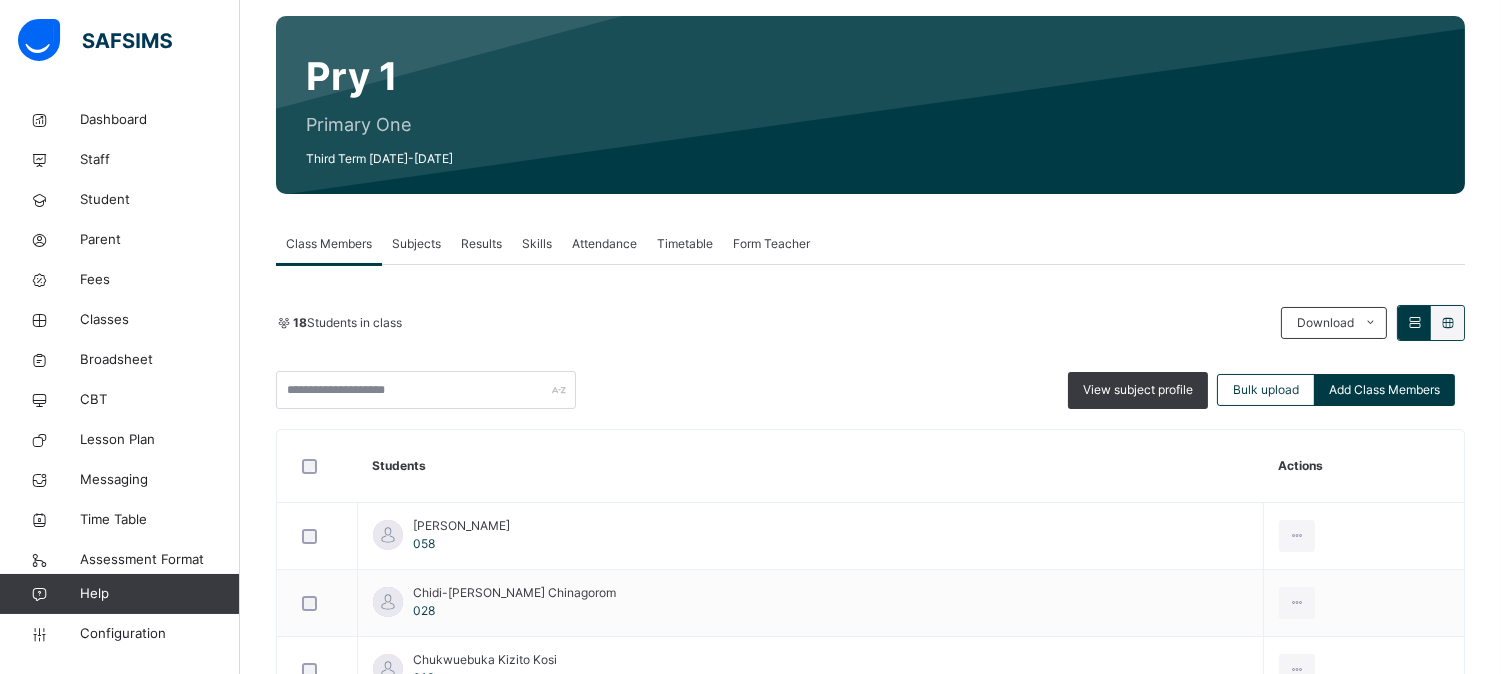 click on "Subjects" at bounding box center [416, 244] 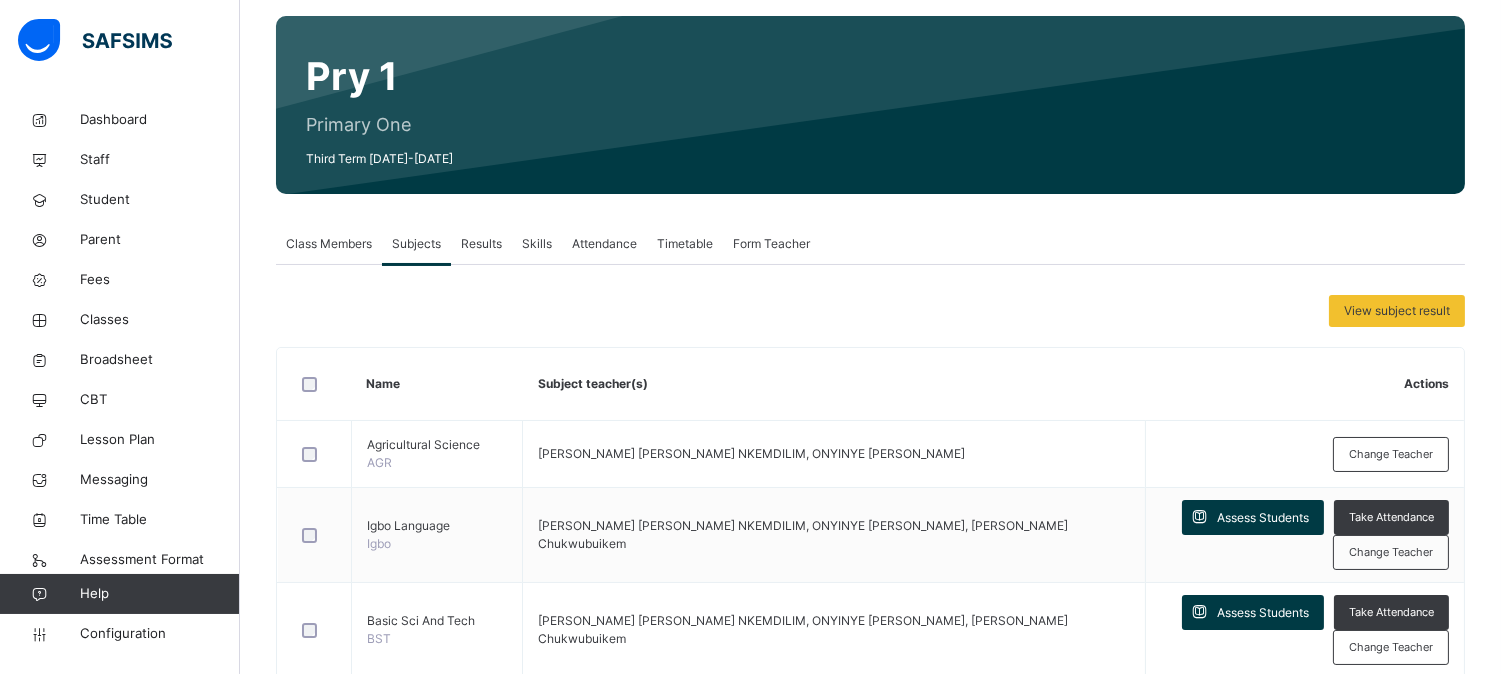 scroll, scrollTop: 390, scrollLeft: 0, axis: vertical 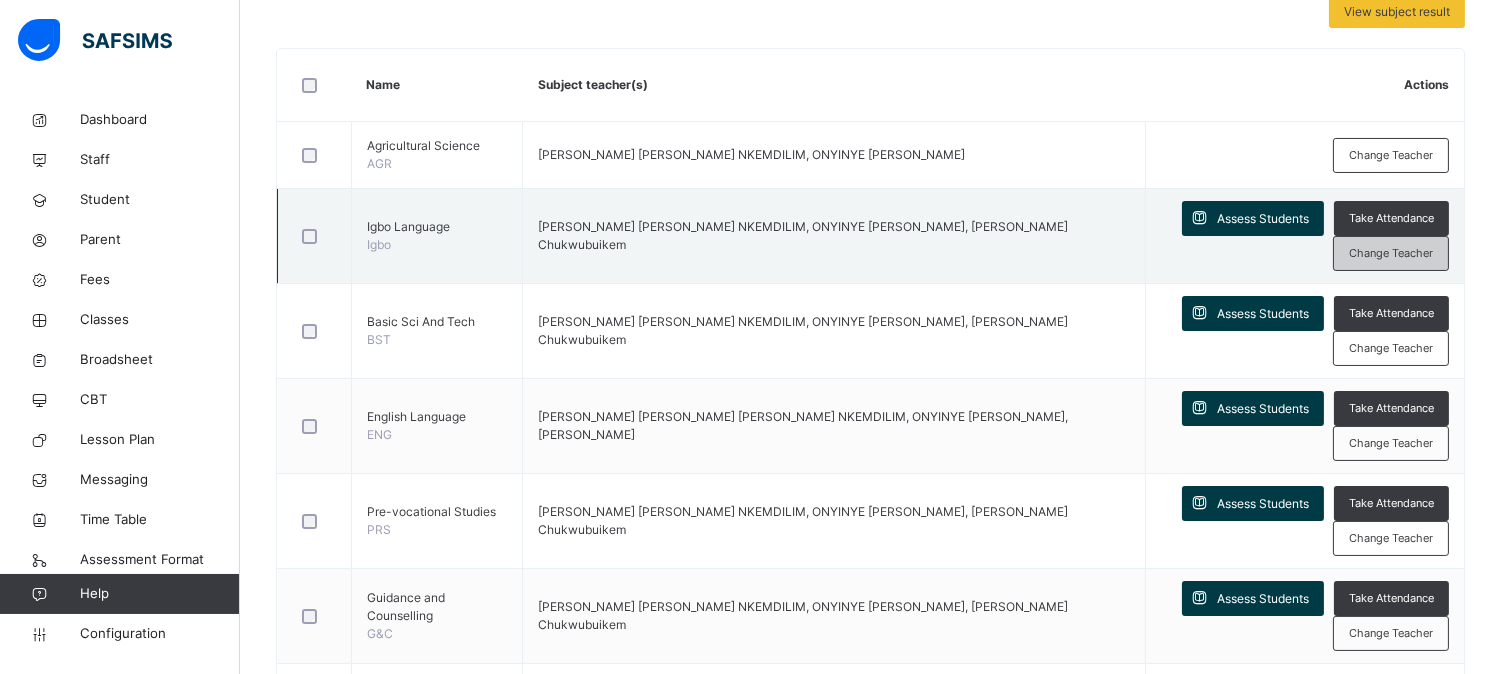 click on "Change Teacher" at bounding box center [1391, 253] 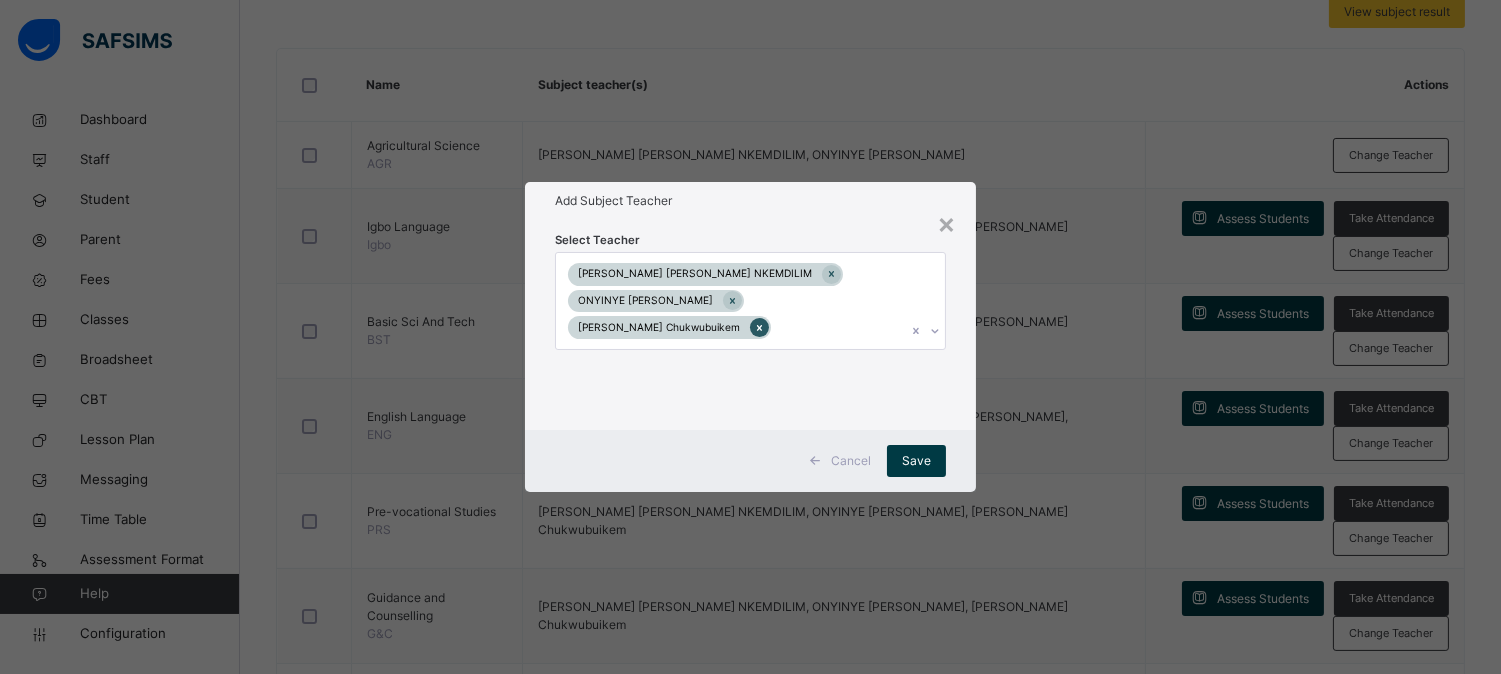 click 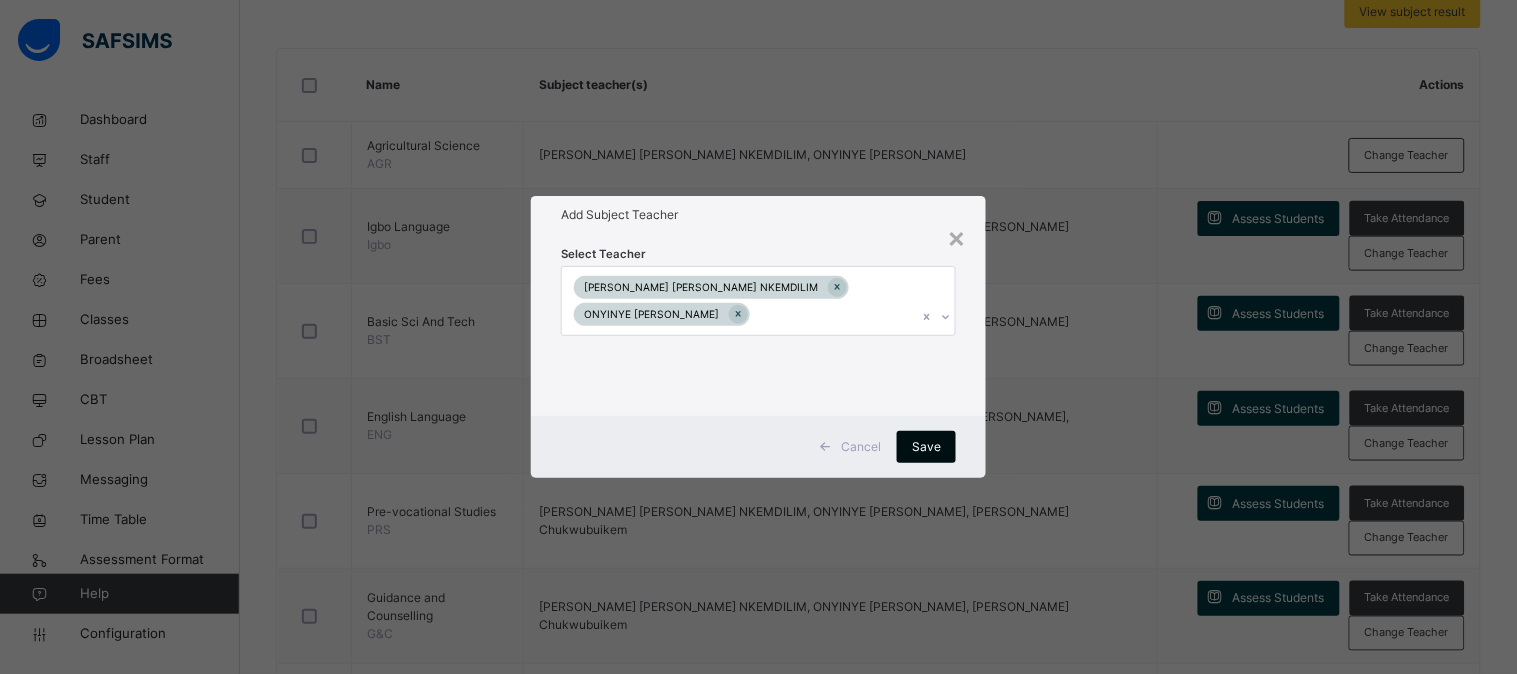 click on "Save" at bounding box center (926, 447) 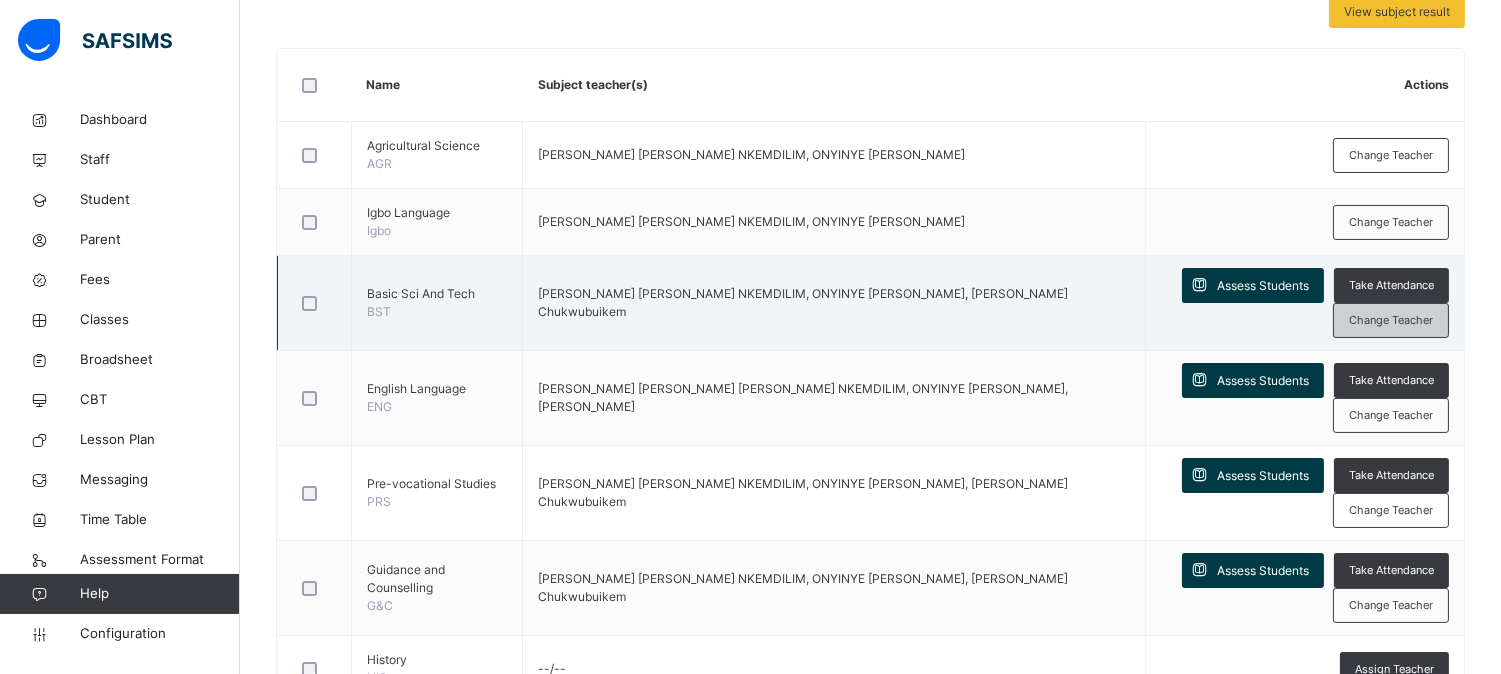 click on "Change Teacher" at bounding box center (1391, 320) 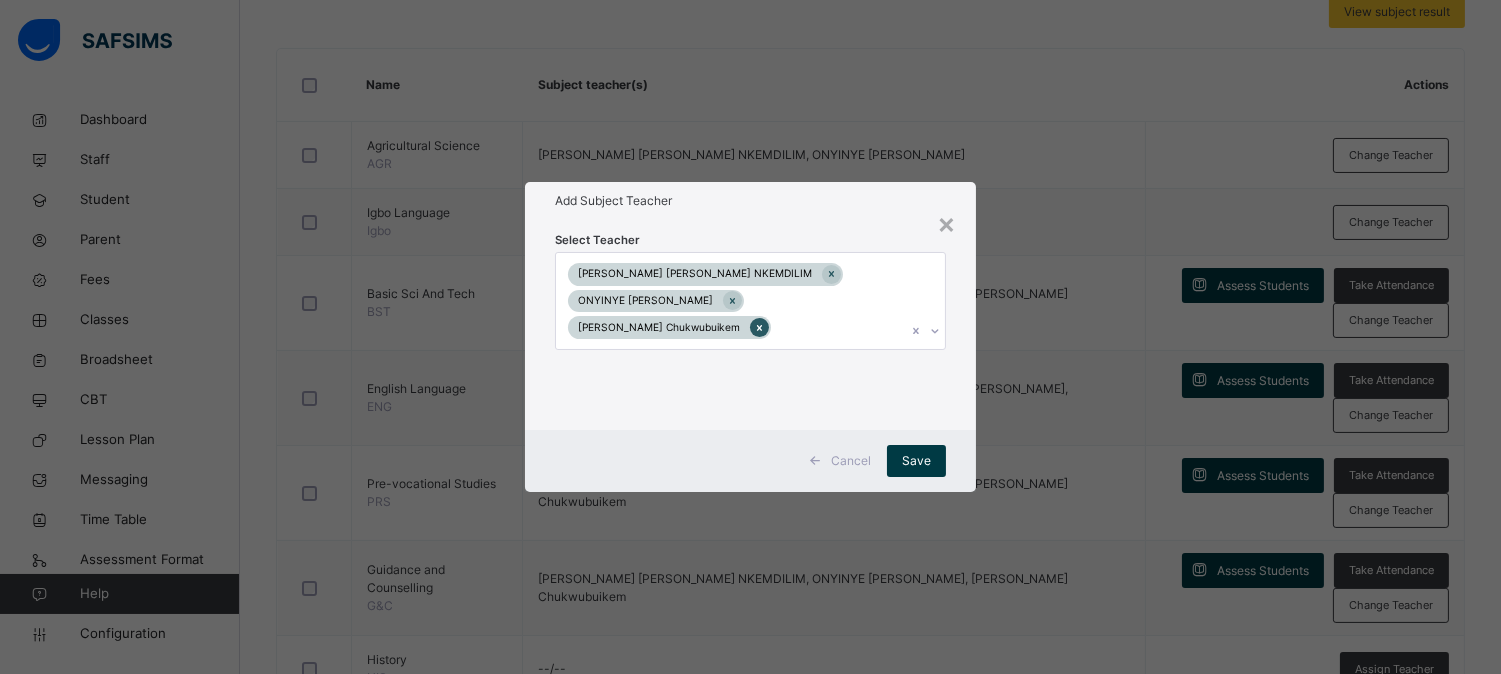 click 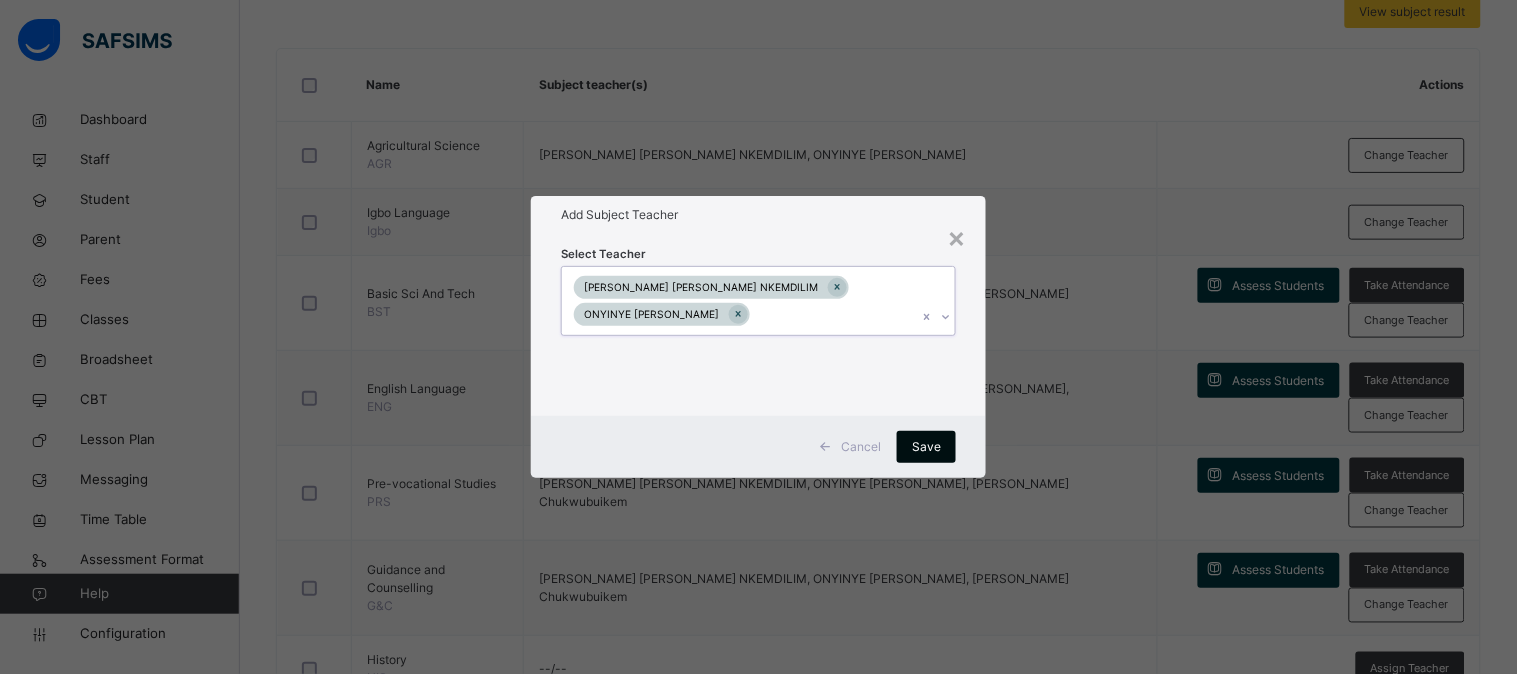 click on "Save" at bounding box center [926, 447] 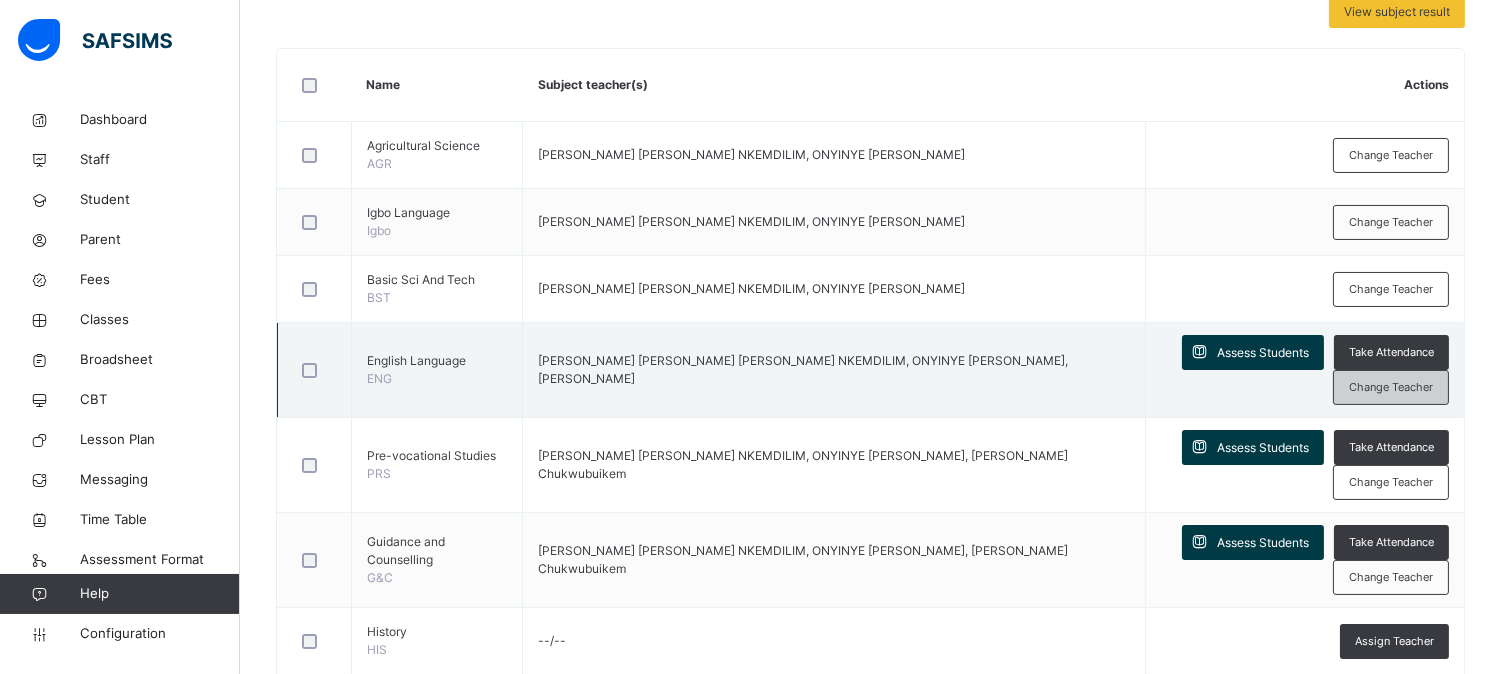 click on "Change Teacher" at bounding box center [1391, 387] 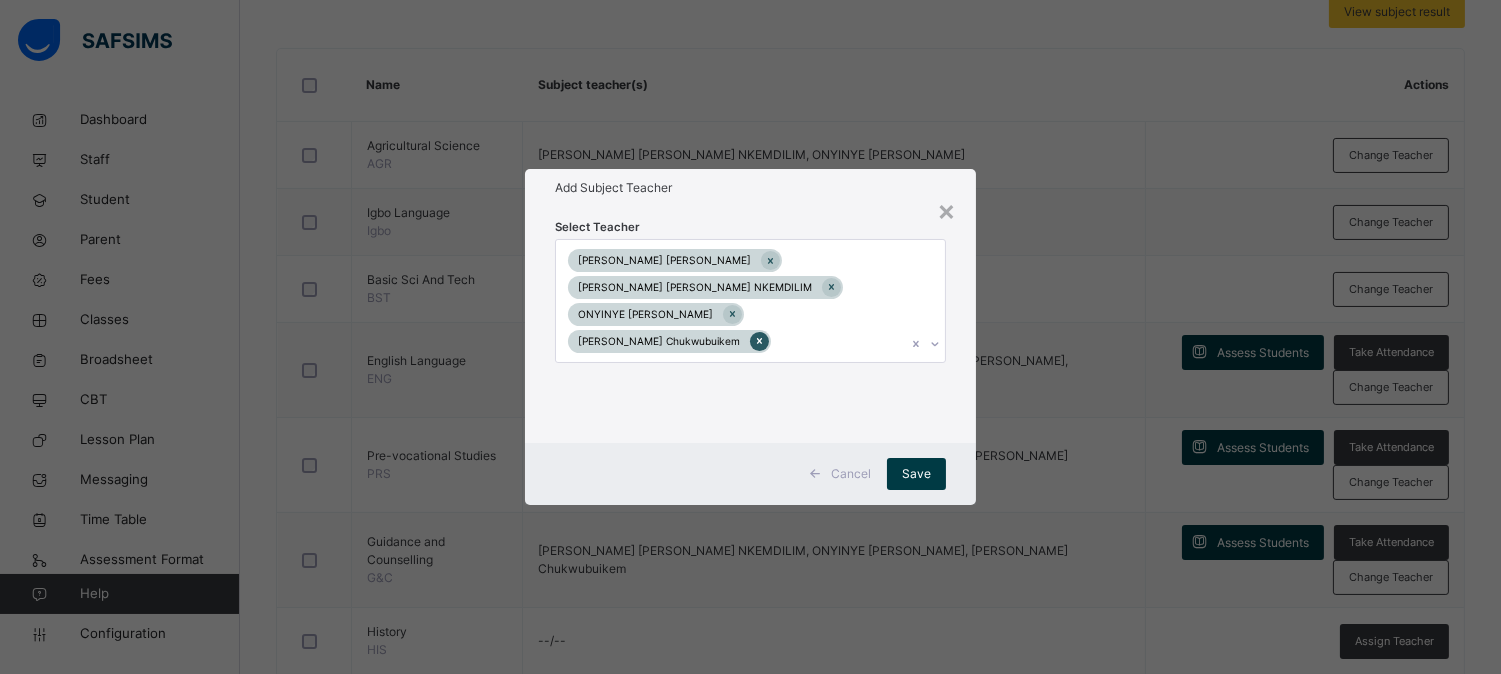 click 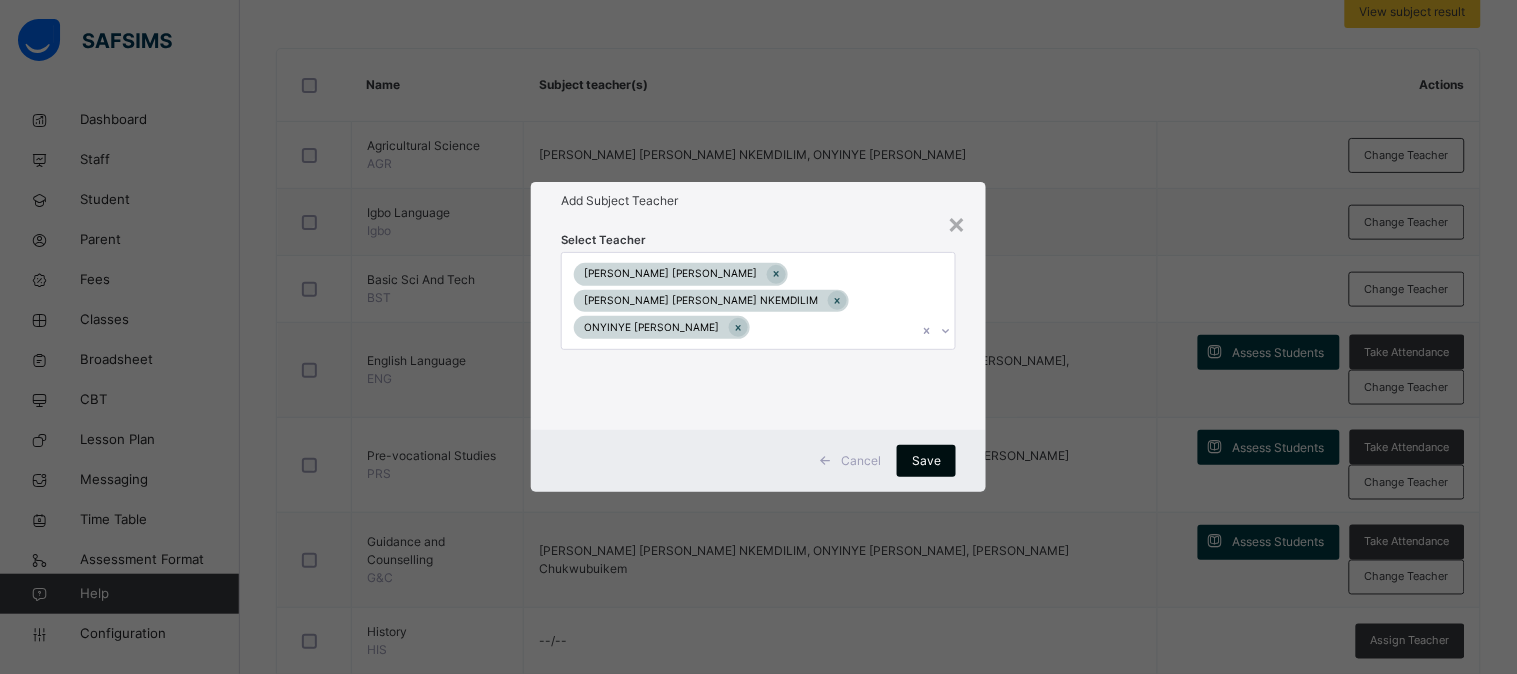 click on "Save" at bounding box center (926, 461) 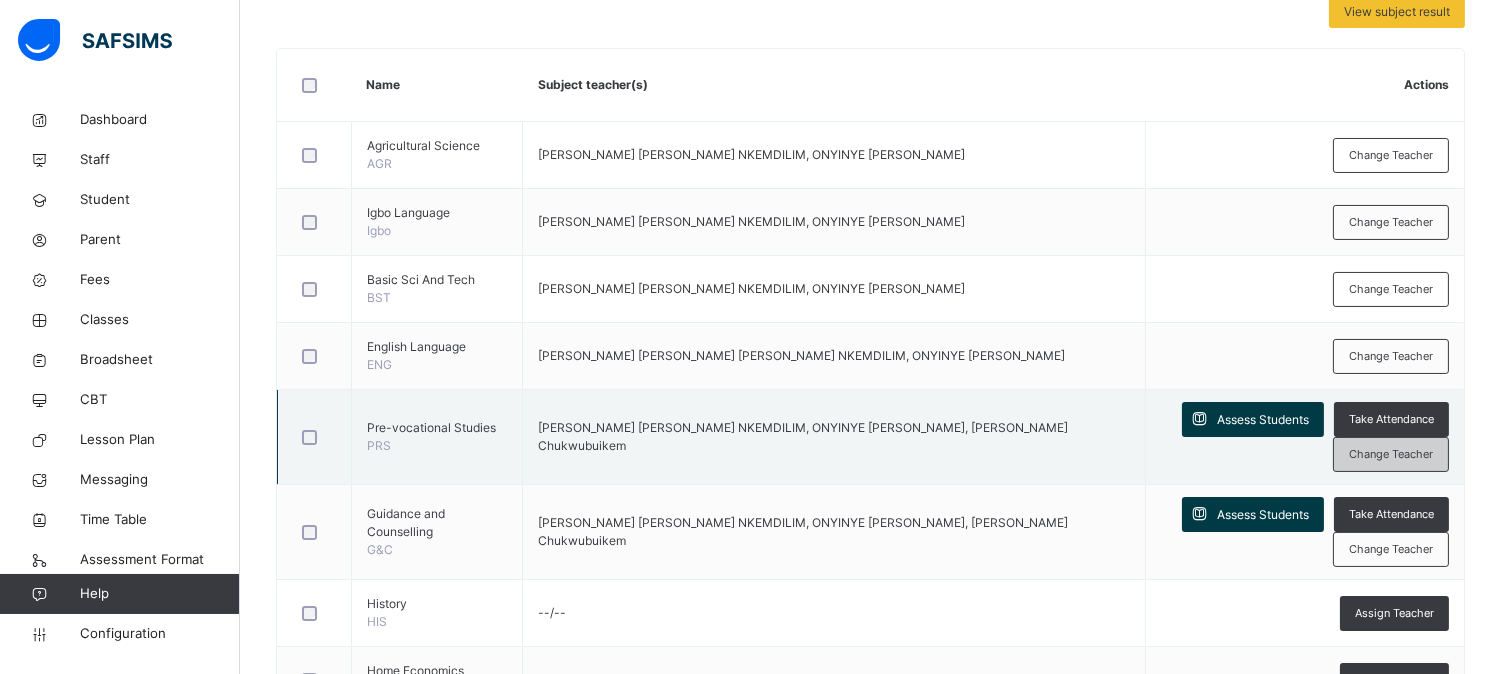 click on "Change Teacher" at bounding box center [1391, 454] 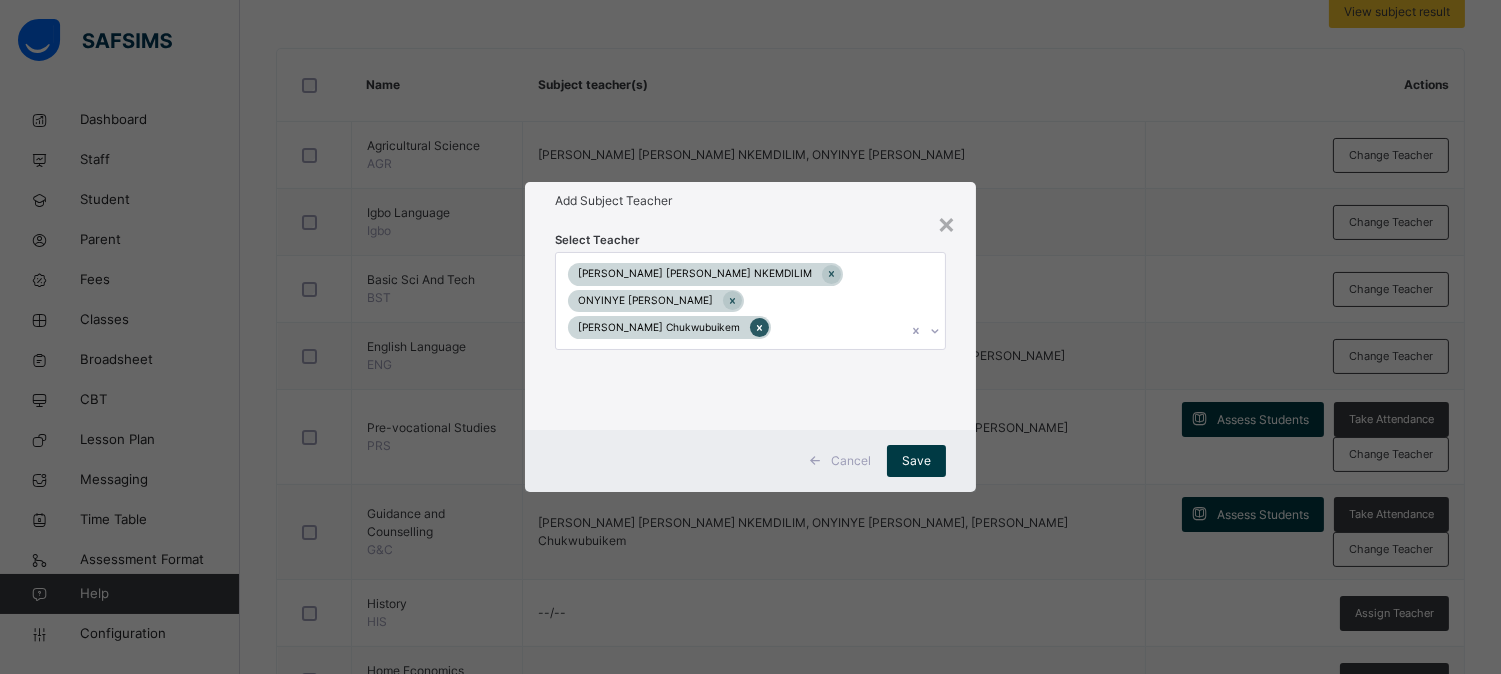 click 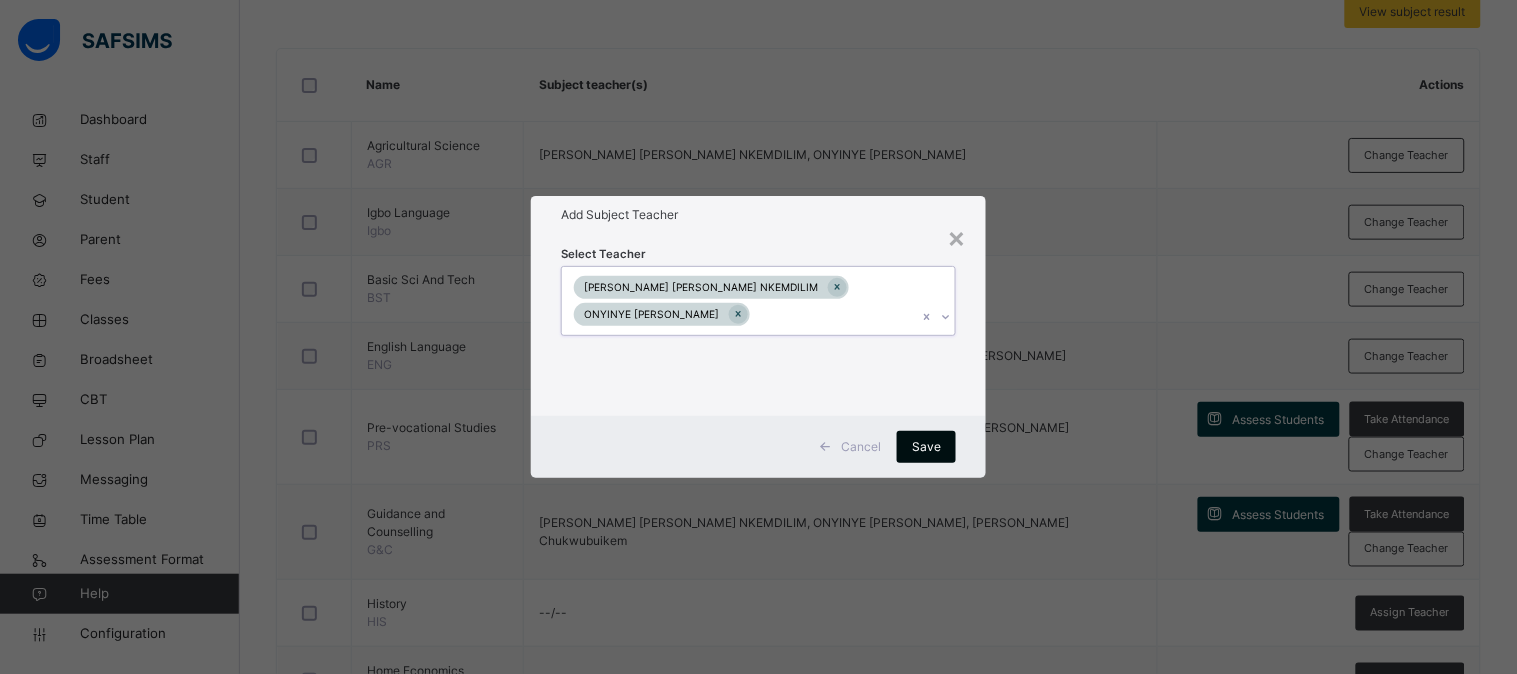 click on "Save" at bounding box center [926, 447] 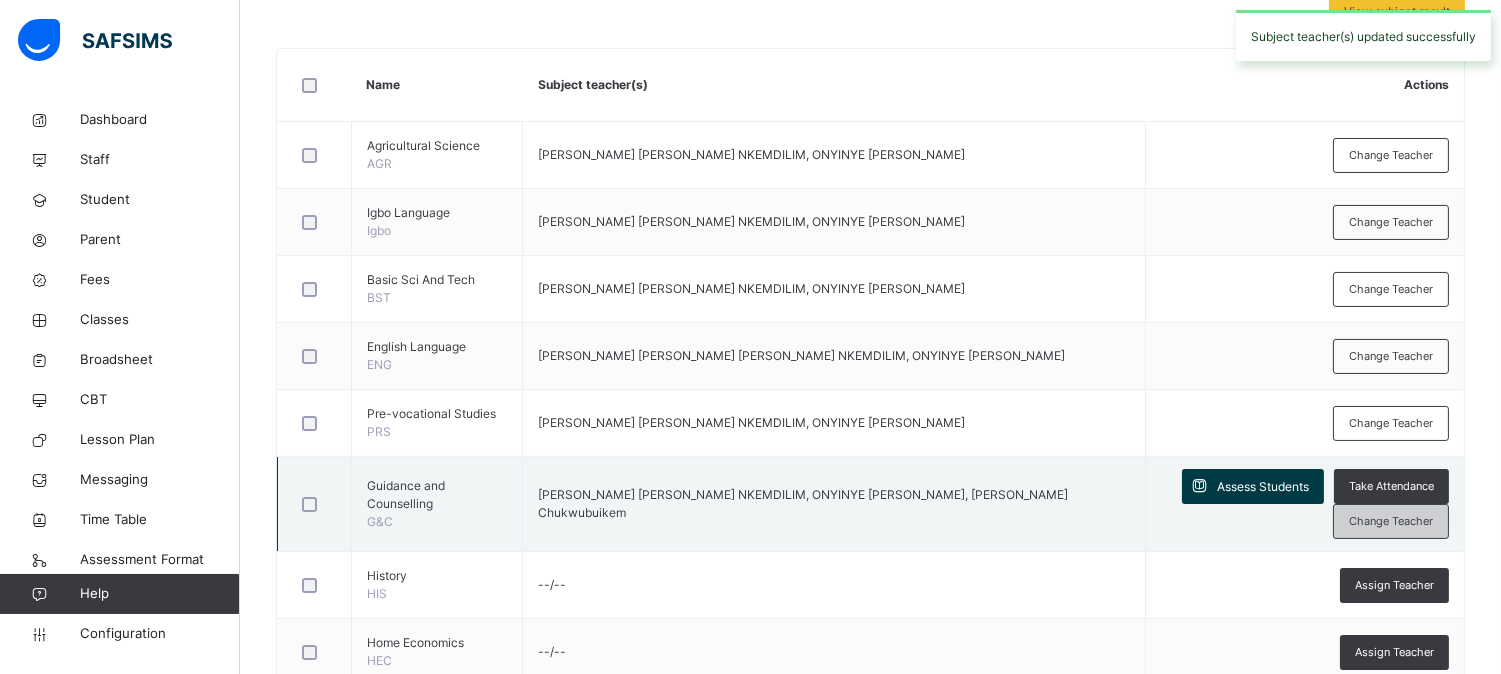click on "Change Teacher" at bounding box center (1391, 521) 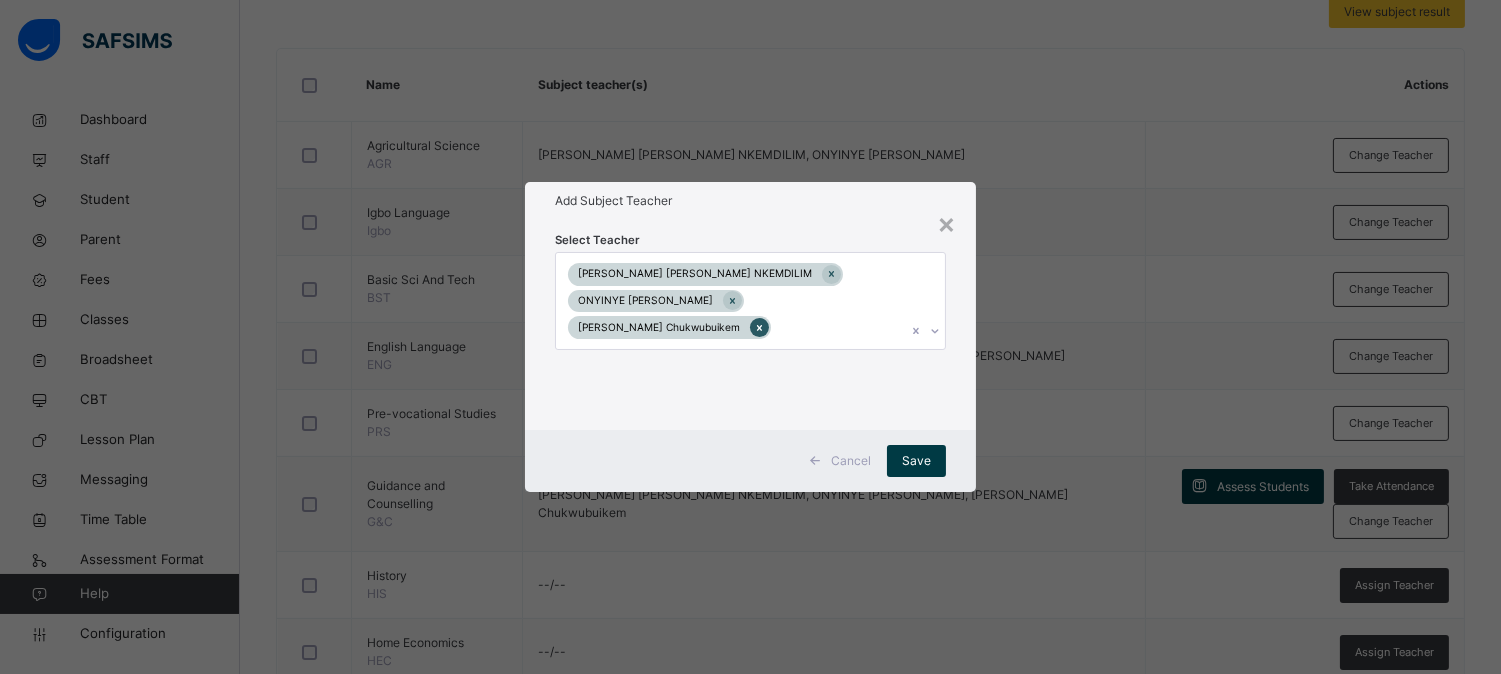 click 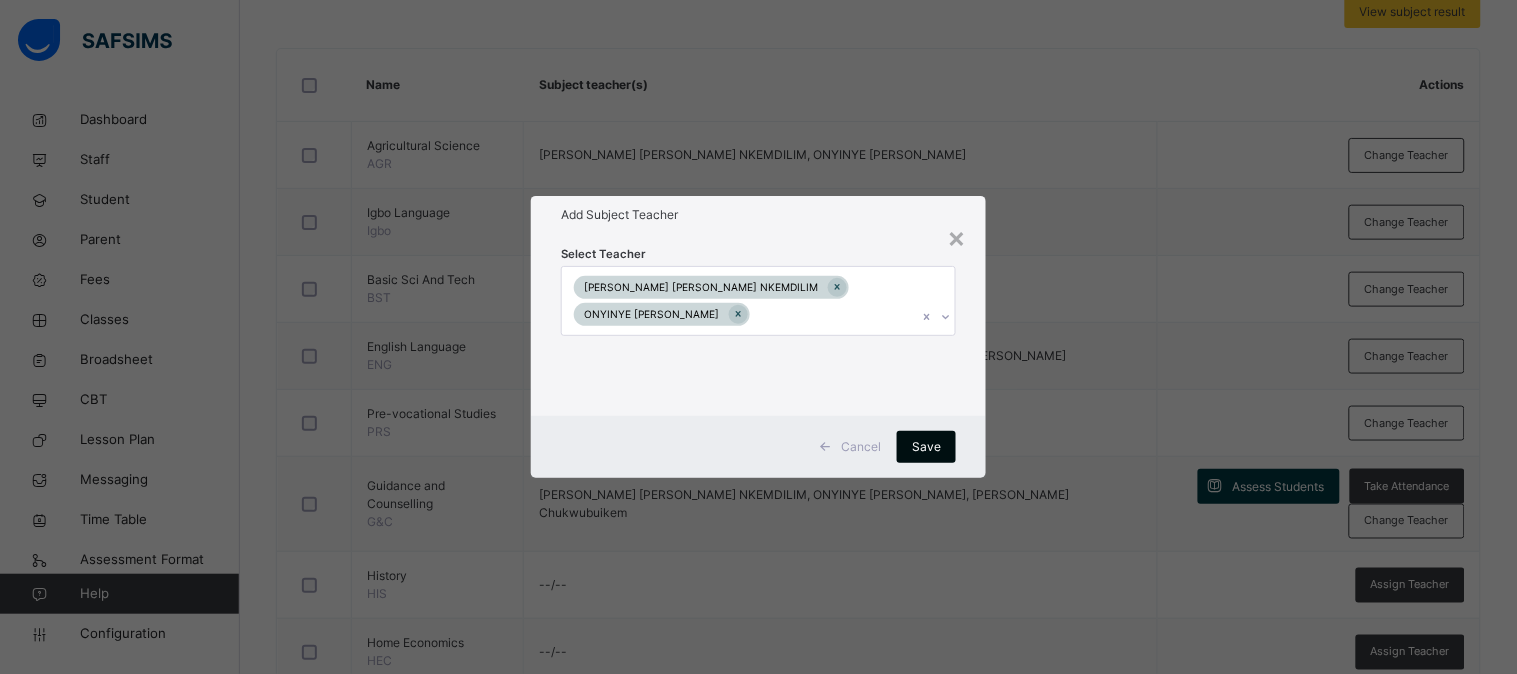 click on "Save" at bounding box center [926, 447] 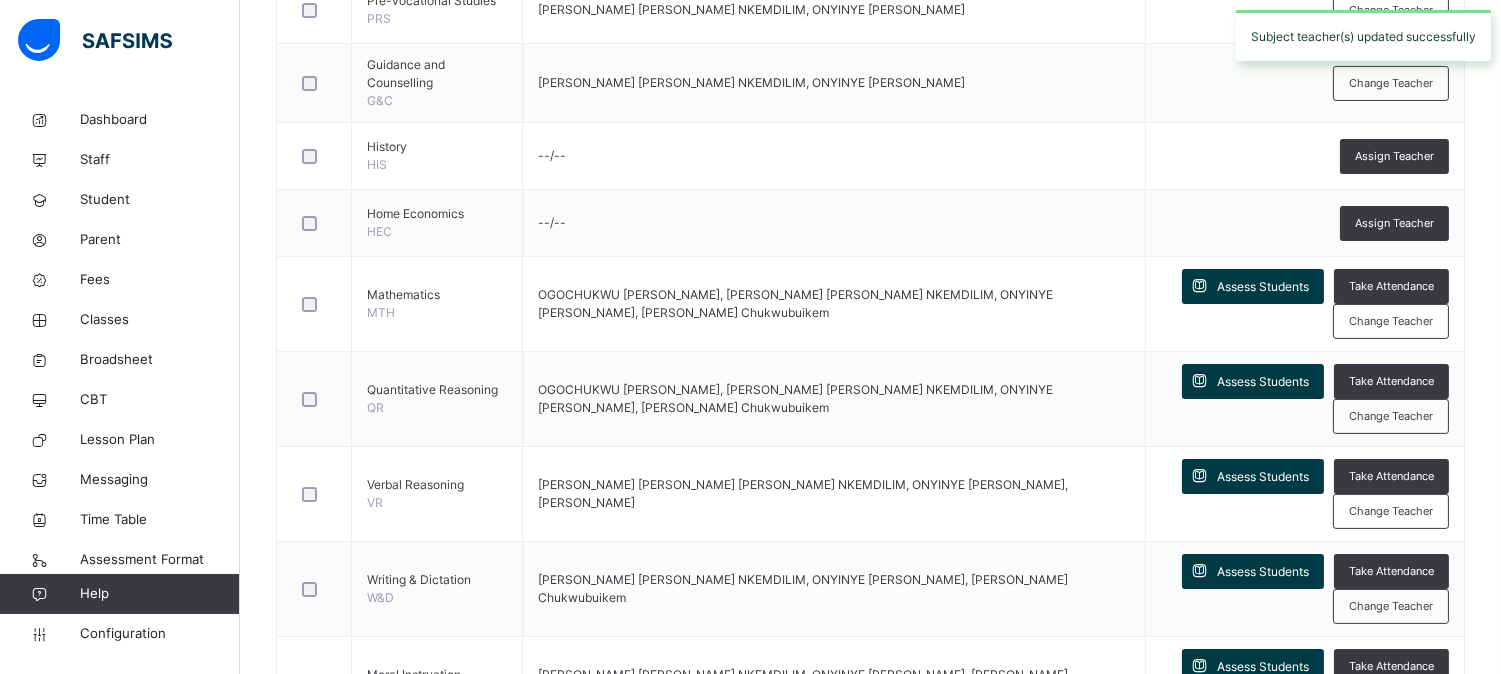 scroll, scrollTop: 870, scrollLeft: 0, axis: vertical 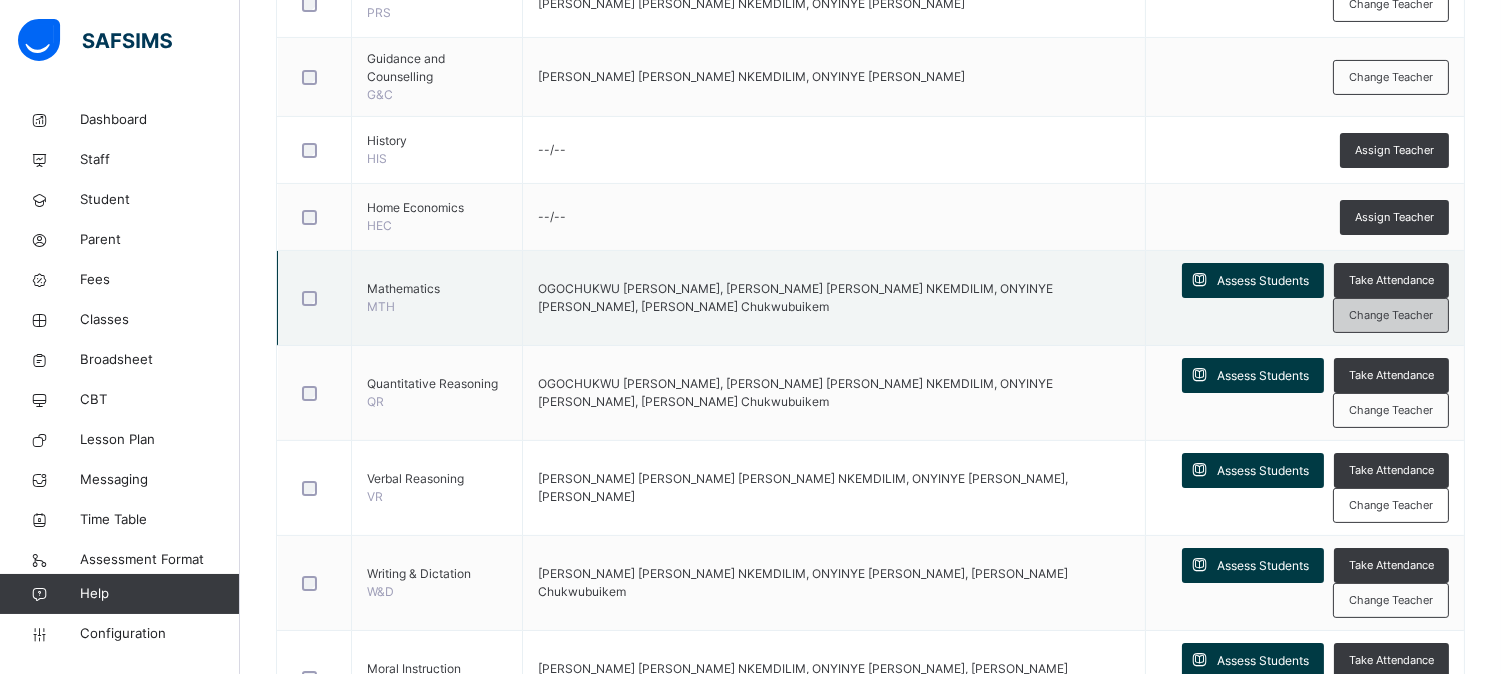 click on "Change Teacher" at bounding box center [1391, 315] 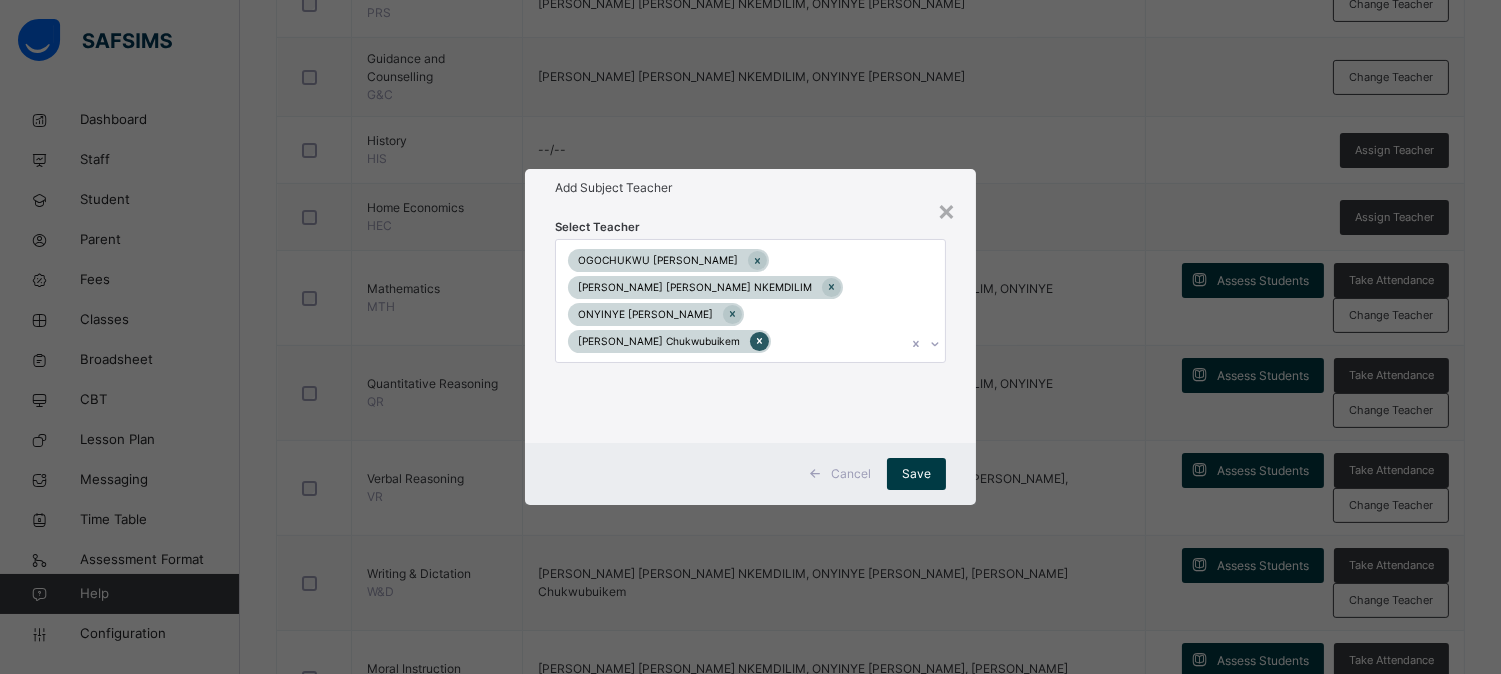 click 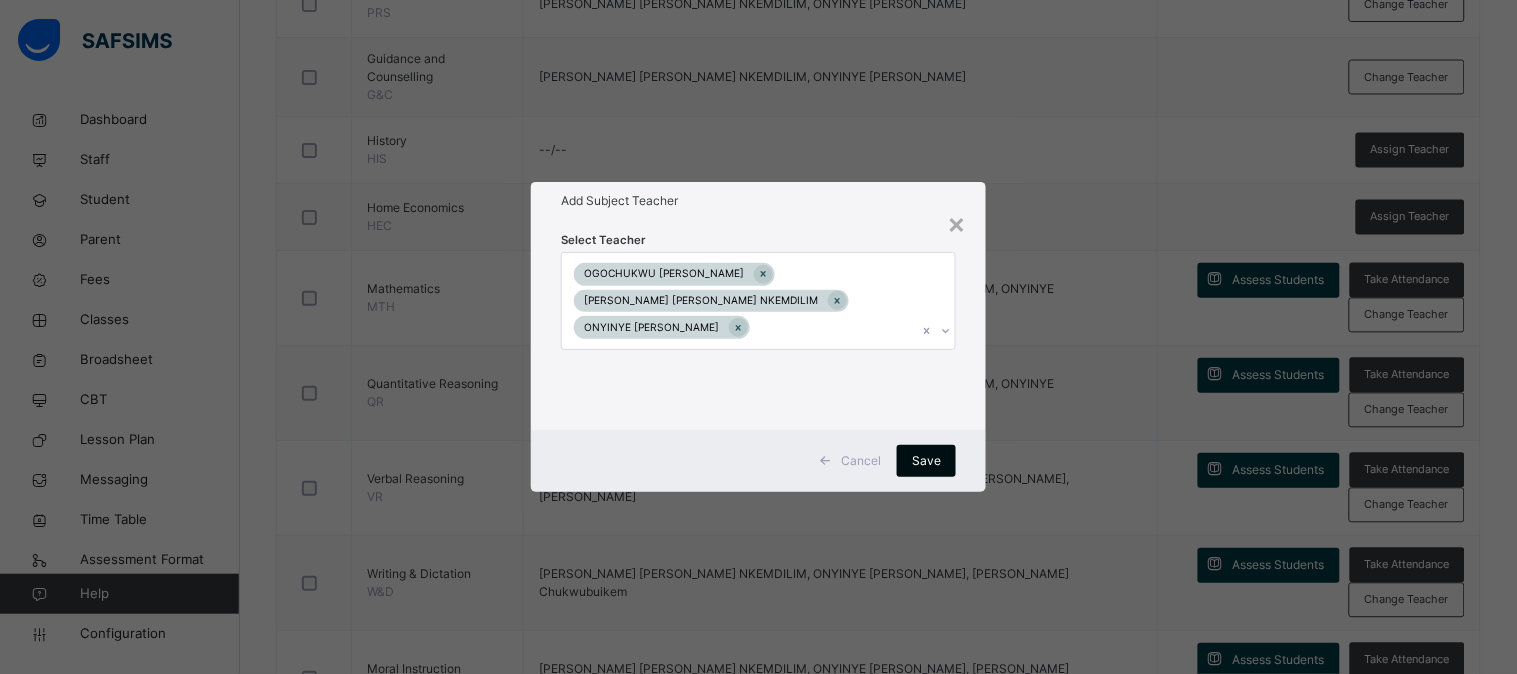 click on "Save" at bounding box center [926, 461] 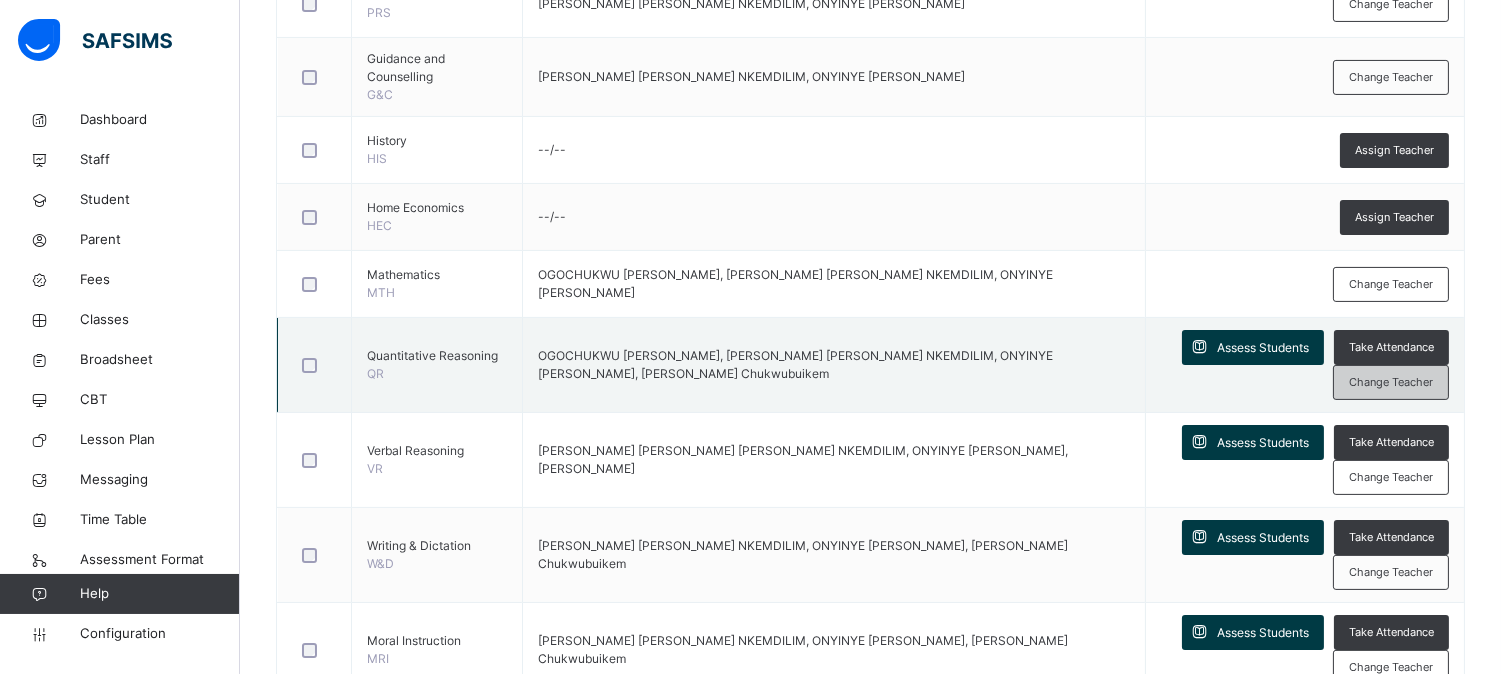 click on "Change Teacher" at bounding box center [1391, 382] 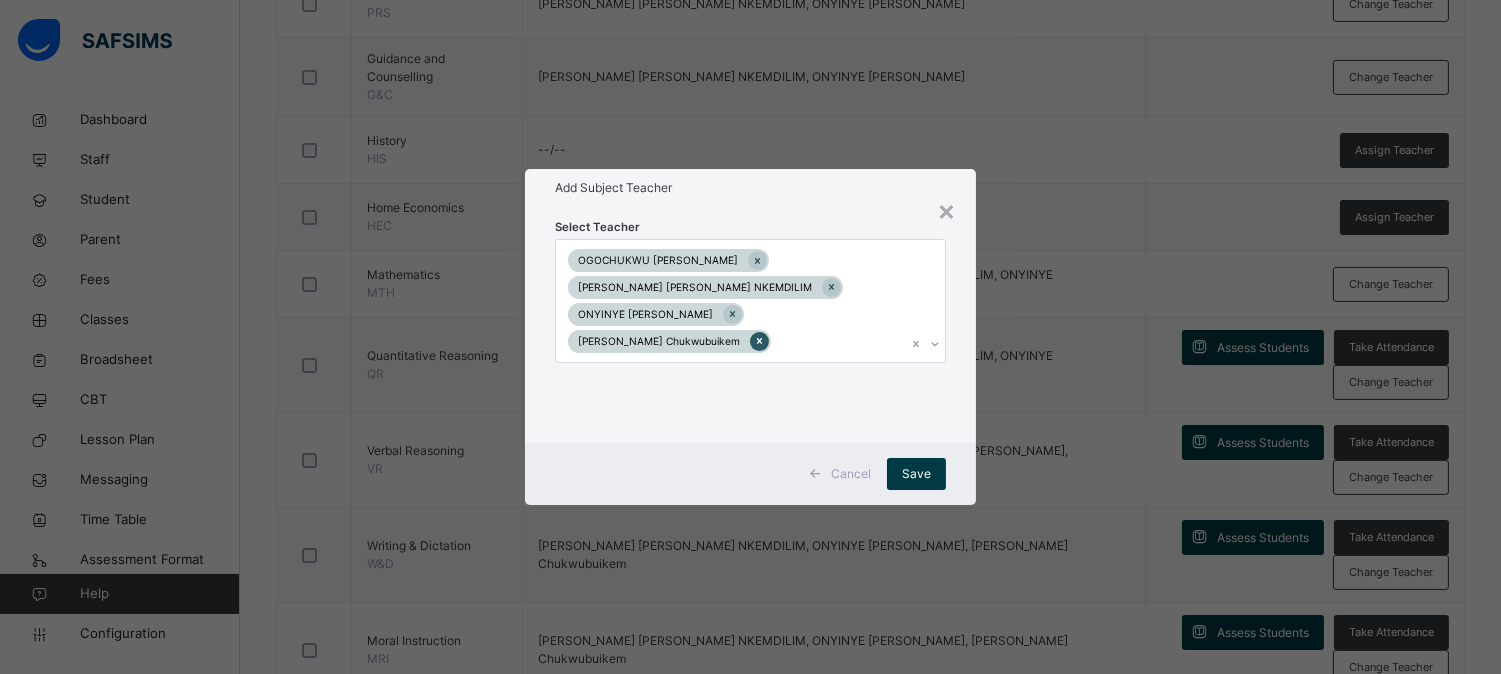 click 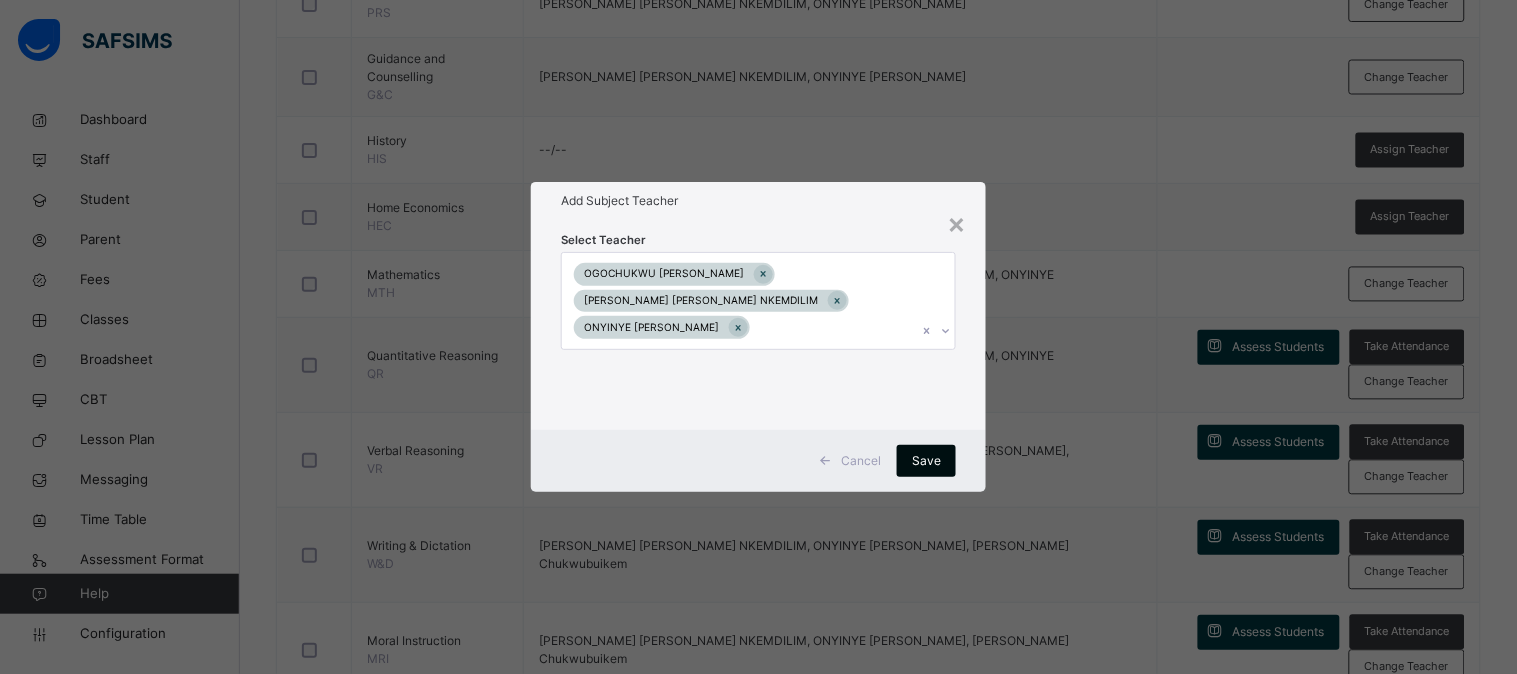 click on "Save" at bounding box center (926, 461) 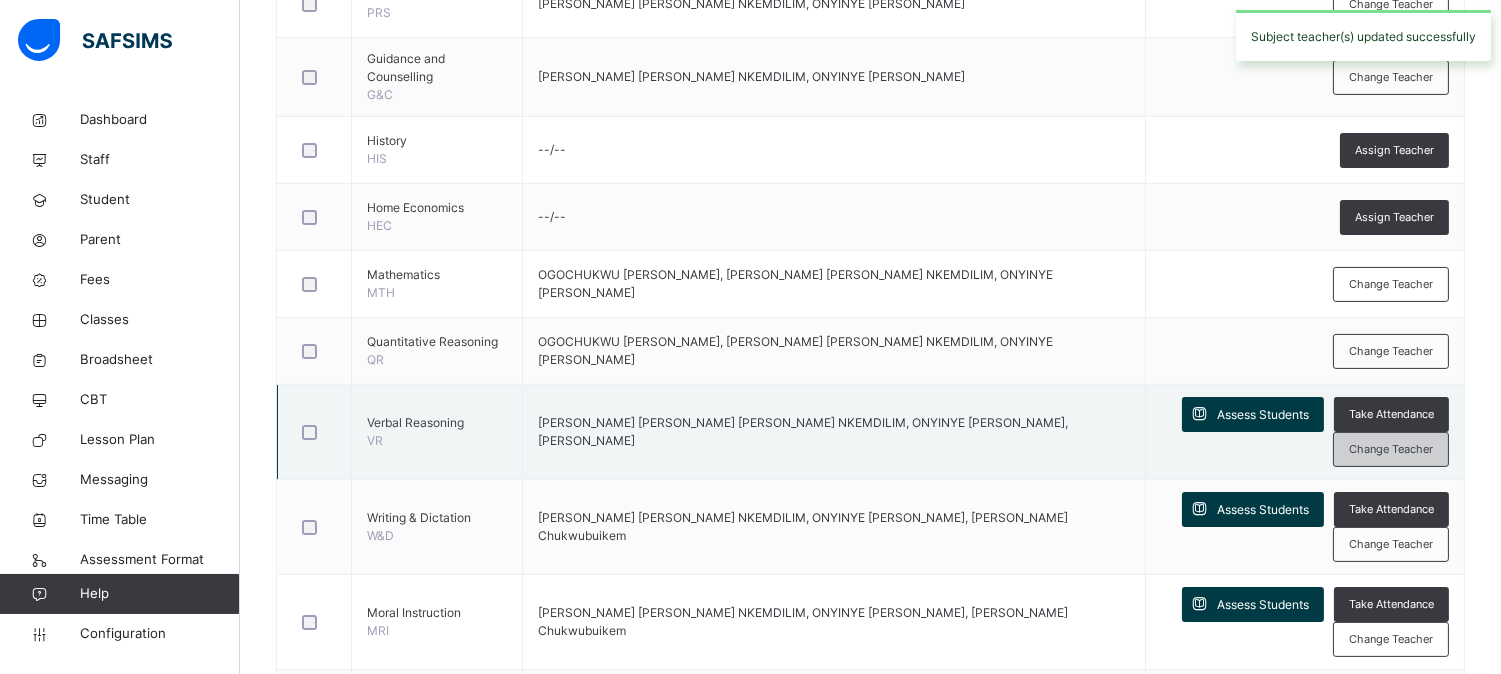 click on "Change Teacher" at bounding box center (1391, 449) 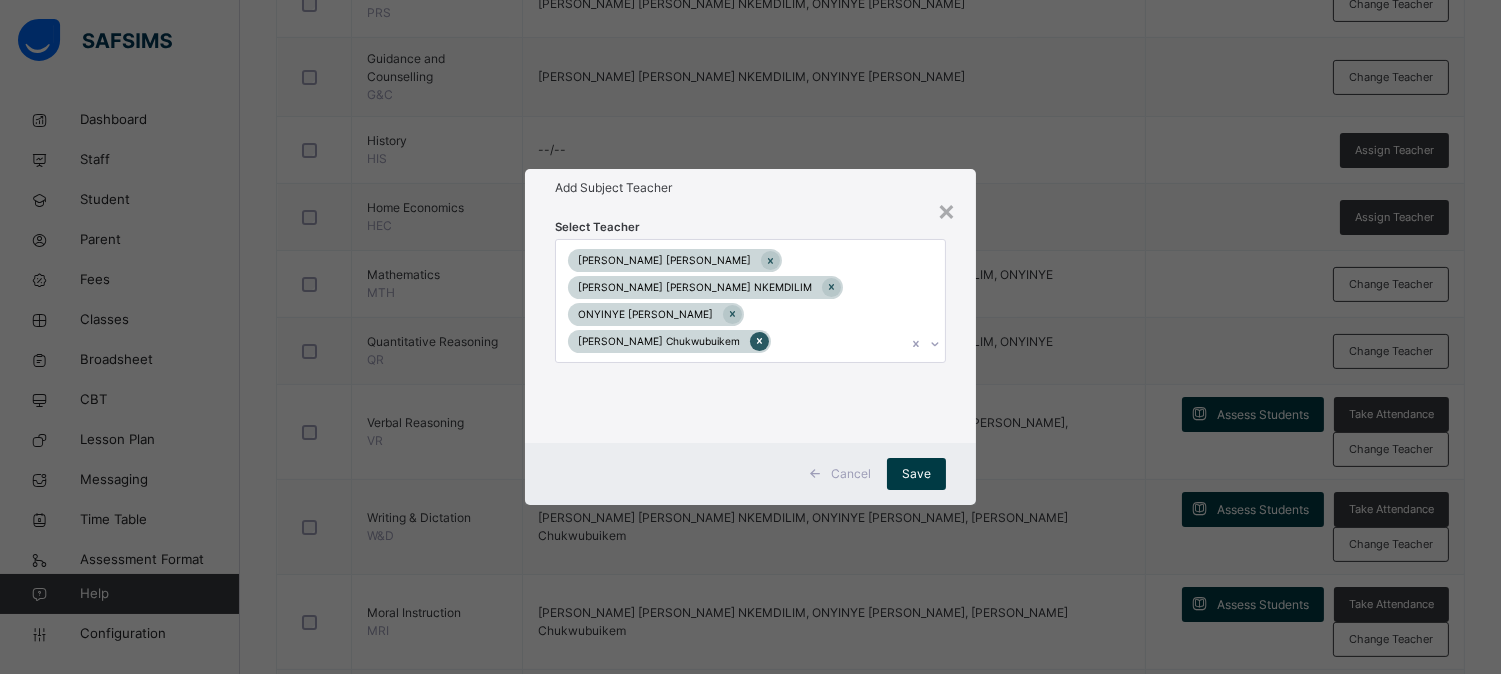 click 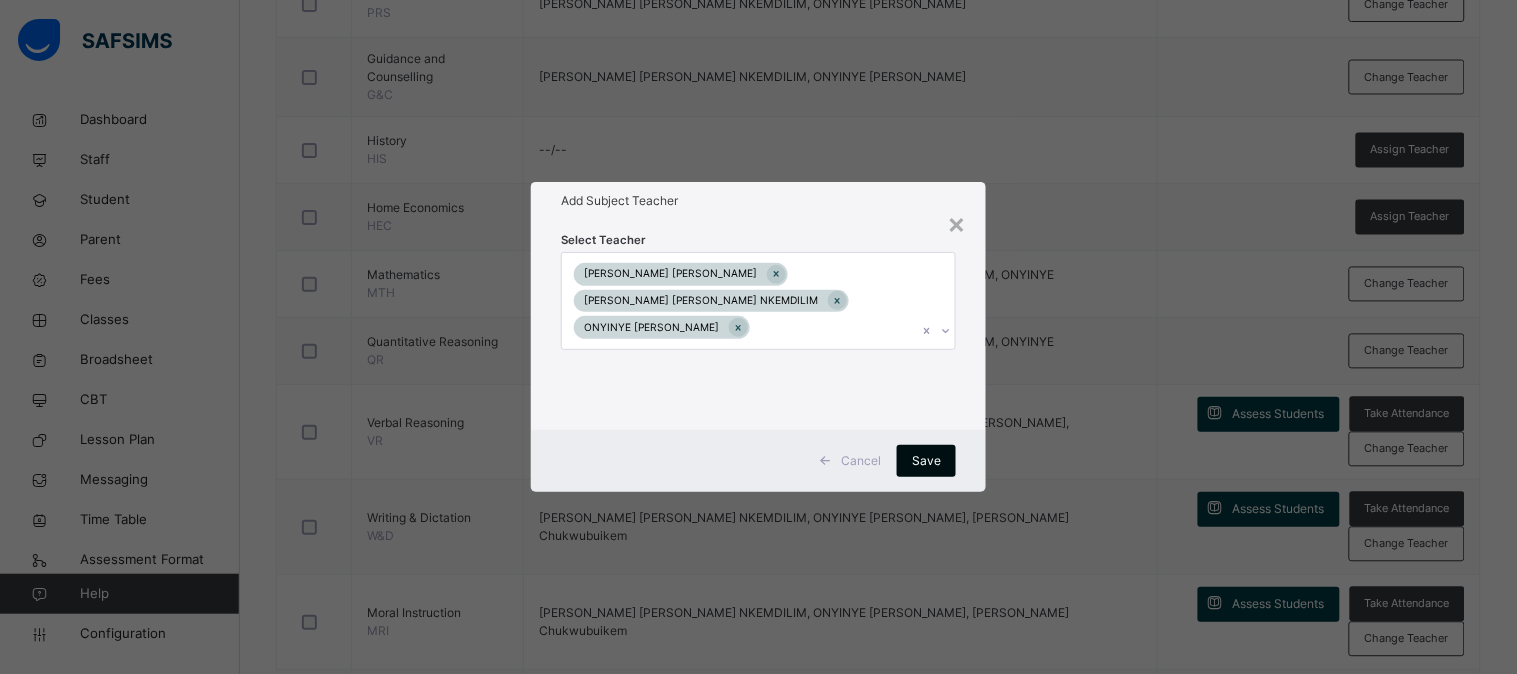 click on "Save" at bounding box center [926, 461] 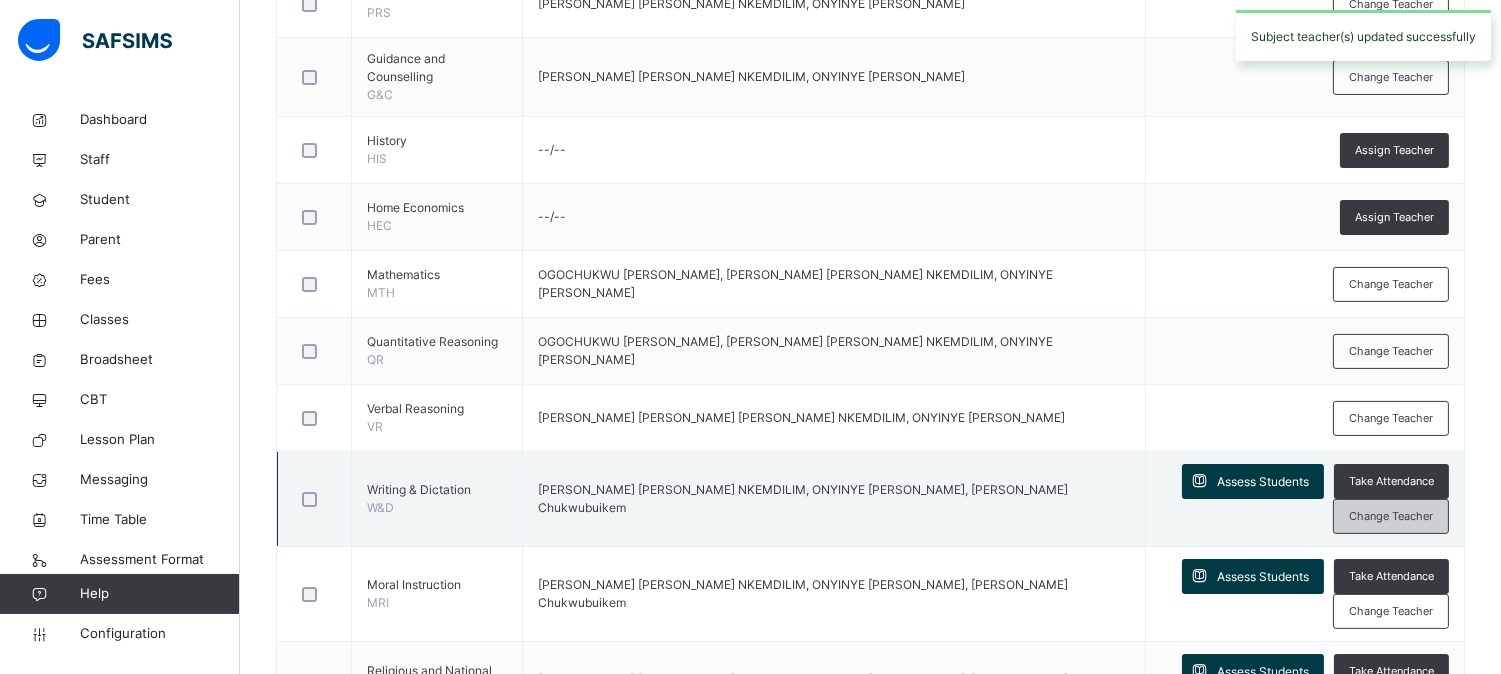 click on "Change Teacher" at bounding box center [1391, 516] 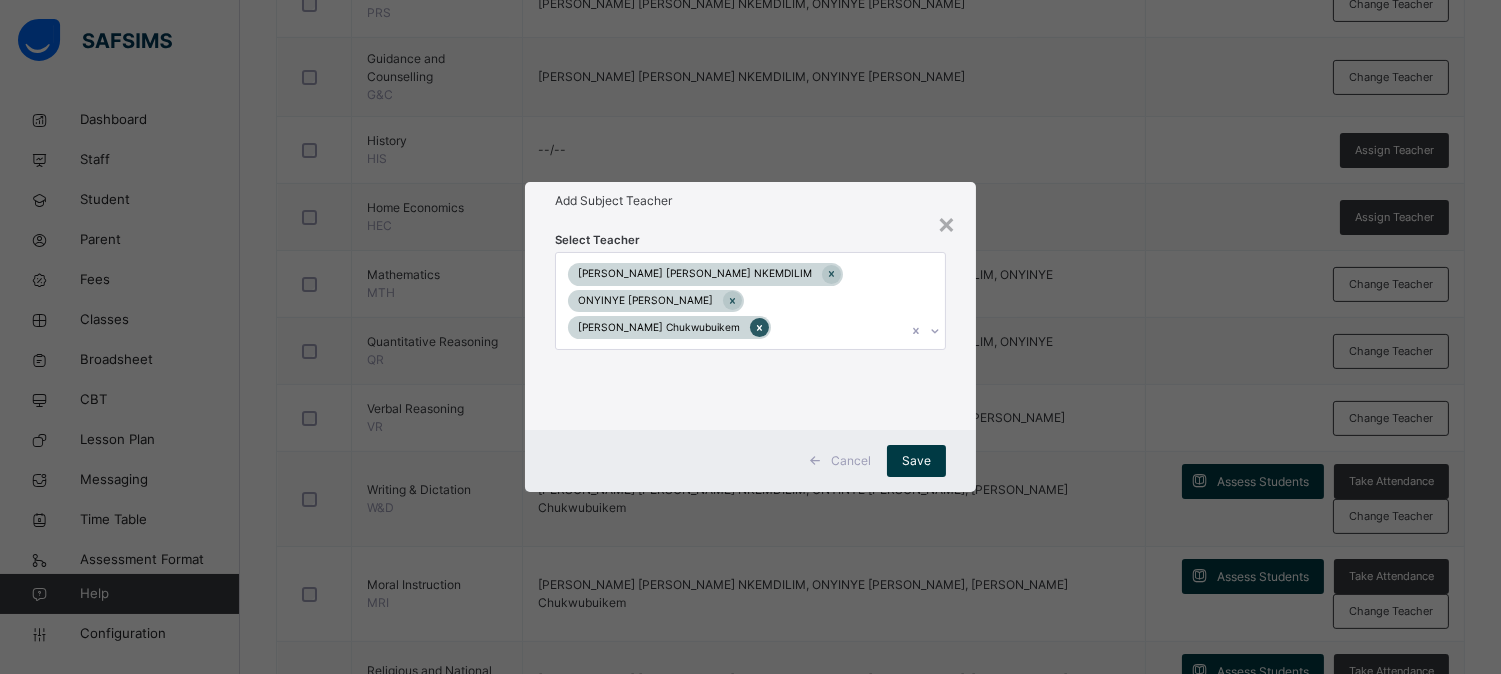 click 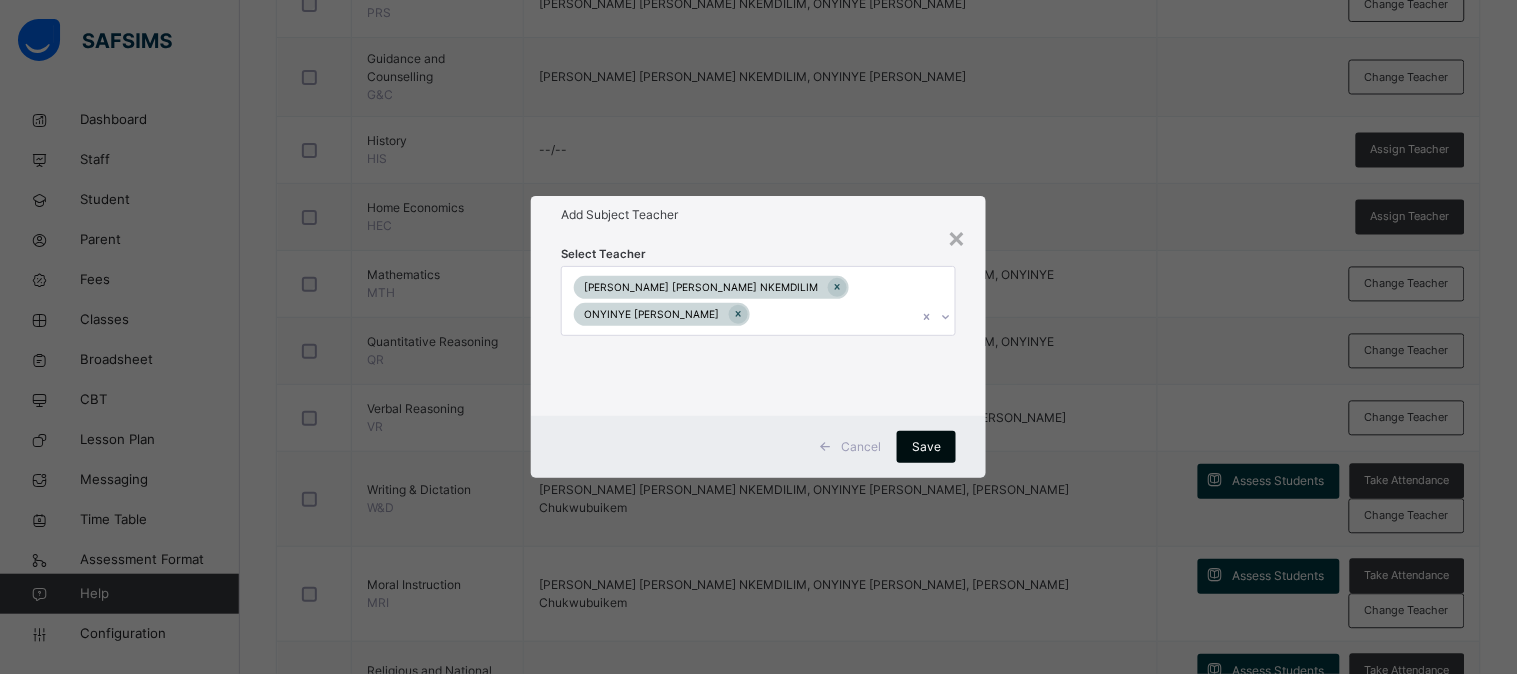 click on "Save" at bounding box center (926, 447) 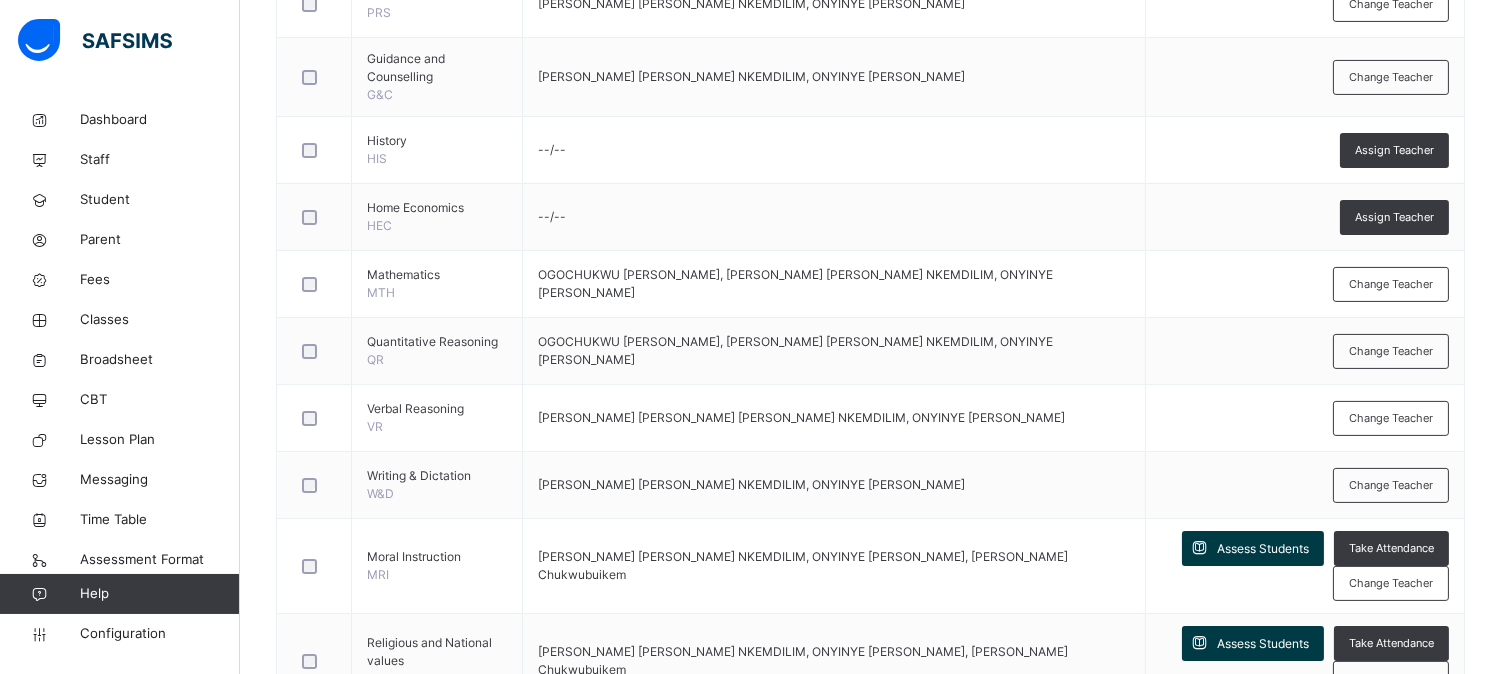 scroll, scrollTop: 1051, scrollLeft: 0, axis: vertical 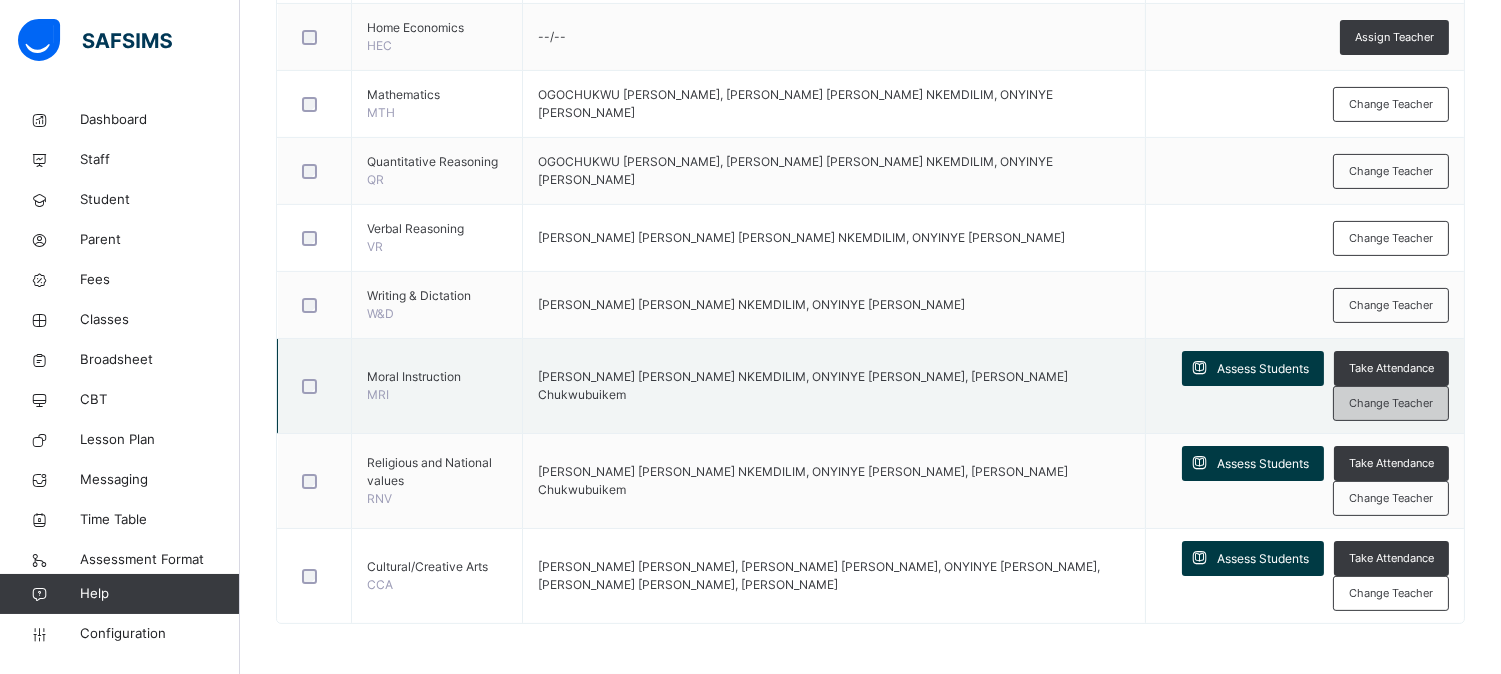 click on "Change Teacher" at bounding box center [1391, 403] 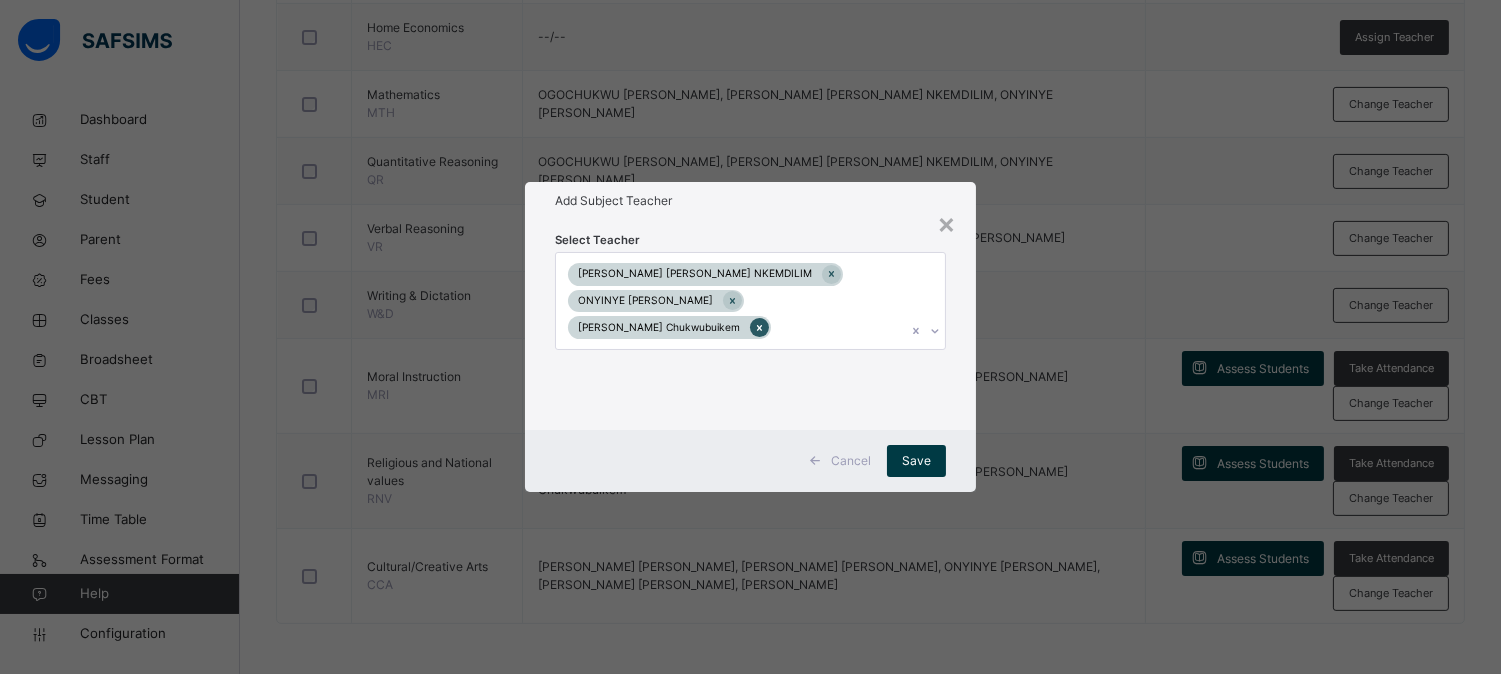 click 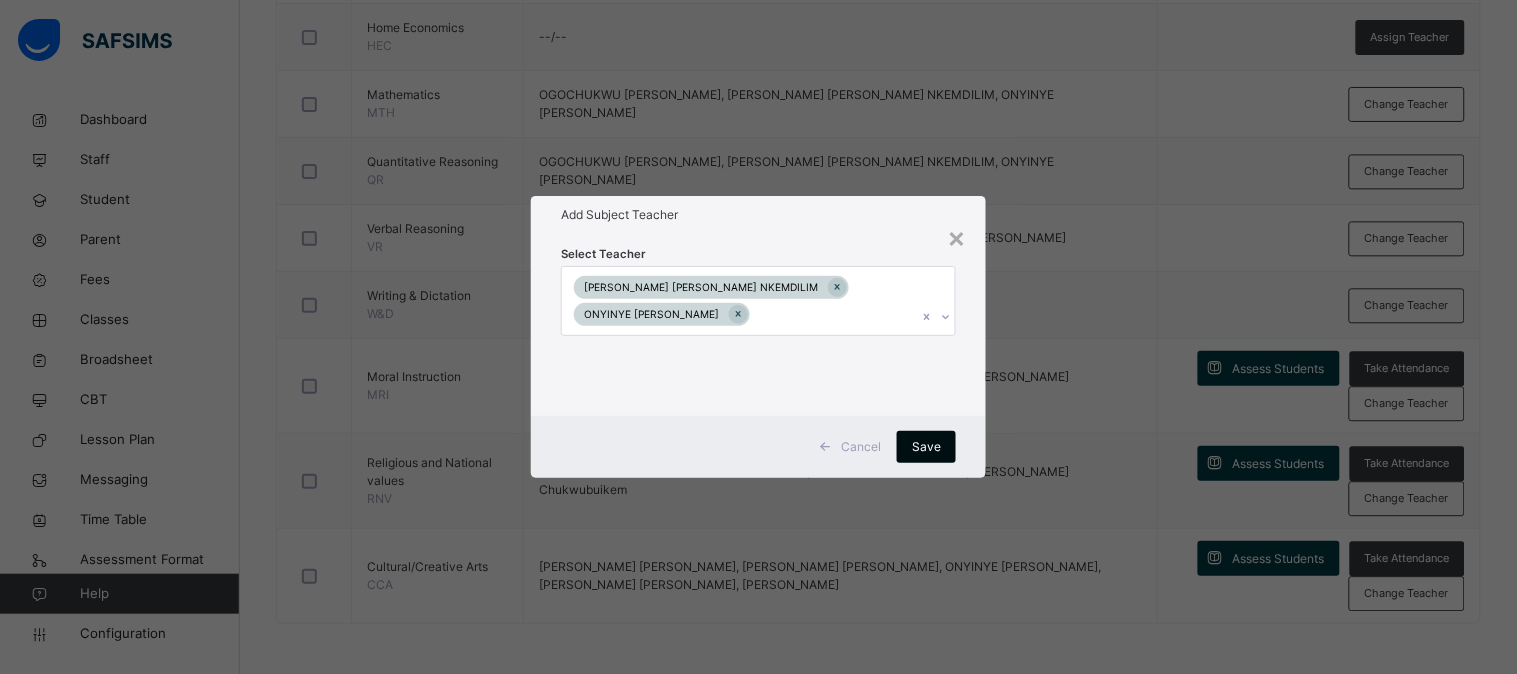 click on "Save" at bounding box center [926, 447] 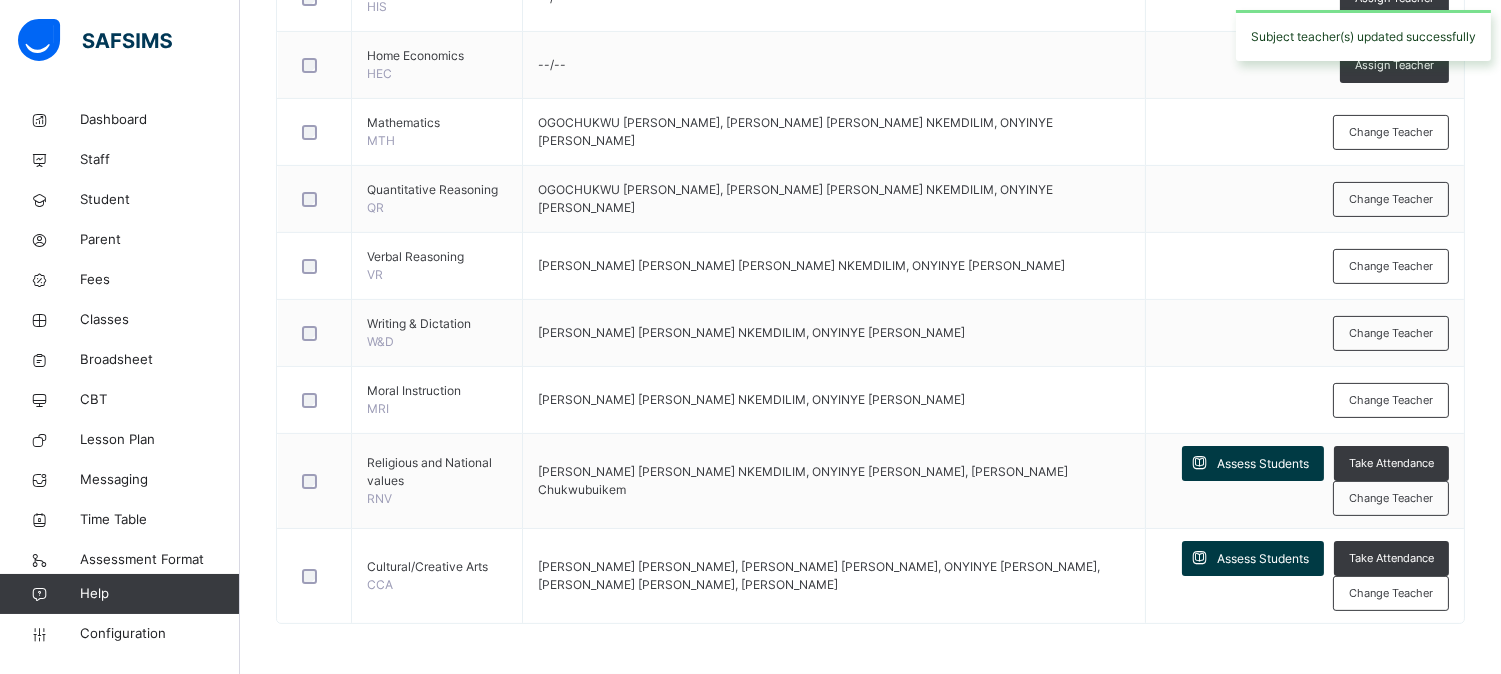 scroll, scrollTop: 1023, scrollLeft: 0, axis: vertical 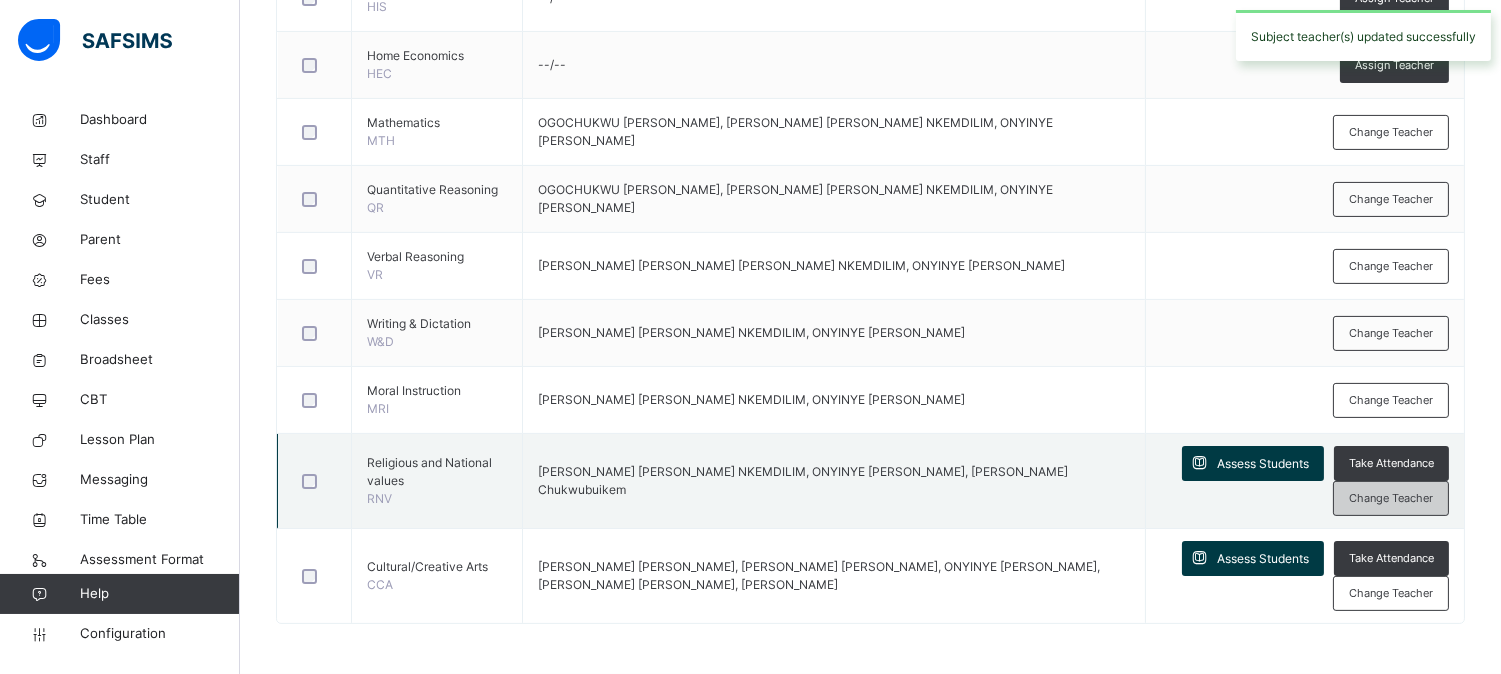 click on "Change Teacher" at bounding box center [1391, 498] 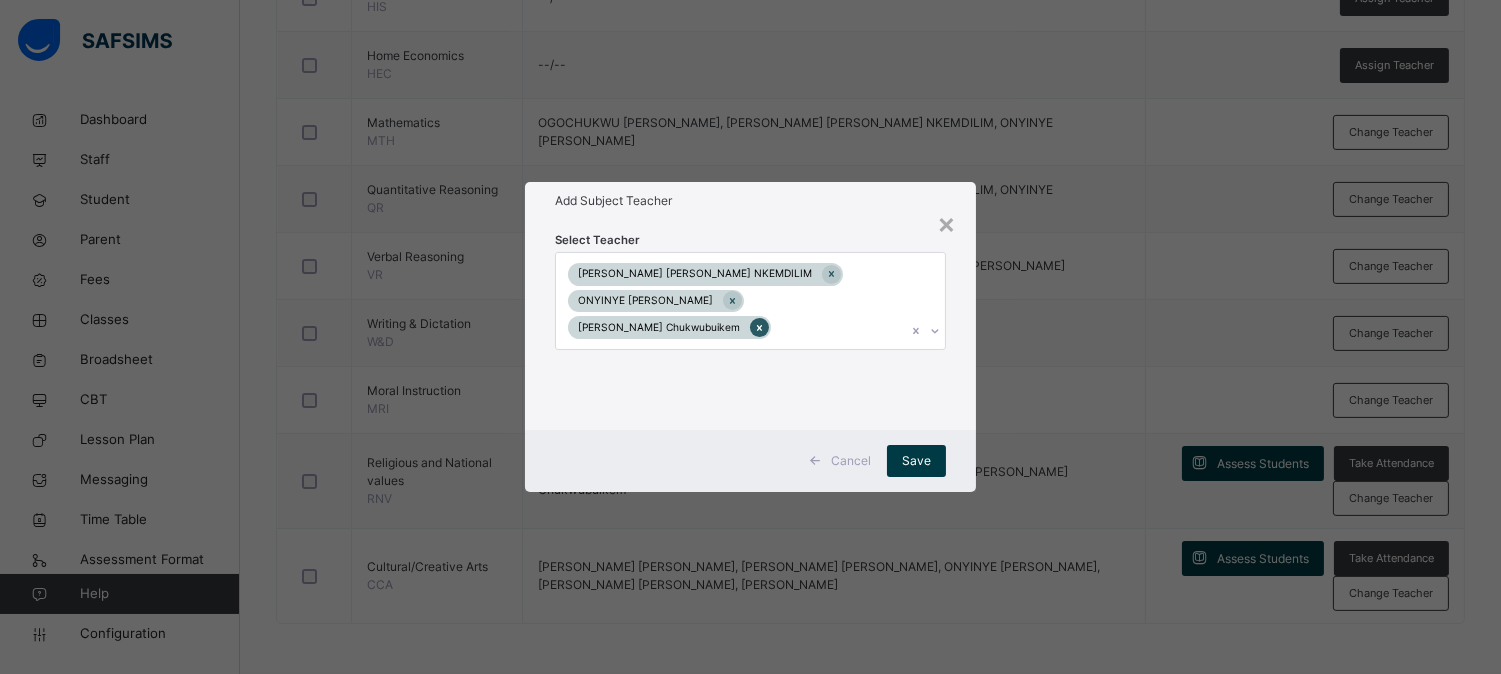 click 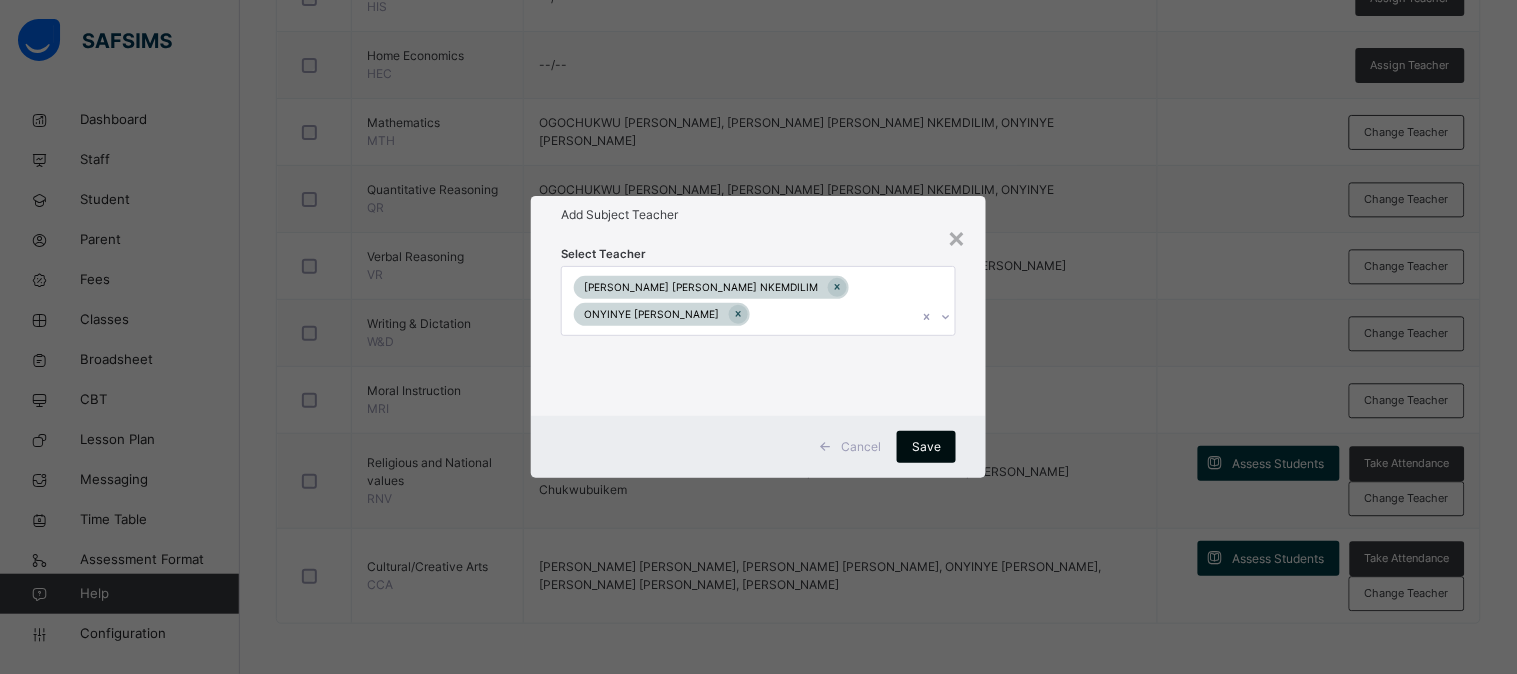 click on "Save" at bounding box center [926, 447] 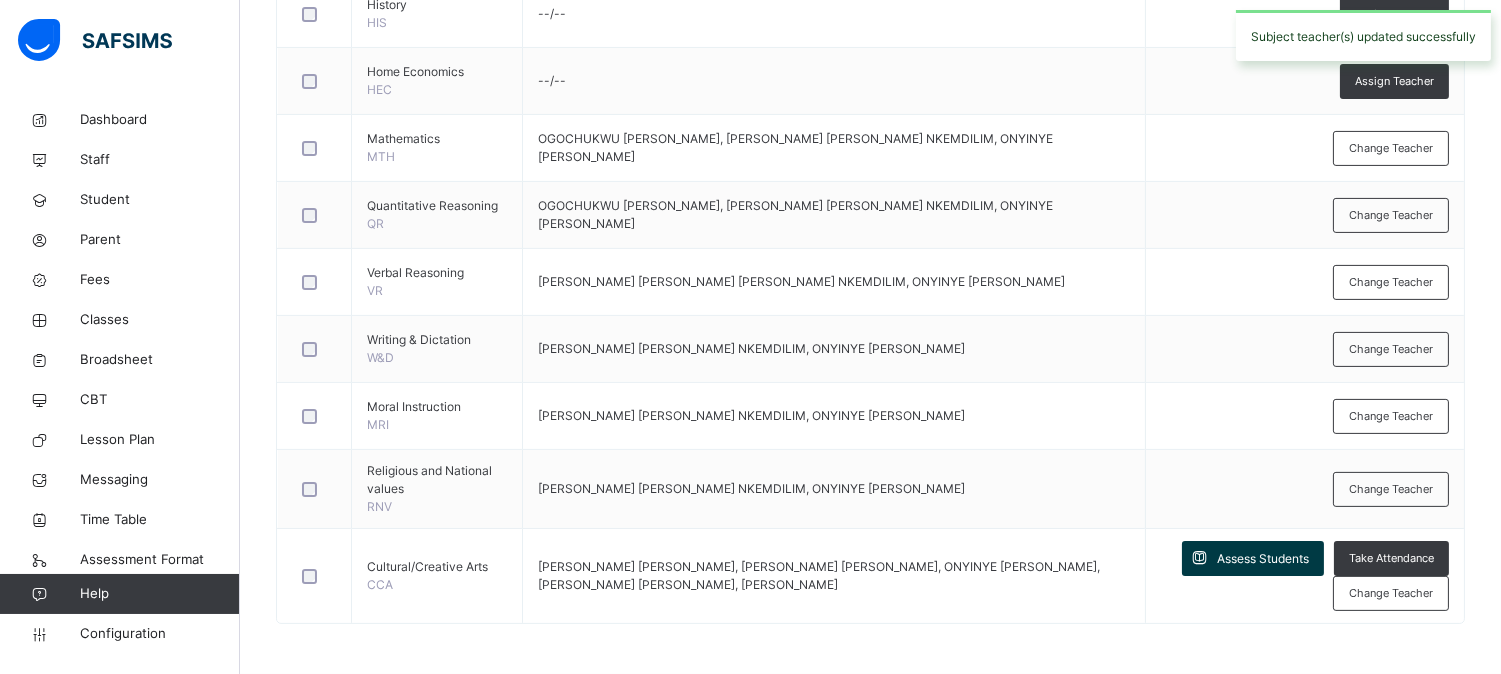 scroll, scrollTop: 1007, scrollLeft: 0, axis: vertical 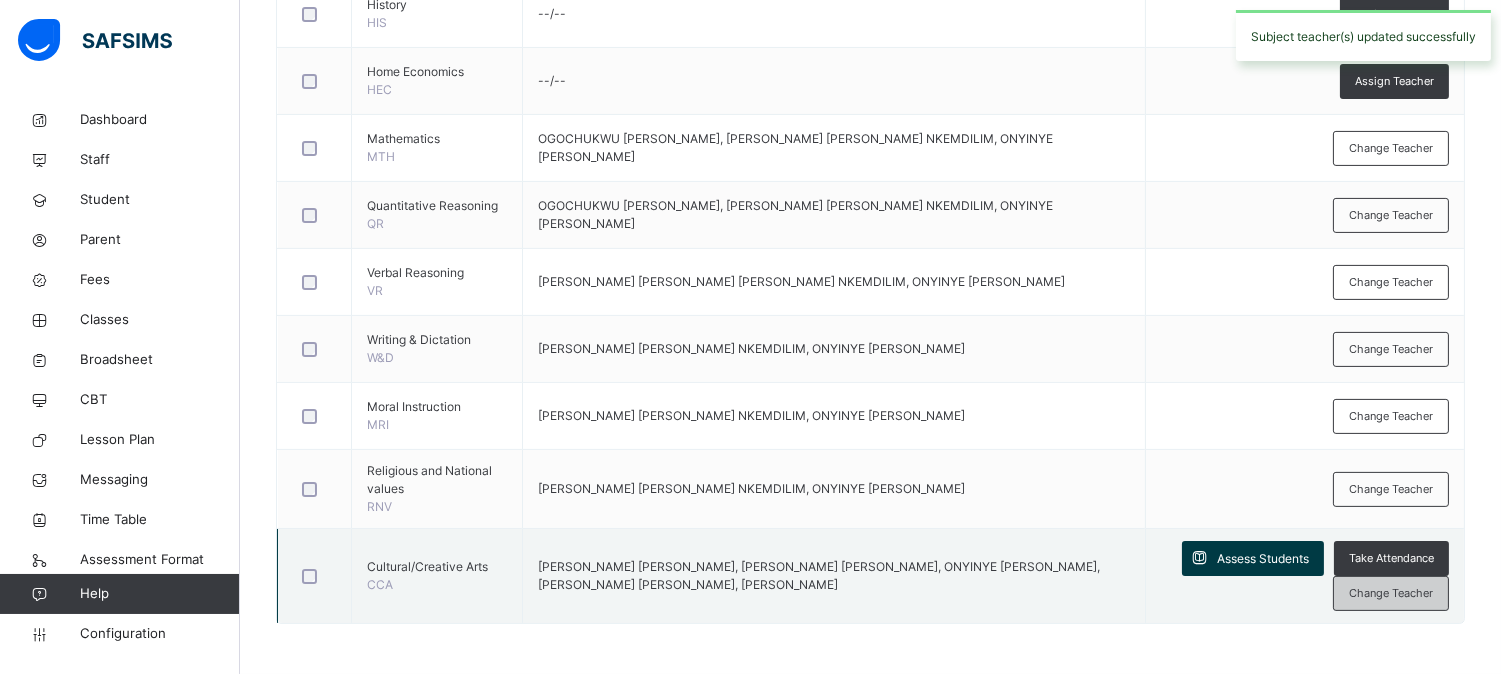 click on "Change Teacher" at bounding box center [1391, 593] 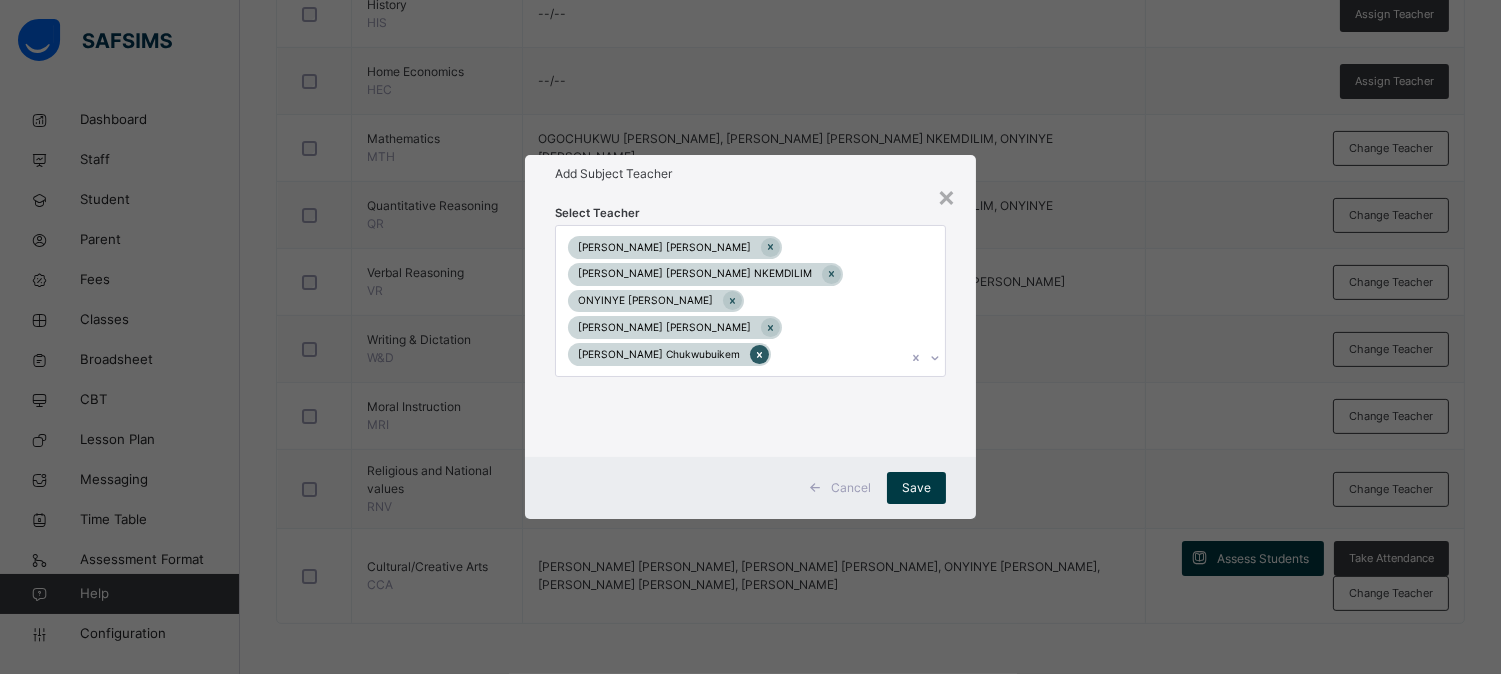 click 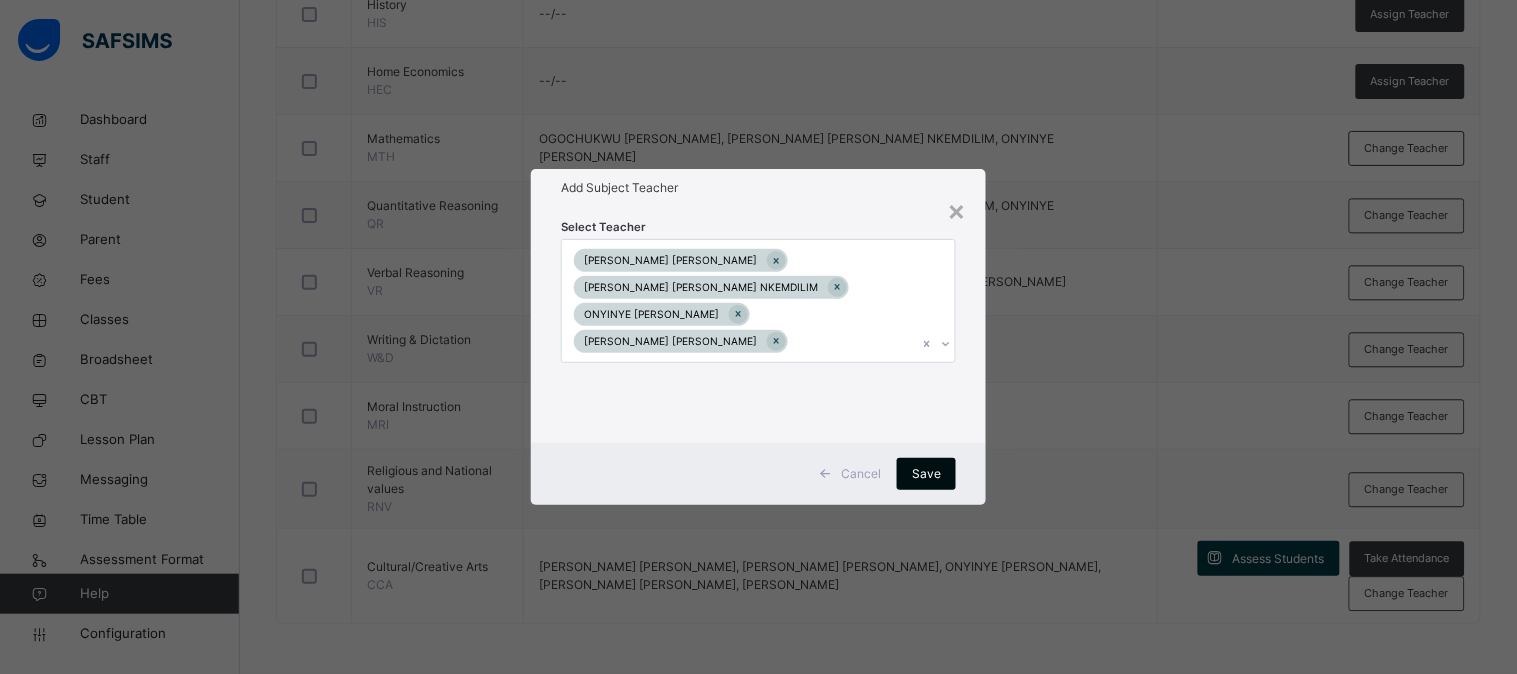 click on "Save" at bounding box center (926, 474) 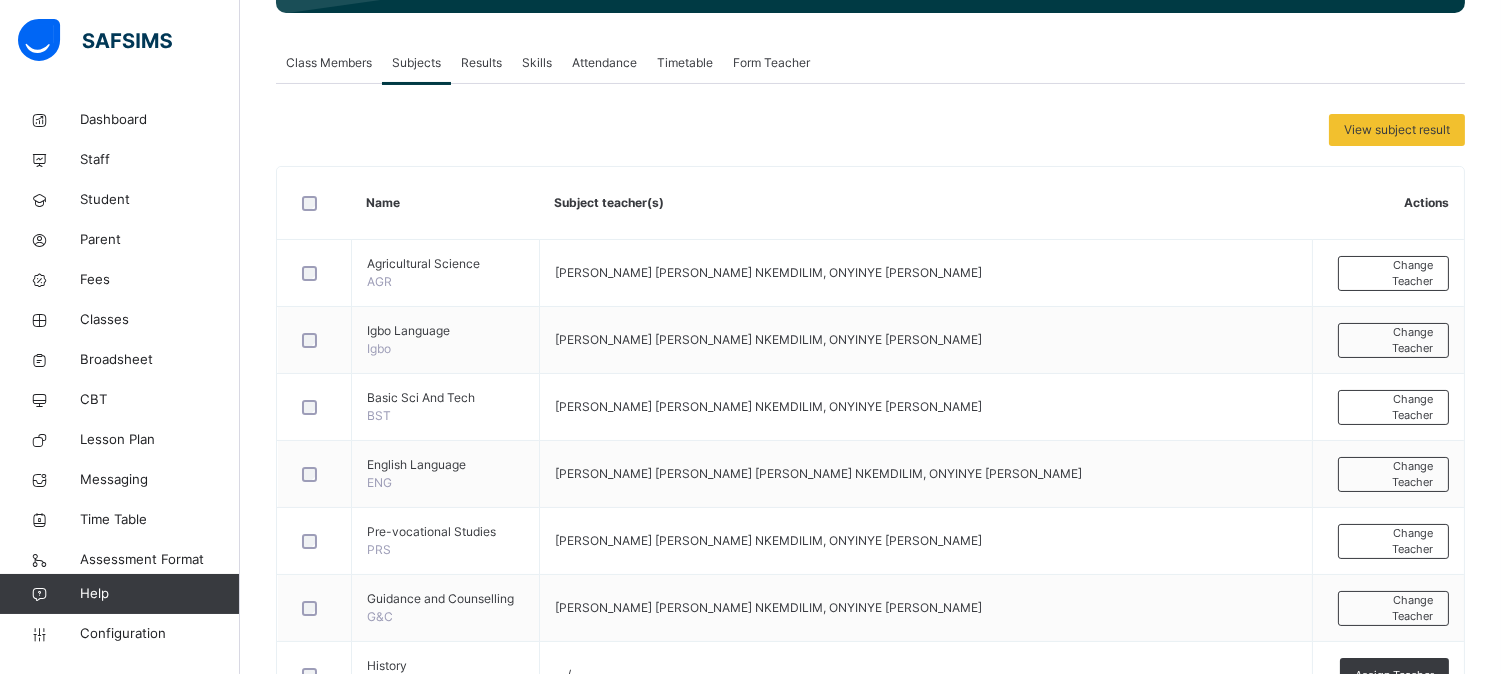 scroll, scrollTop: 0, scrollLeft: 0, axis: both 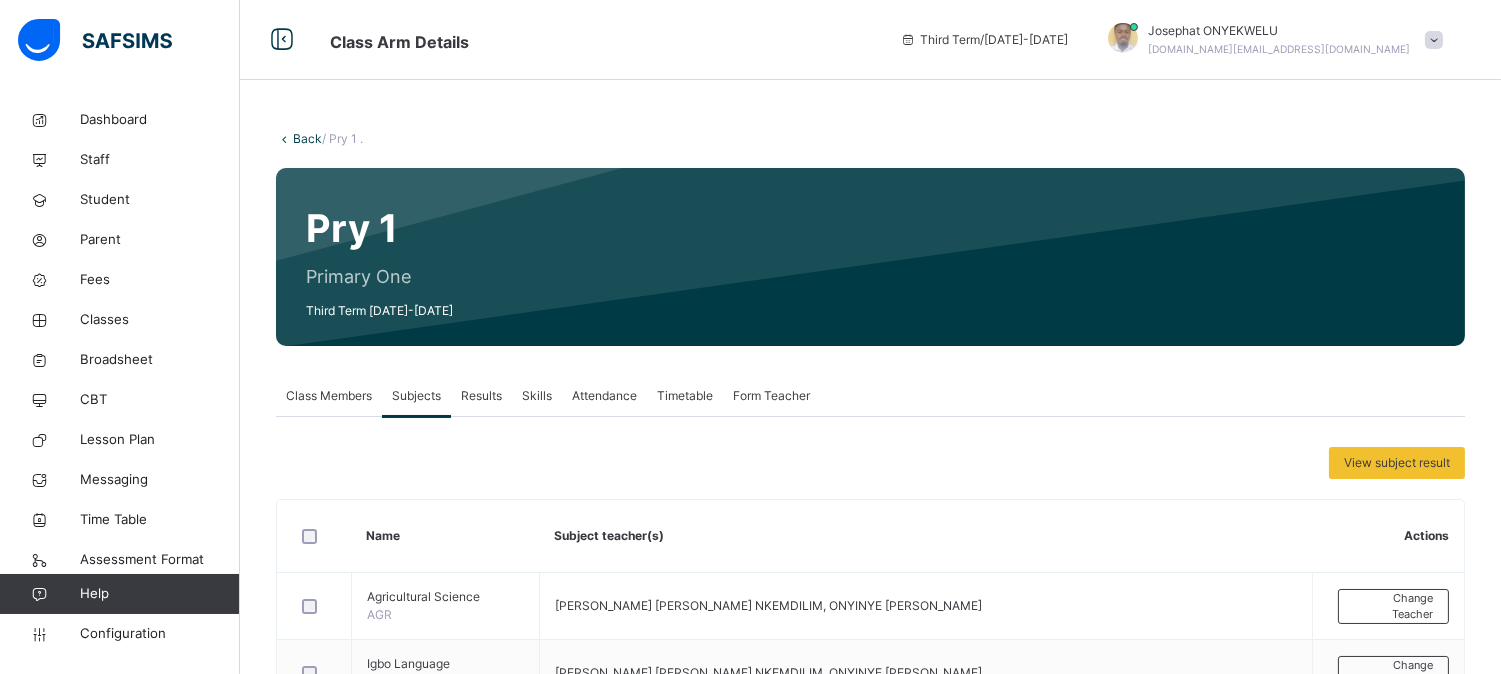 click on "Back  / Pry 1 ." at bounding box center (870, 139) 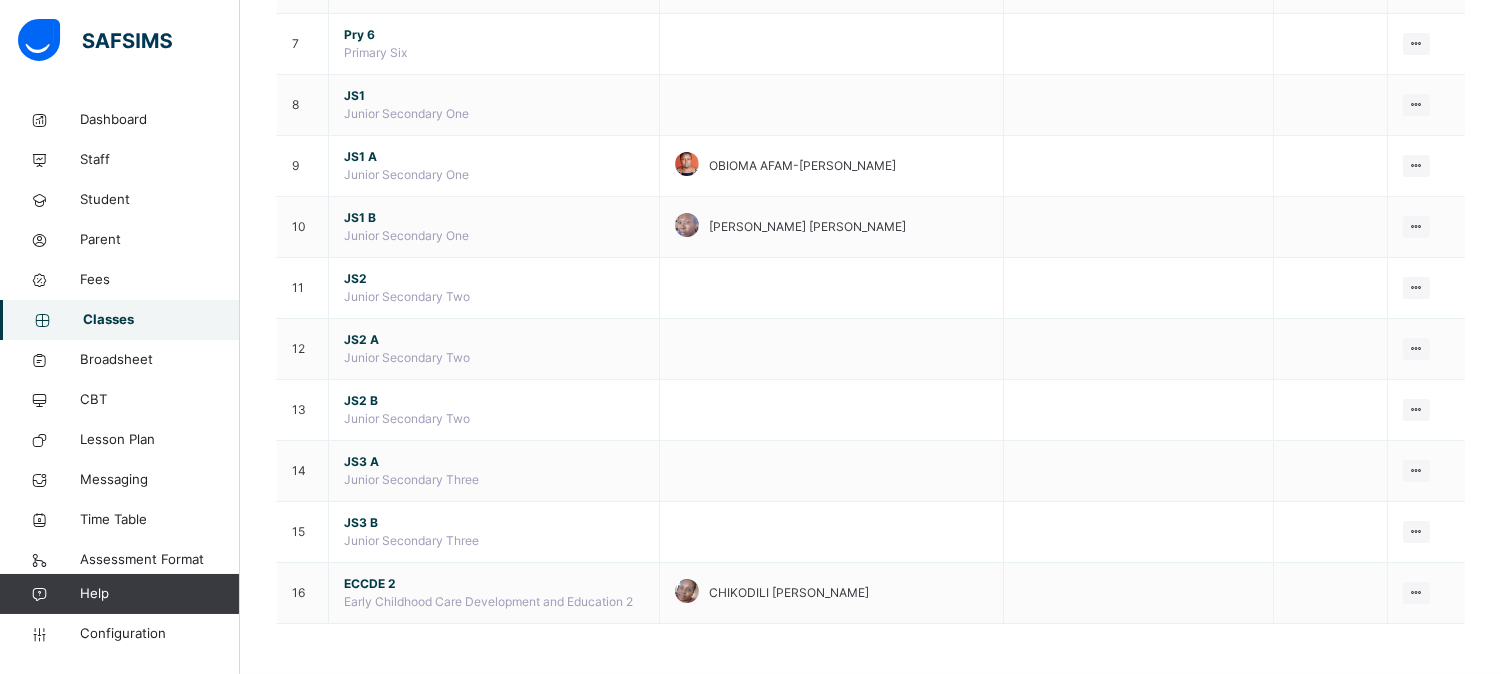 scroll, scrollTop: 0, scrollLeft: 0, axis: both 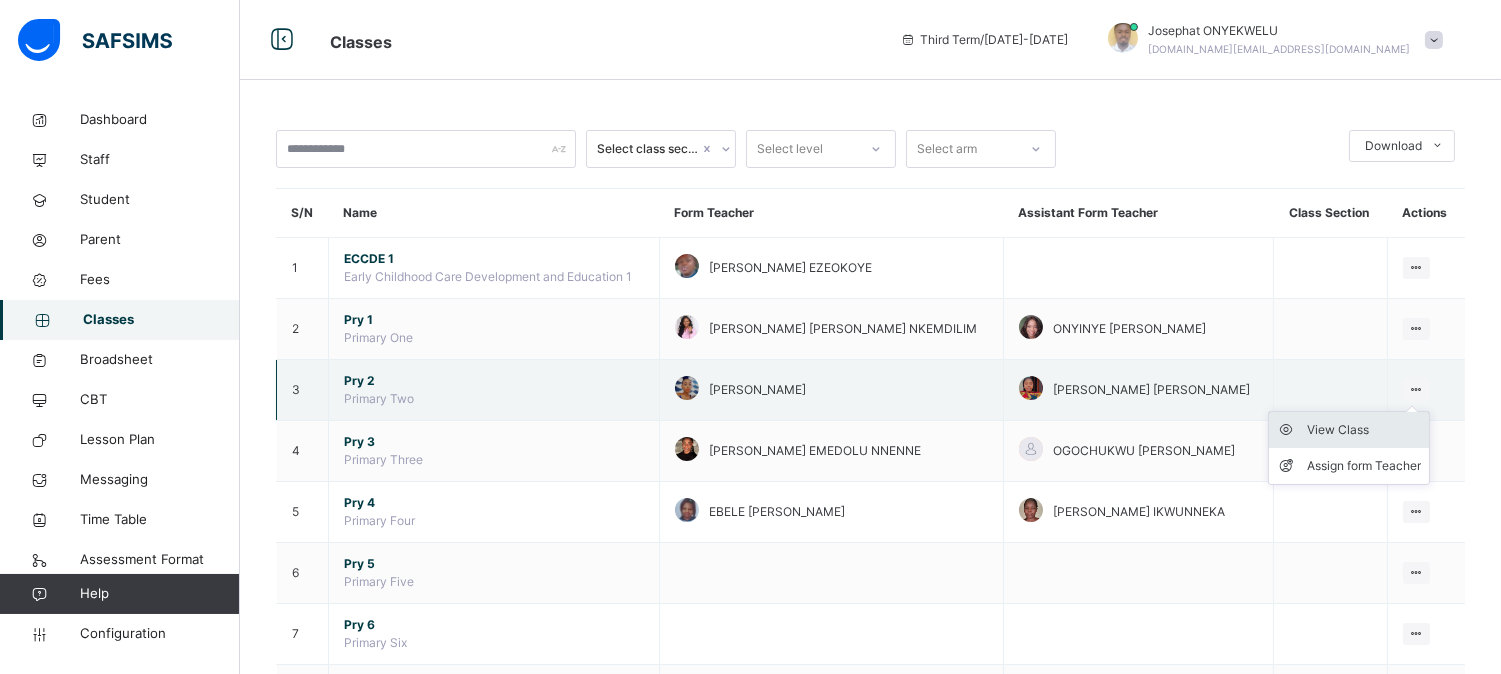 click on "View Class" at bounding box center (1364, 430) 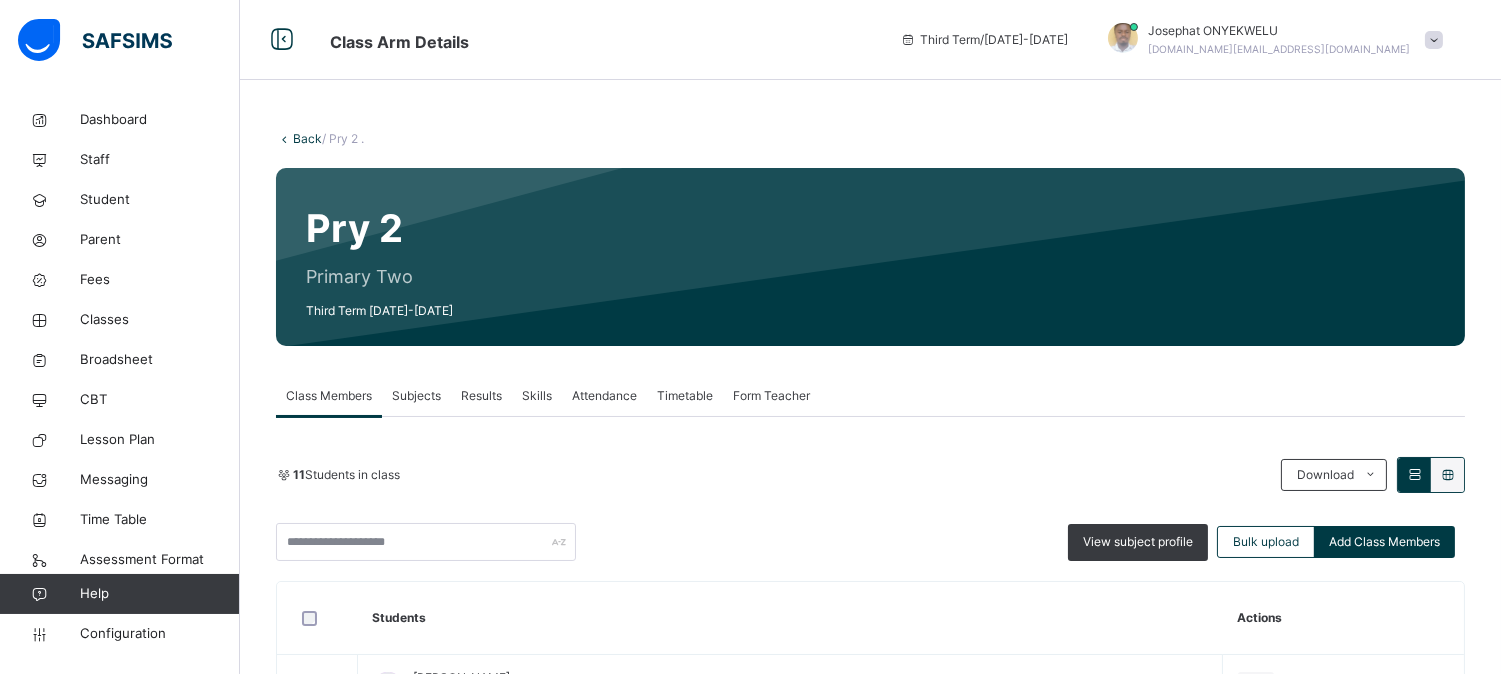click on "Subjects" at bounding box center (416, 396) 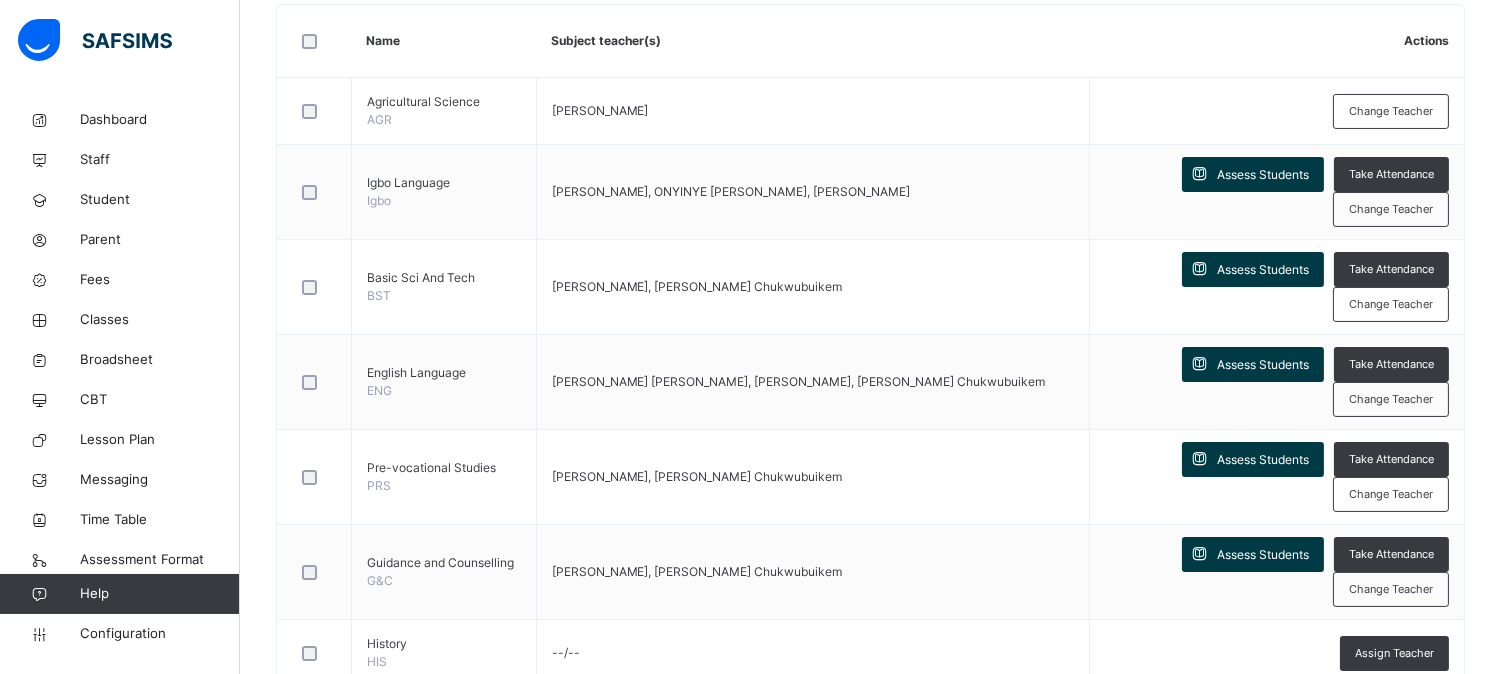 scroll, scrollTop: 488, scrollLeft: 0, axis: vertical 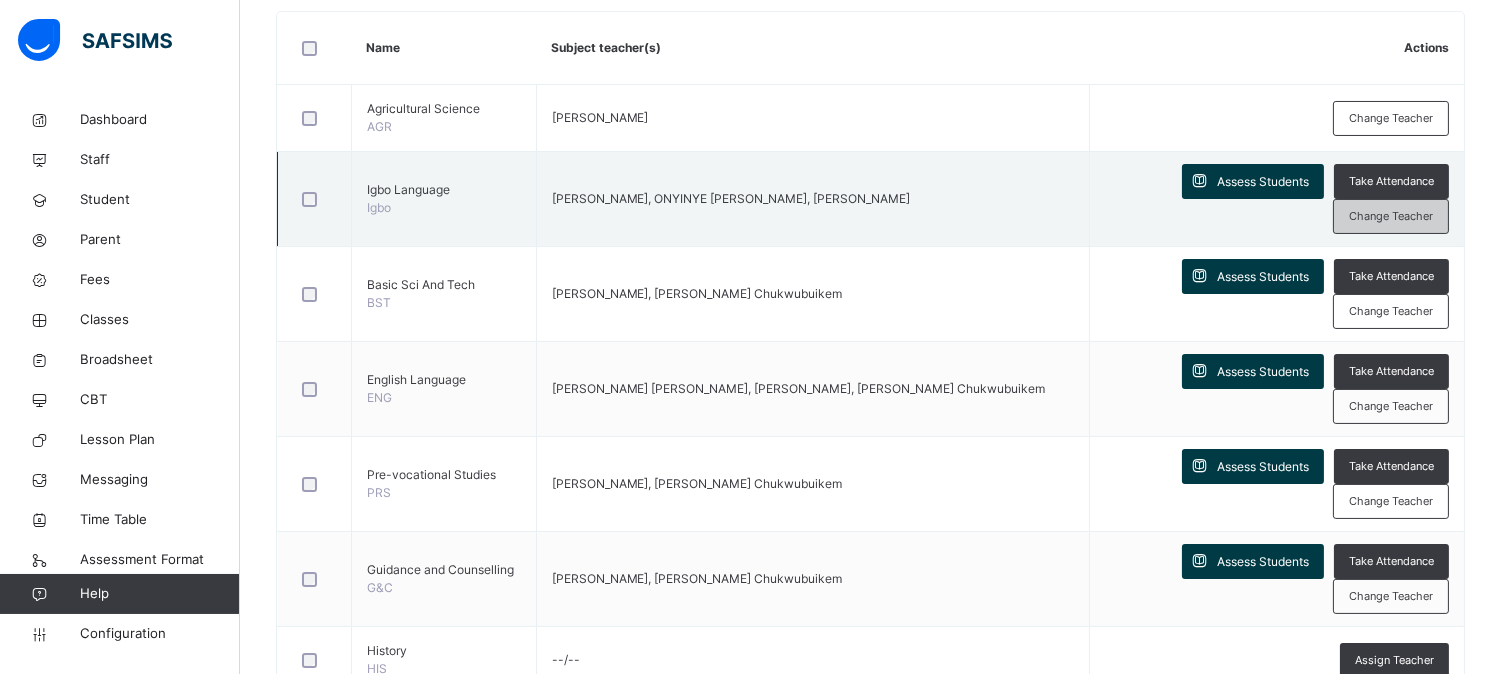 click on "Change Teacher" at bounding box center (1391, 216) 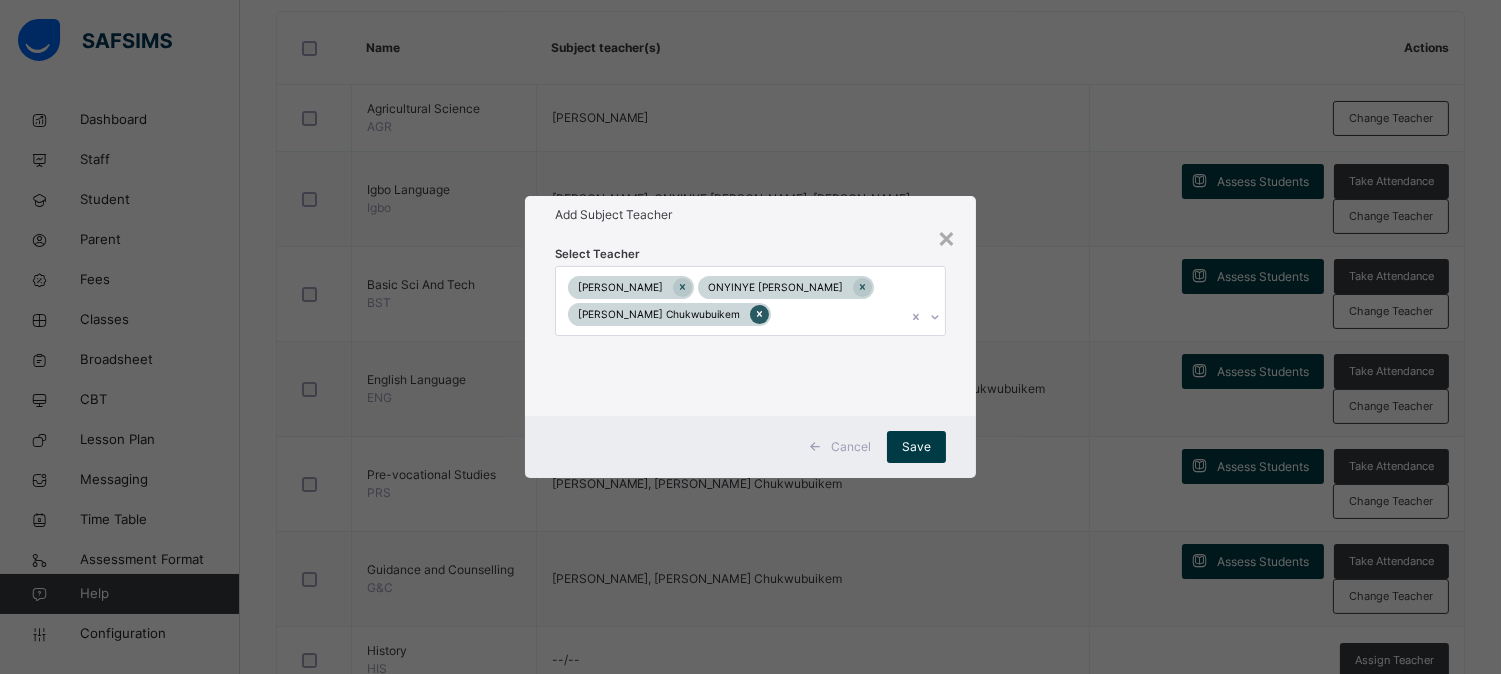 click 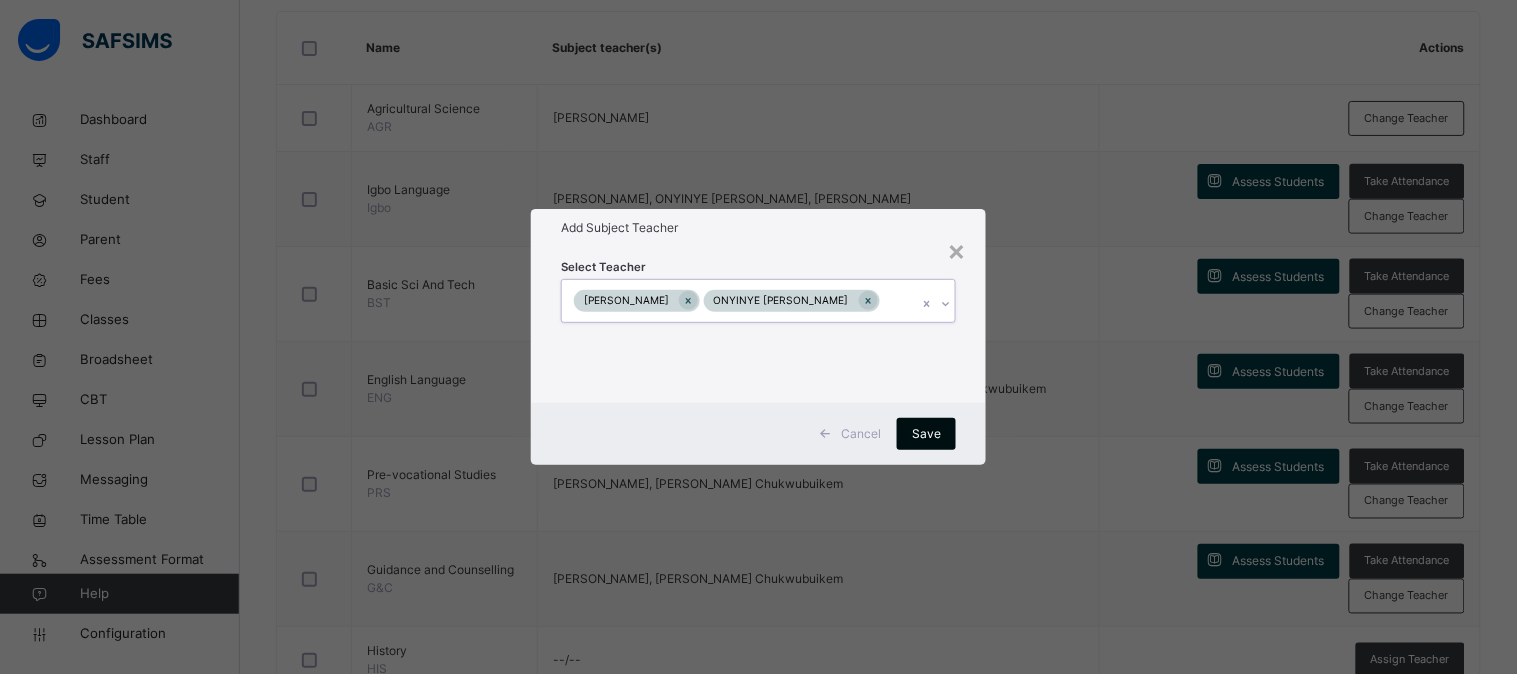 click on "Save" at bounding box center [926, 434] 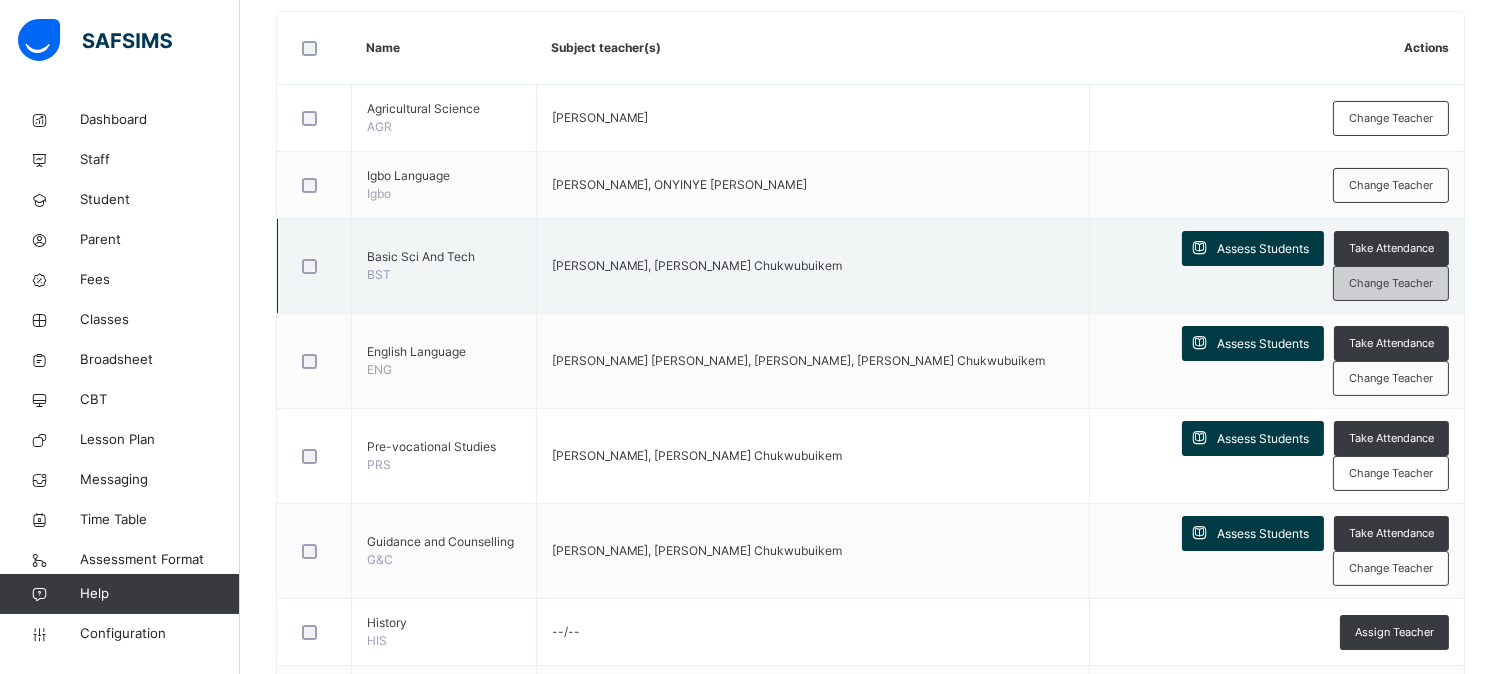 click on "Change Teacher" at bounding box center [1391, 283] 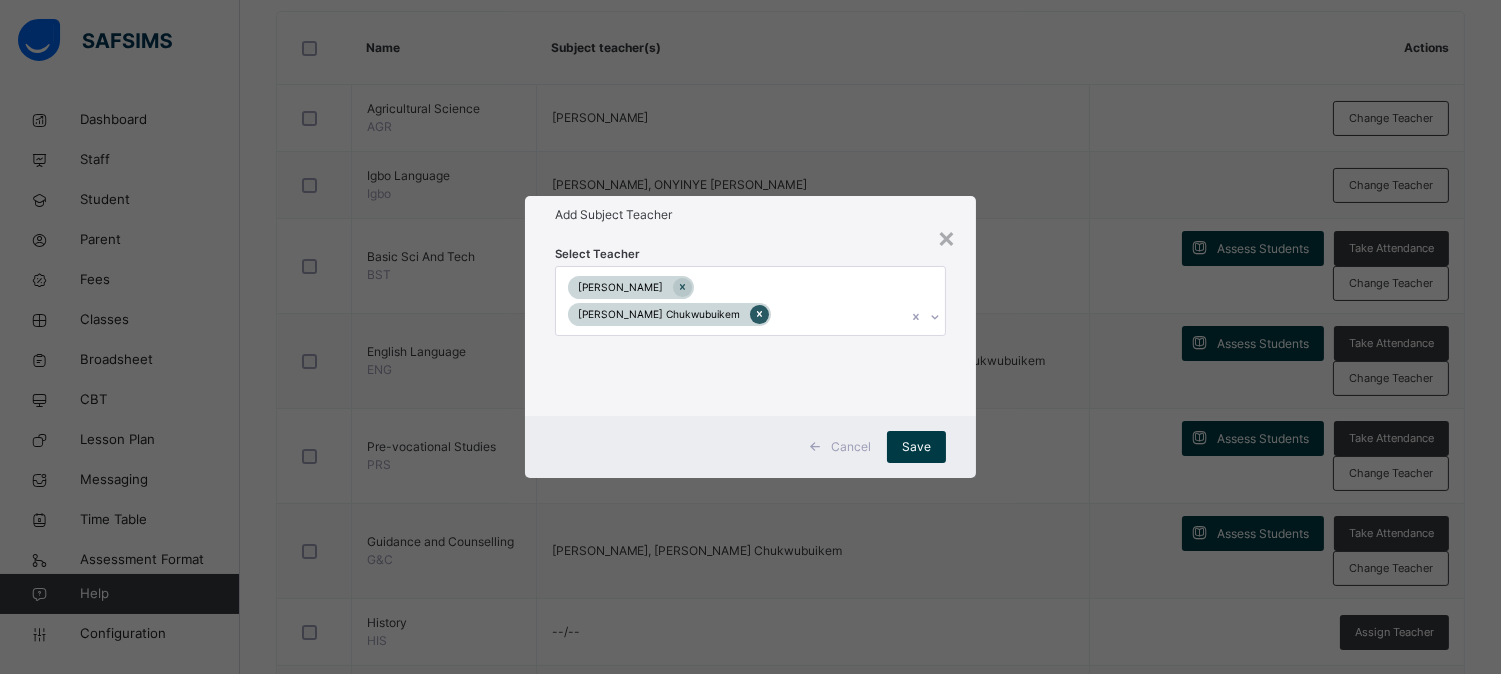 click 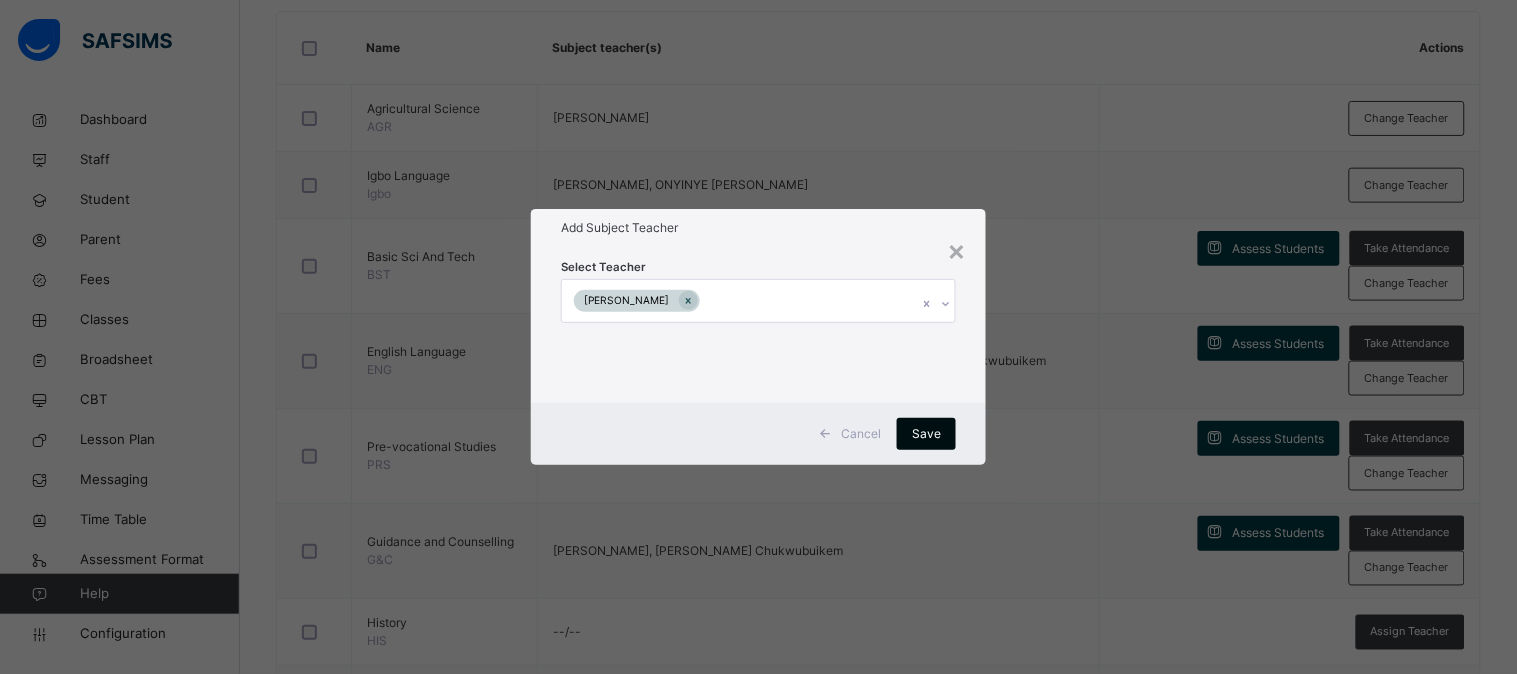 click on "Save" at bounding box center (926, 434) 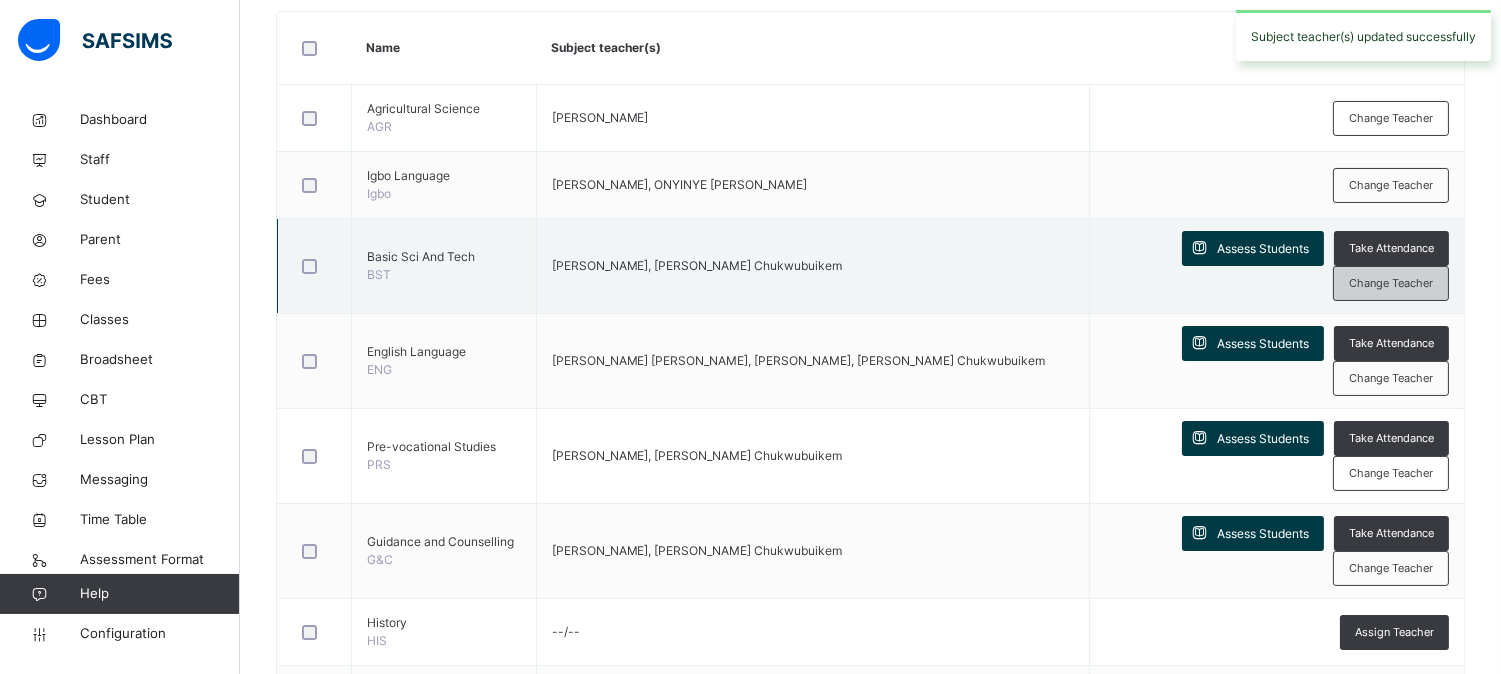 click on "Change Teacher" at bounding box center [1391, 283] 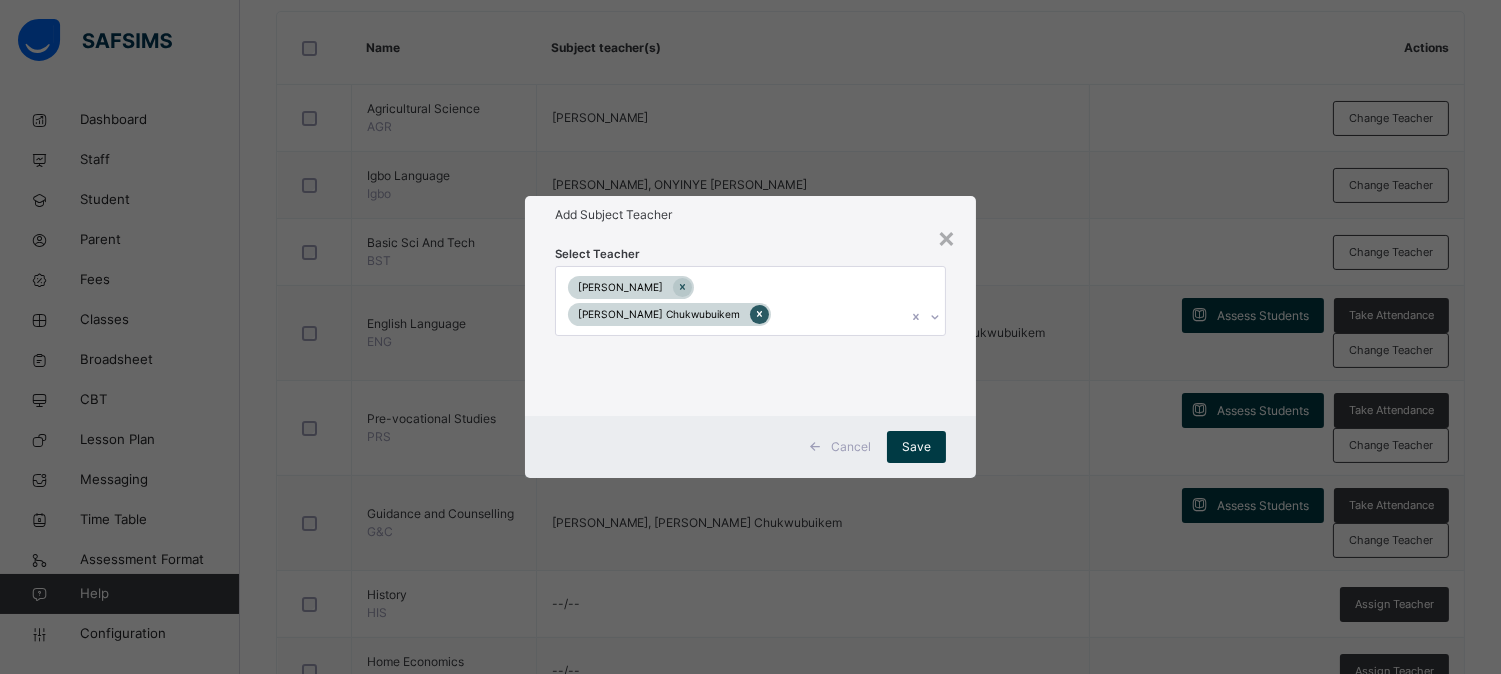 click 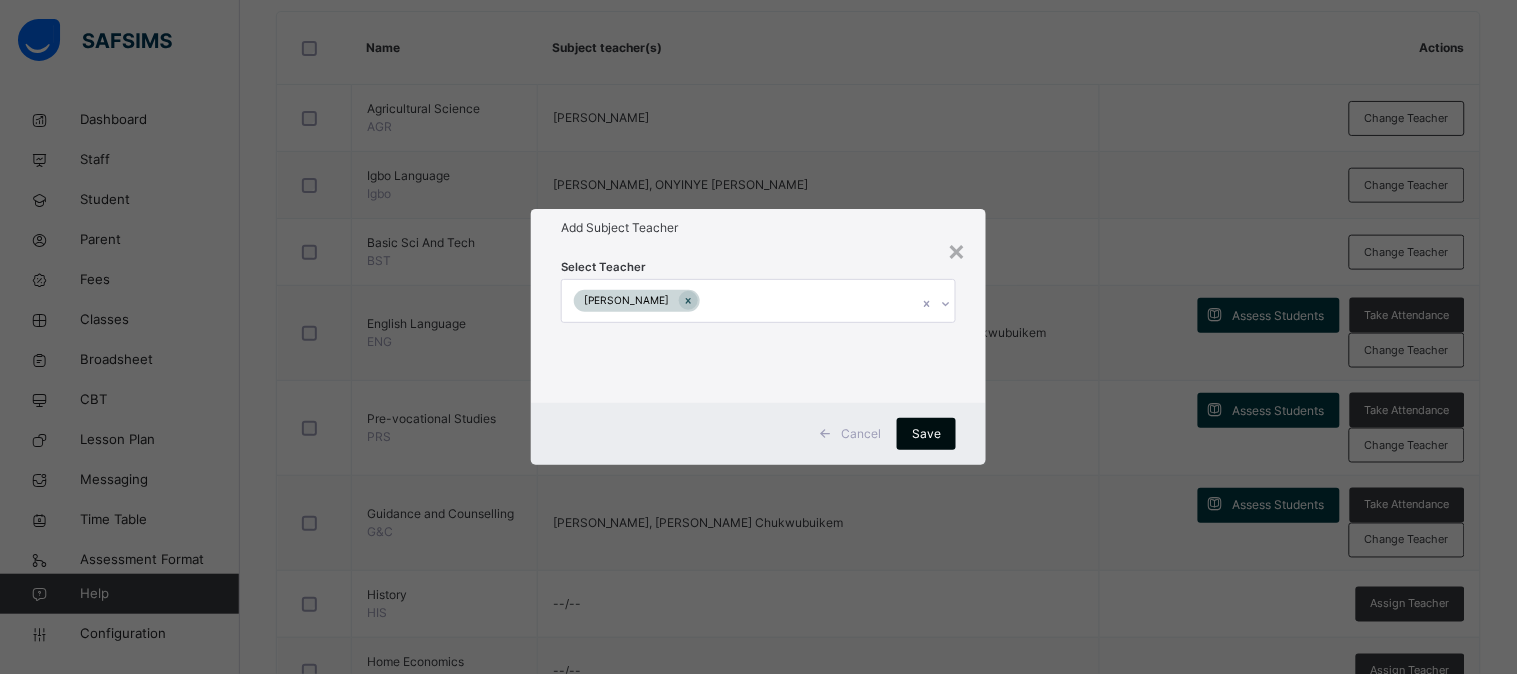 click on "Save" at bounding box center [926, 434] 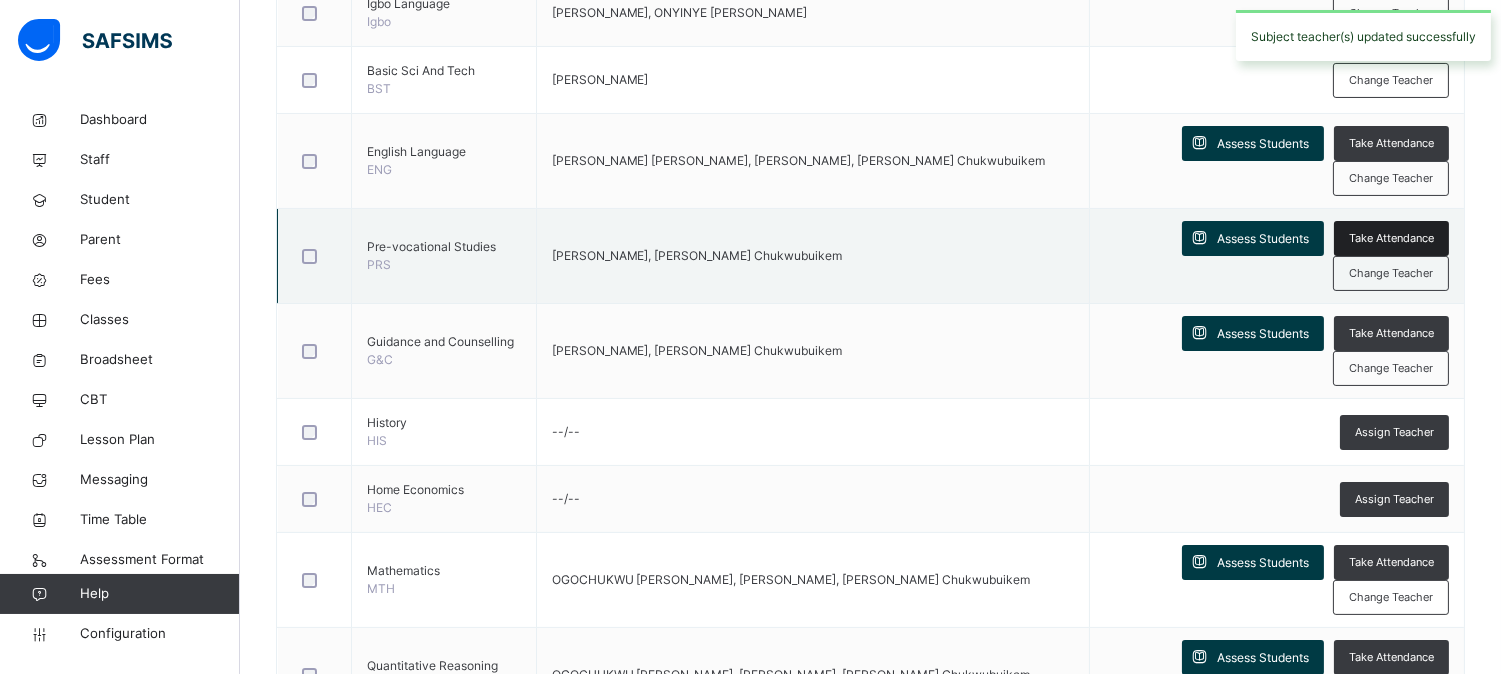 scroll, scrollTop: 656, scrollLeft: 0, axis: vertical 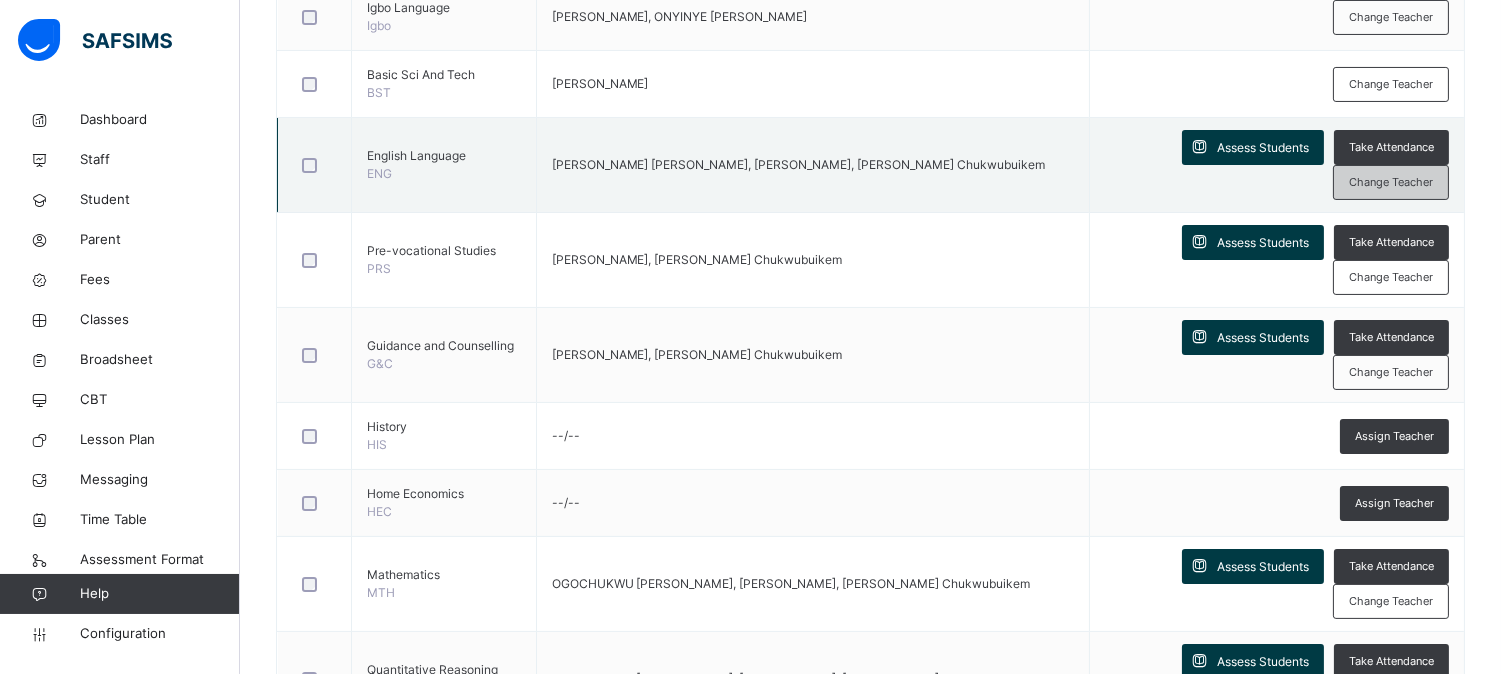click on "Change Teacher" at bounding box center [1391, 182] 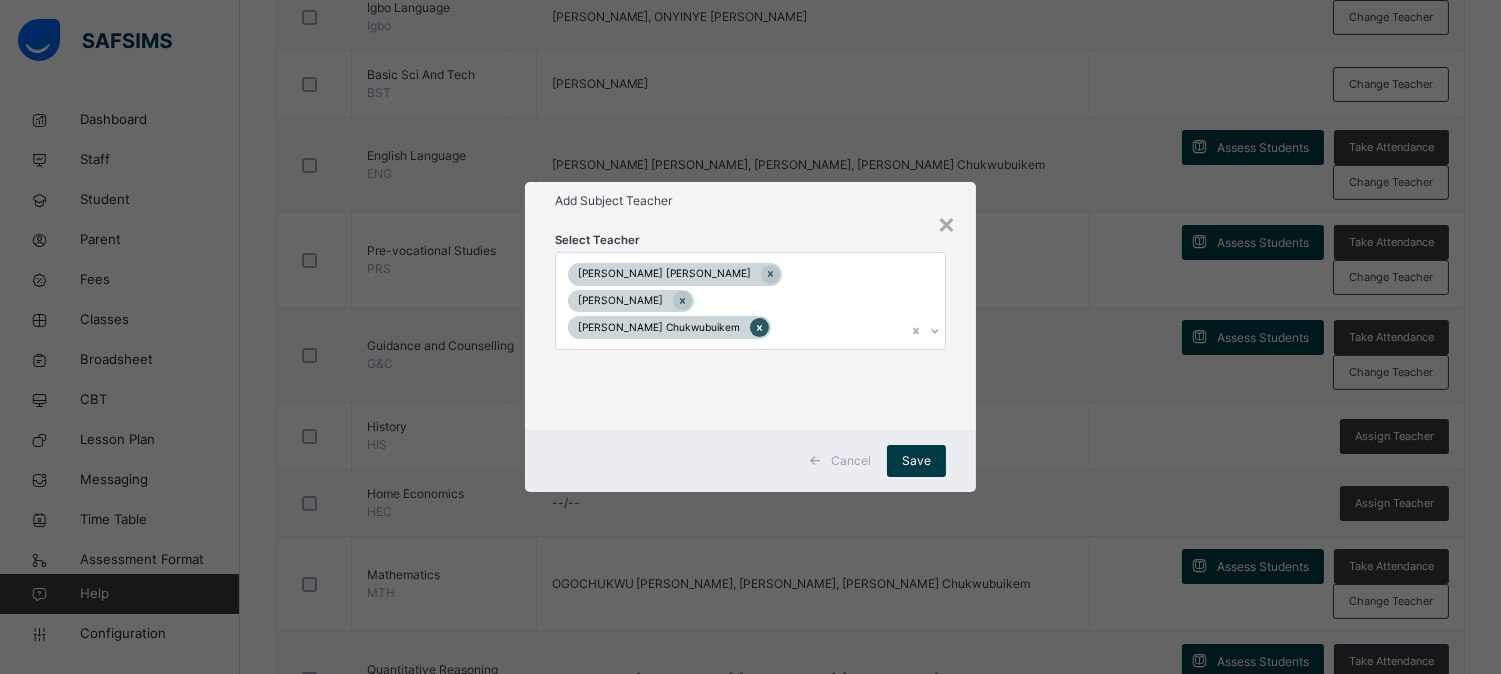 click at bounding box center [759, 327] 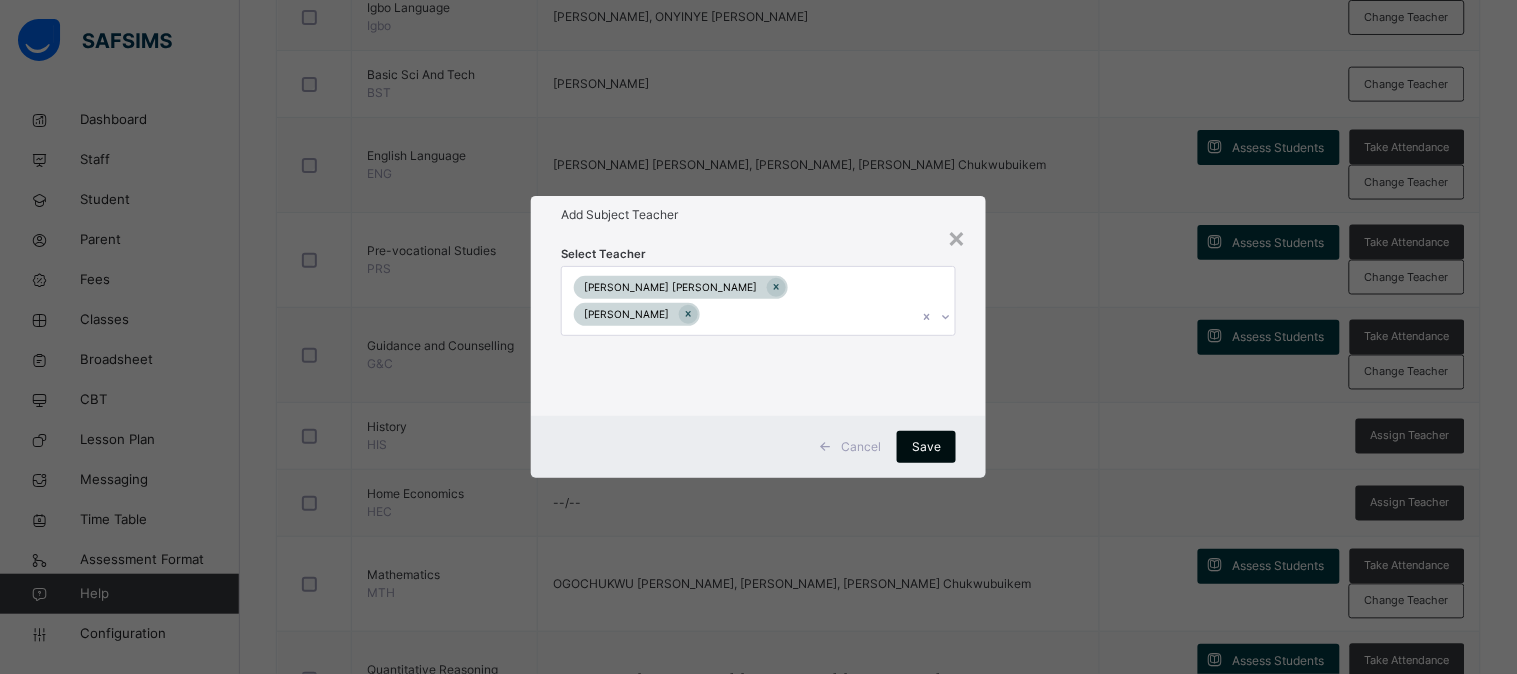 click on "Save" at bounding box center [926, 447] 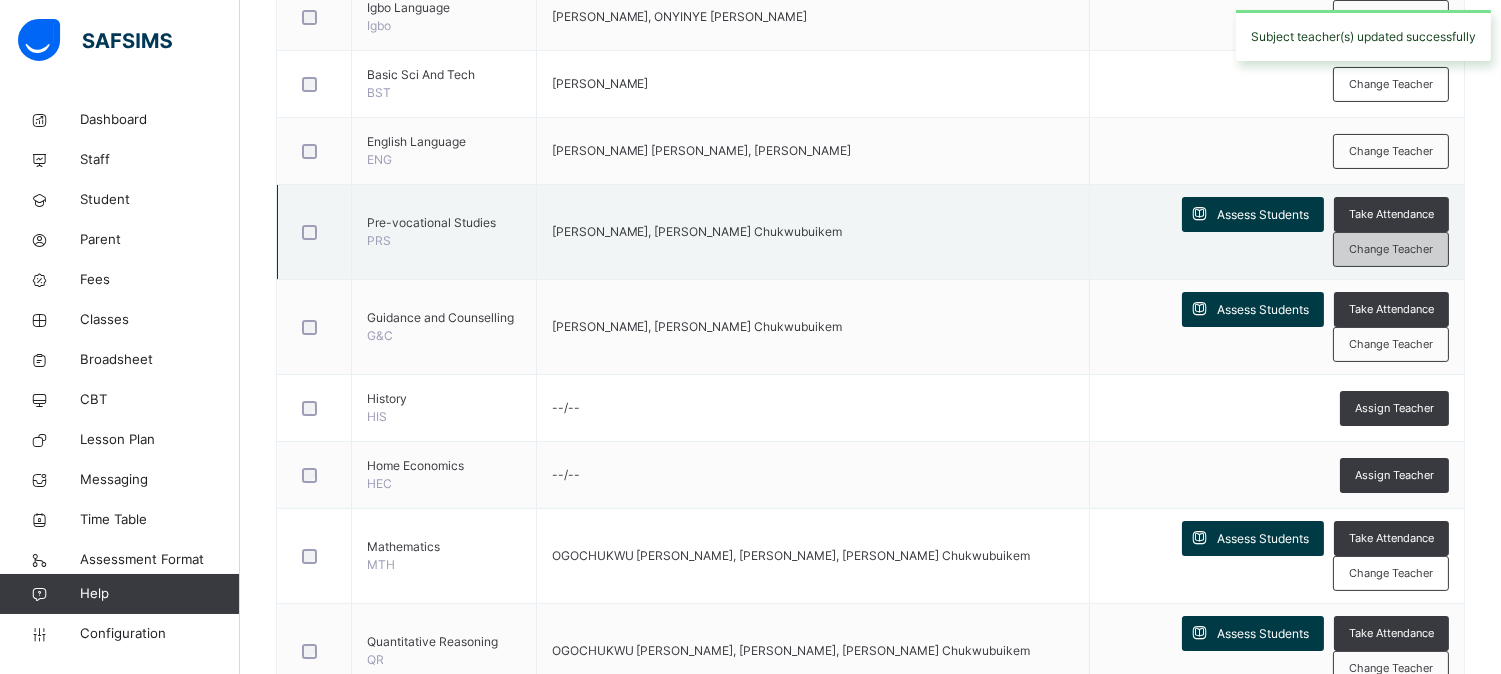 click on "Change Teacher" at bounding box center [1391, 249] 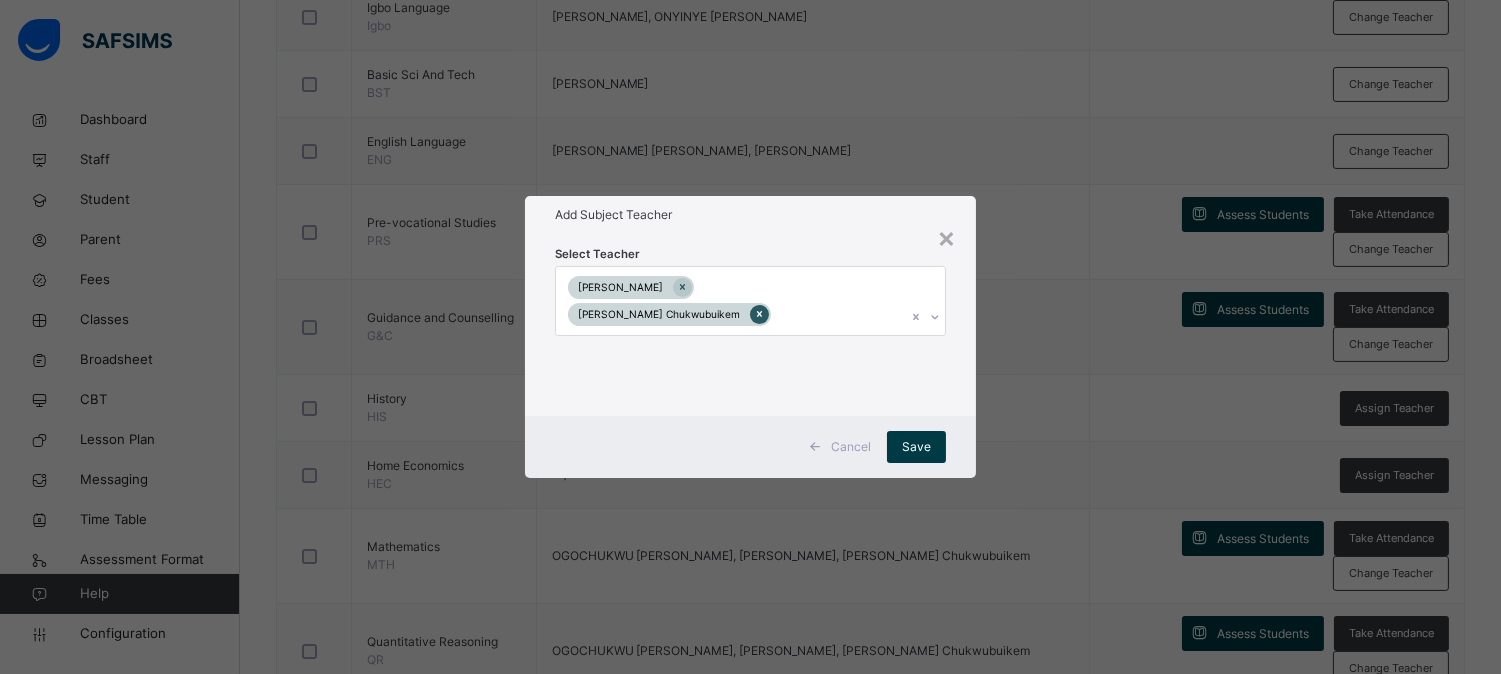 click 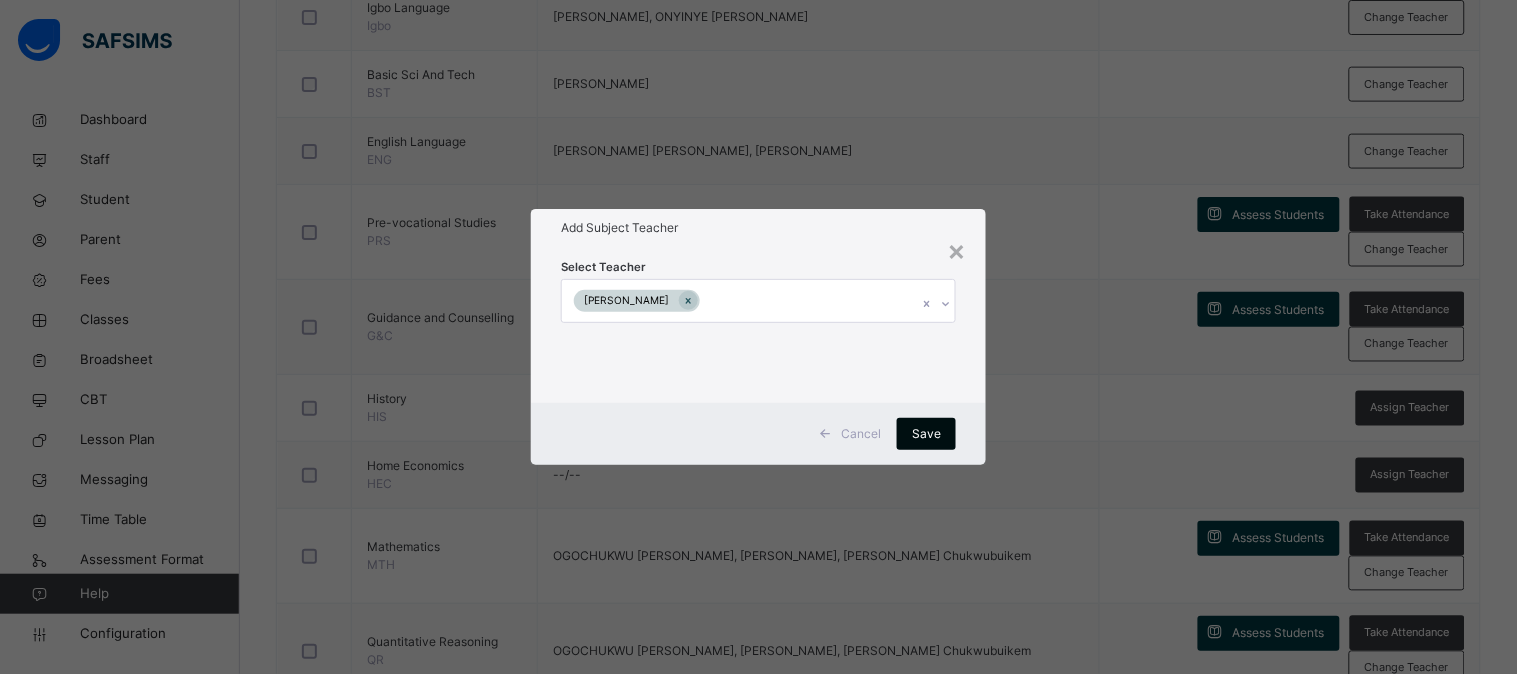 click on "Save" at bounding box center (926, 434) 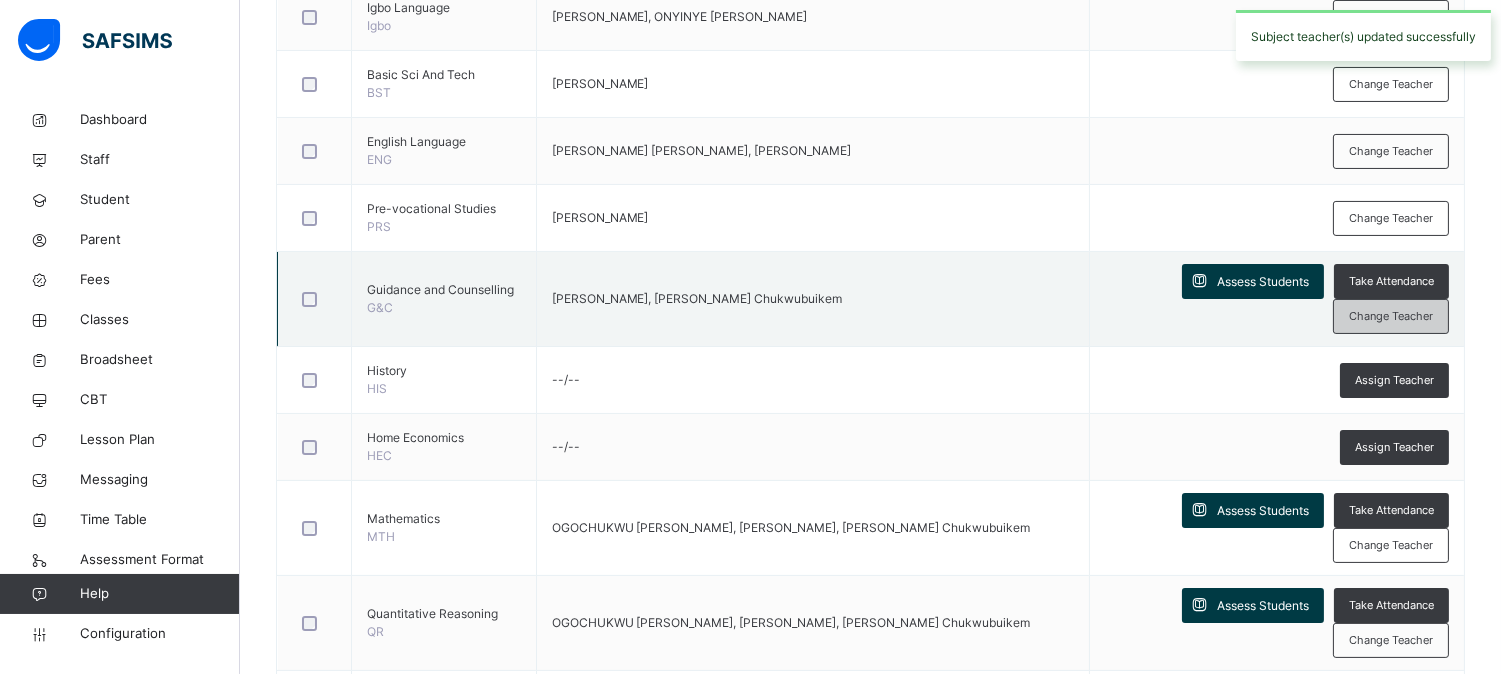 click on "Change Teacher" at bounding box center [1391, 316] 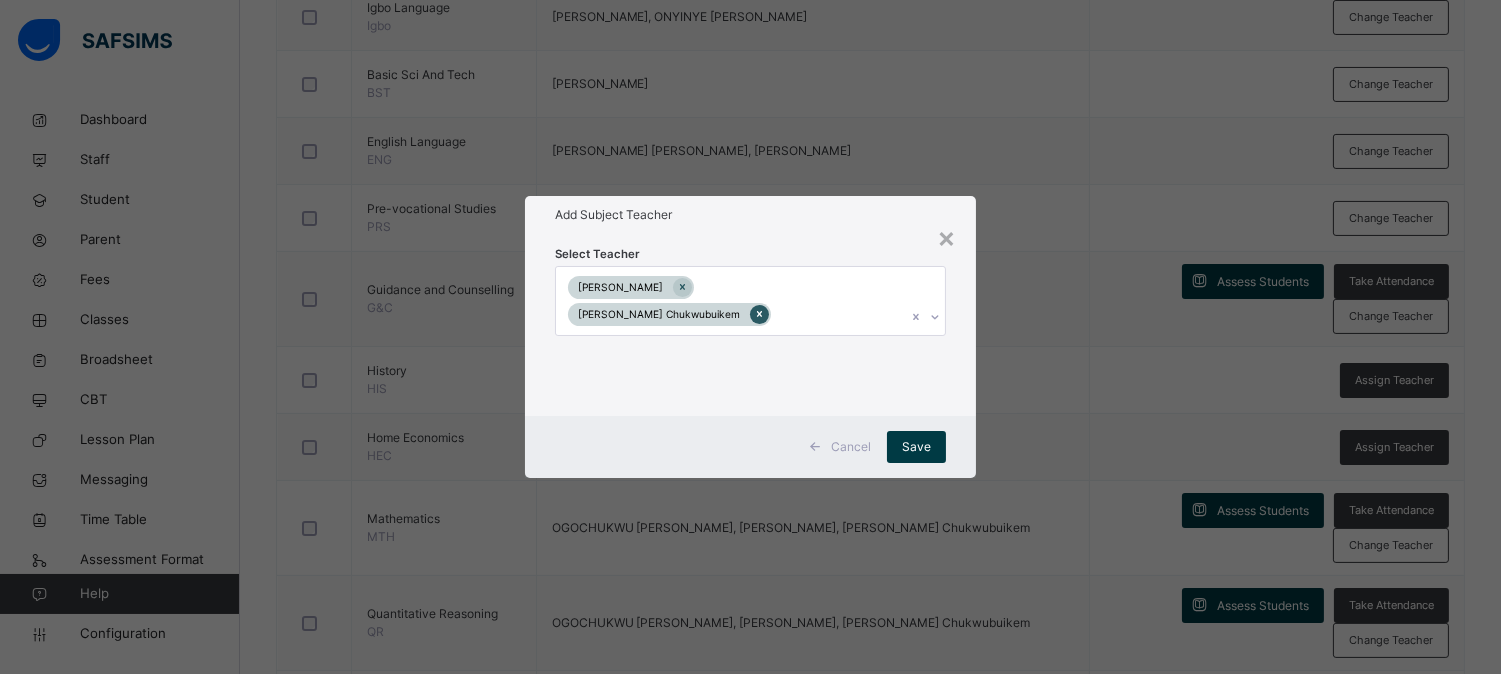 click 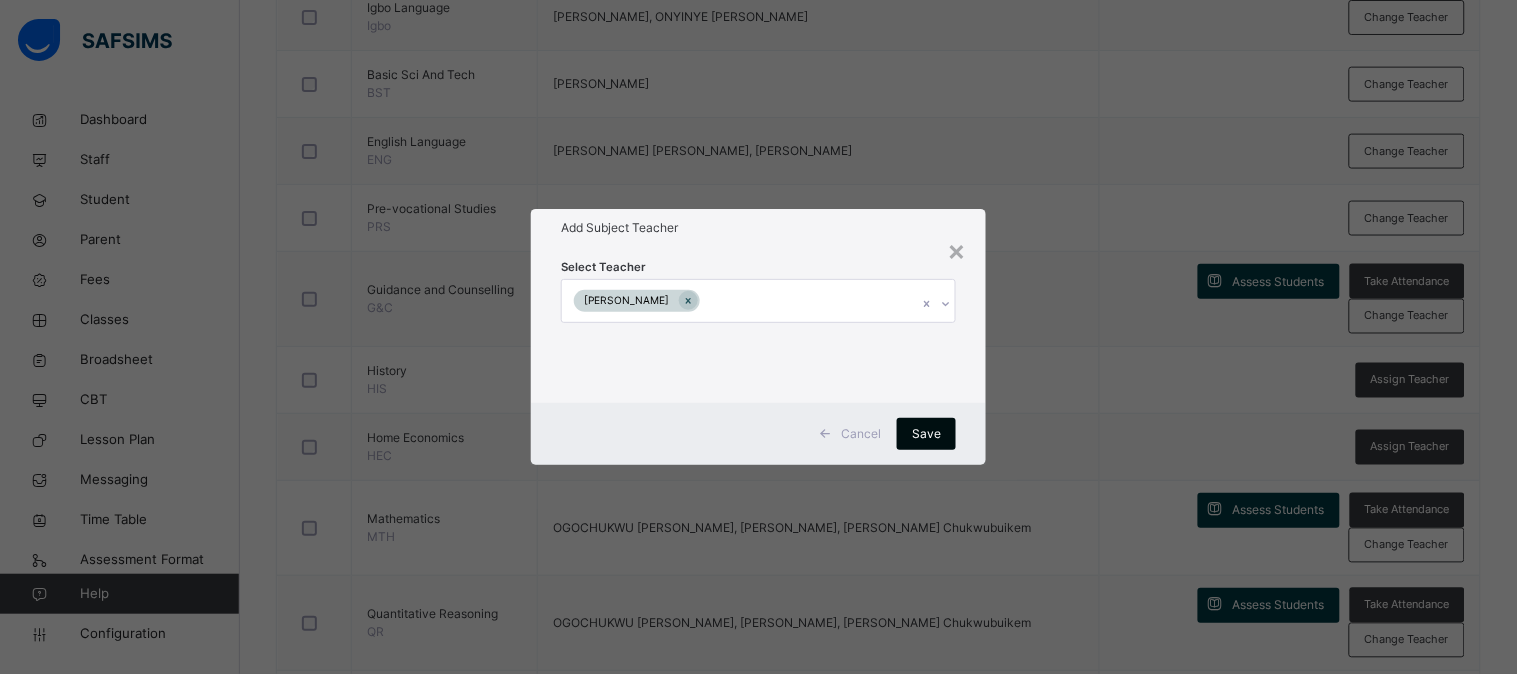 click on "Save" at bounding box center [926, 434] 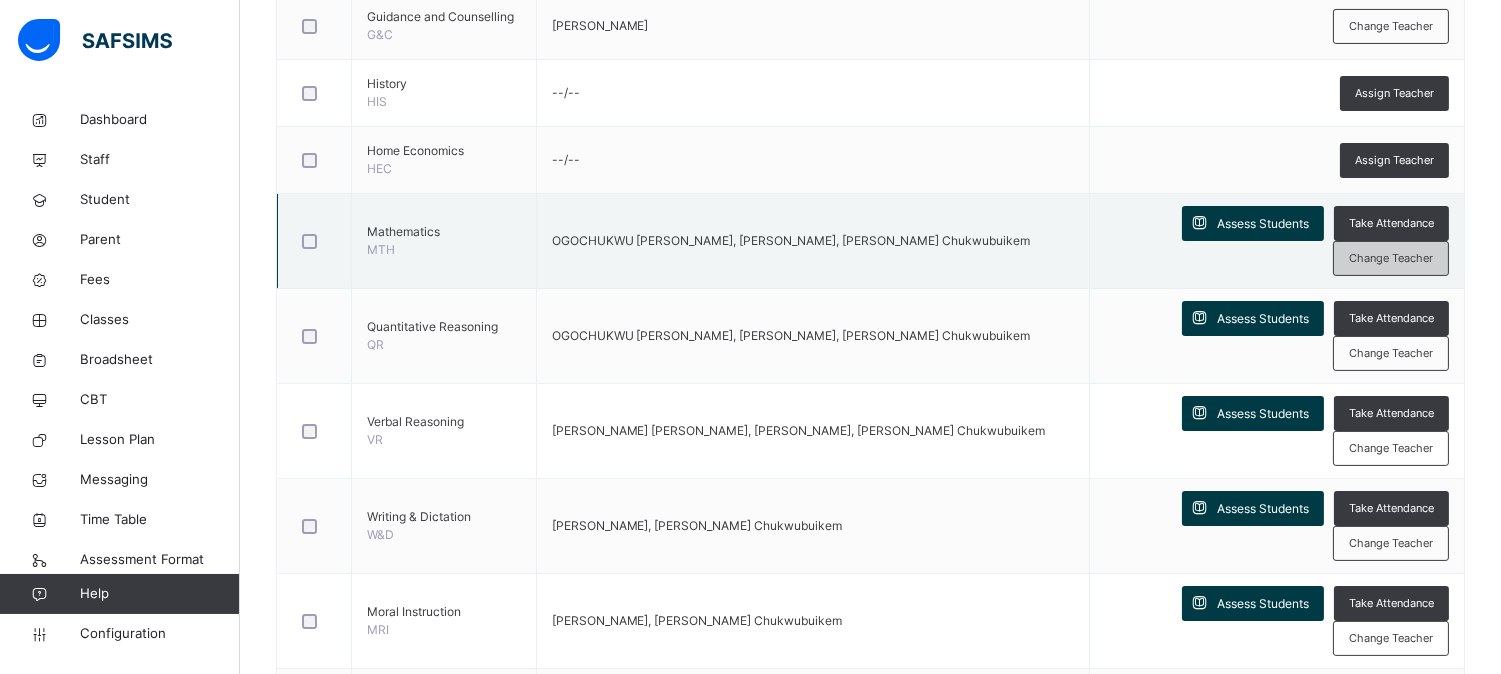 scroll, scrollTop: 870, scrollLeft: 0, axis: vertical 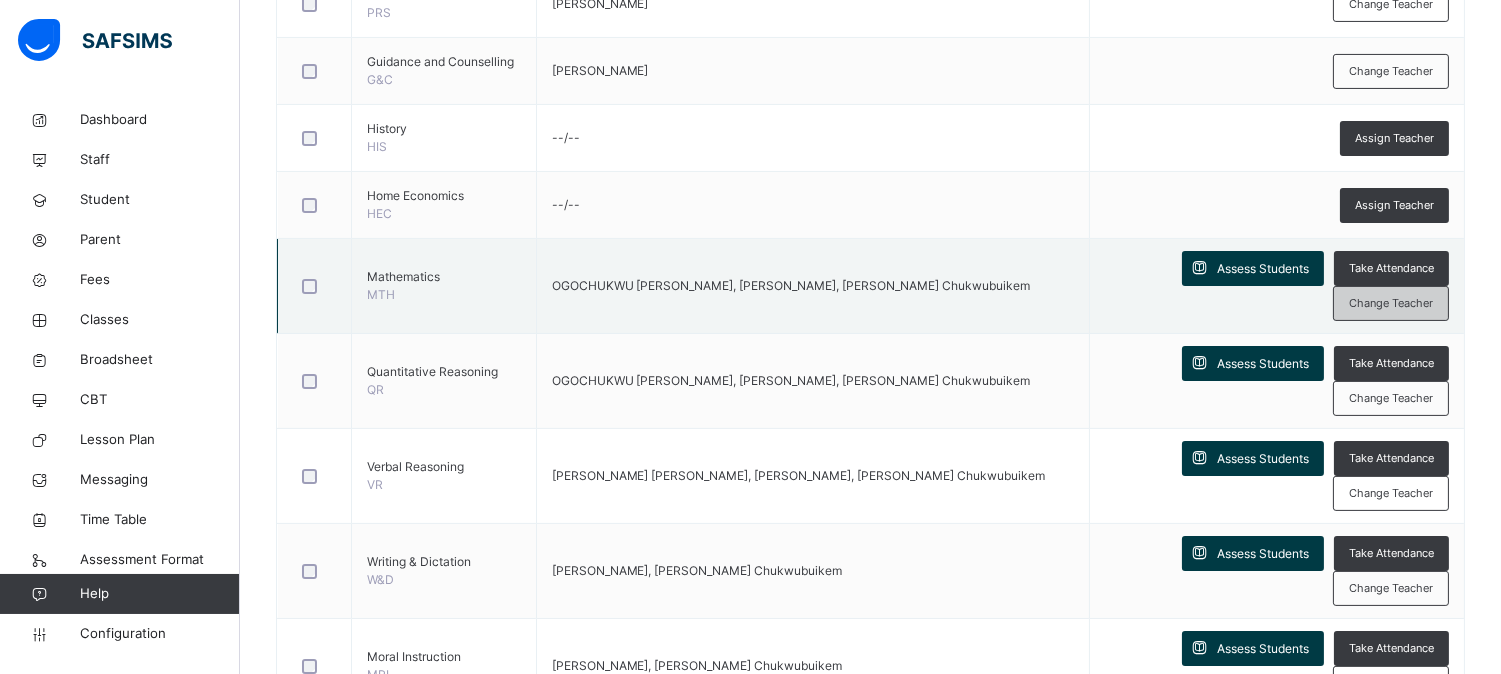 click on "Change Teacher" at bounding box center [1391, 303] 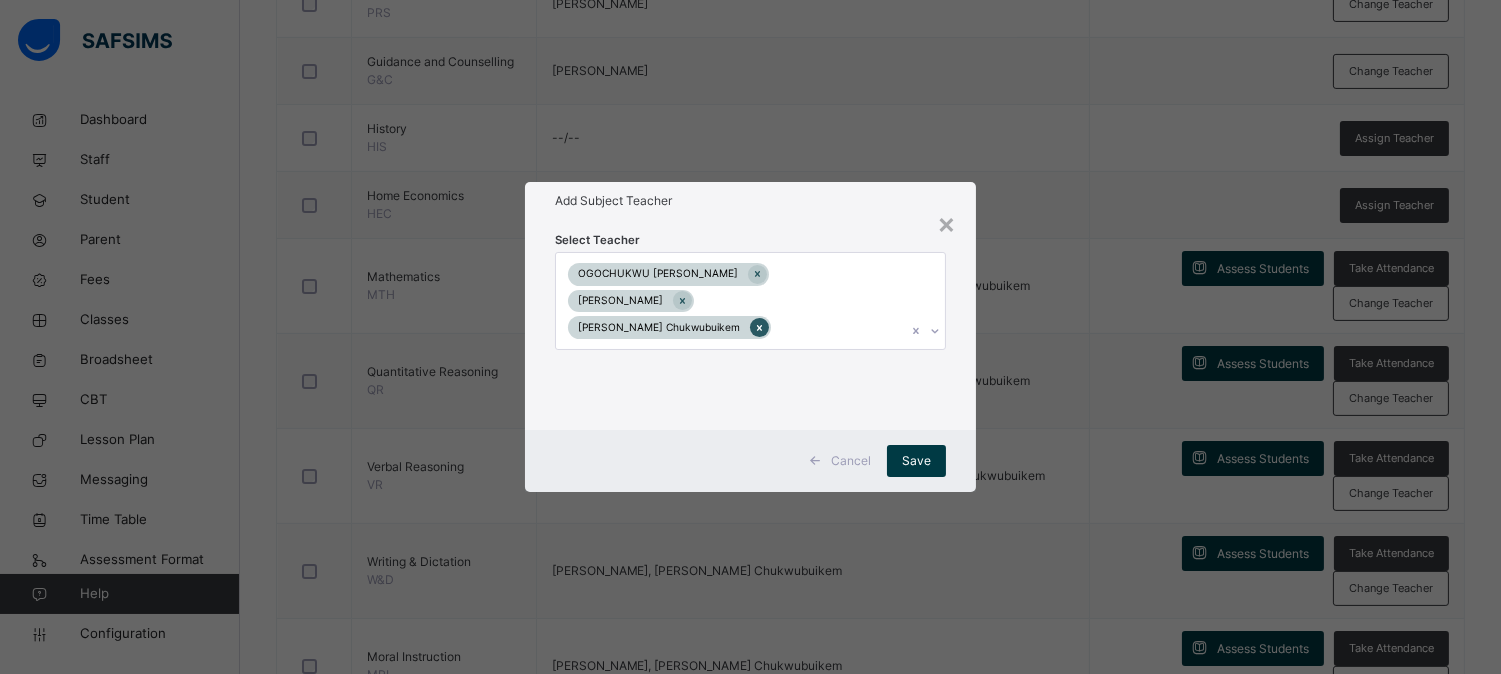 click 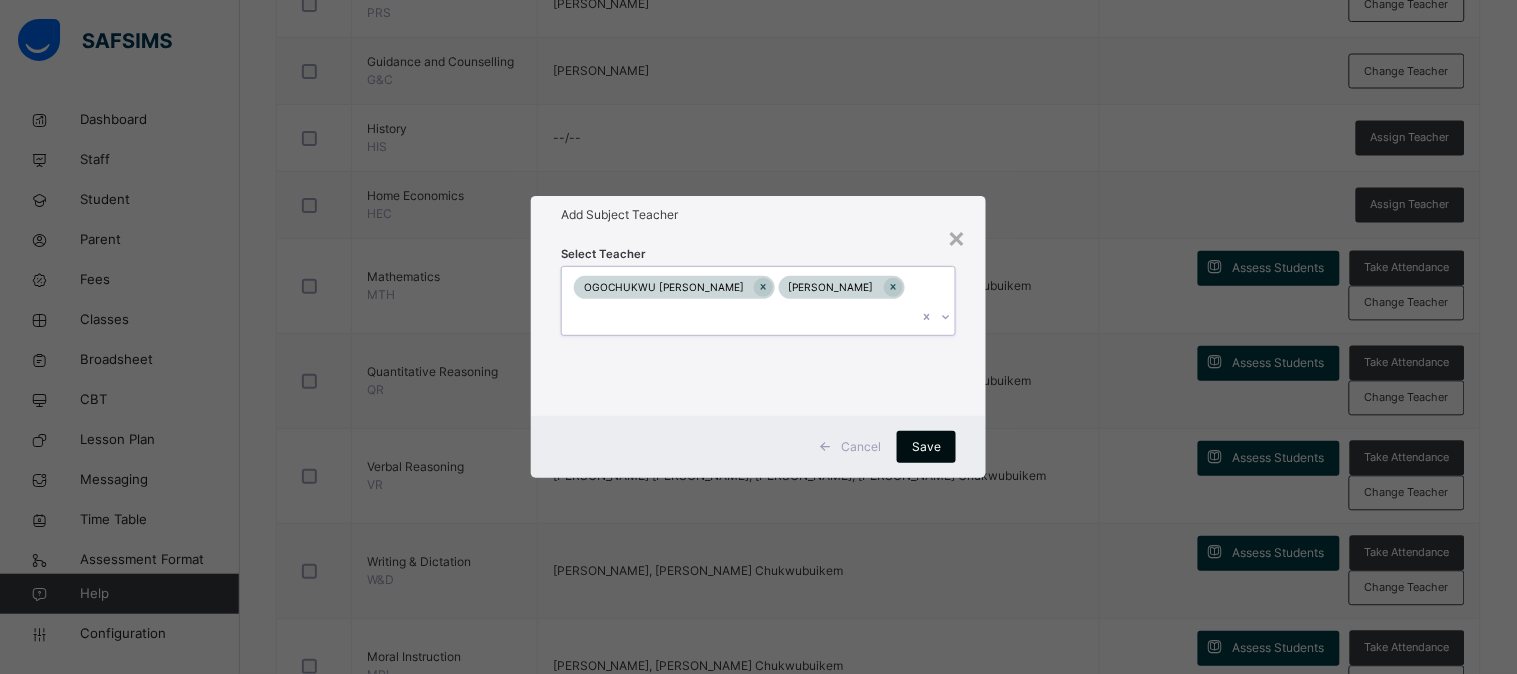 click on "Save" at bounding box center (926, 447) 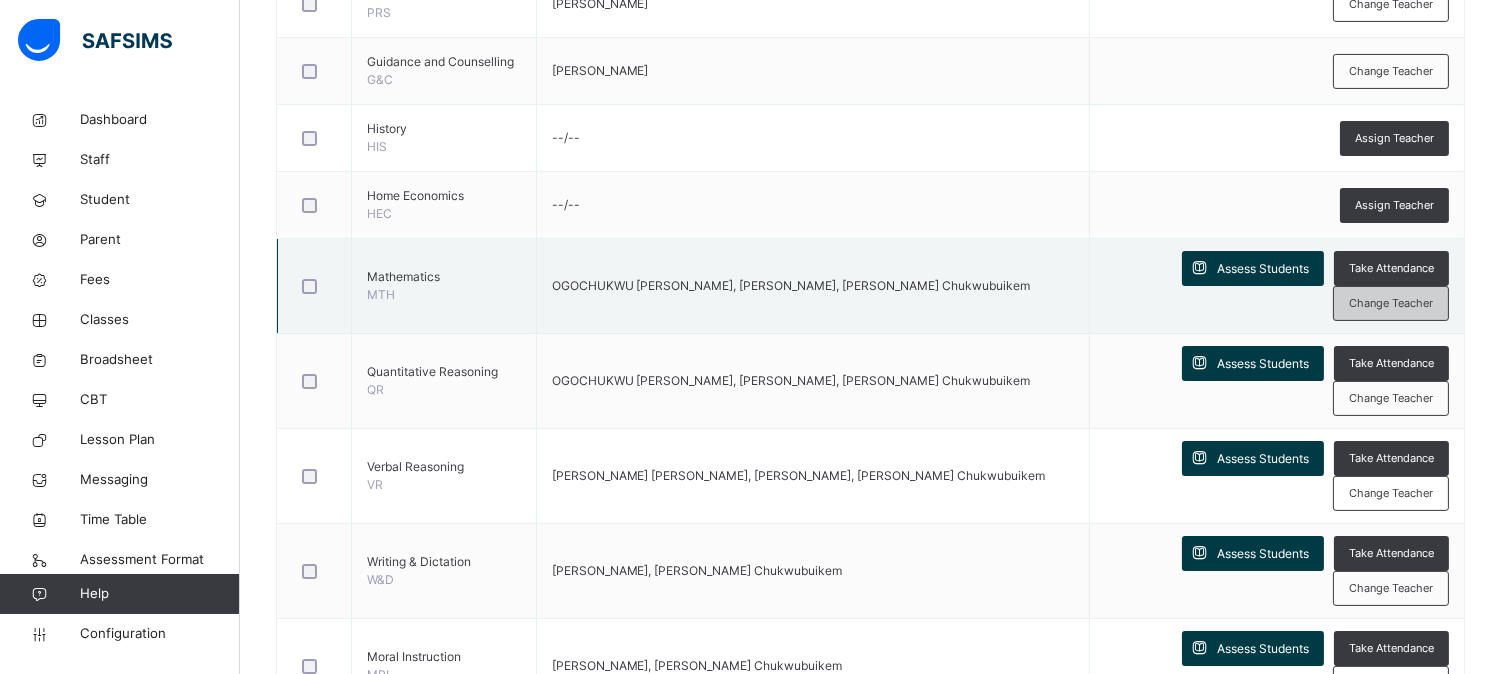 click on "Change Teacher" at bounding box center (1391, 303) 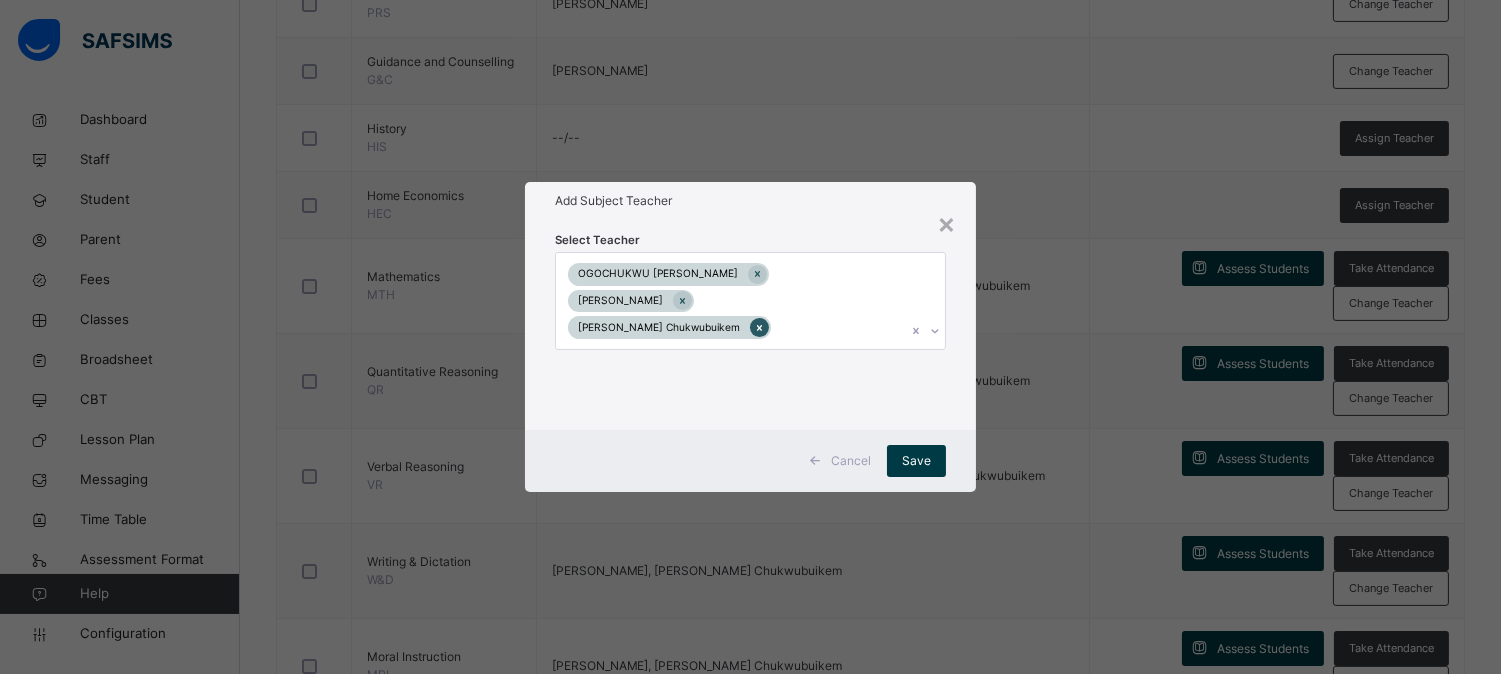 click 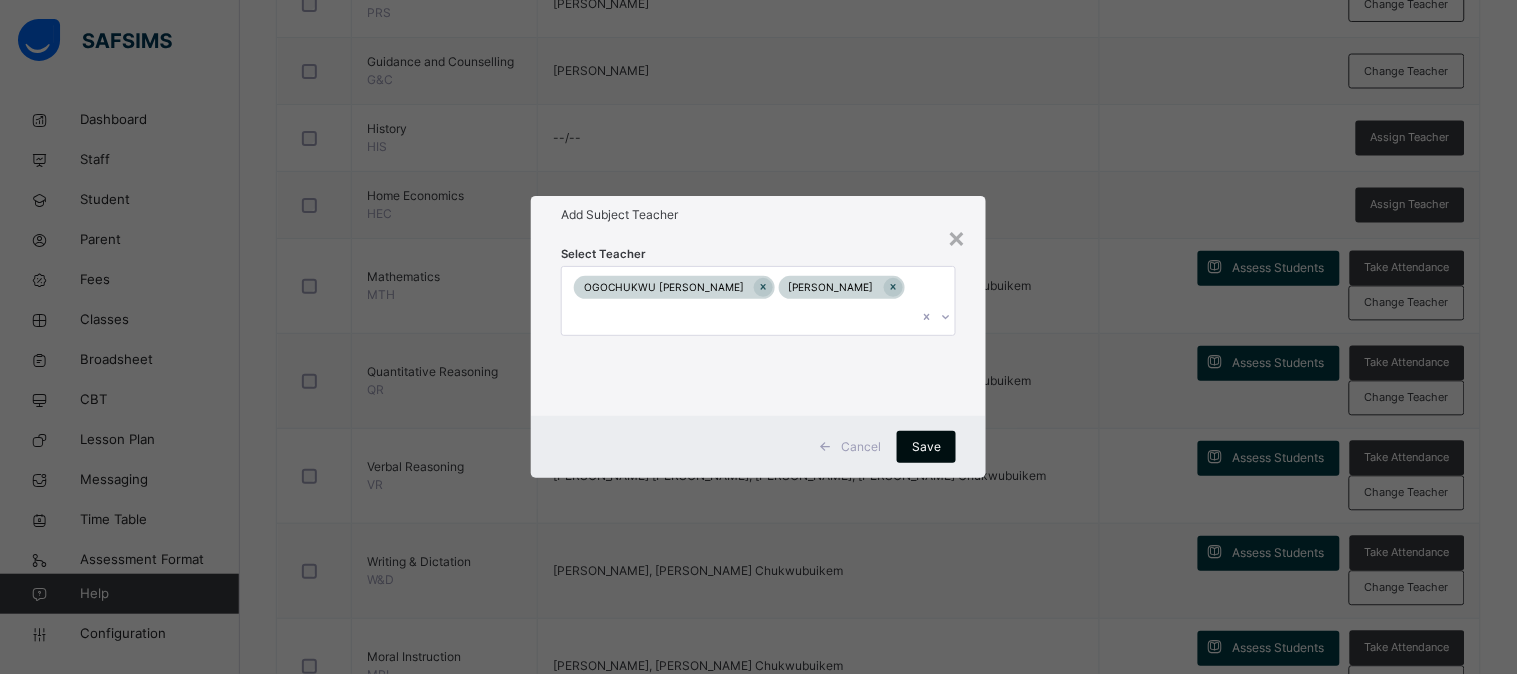 click on "Save" at bounding box center (926, 447) 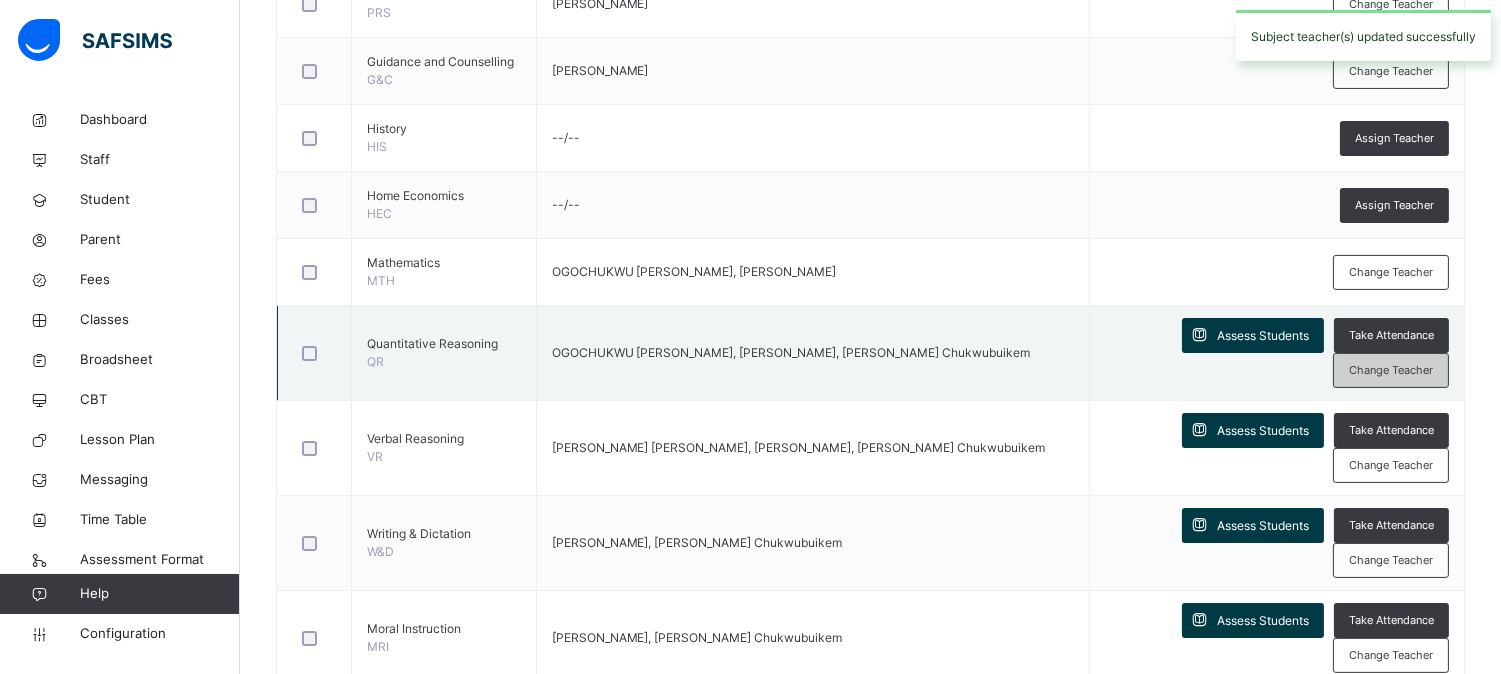 click on "Change Teacher" at bounding box center (1391, 370) 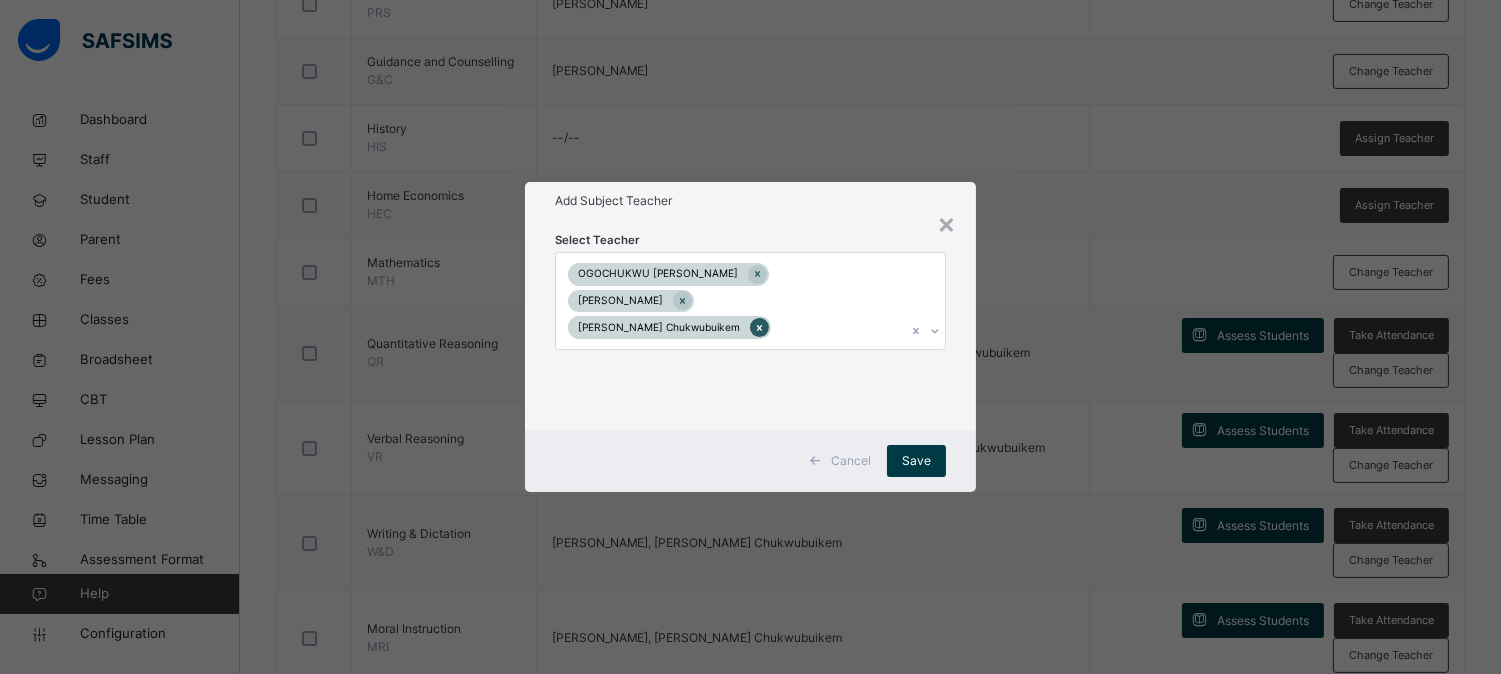 click 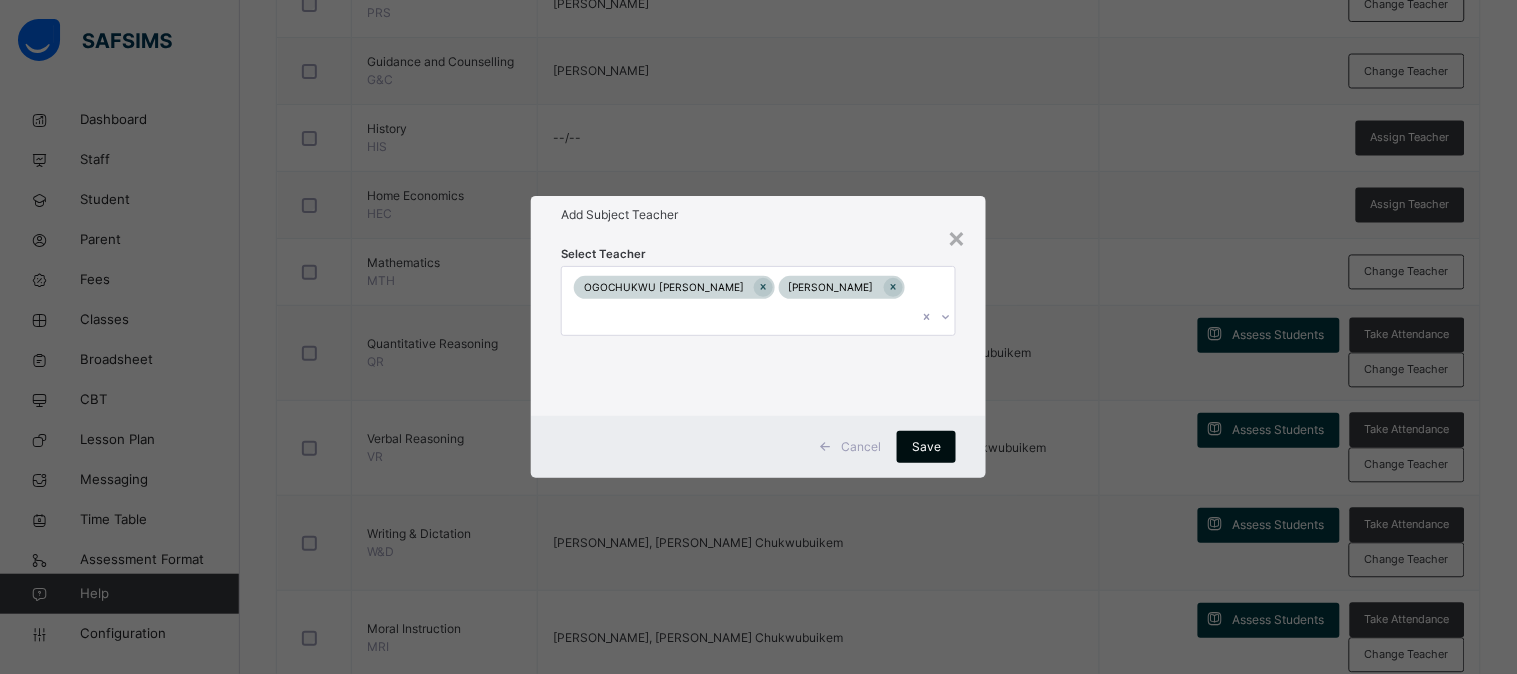 click on "Save" at bounding box center (926, 447) 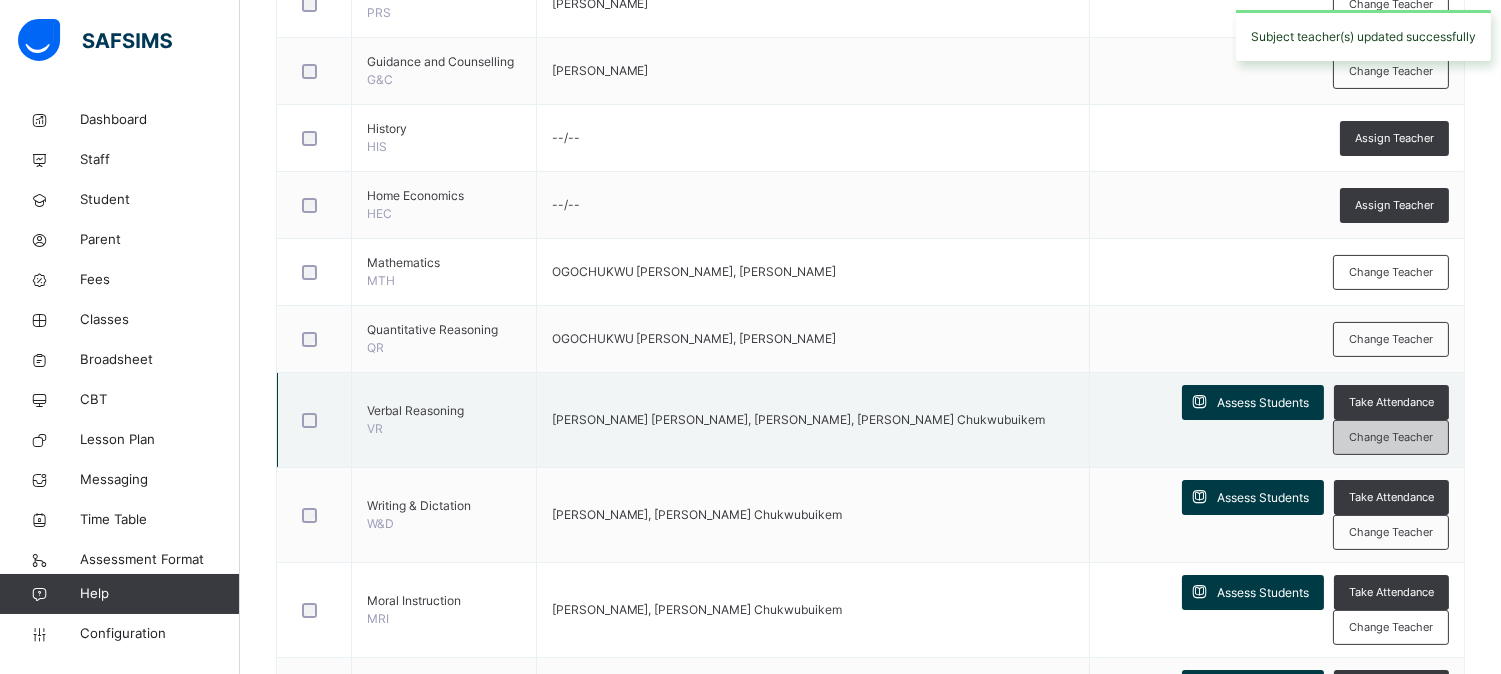 click on "Change Teacher" at bounding box center [1391, 437] 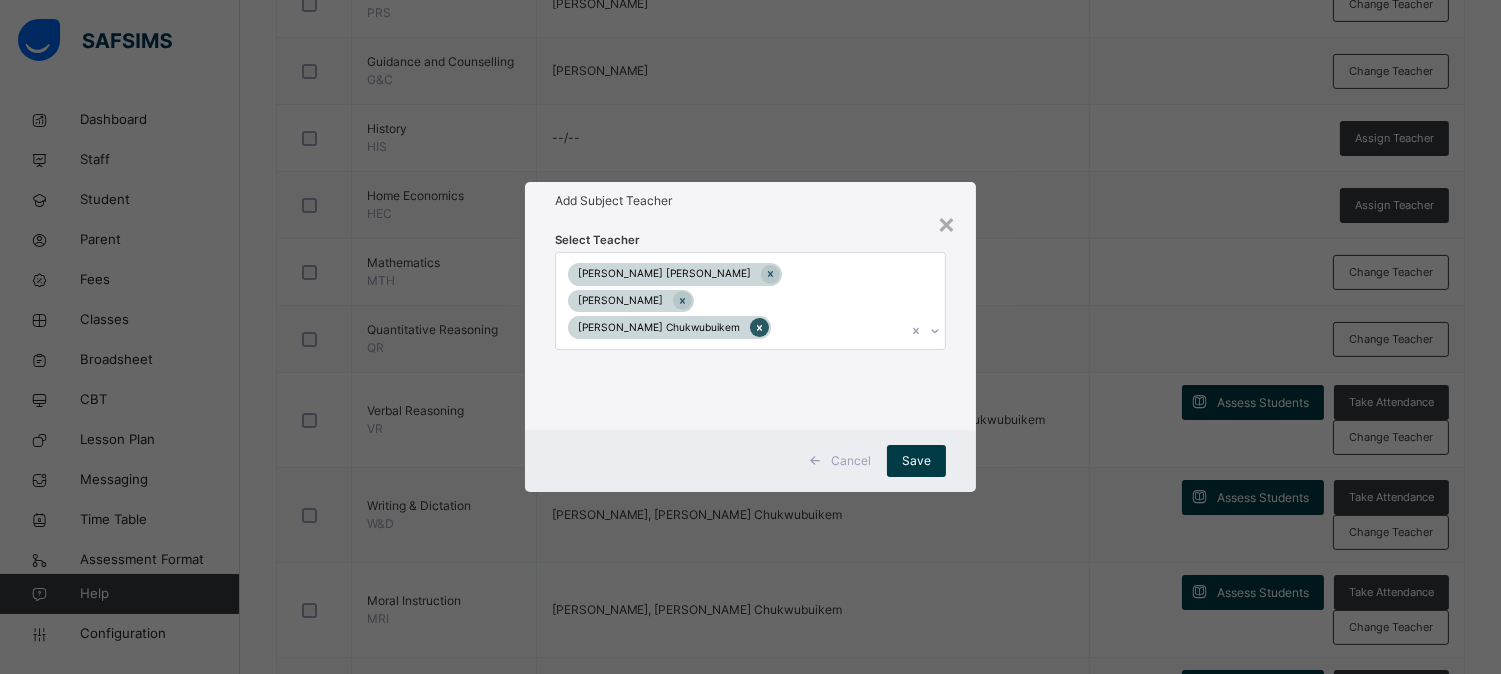 click 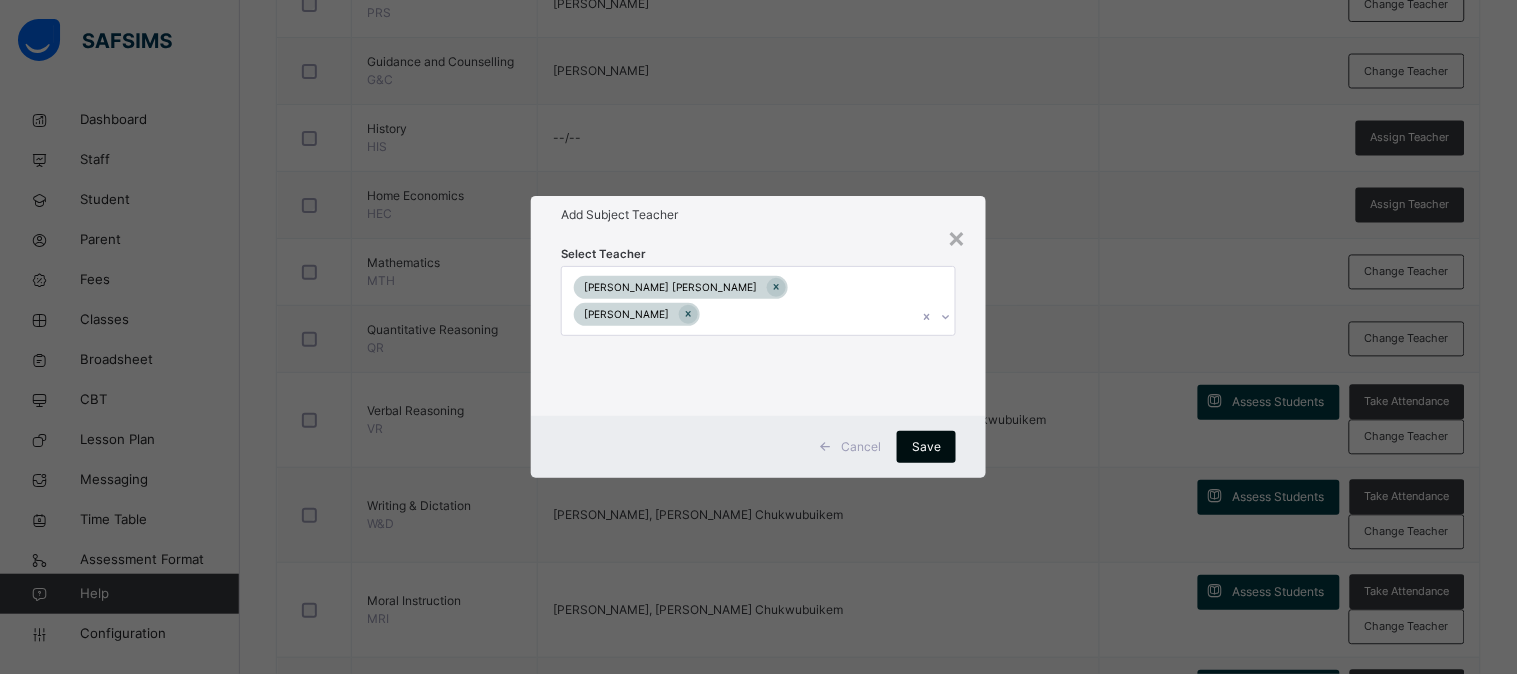 click on "Save" at bounding box center [926, 447] 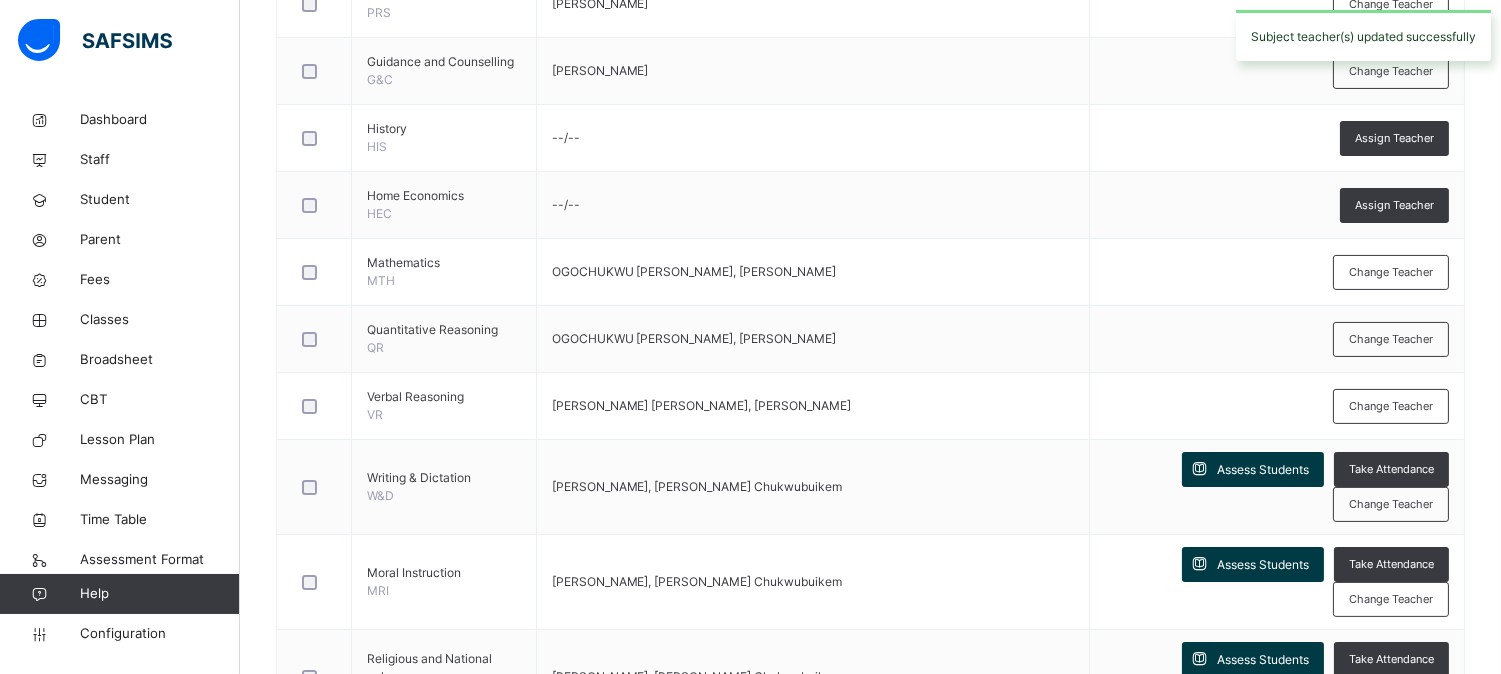 scroll, scrollTop: 1067, scrollLeft: 0, axis: vertical 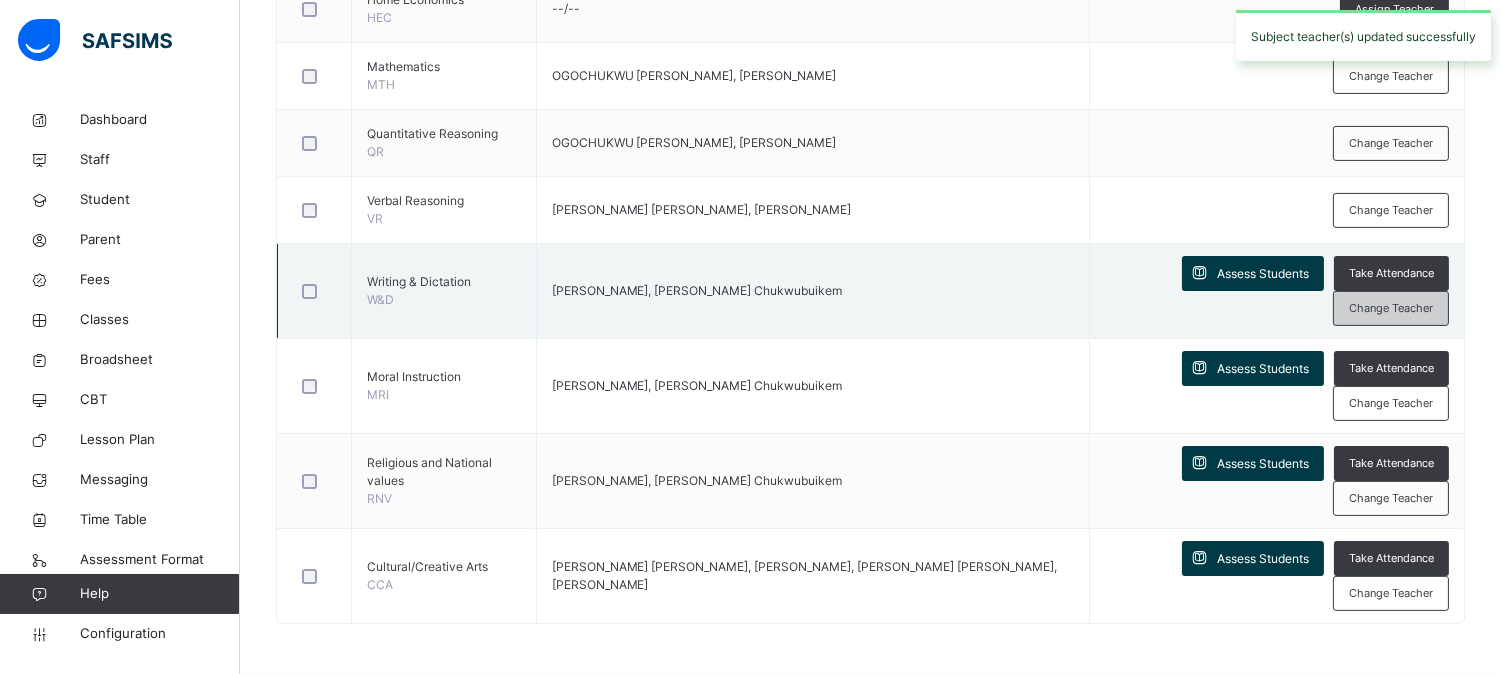 click on "Change Teacher" at bounding box center (1391, 308) 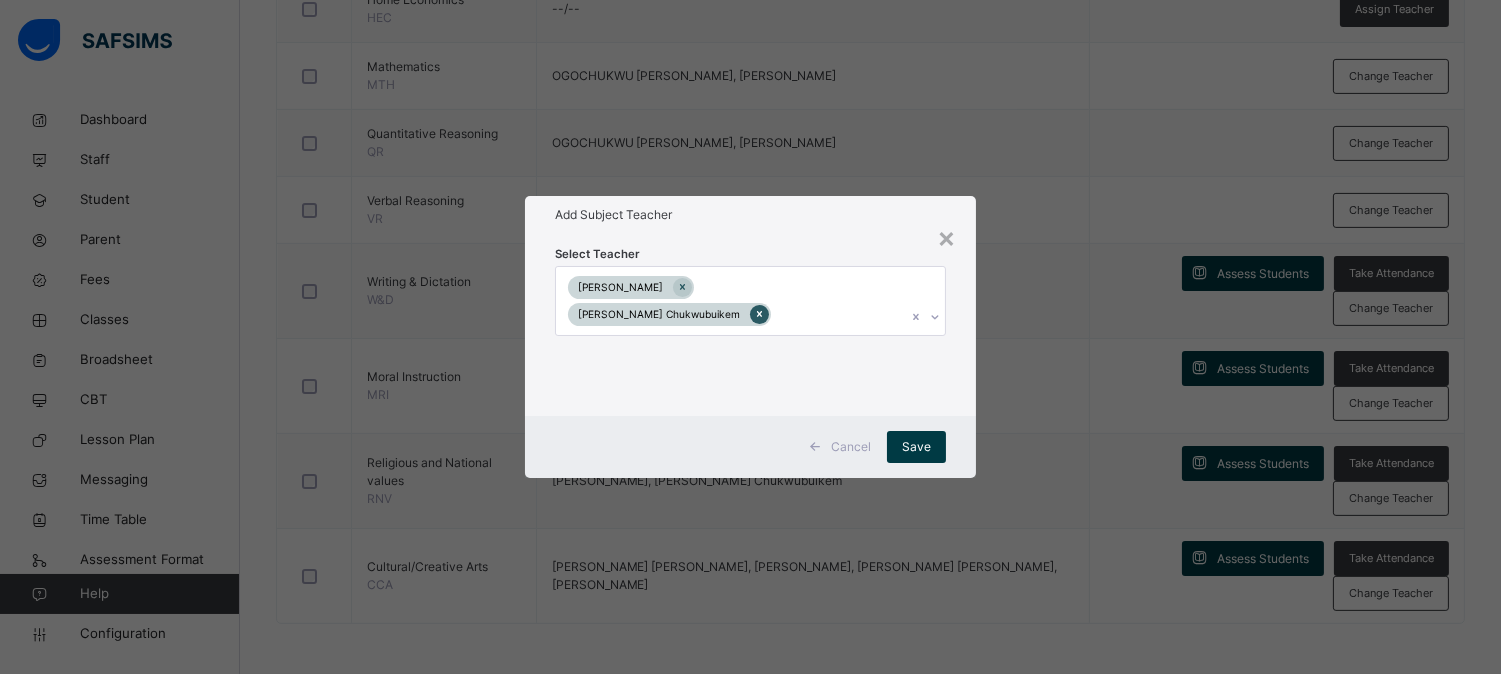 click 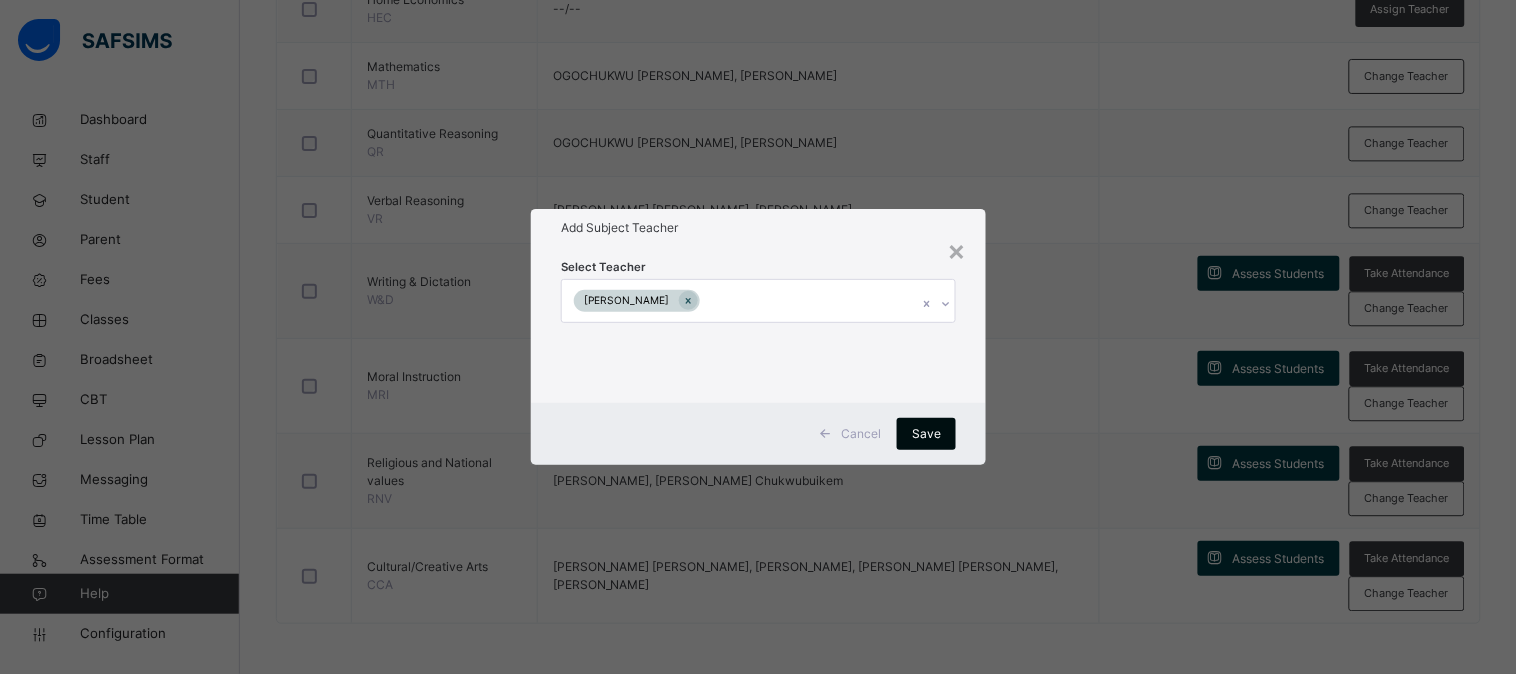 click on "Save" at bounding box center (926, 434) 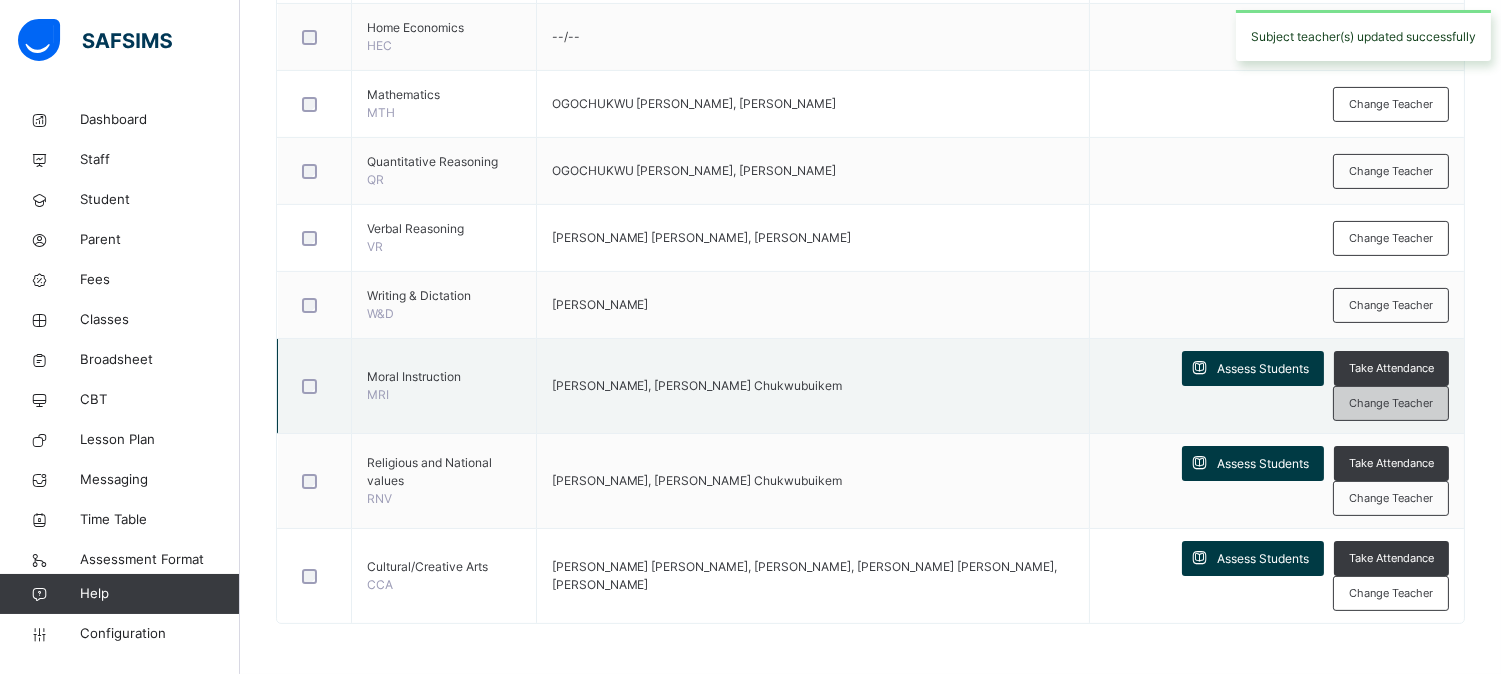 scroll, scrollTop: 1038, scrollLeft: 0, axis: vertical 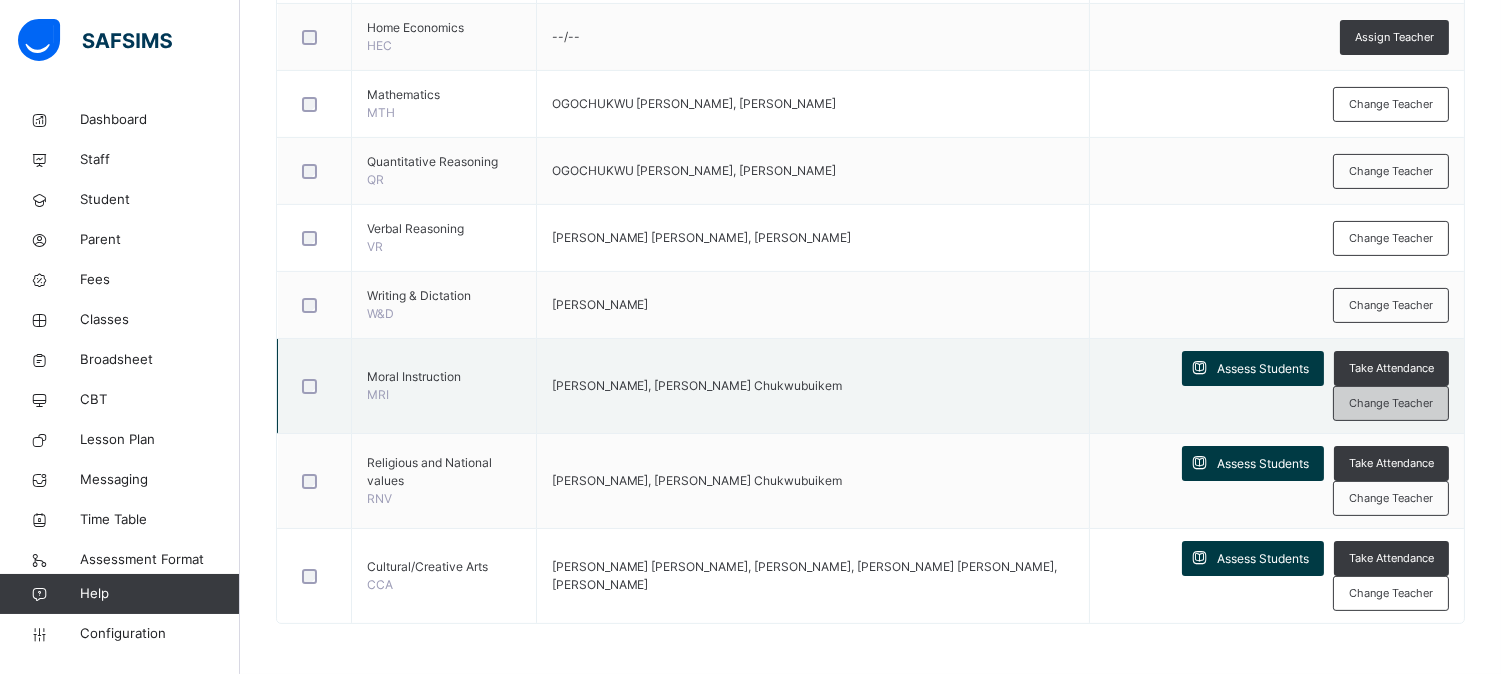 click on "Change Teacher" at bounding box center (1391, 403) 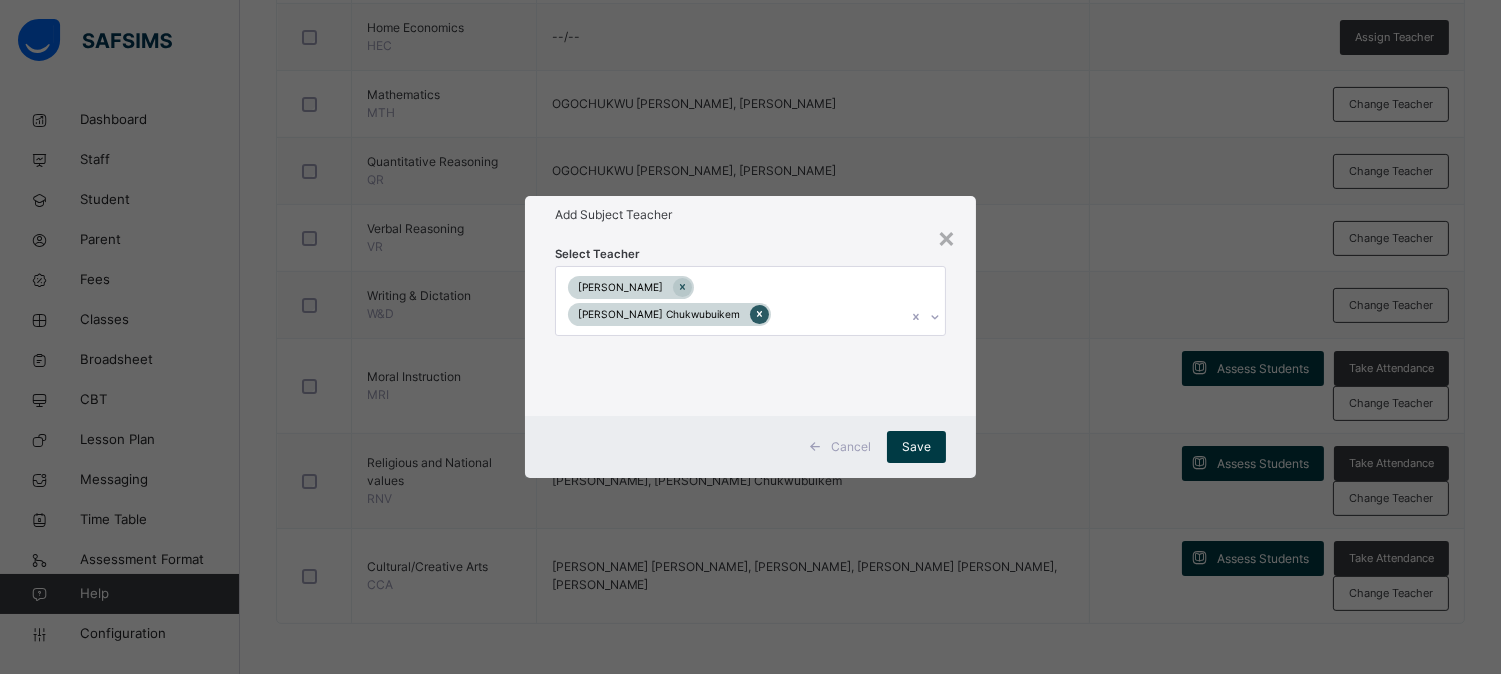 click 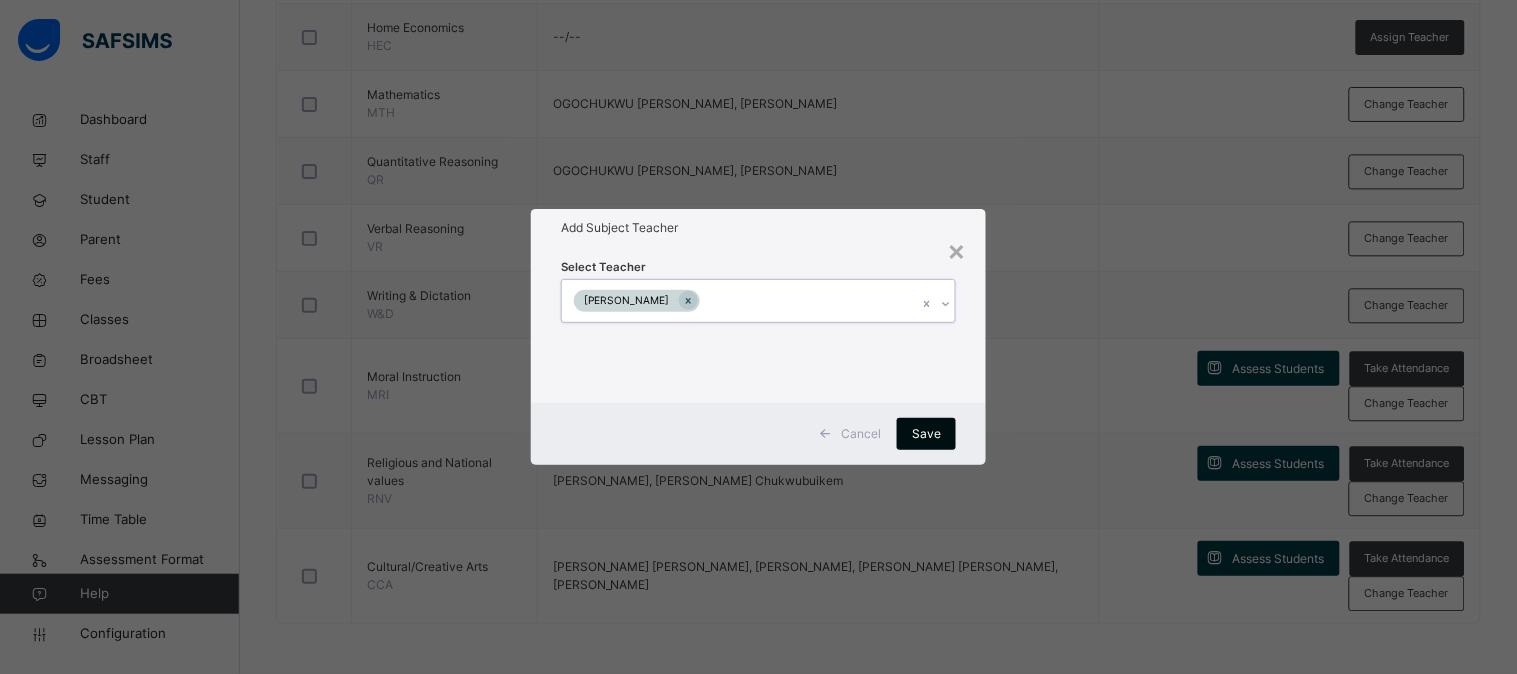 click on "Save" at bounding box center (926, 434) 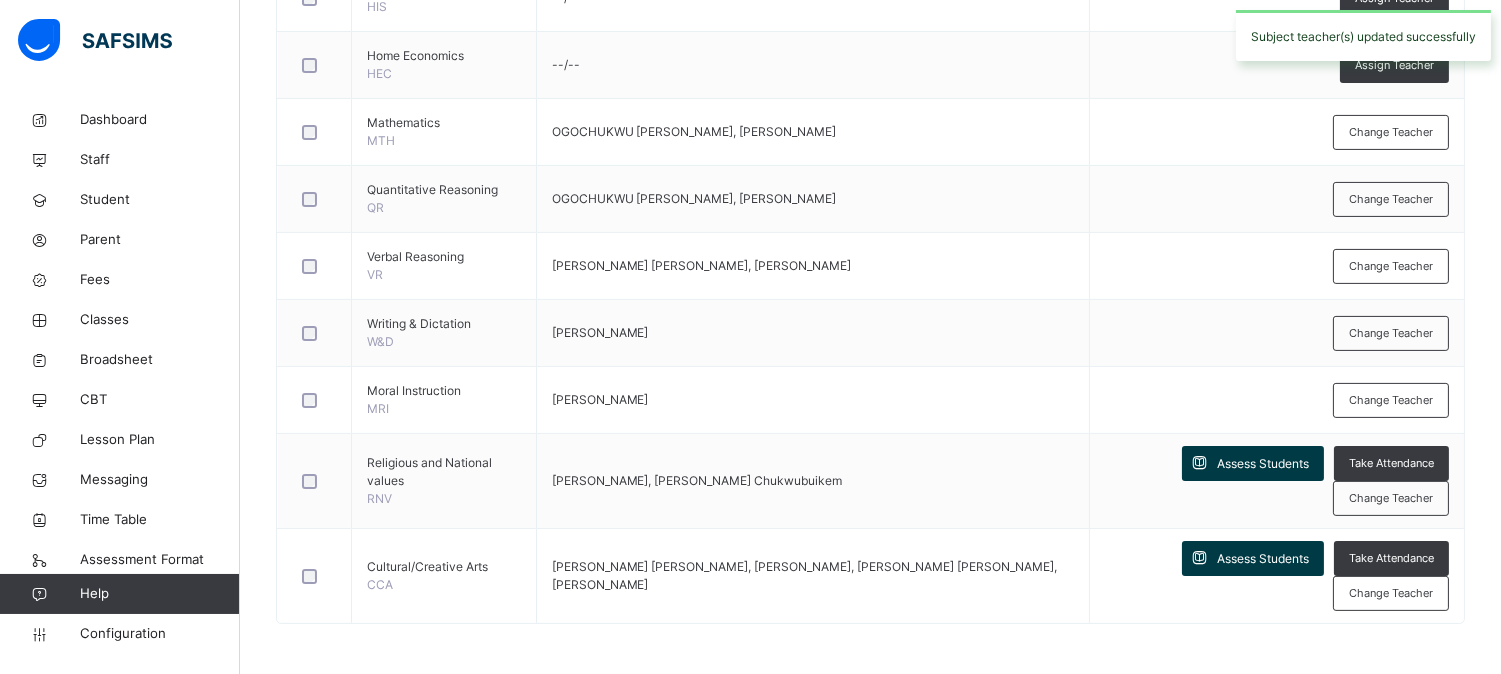 scroll, scrollTop: 1011, scrollLeft: 0, axis: vertical 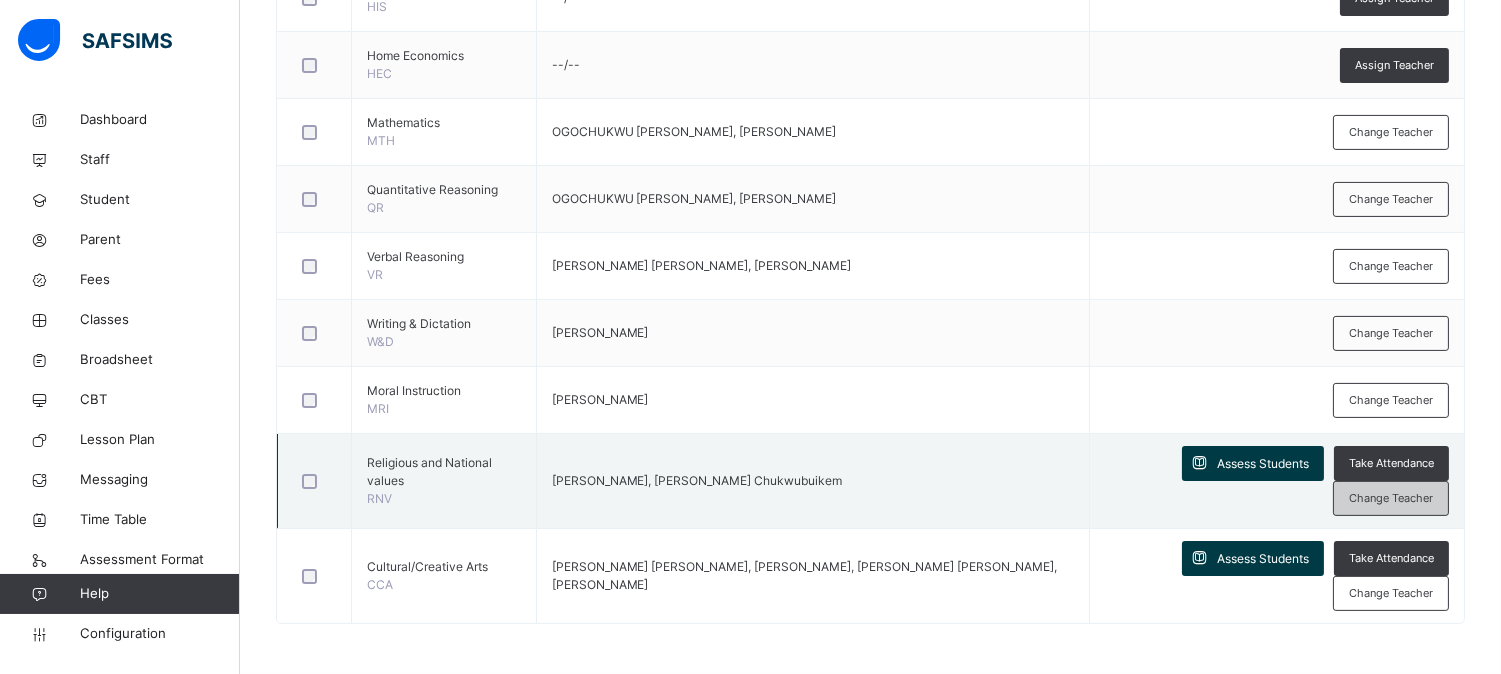 click on "Change Teacher" at bounding box center (1391, 498) 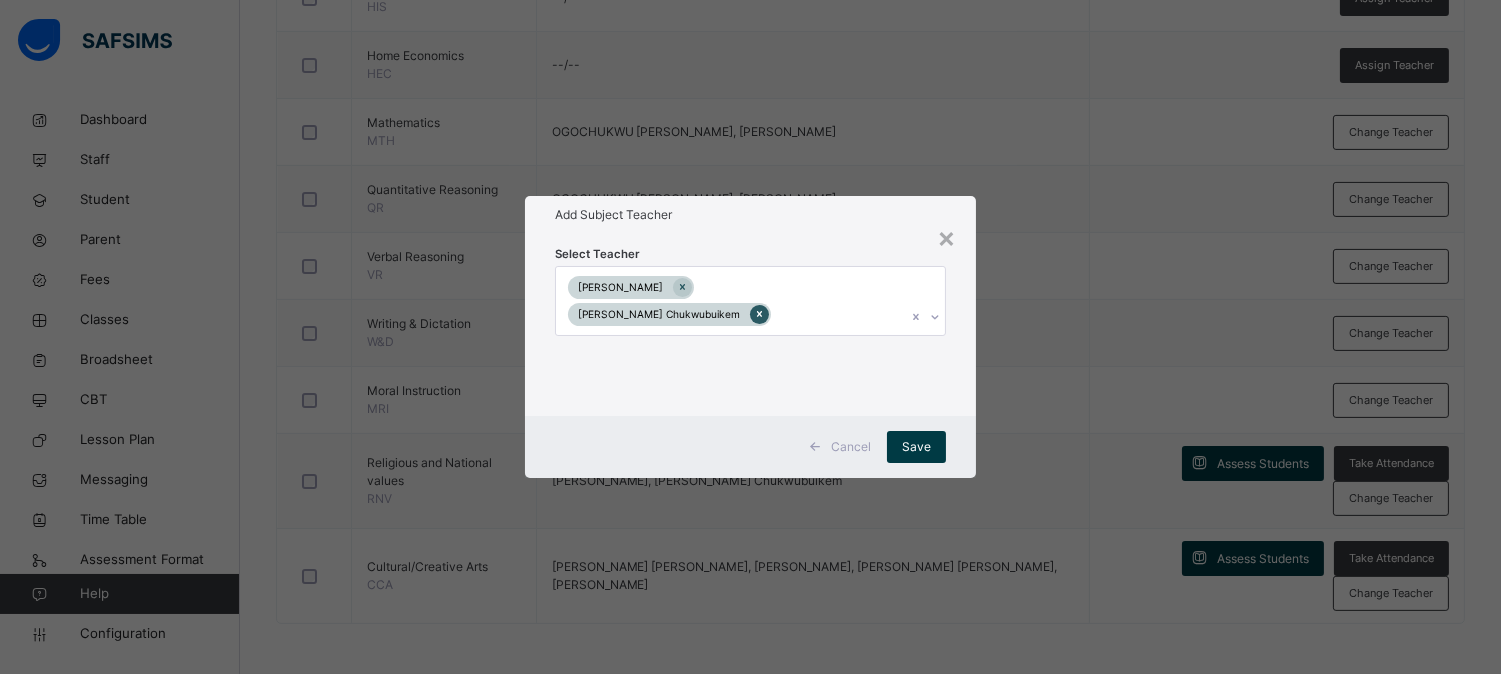 click 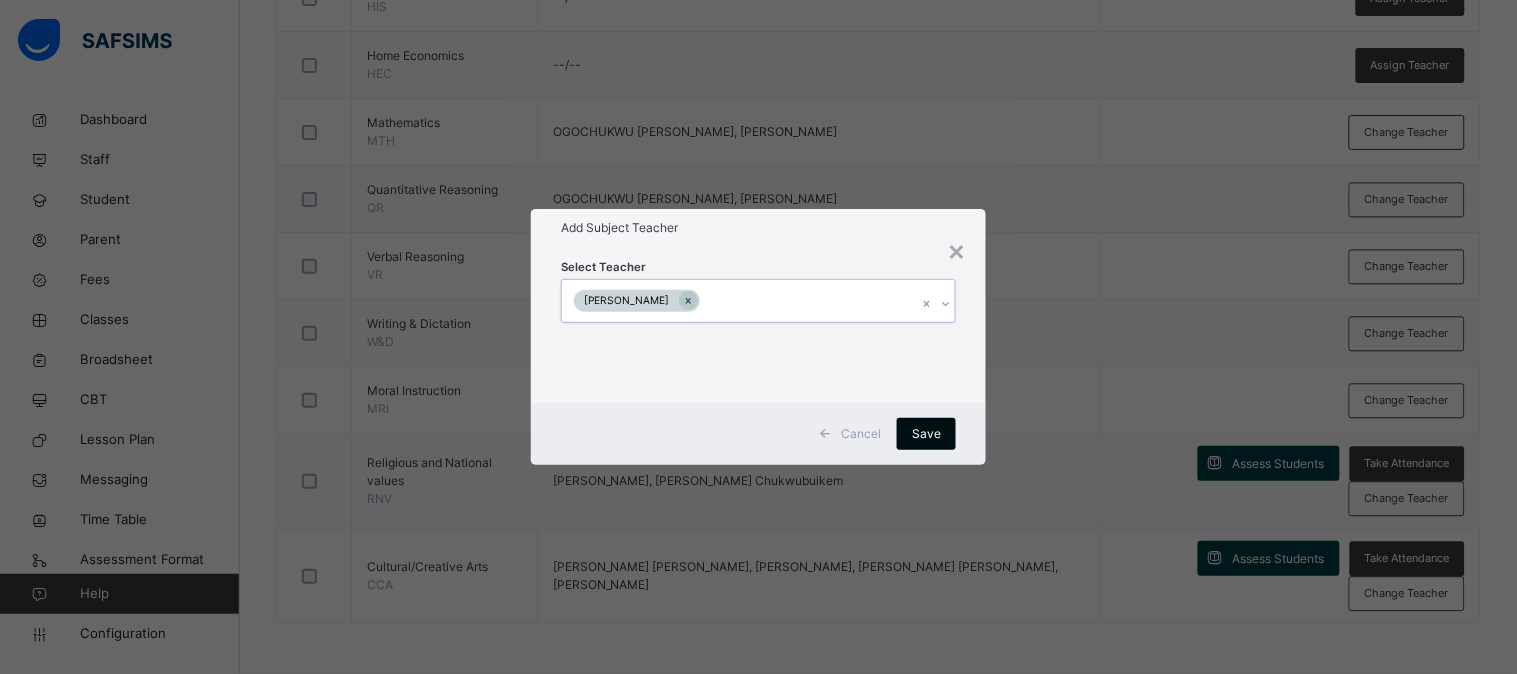 click on "Save" at bounding box center [926, 434] 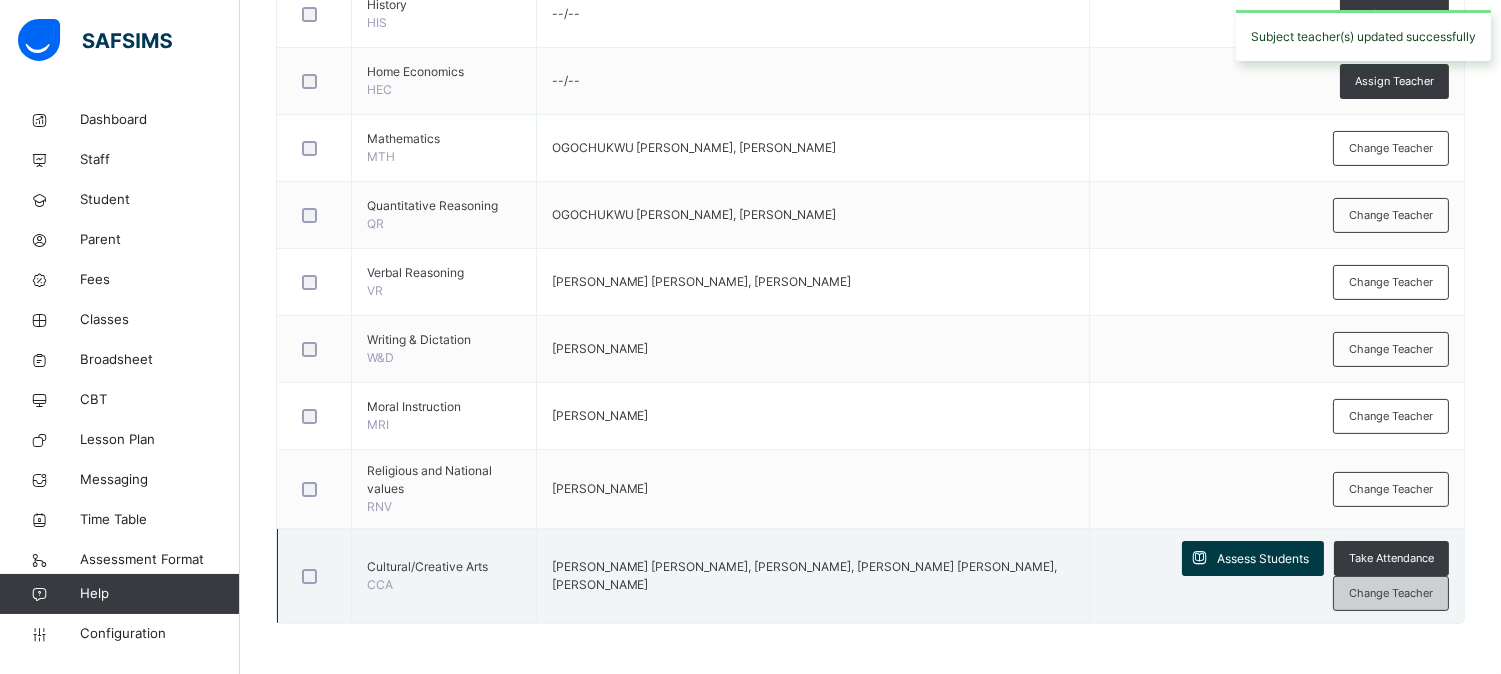 scroll, scrollTop: 995, scrollLeft: 0, axis: vertical 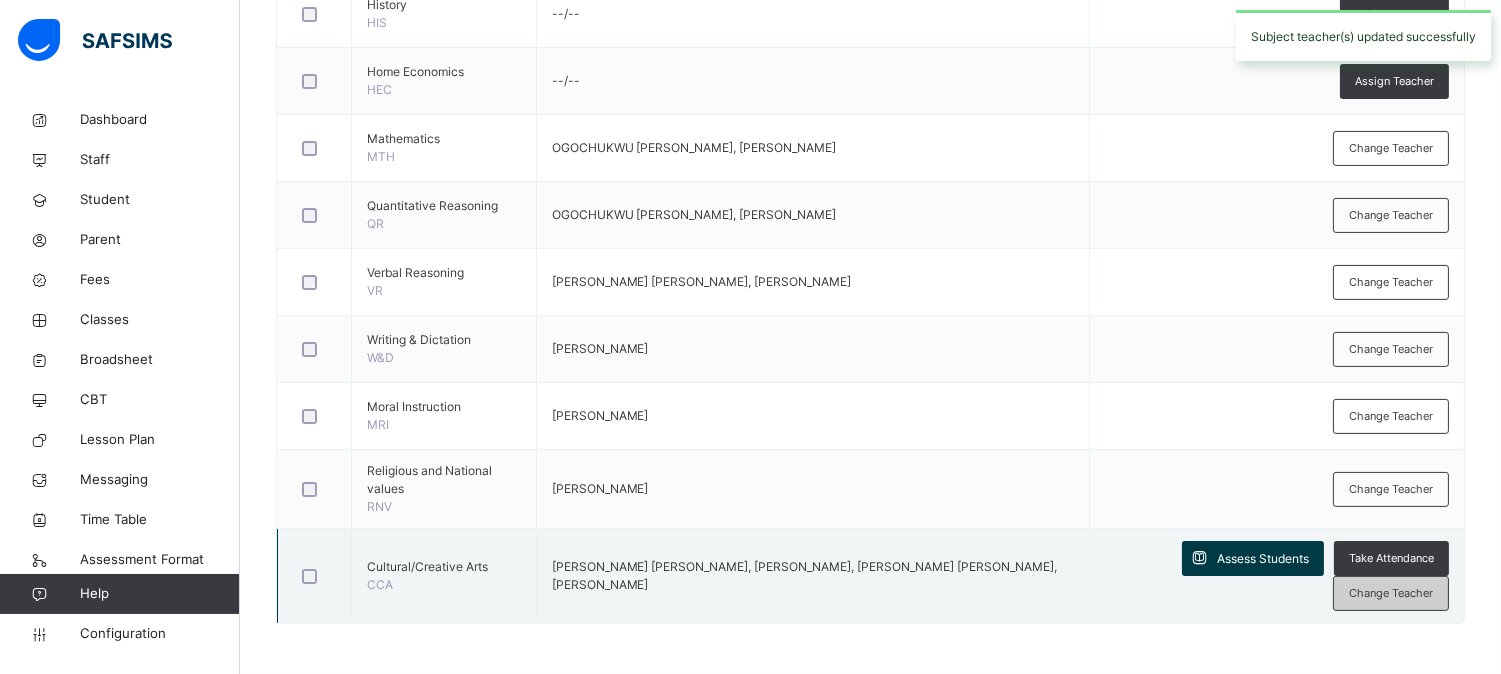 click on "Change Teacher" at bounding box center [1391, 593] 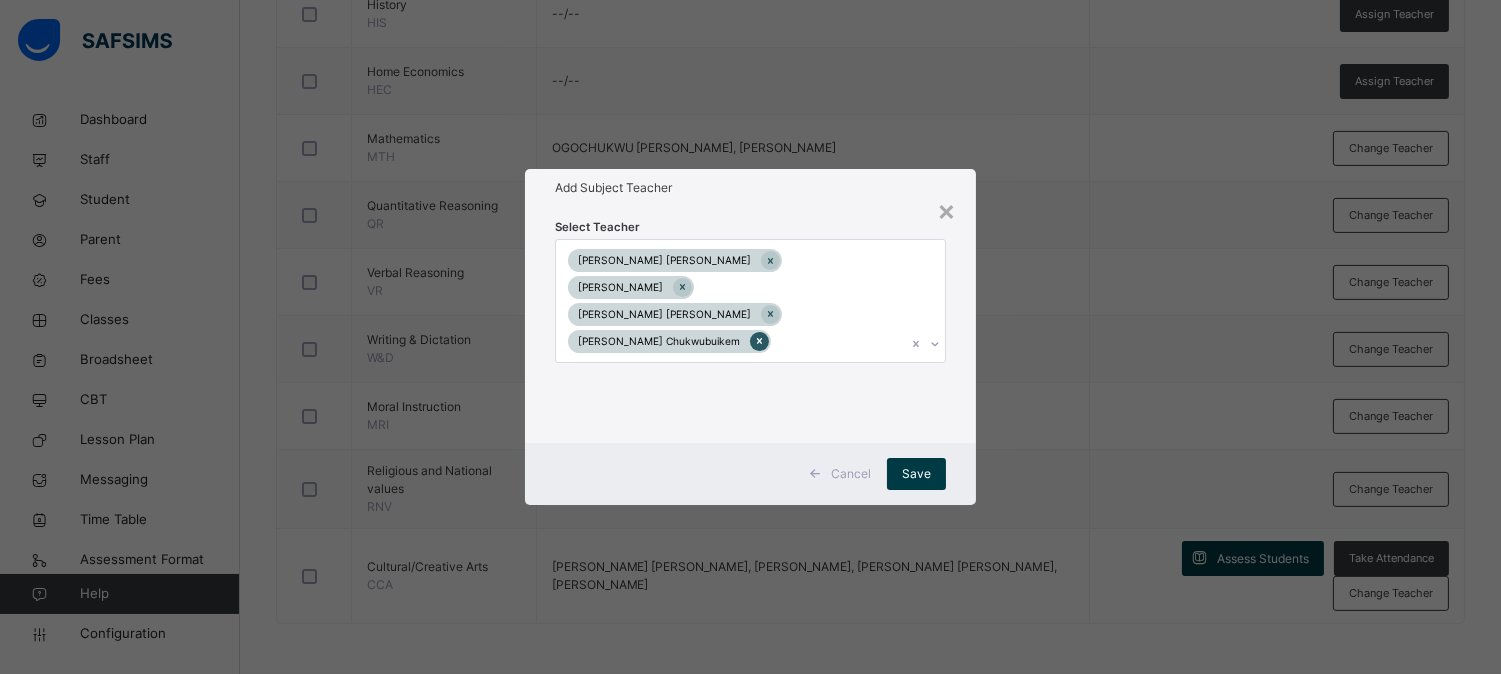 click 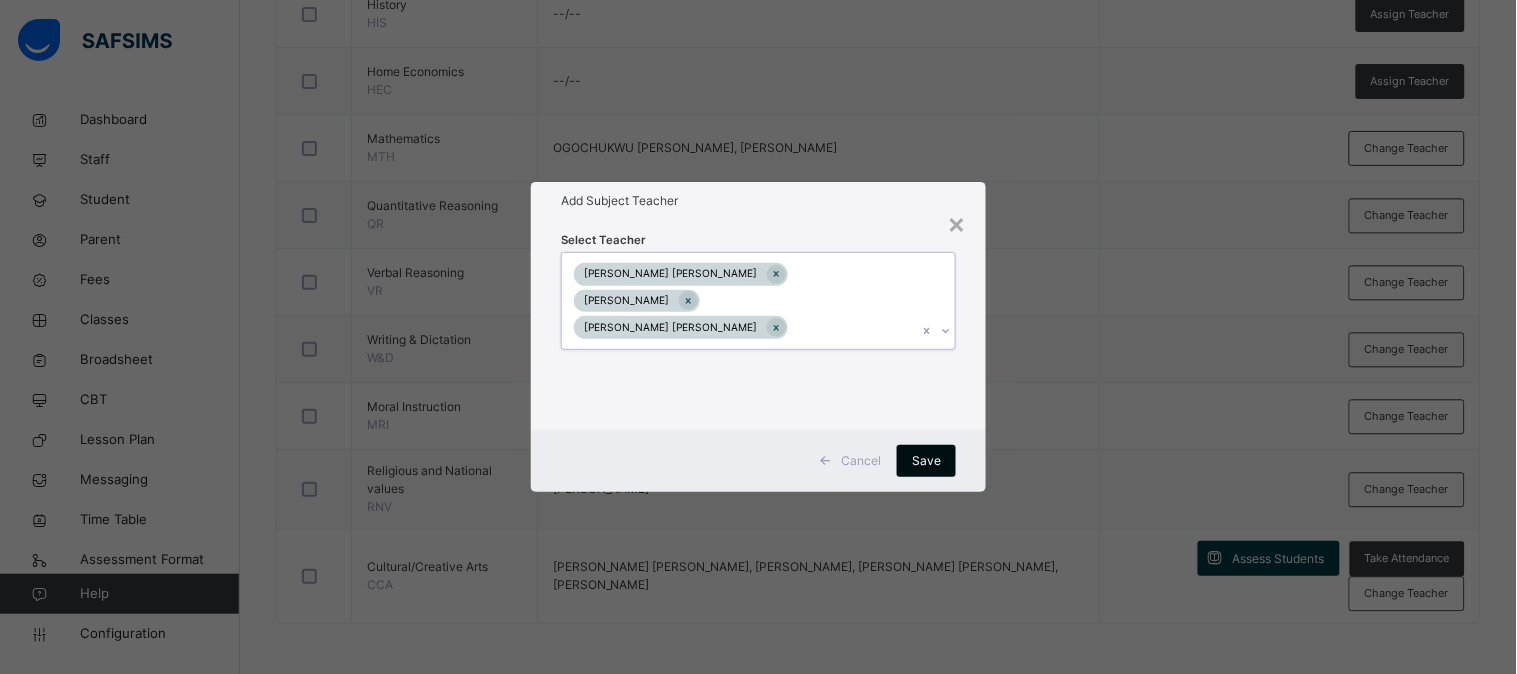 click on "Save" at bounding box center [926, 461] 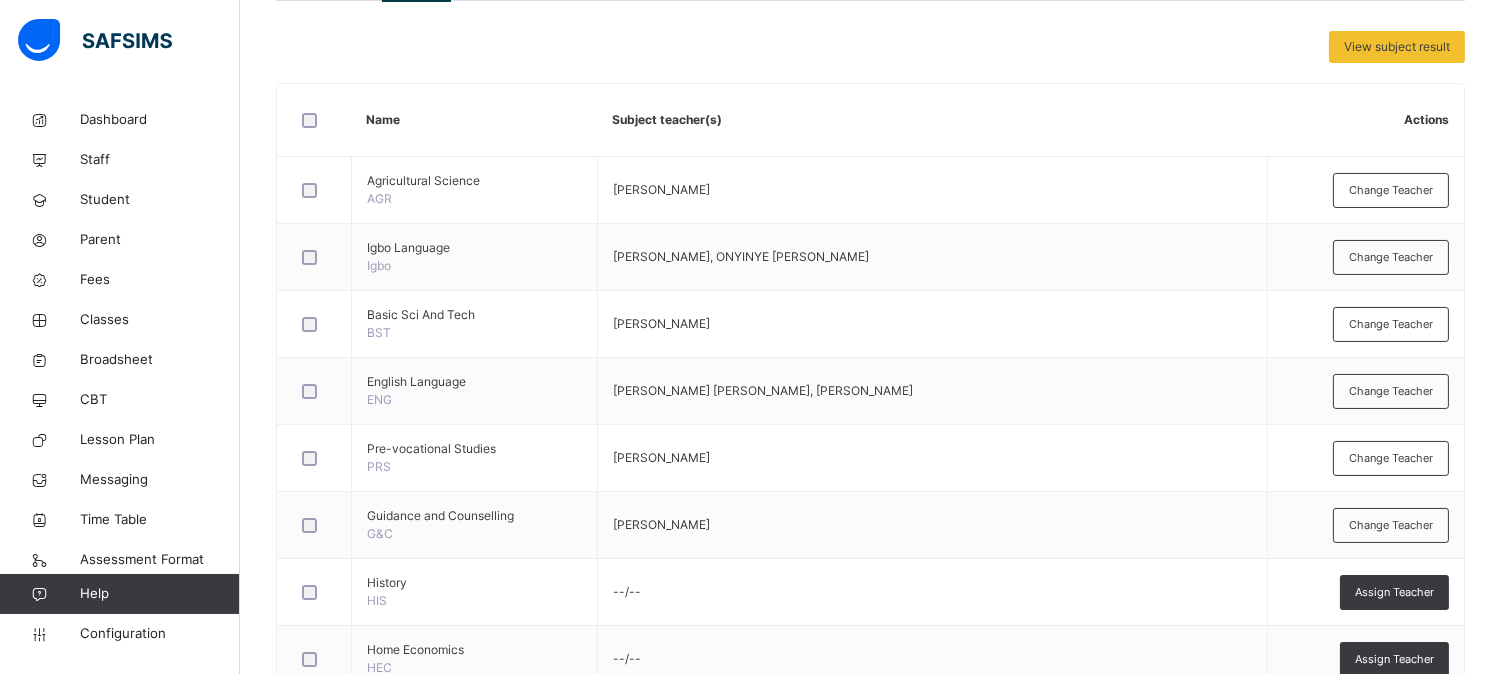scroll, scrollTop: 0, scrollLeft: 0, axis: both 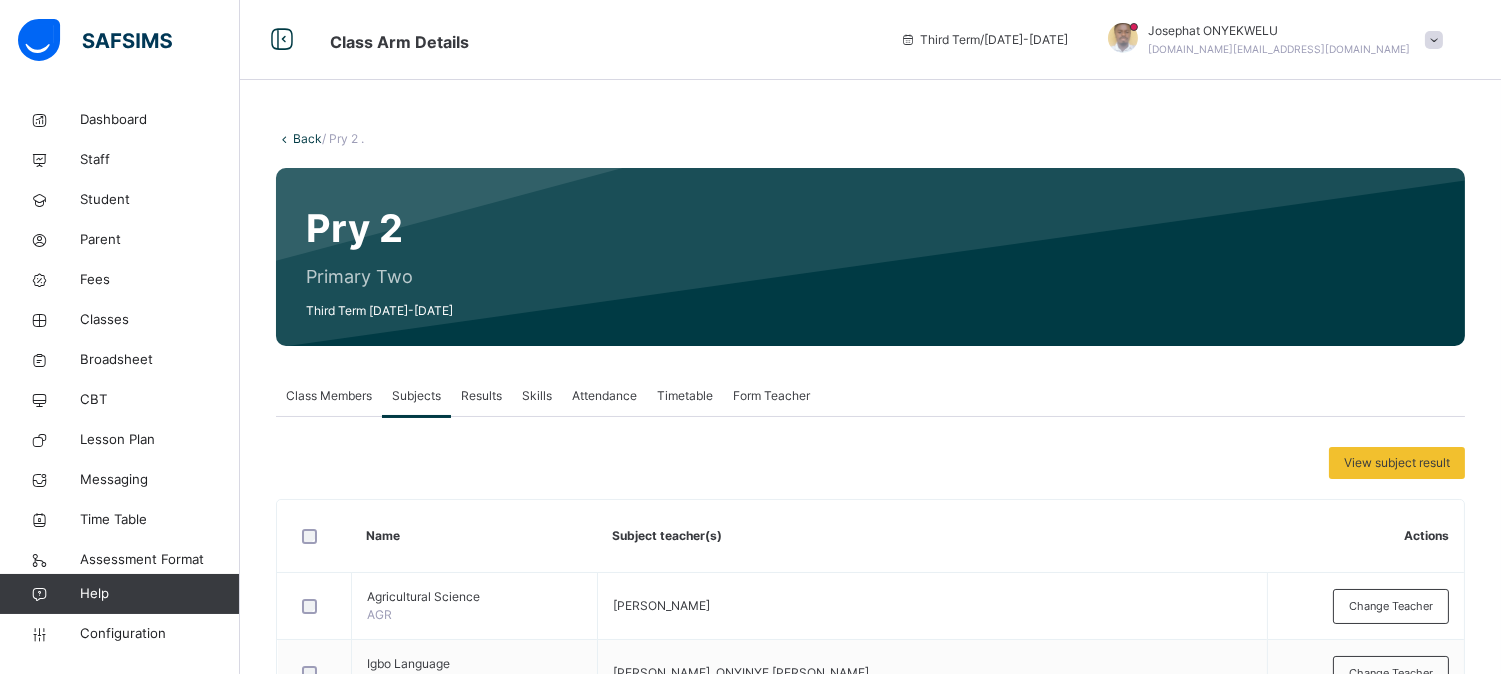 click on "Back" at bounding box center (307, 138) 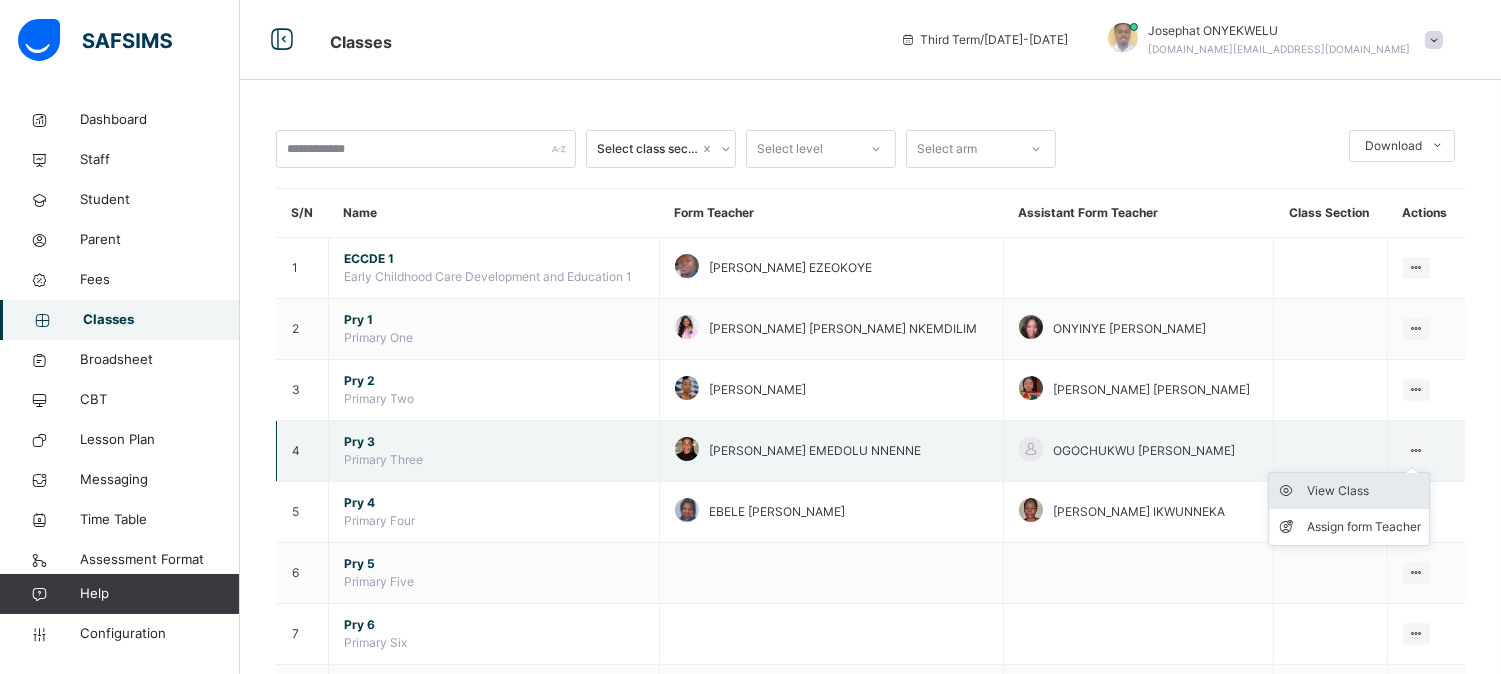 click on "View Class" at bounding box center (1364, 491) 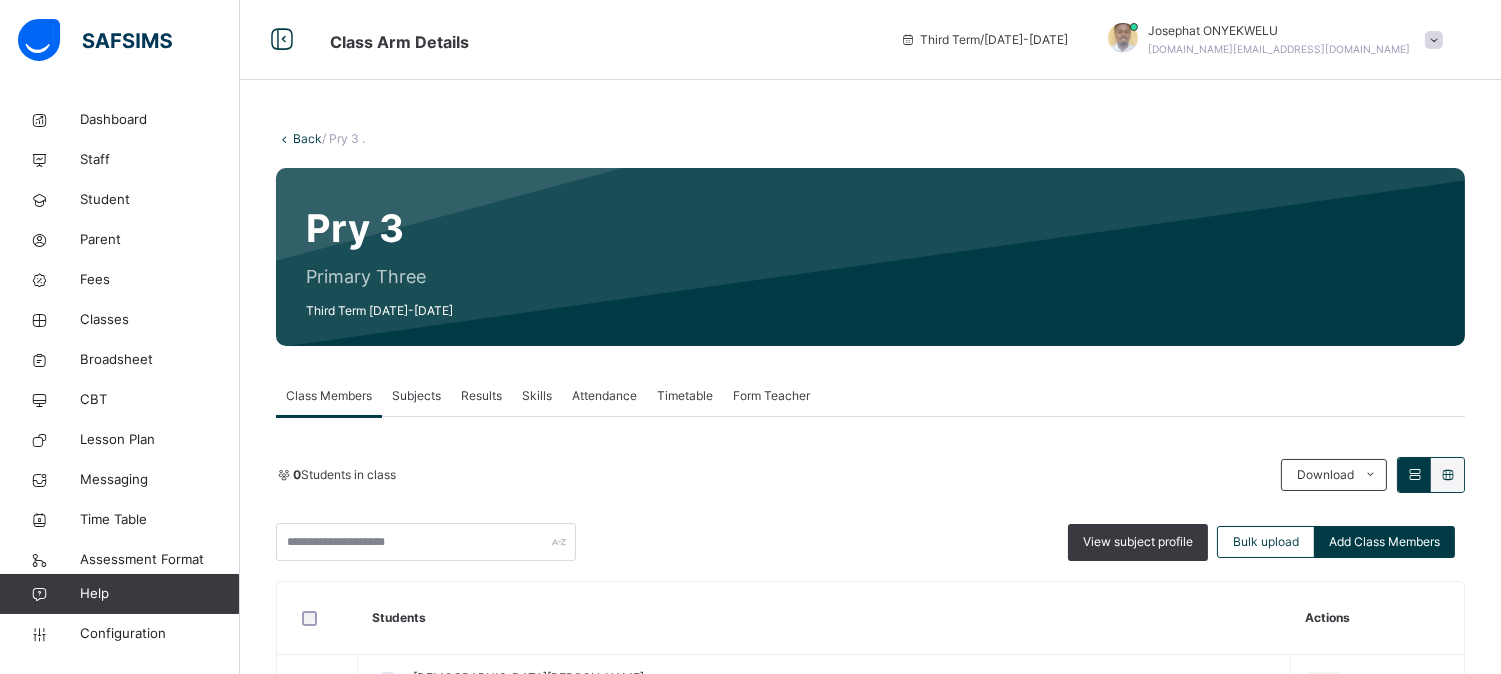 click on "Subjects" at bounding box center (416, 396) 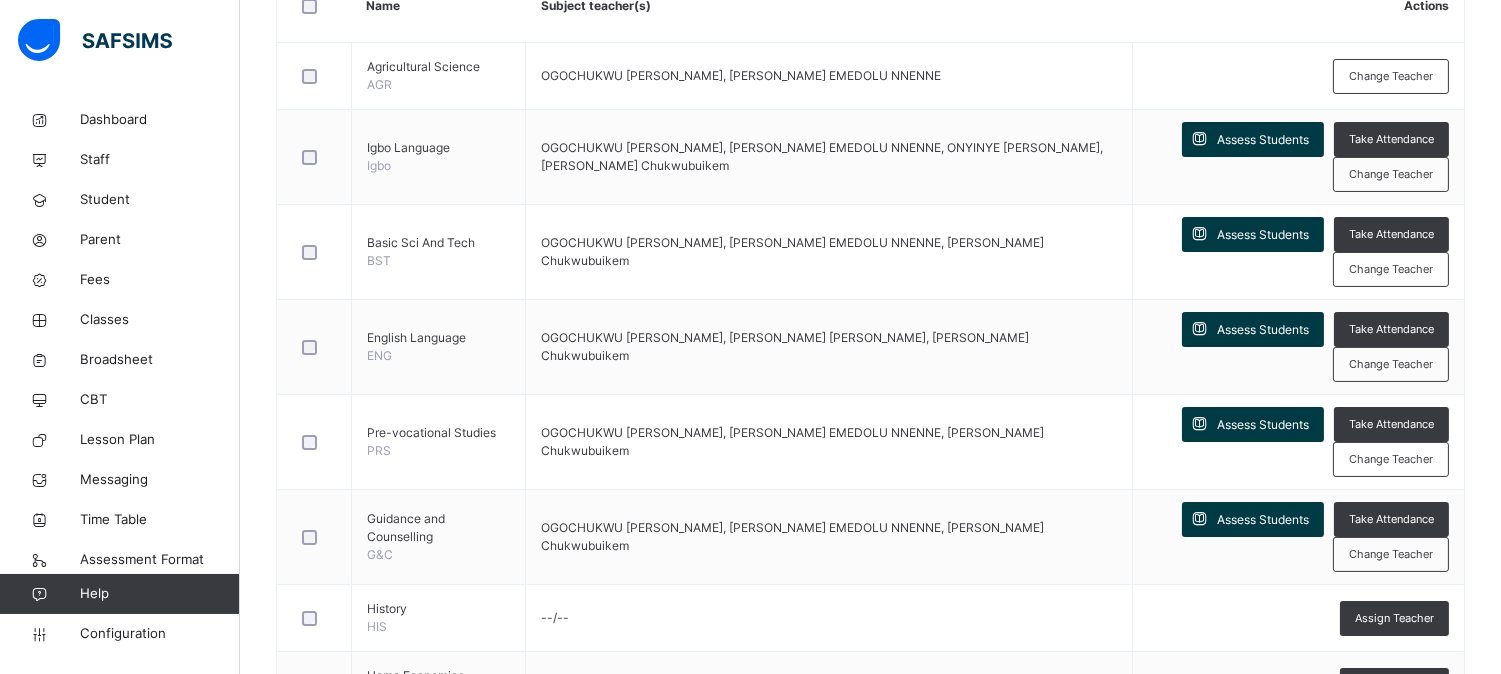scroll, scrollTop: 554, scrollLeft: 0, axis: vertical 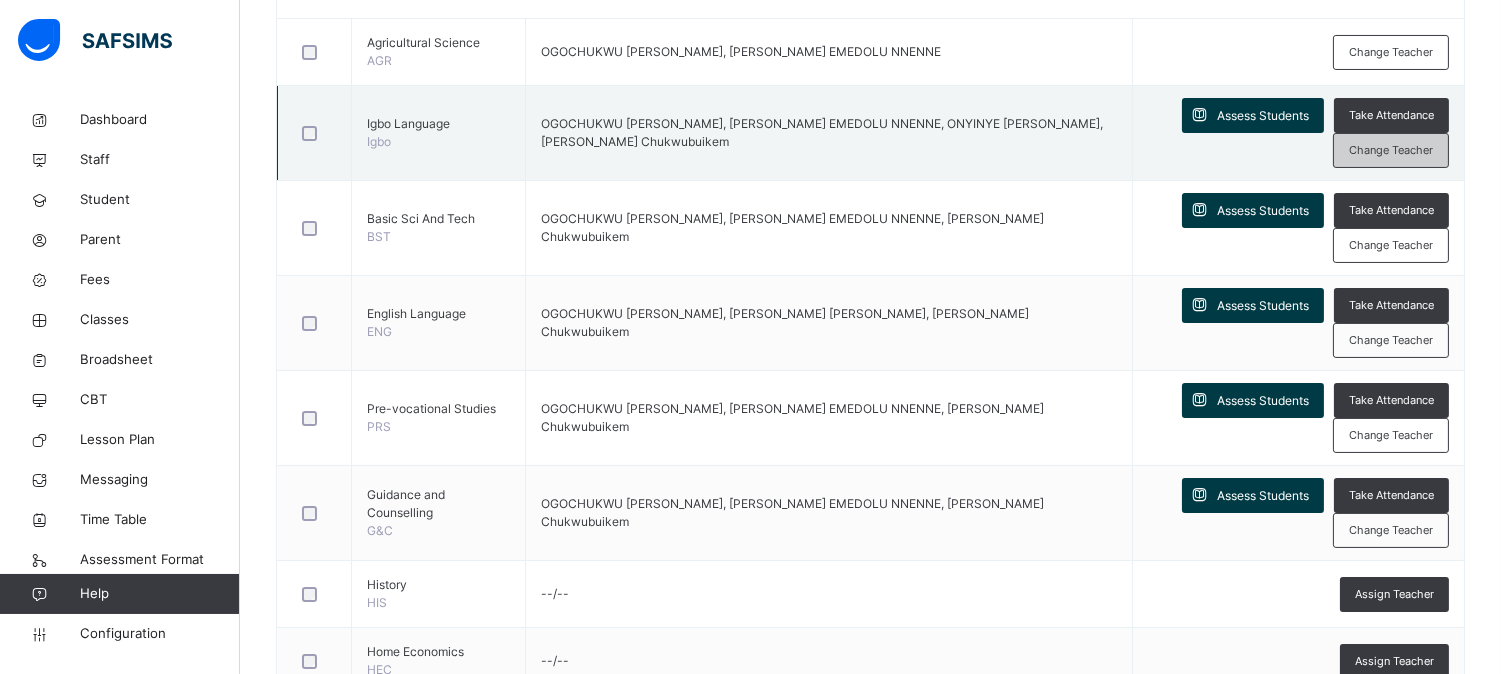 click on "Change Teacher" at bounding box center [1391, 150] 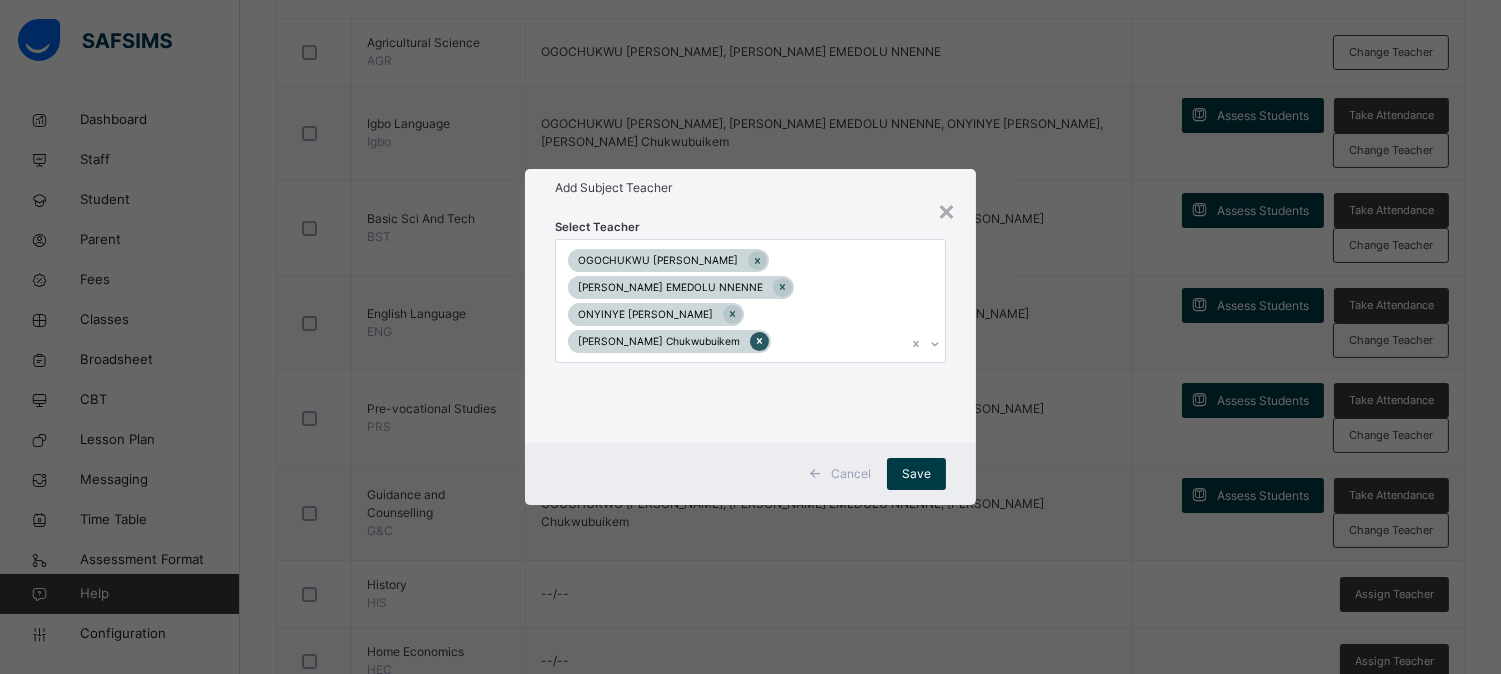 click 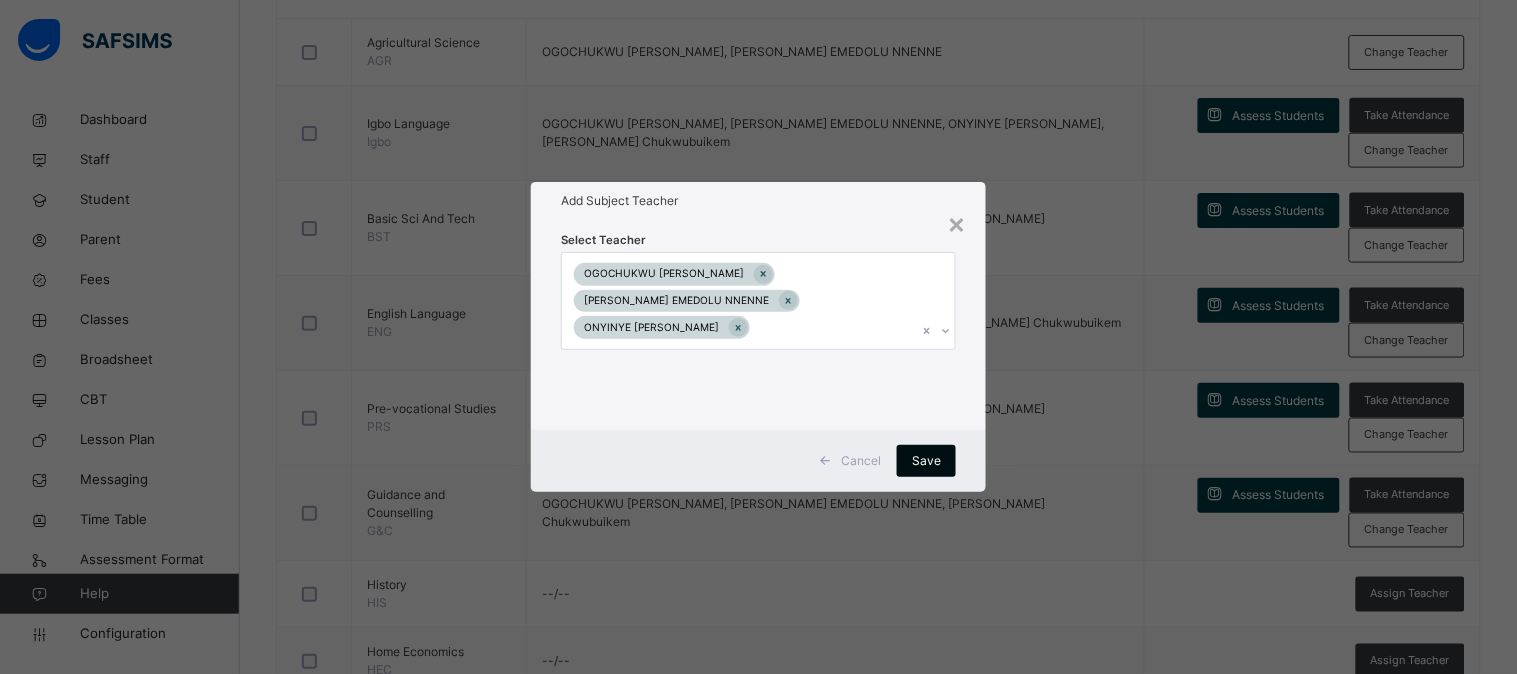 click on "Save" at bounding box center (926, 461) 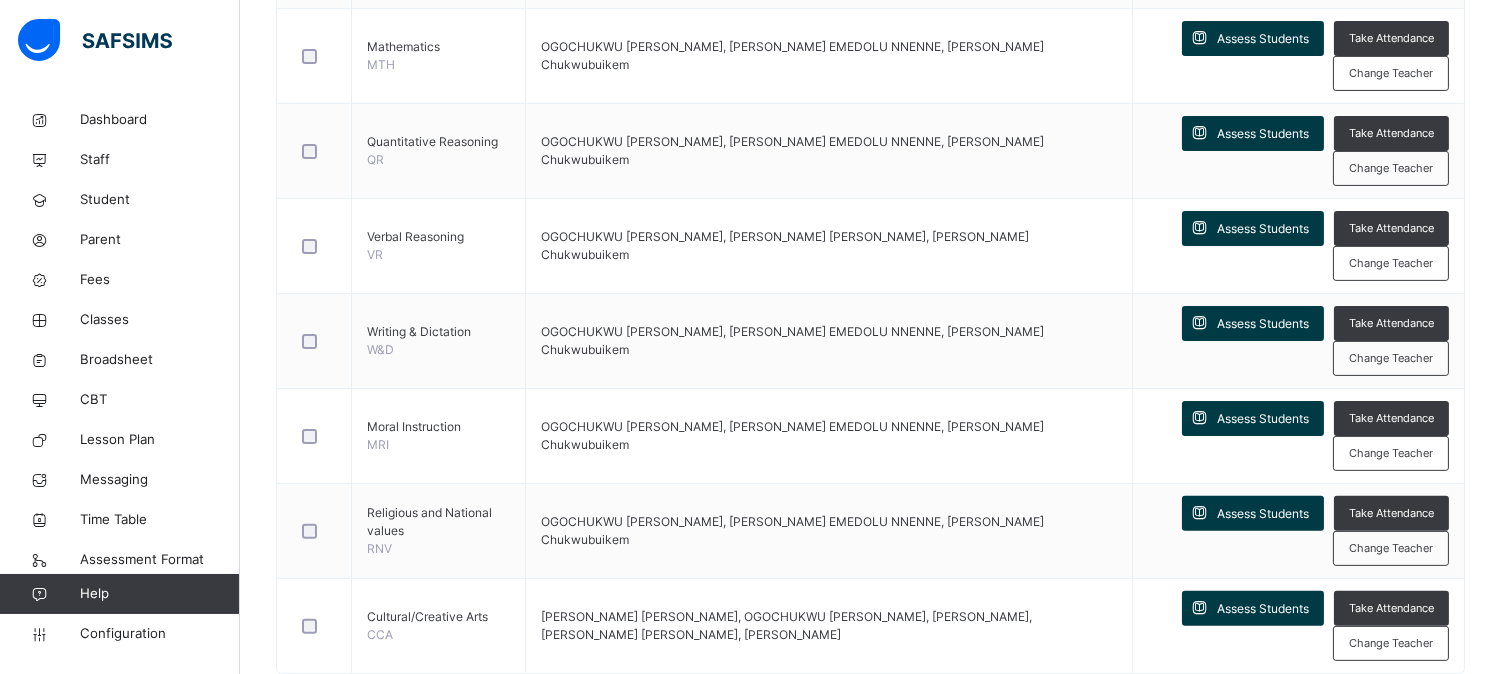 scroll, scrollTop: 1246, scrollLeft: 0, axis: vertical 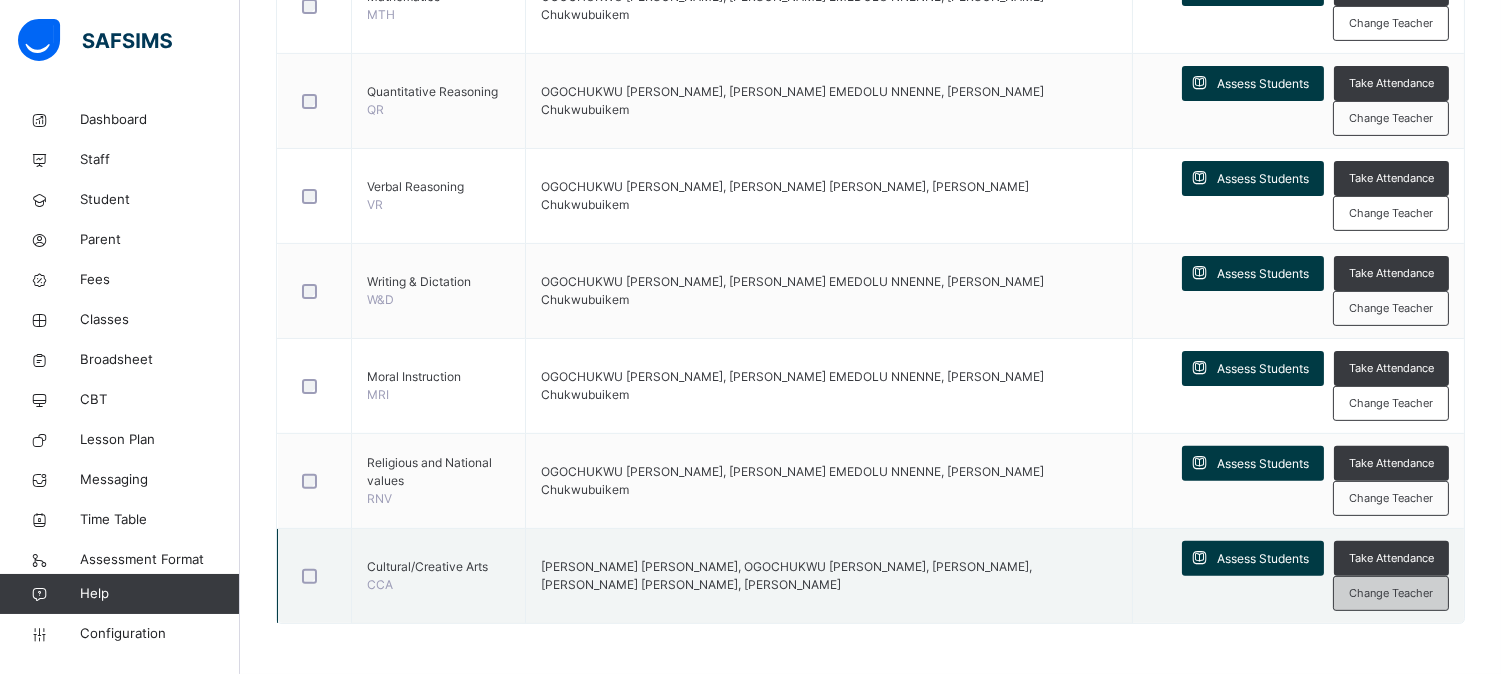 click on "Change Teacher" at bounding box center (1391, 593) 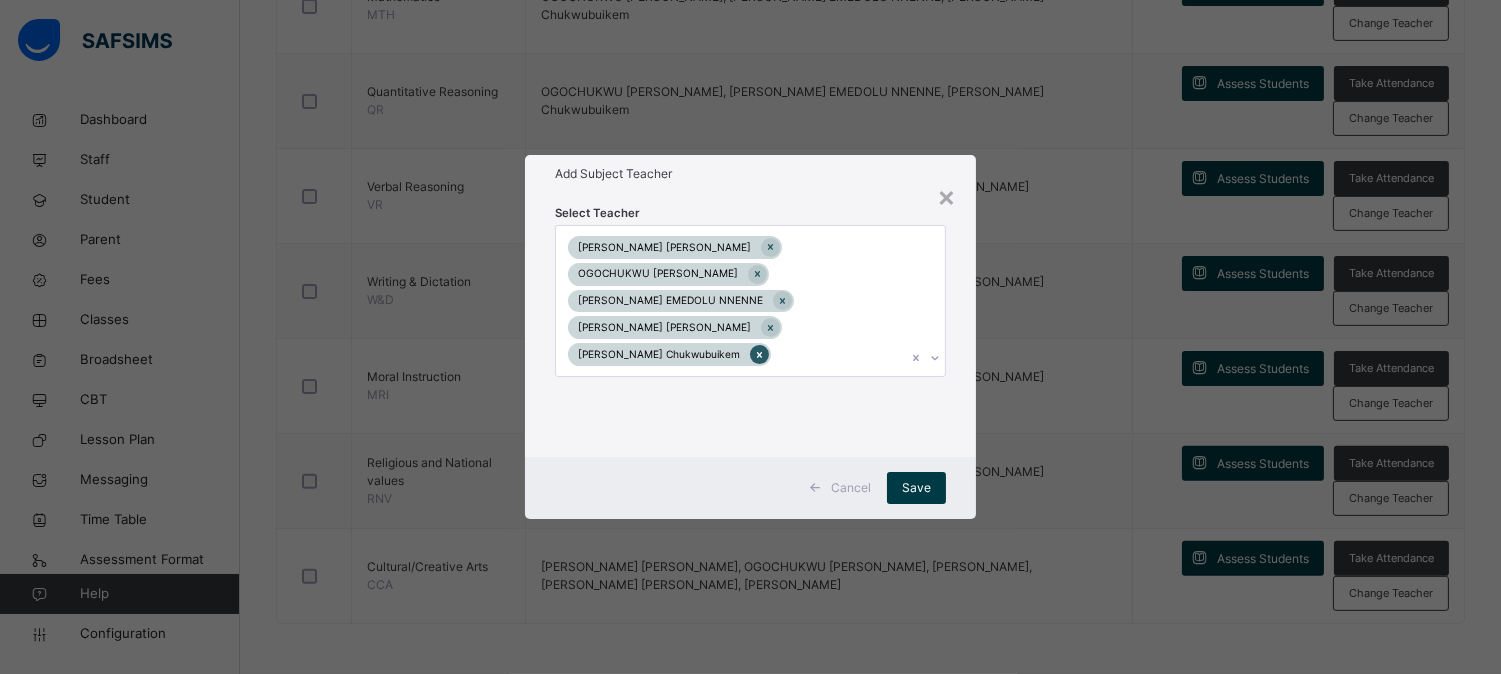 click 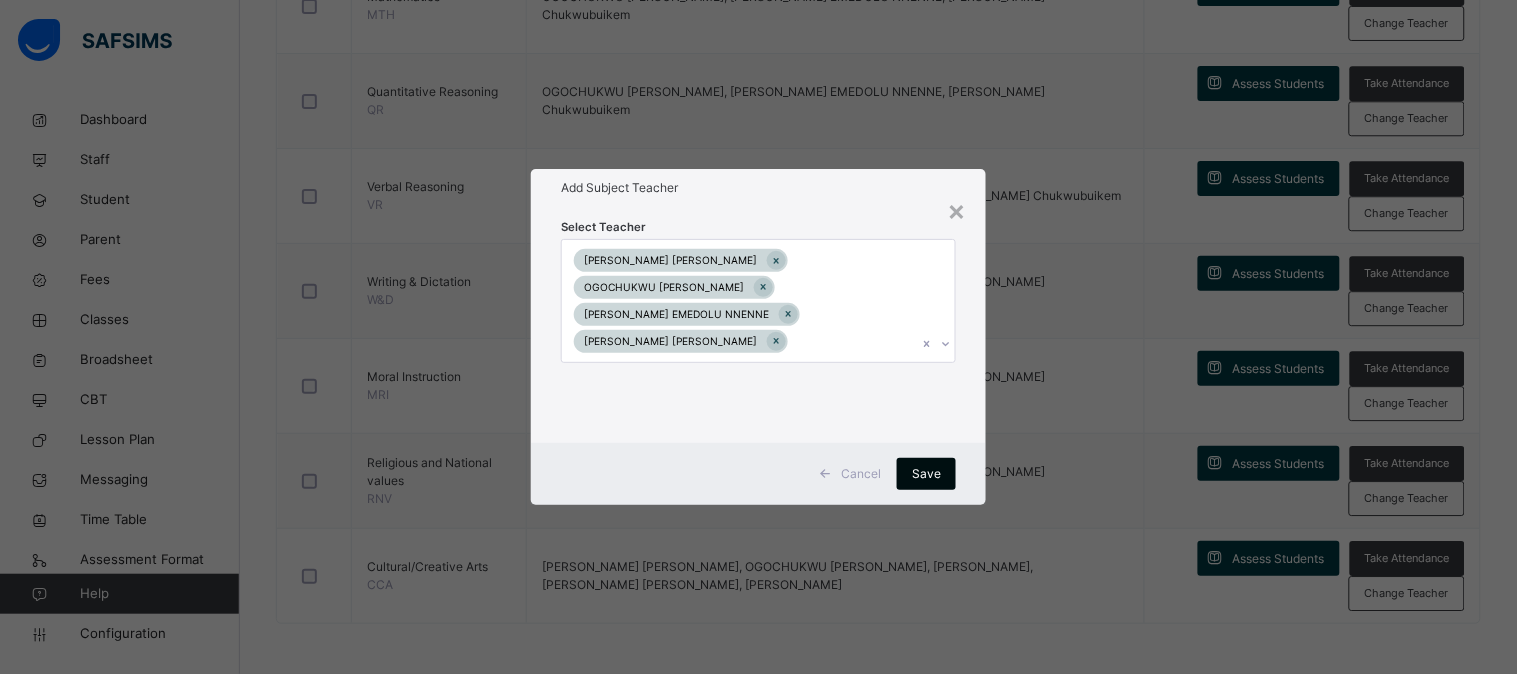 click on "Save" at bounding box center (926, 474) 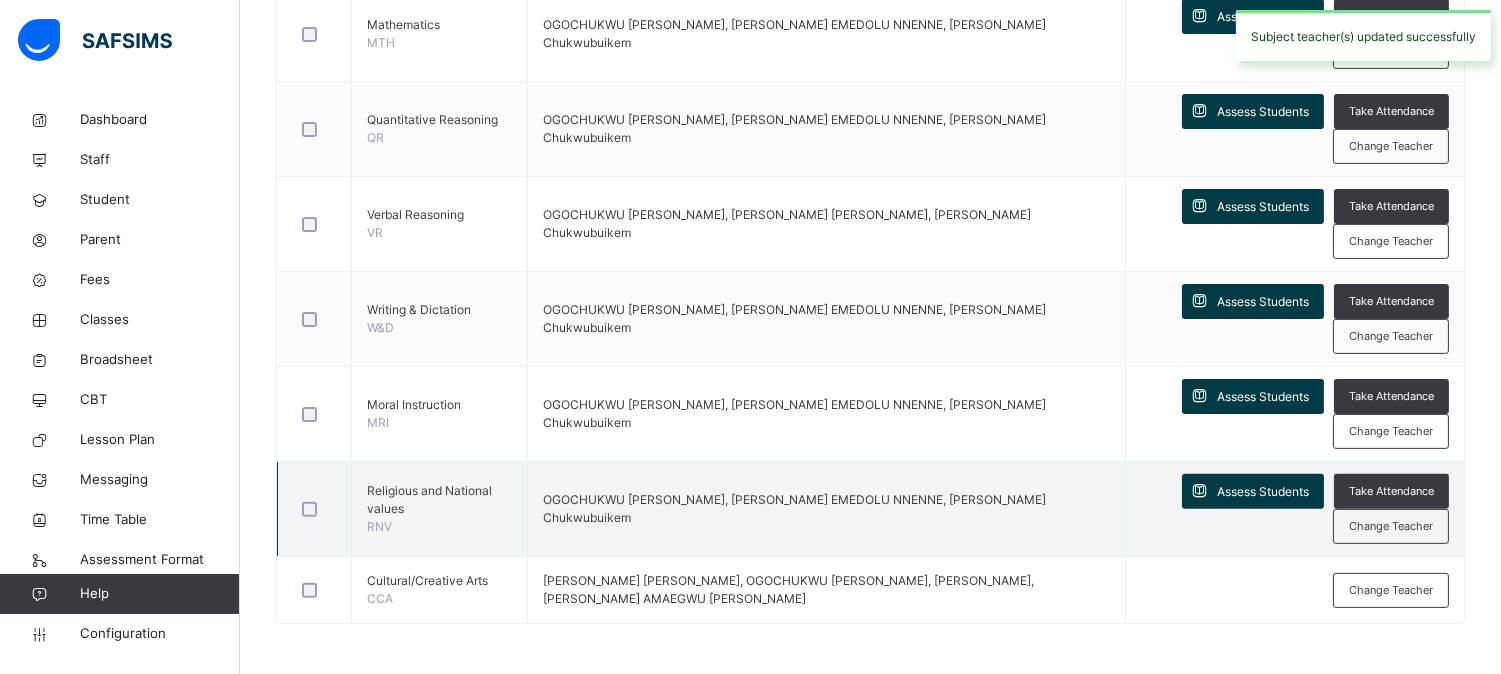scroll, scrollTop: 1235, scrollLeft: 0, axis: vertical 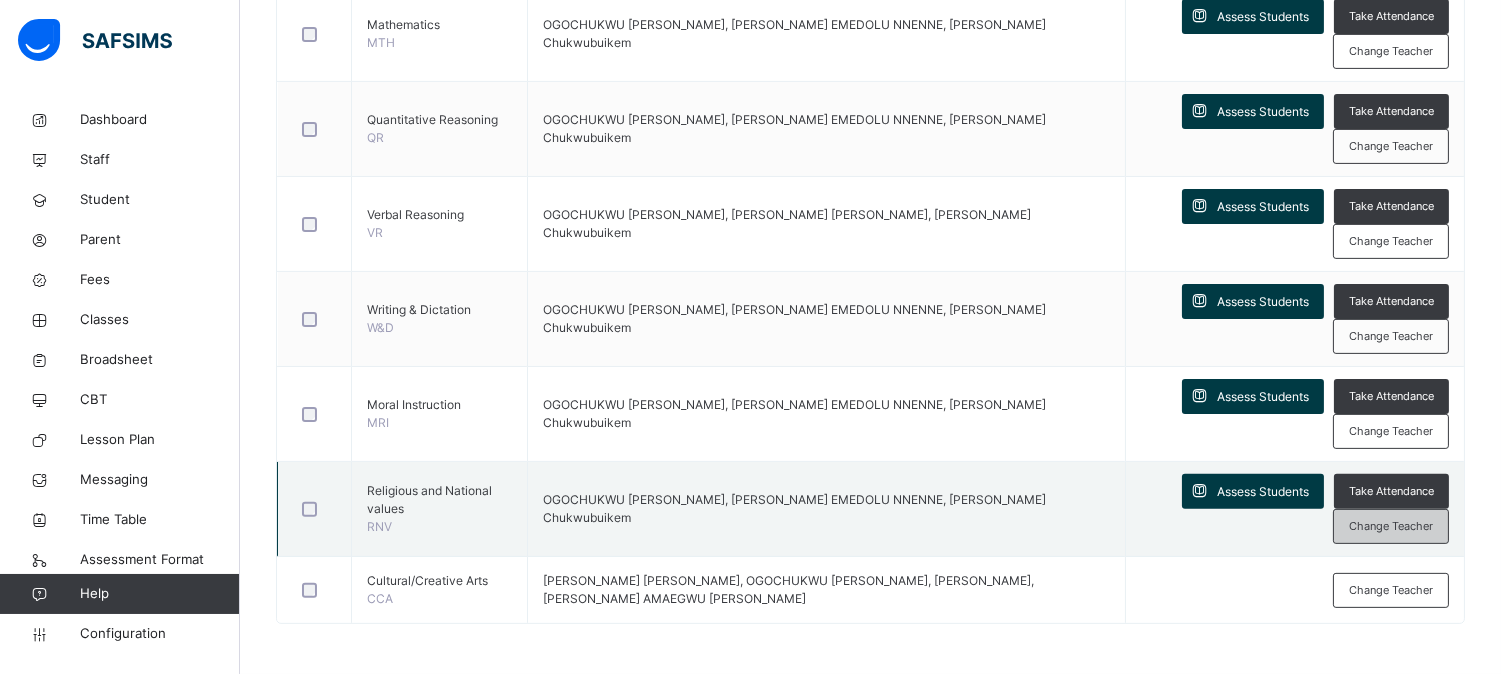 click on "Change Teacher" at bounding box center (1391, 526) 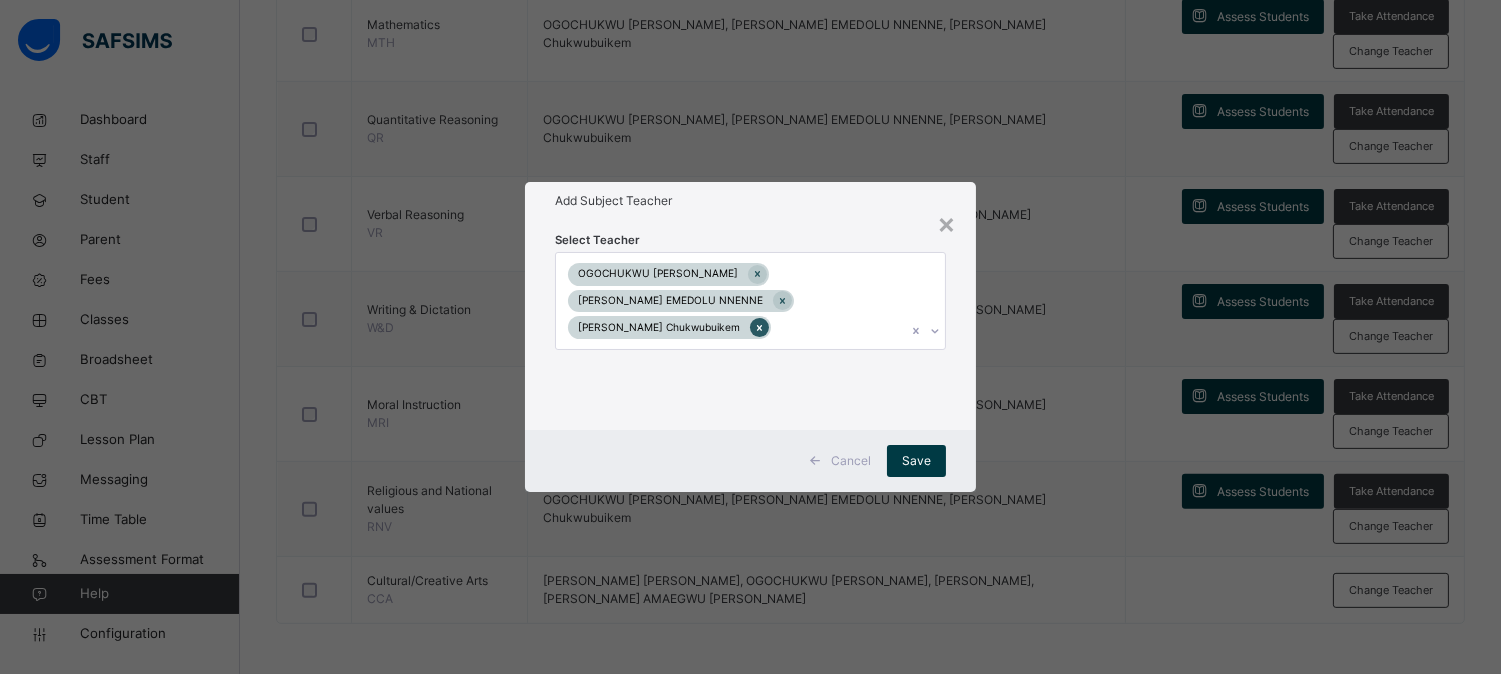 click 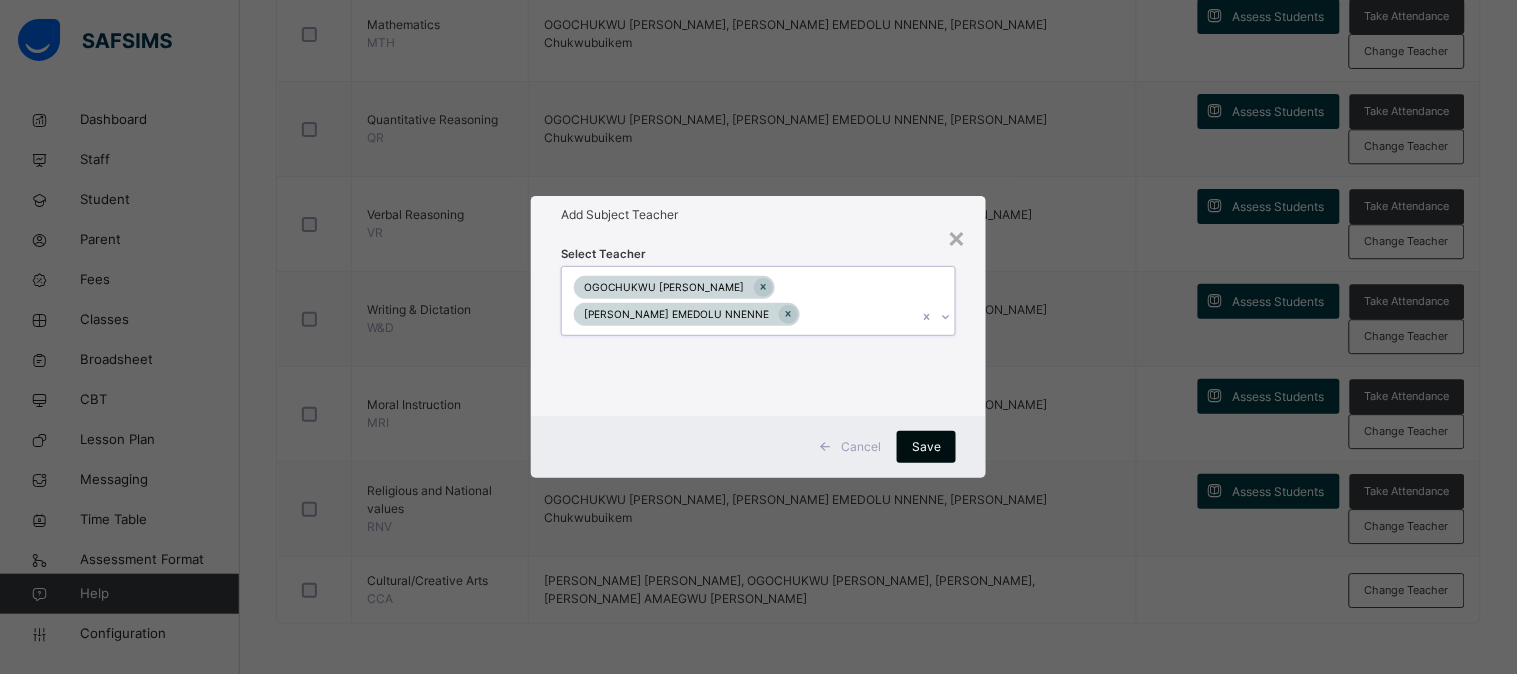 click on "Save" at bounding box center [926, 447] 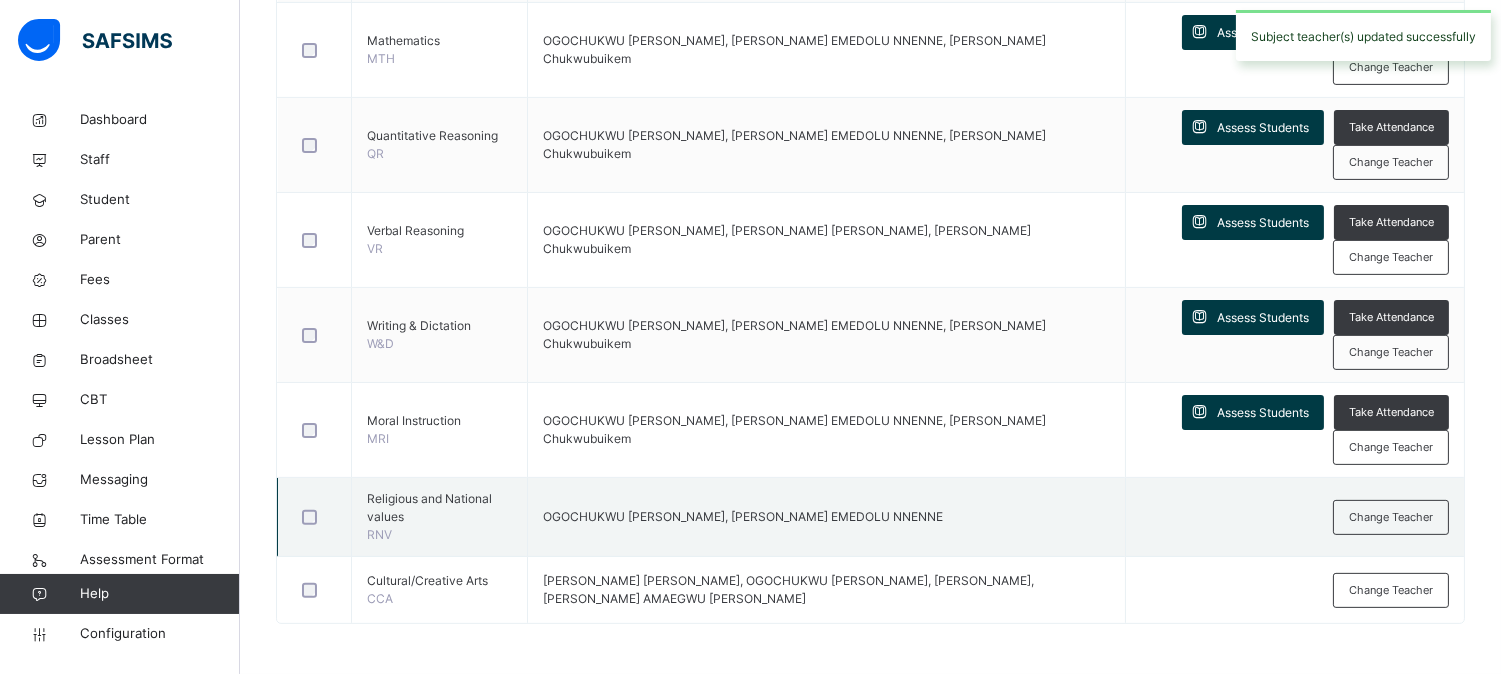 scroll, scrollTop: 1218, scrollLeft: 0, axis: vertical 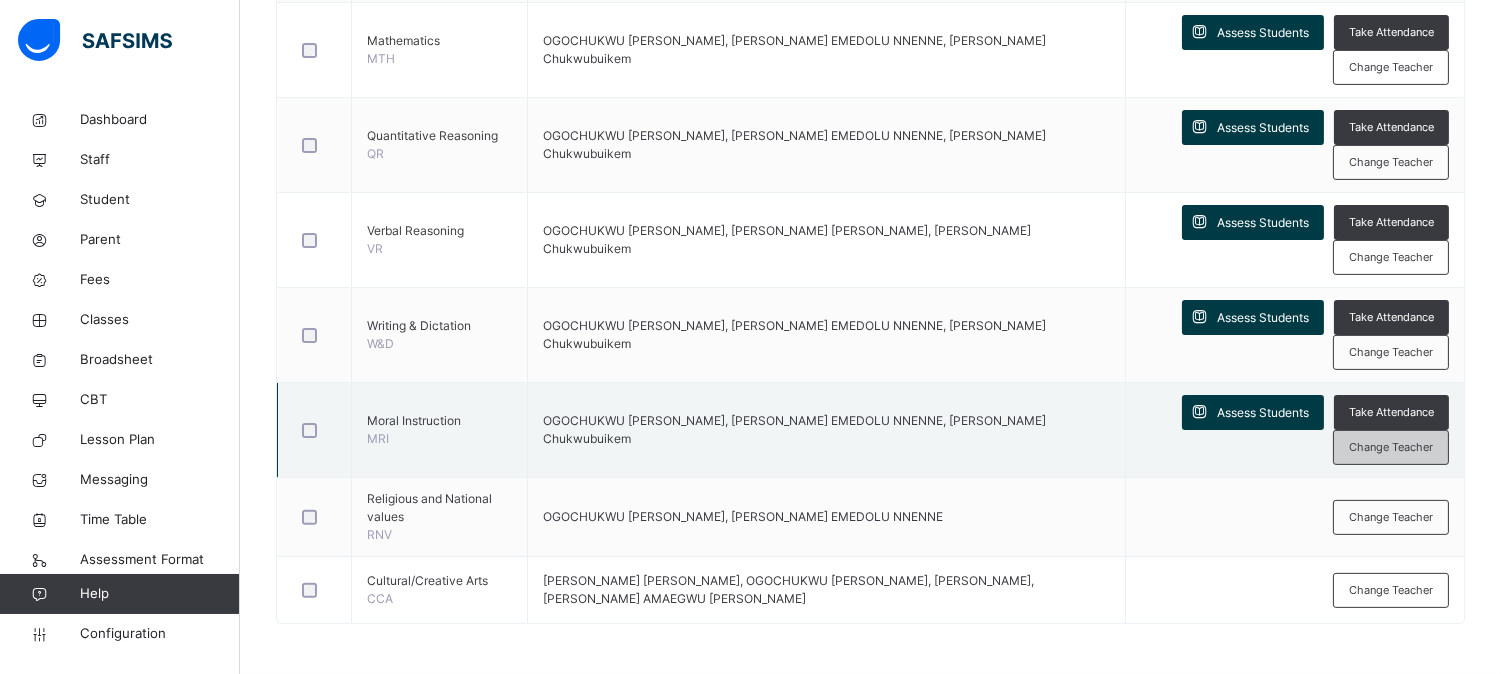 click on "Change Teacher" at bounding box center [1391, 447] 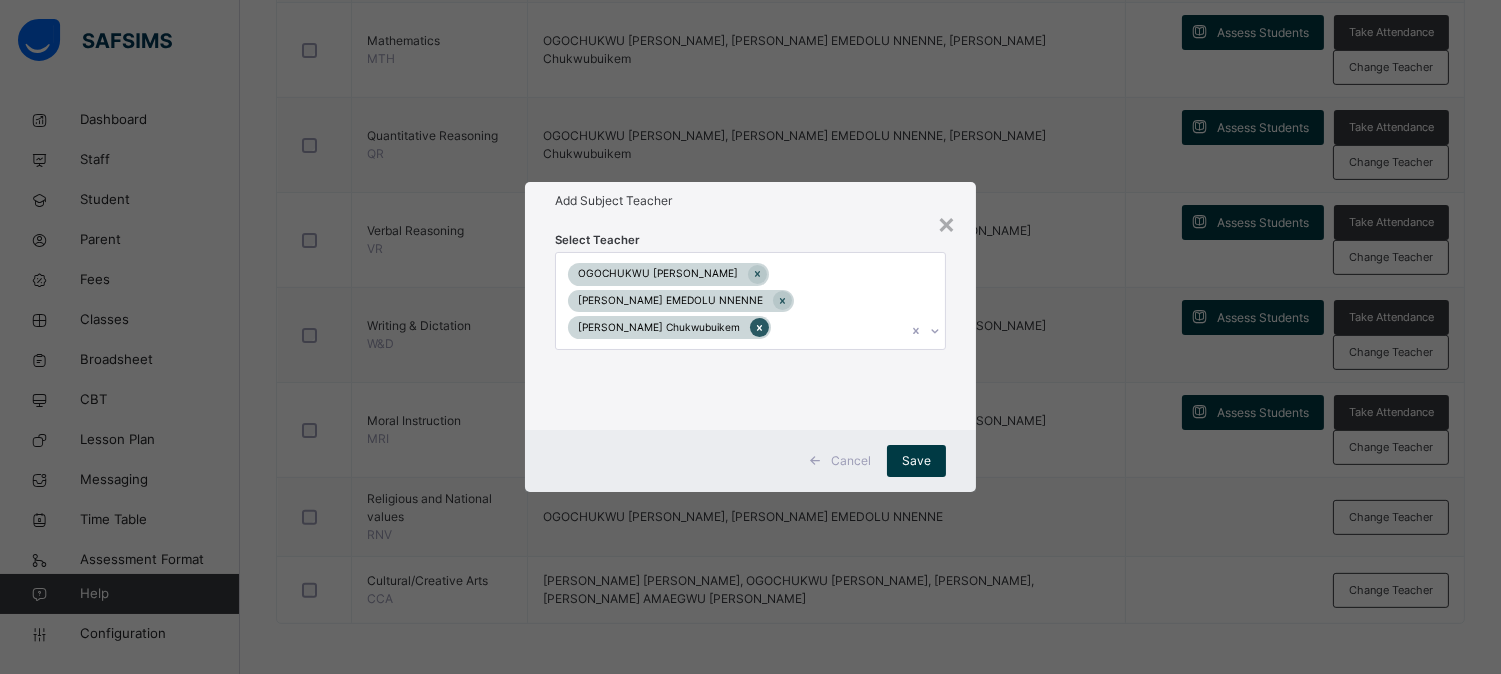 click 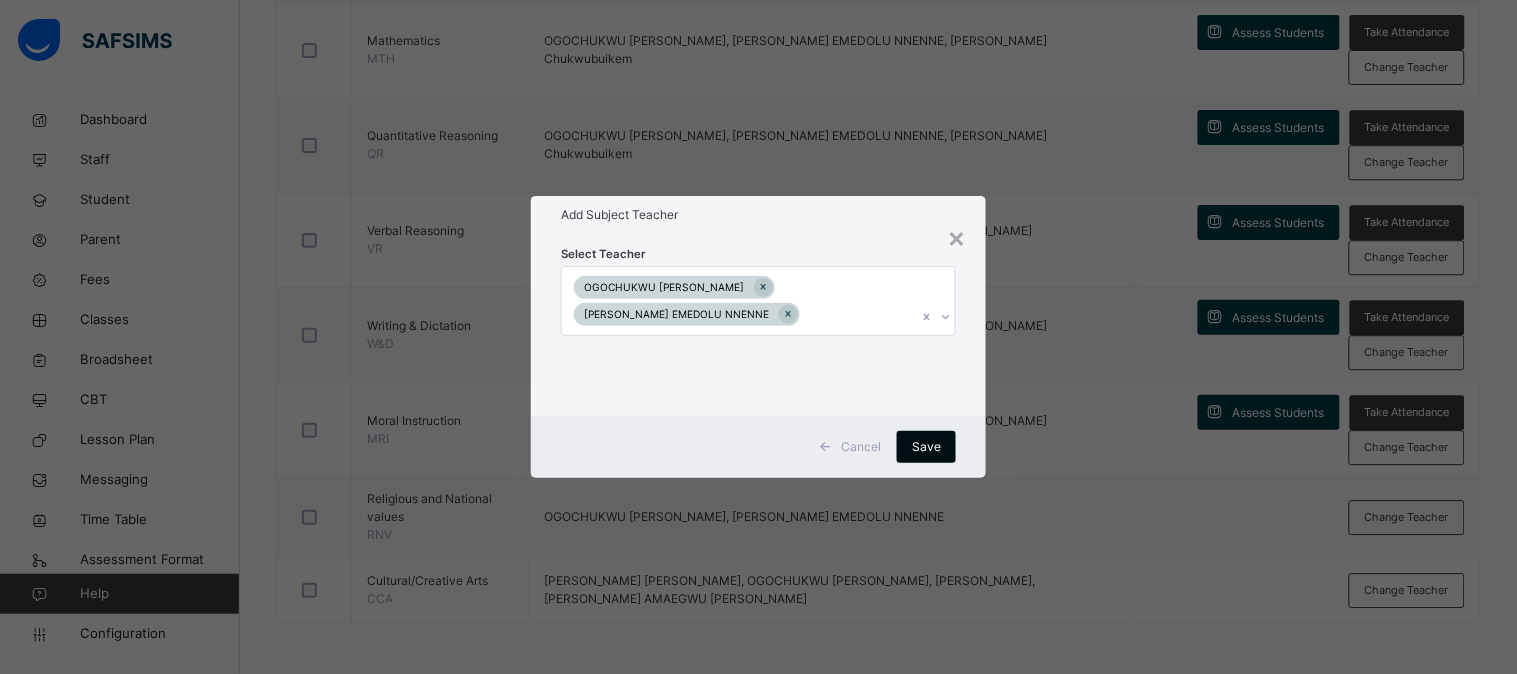 click on "Save" at bounding box center [926, 447] 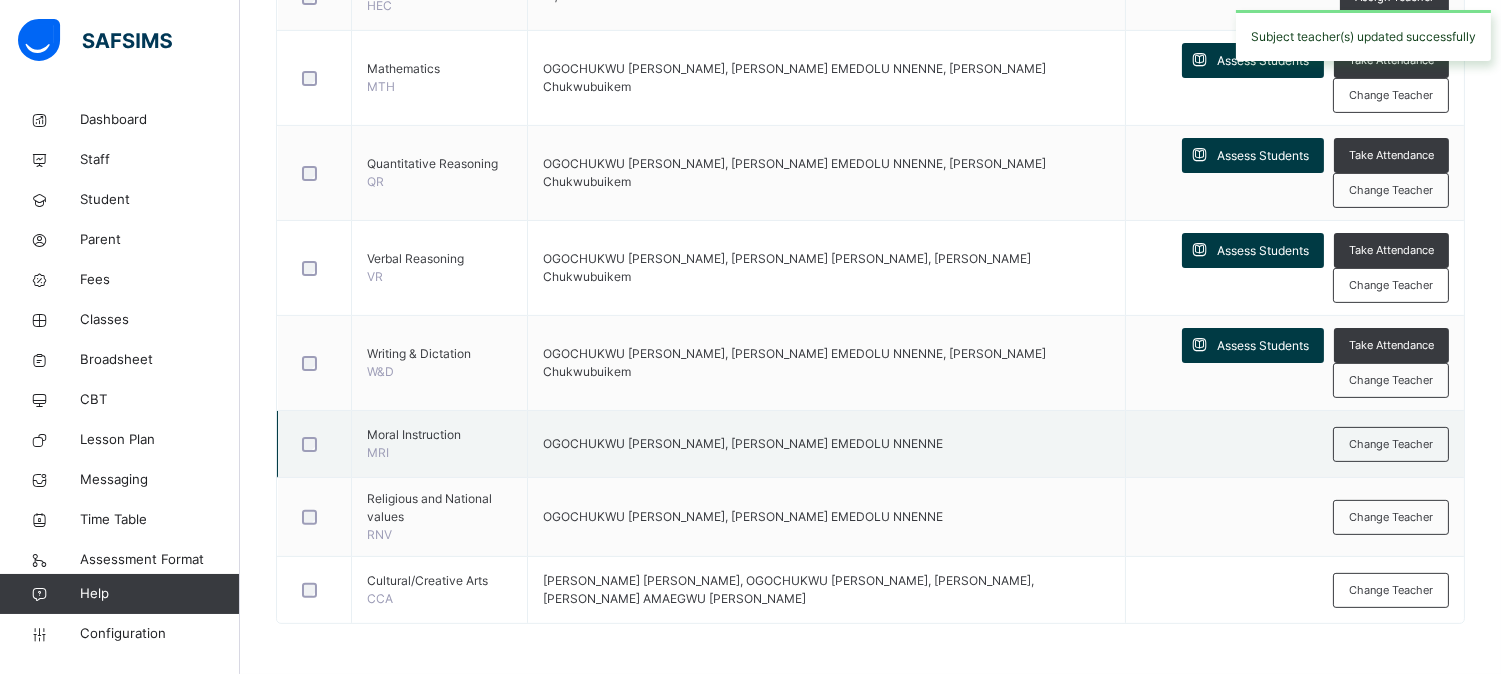scroll, scrollTop: 1191, scrollLeft: 0, axis: vertical 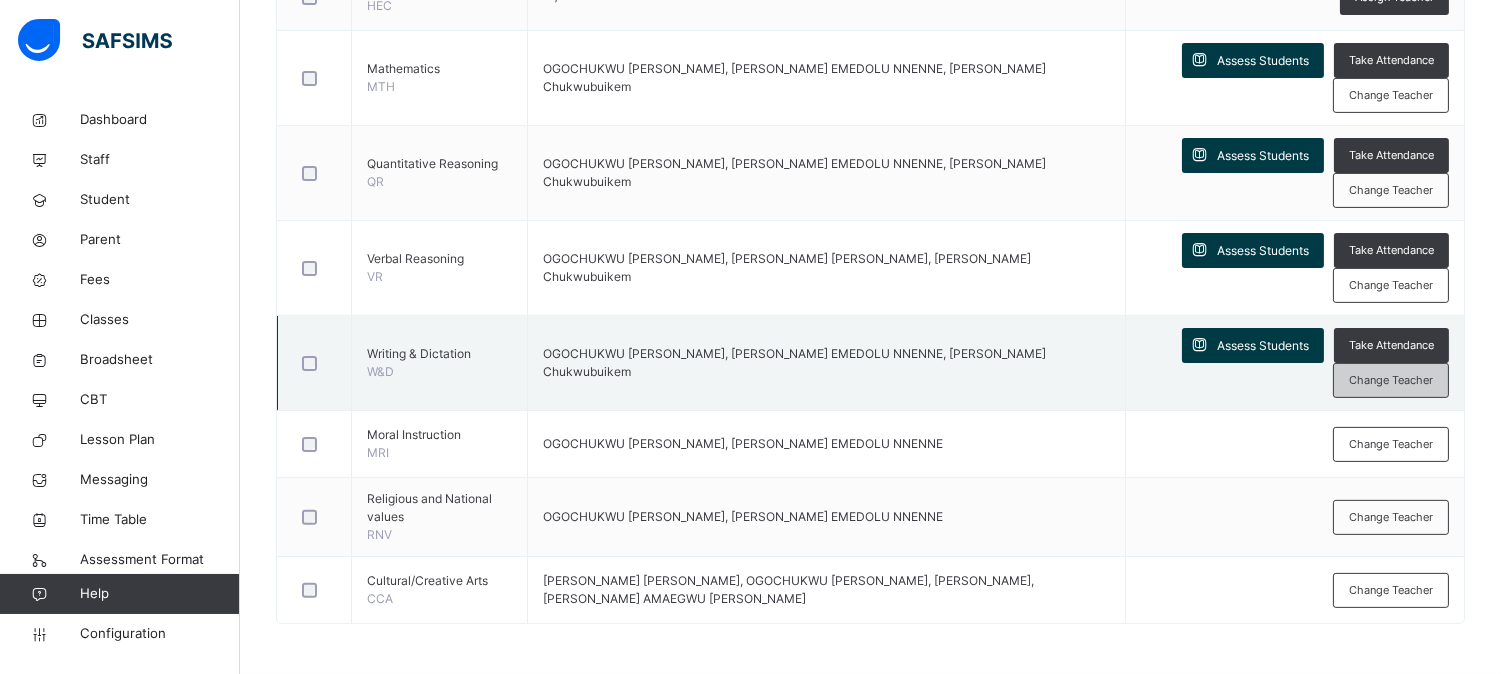 click on "Change Teacher" at bounding box center [1391, 380] 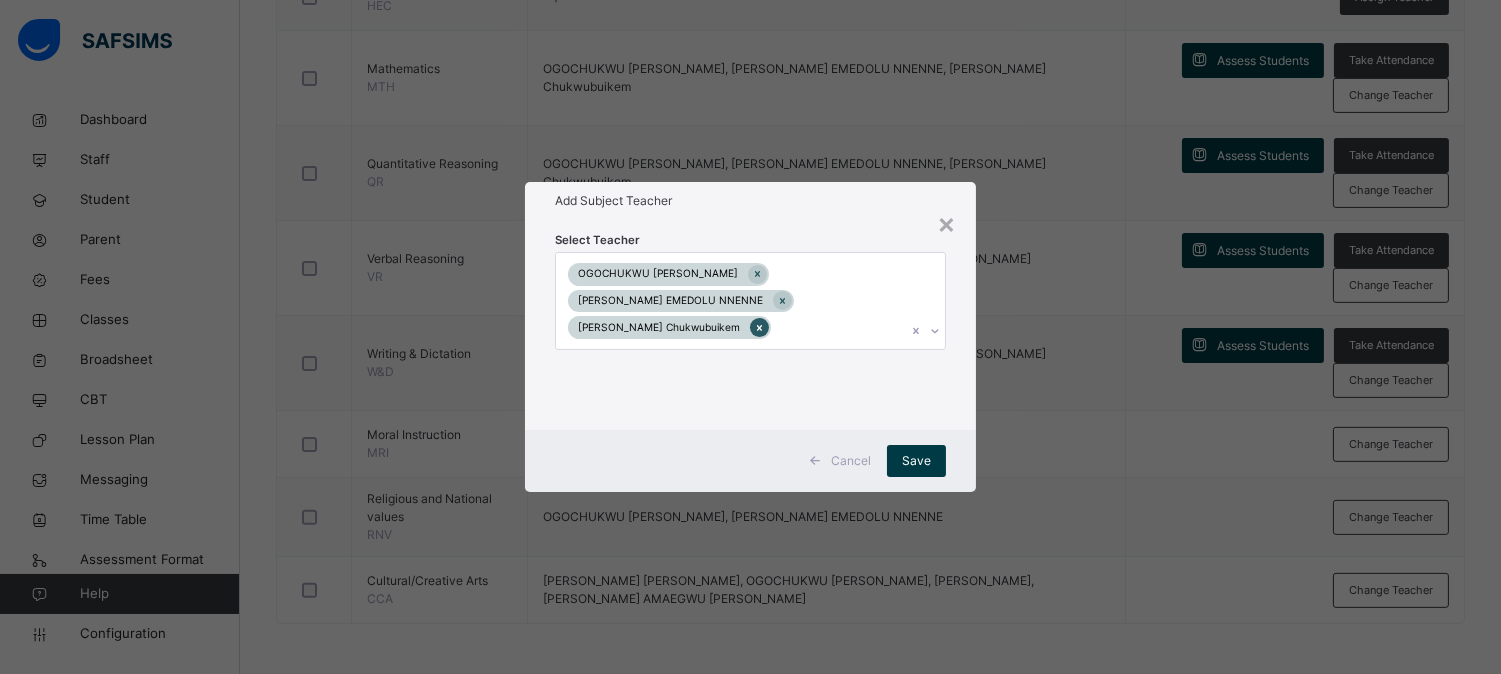 click 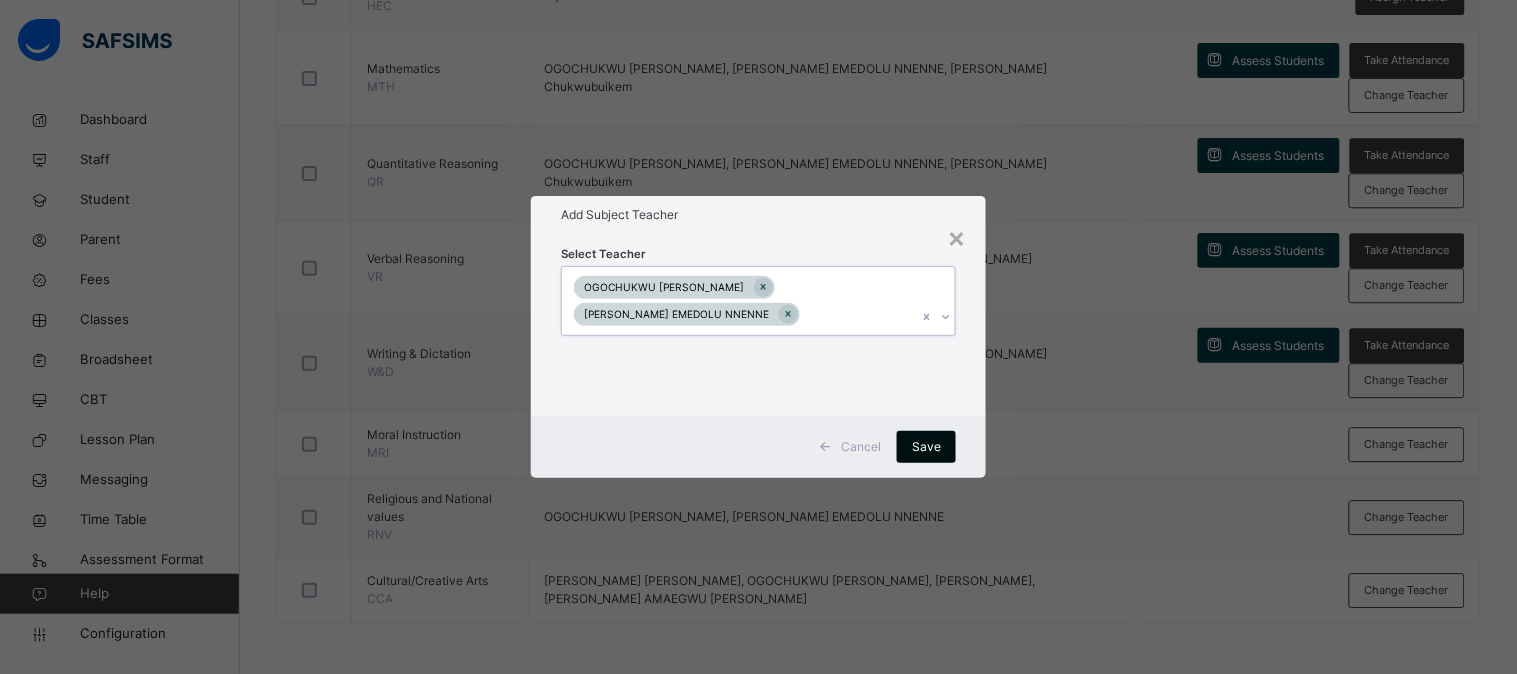 click on "Save" at bounding box center (926, 447) 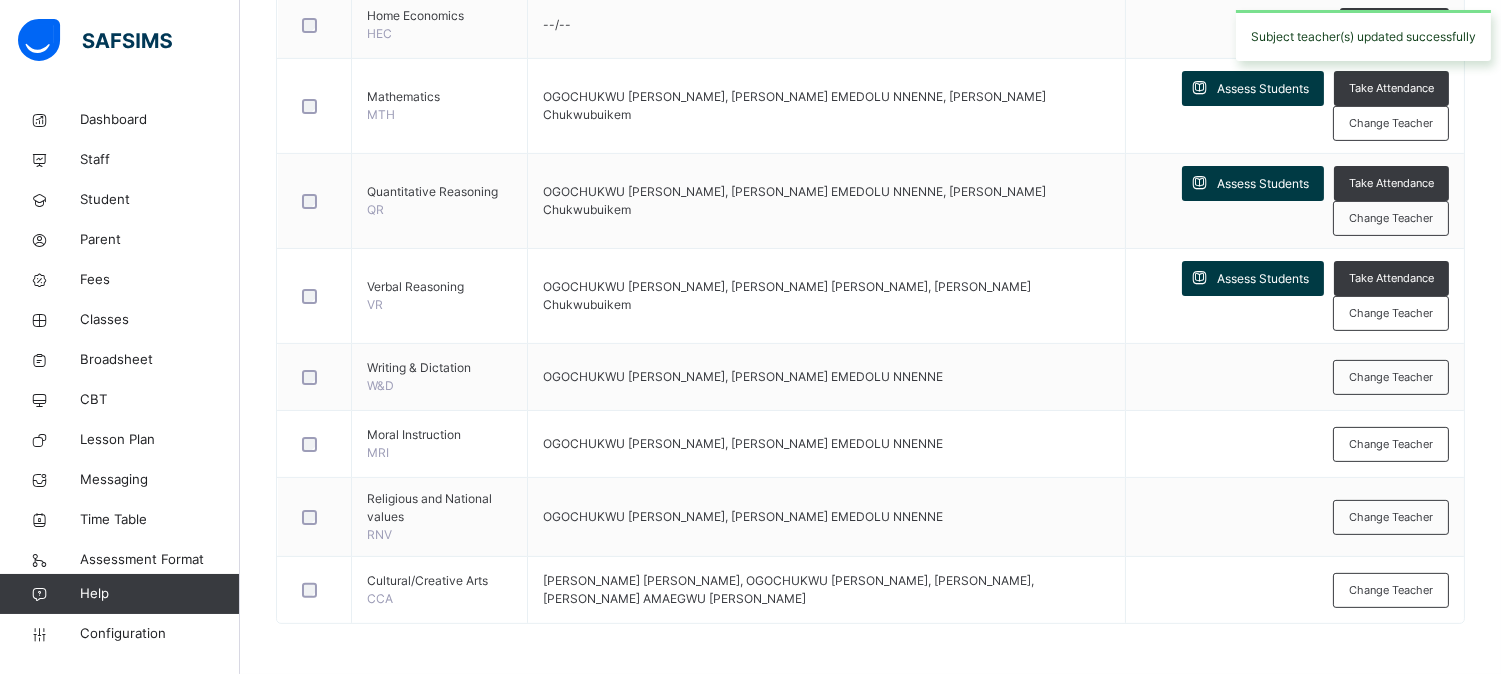 scroll, scrollTop: 1163, scrollLeft: 0, axis: vertical 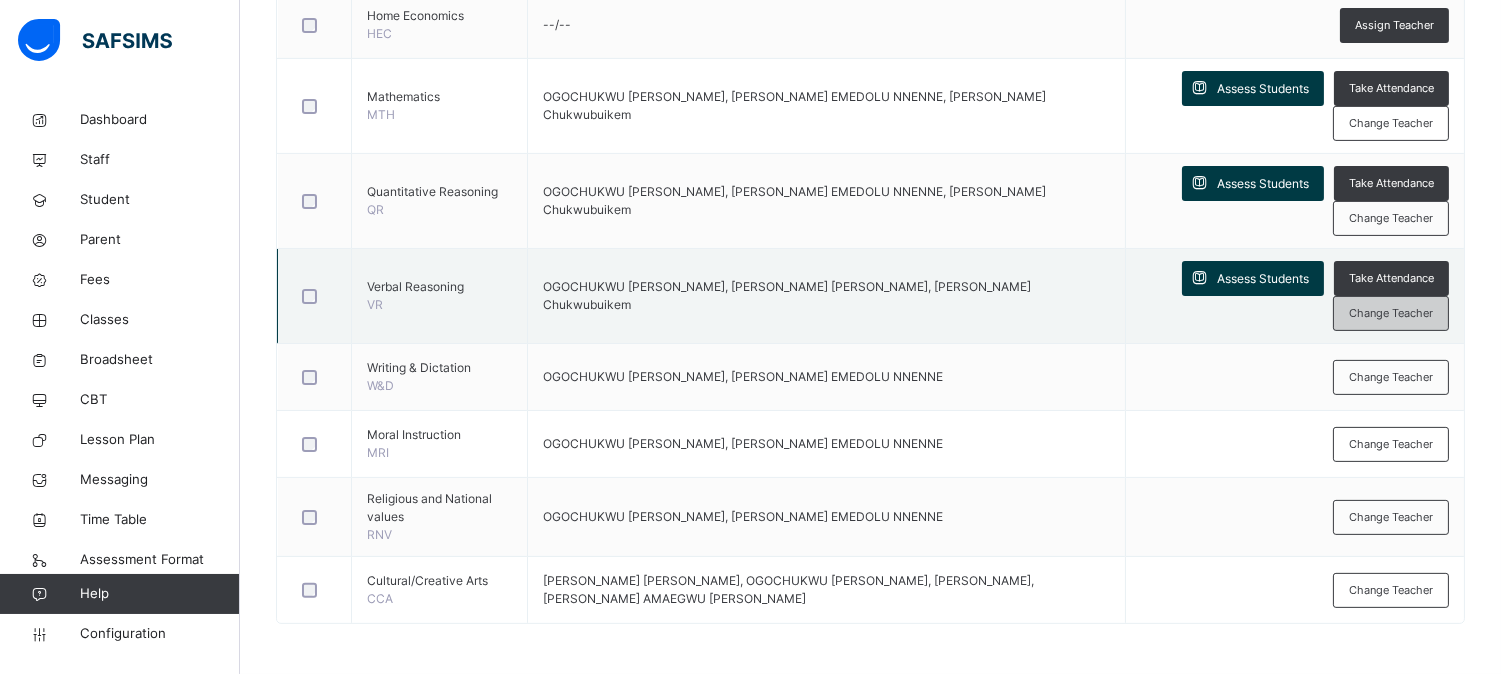 click on "Change Teacher" at bounding box center [1391, 313] 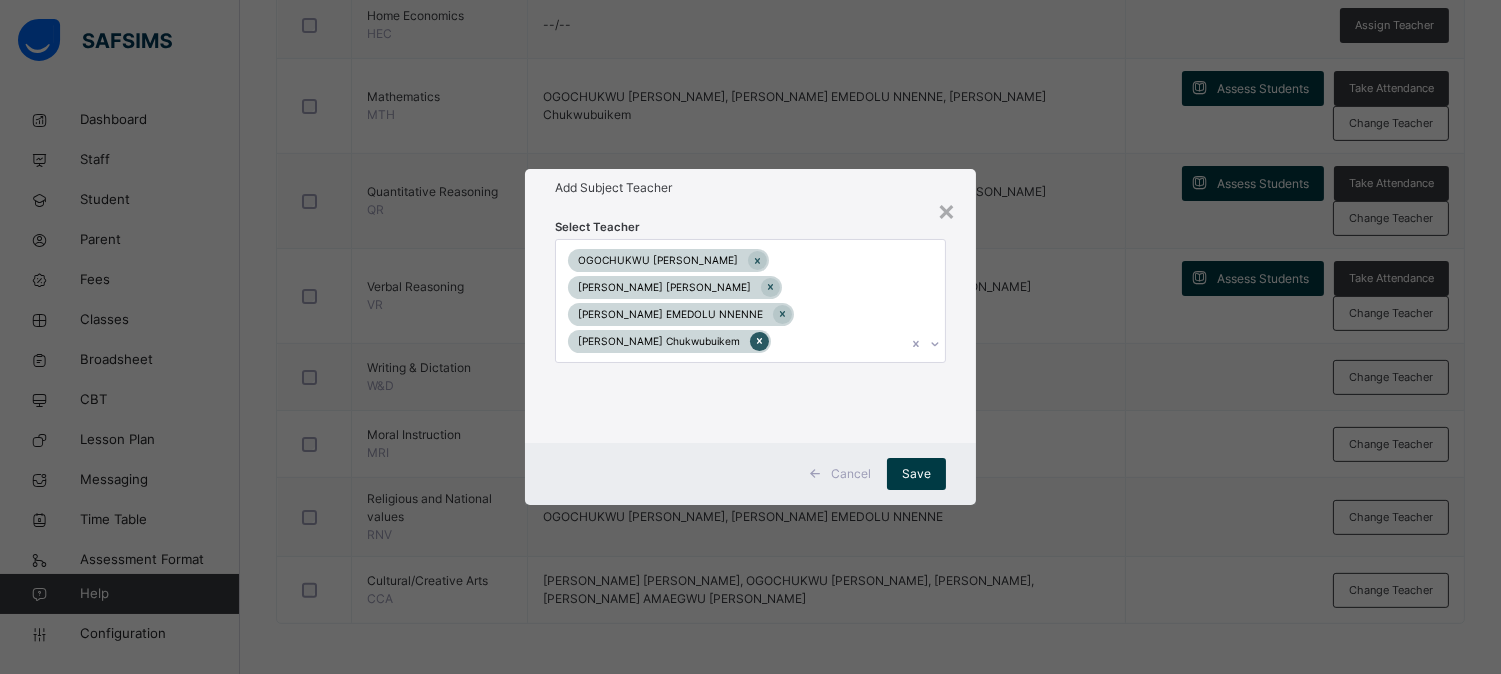 click 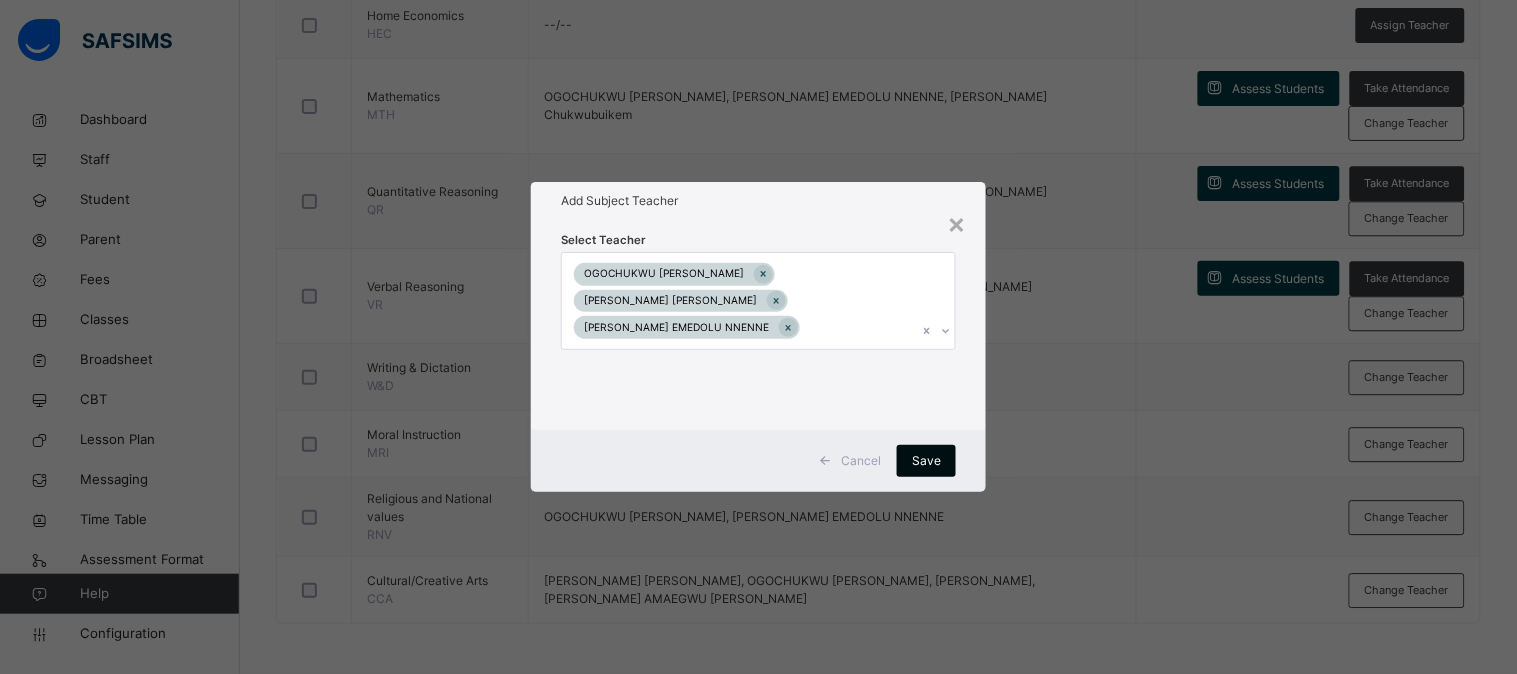 click on "Save" at bounding box center [926, 461] 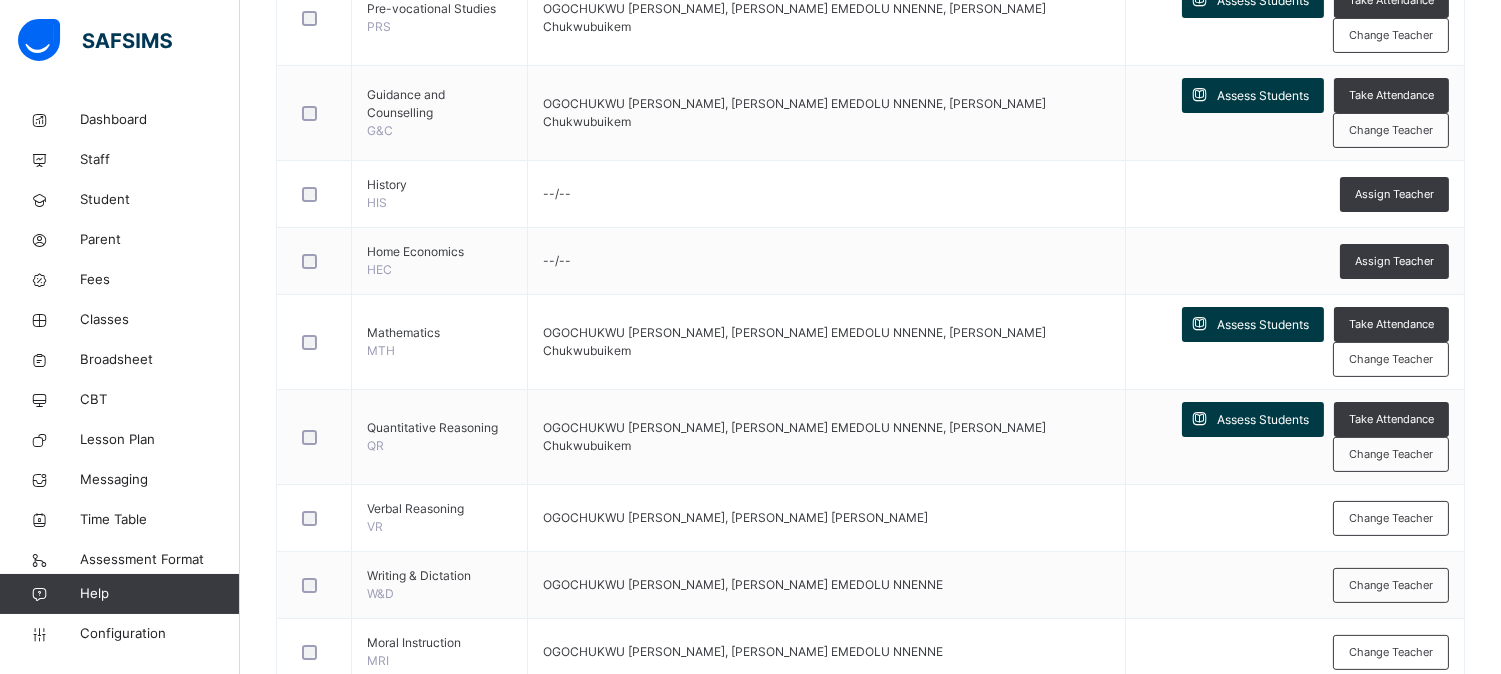 scroll, scrollTop: 897, scrollLeft: 0, axis: vertical 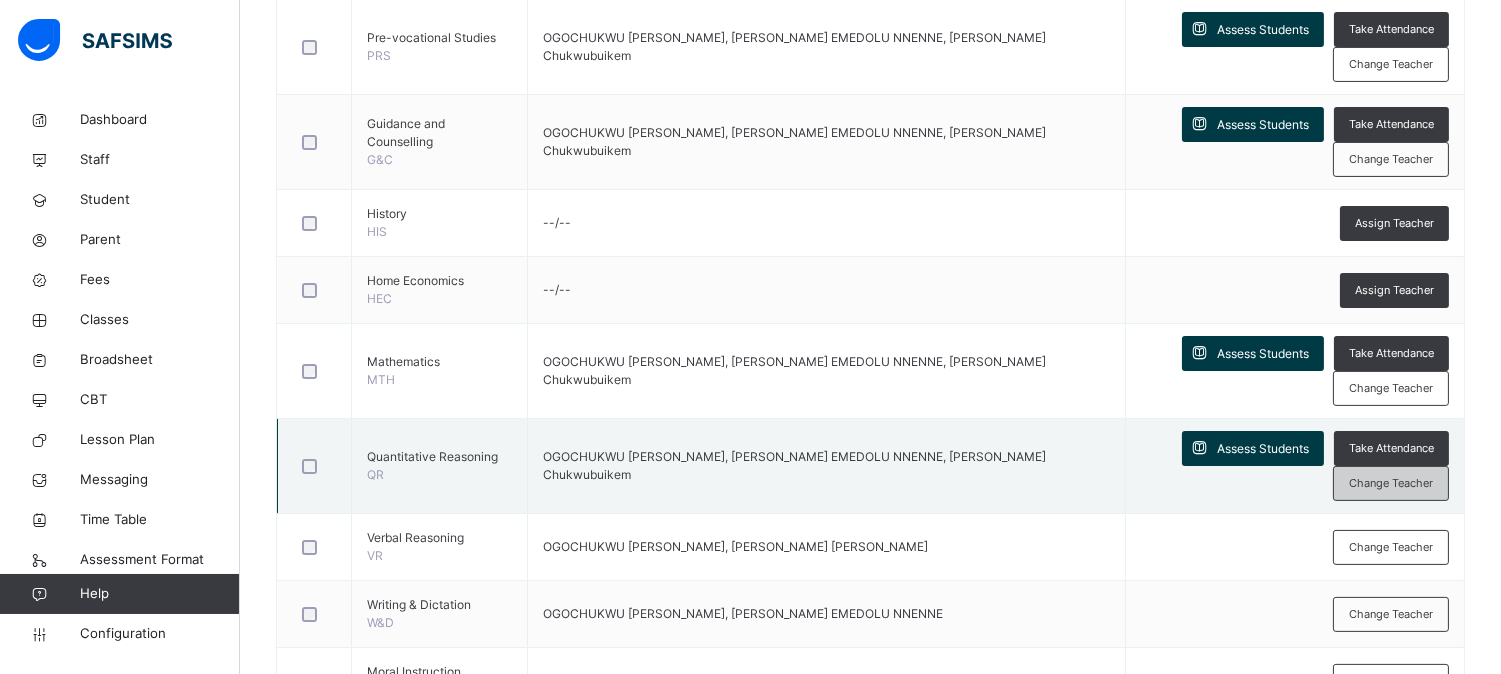 click on "Change Teacher" at bounding box center (1391, 483) 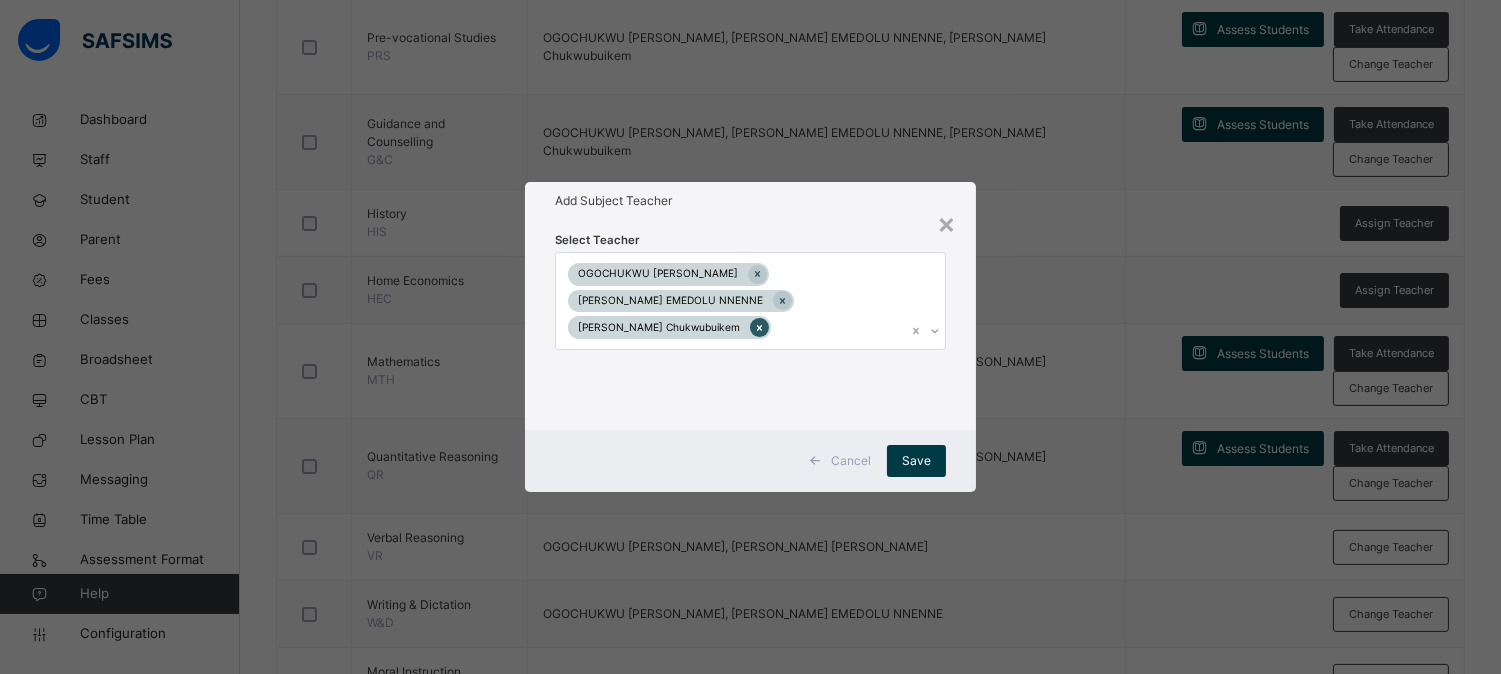 click 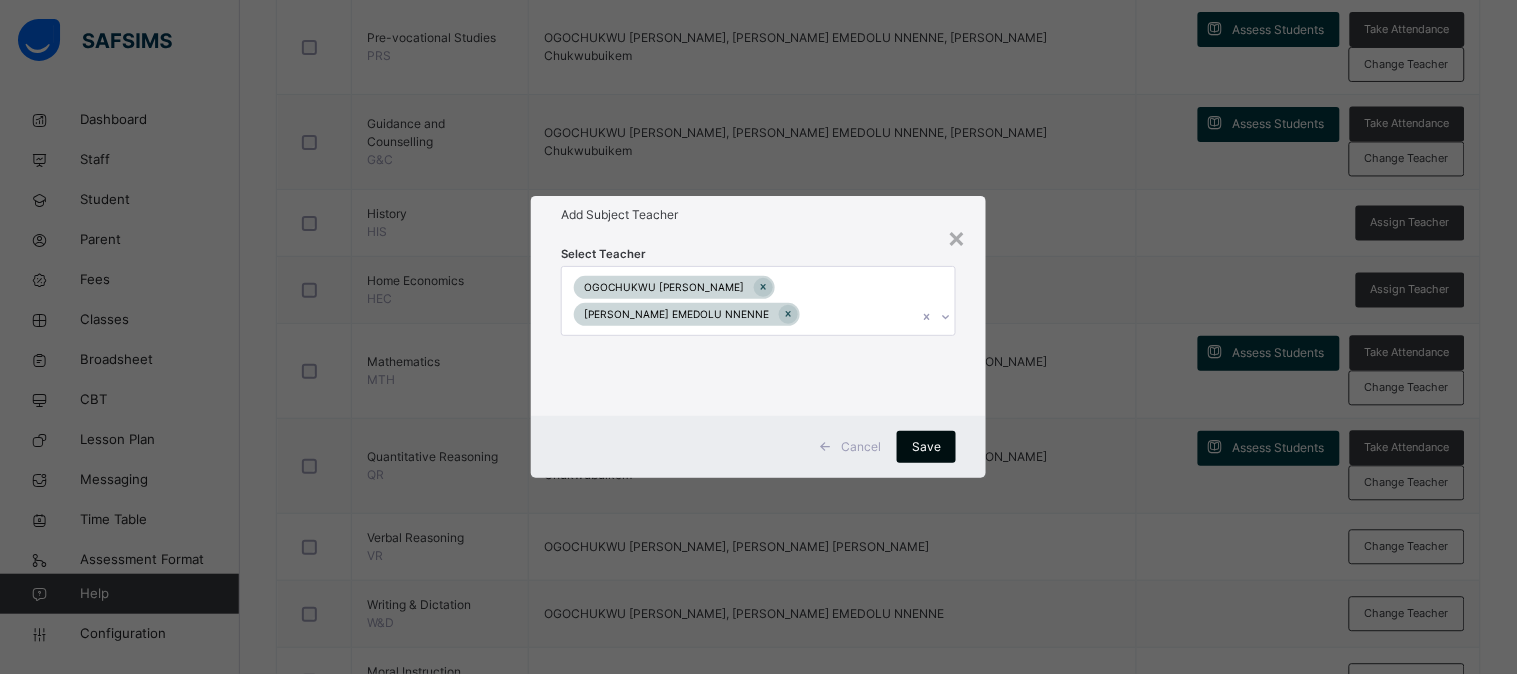 click on "Save" at bounding box center (926, 447) 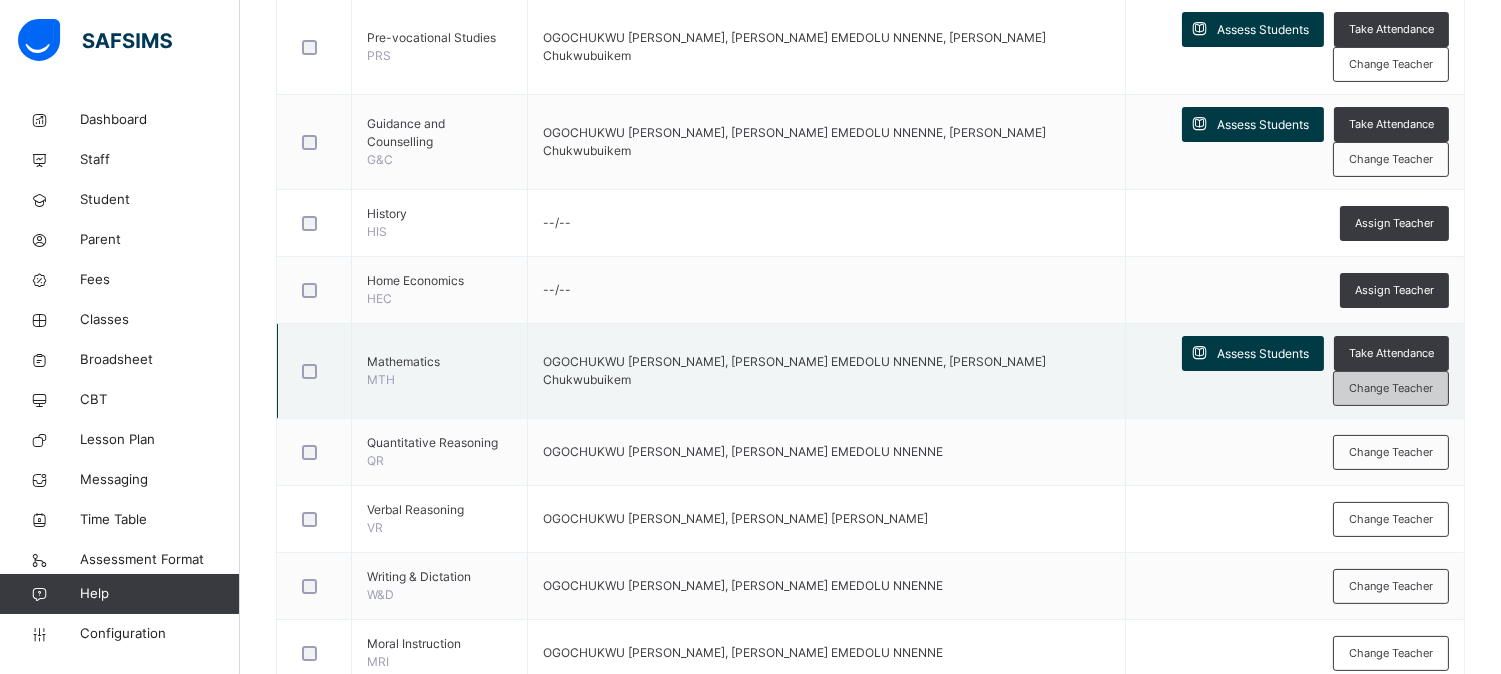 click on "Change Teacher" at bounding box center [1391, 388] 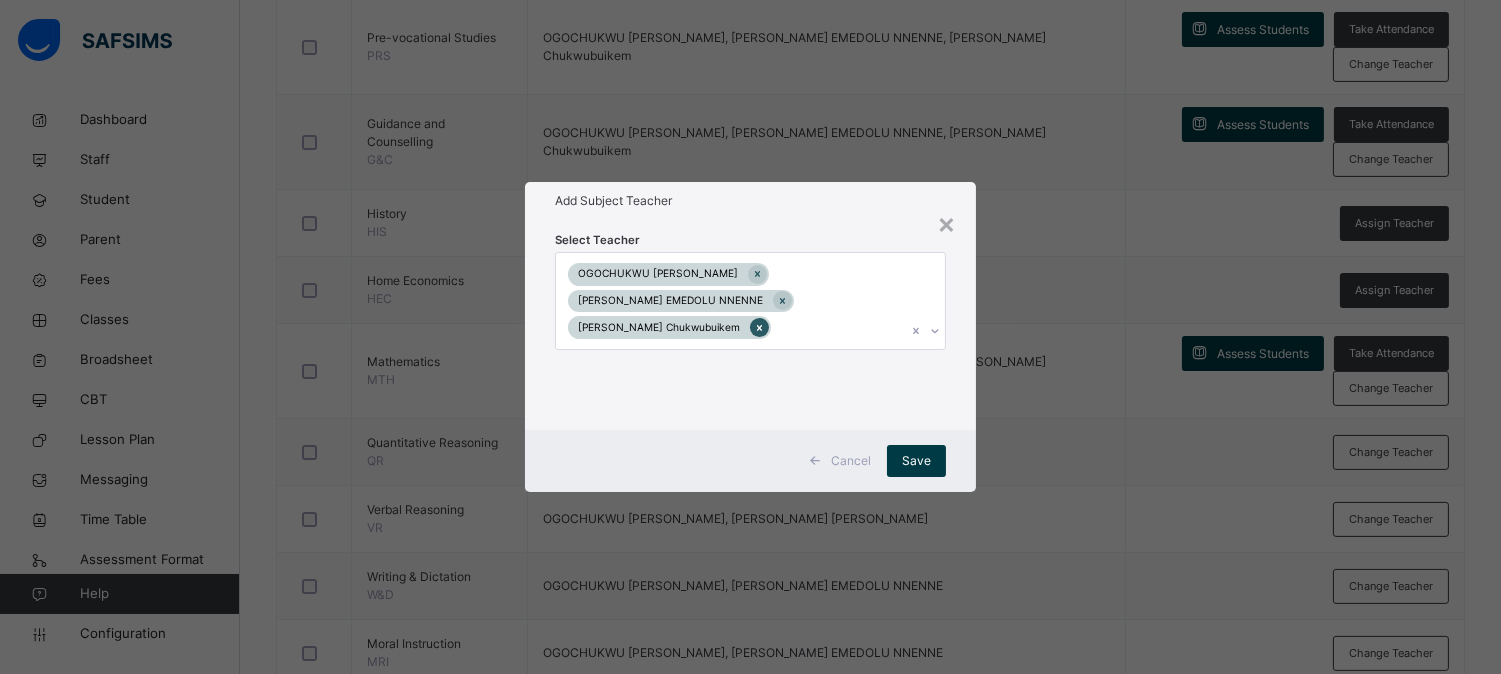 click 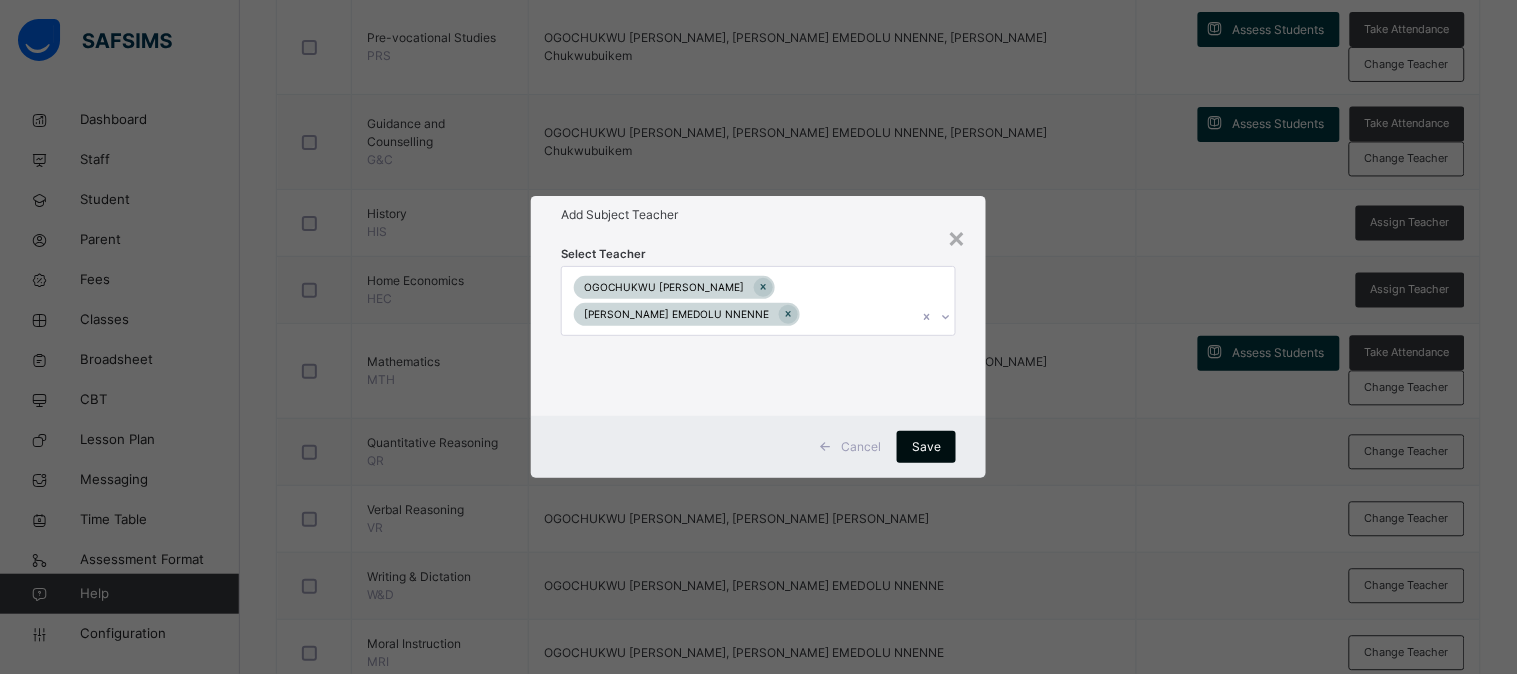 click on "Save" at bounding box center (926, 447) 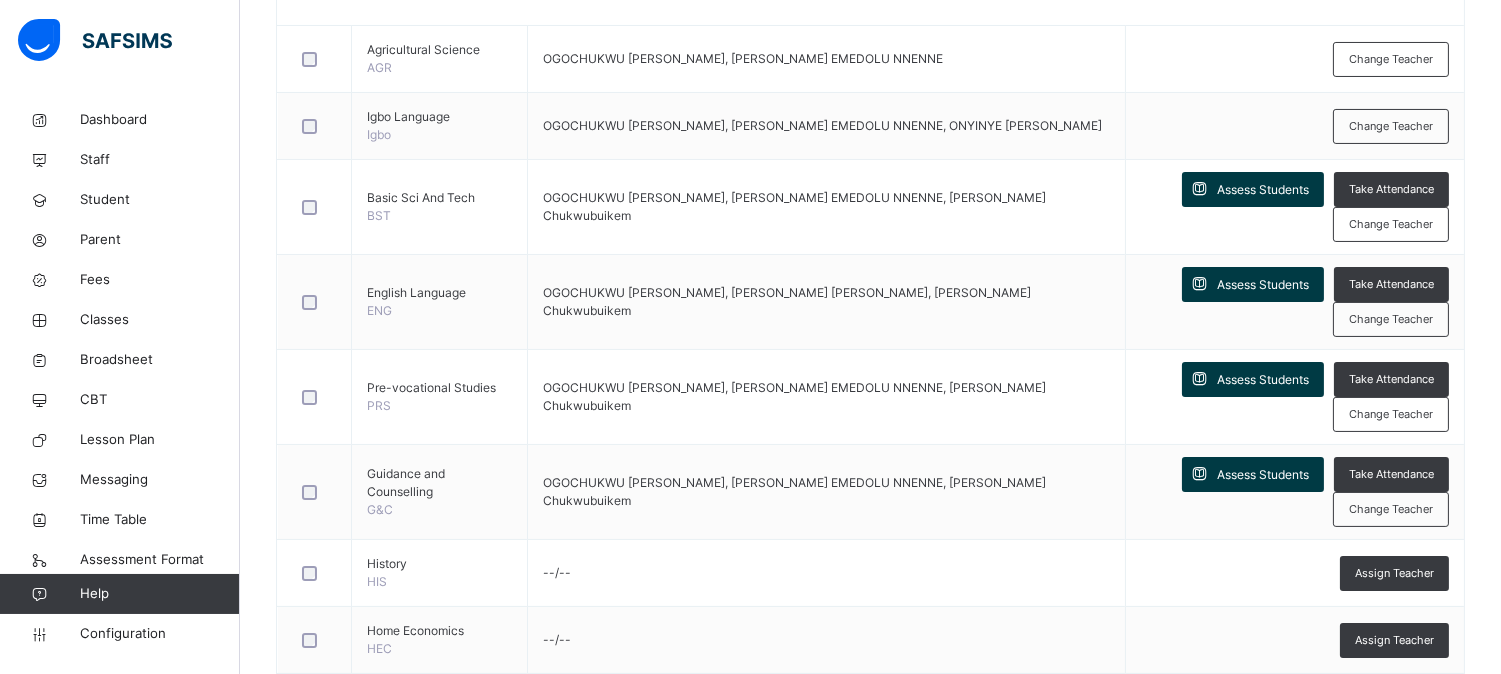scroll, scrollTop: 544, scrollLeft: 0, axis: vertical 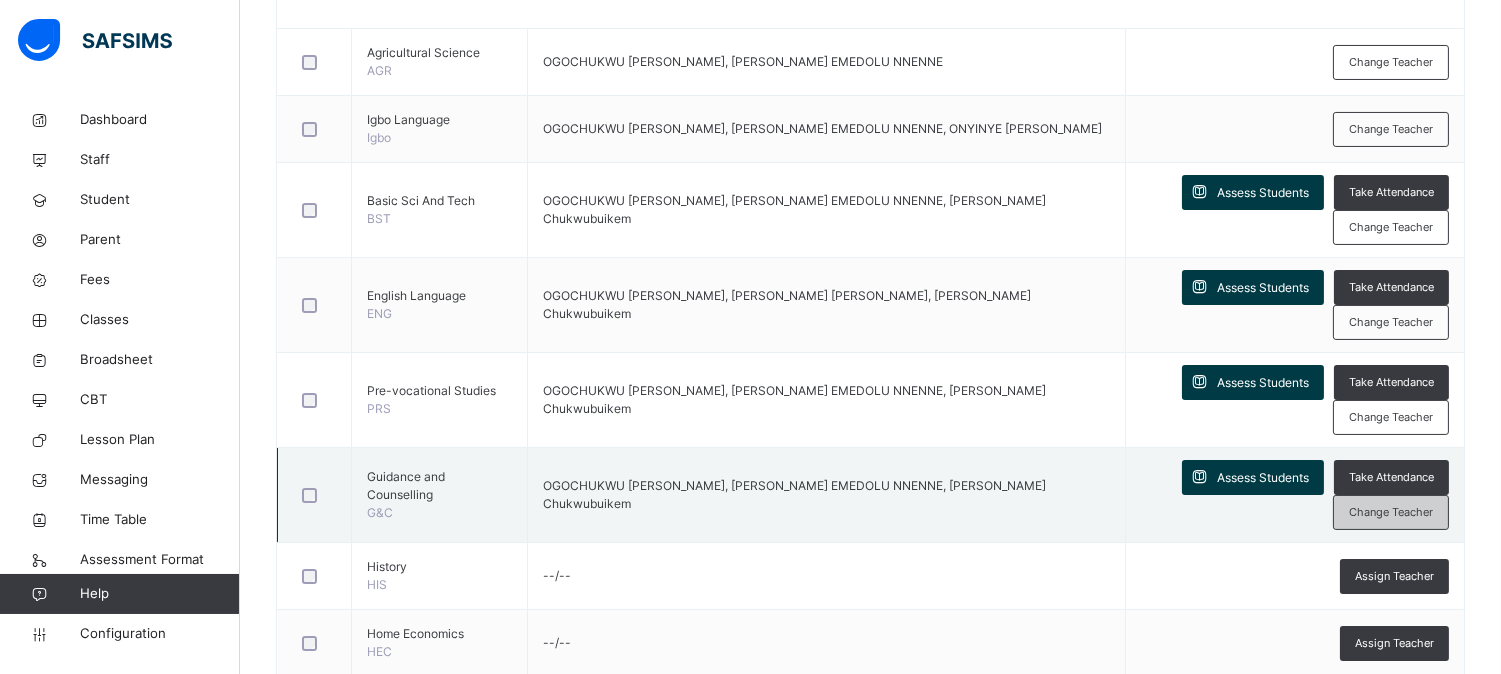 click on "Change Teacher" at bounding box center [1391, 512] 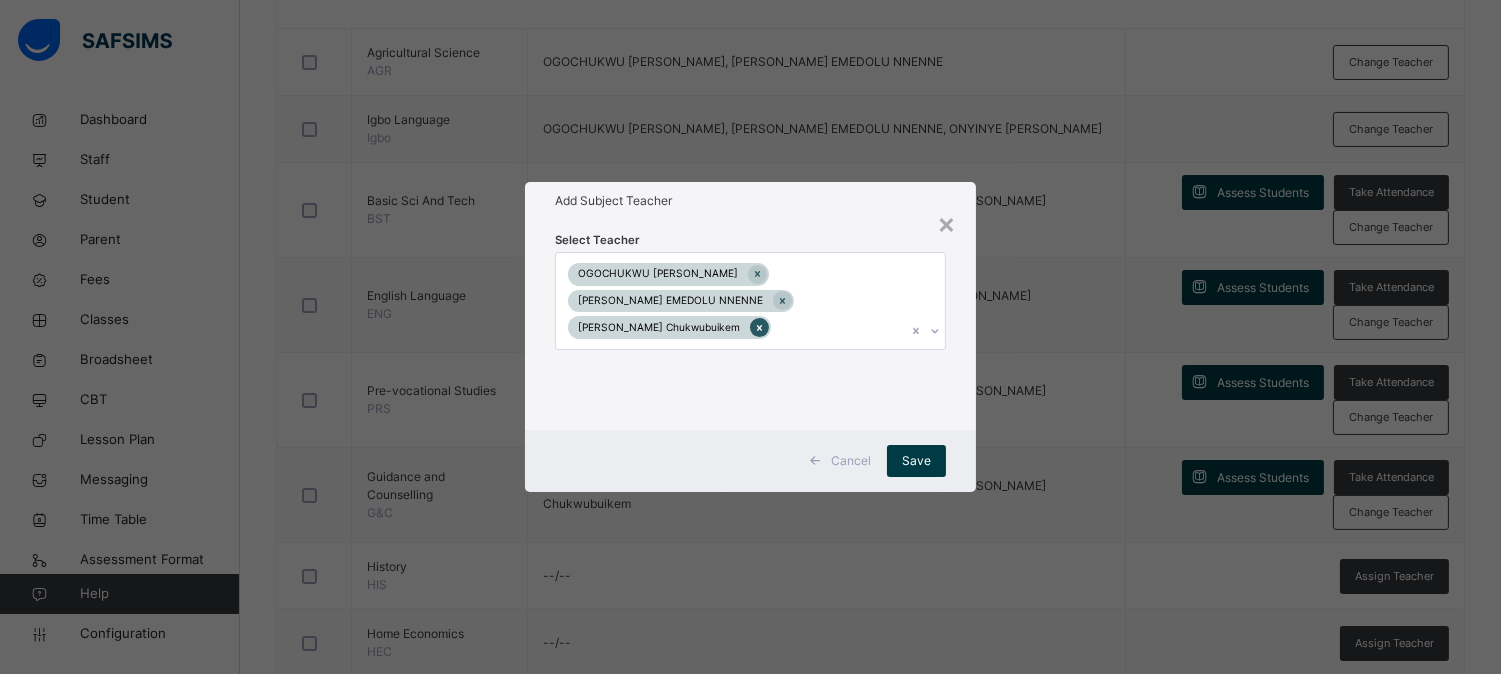 click 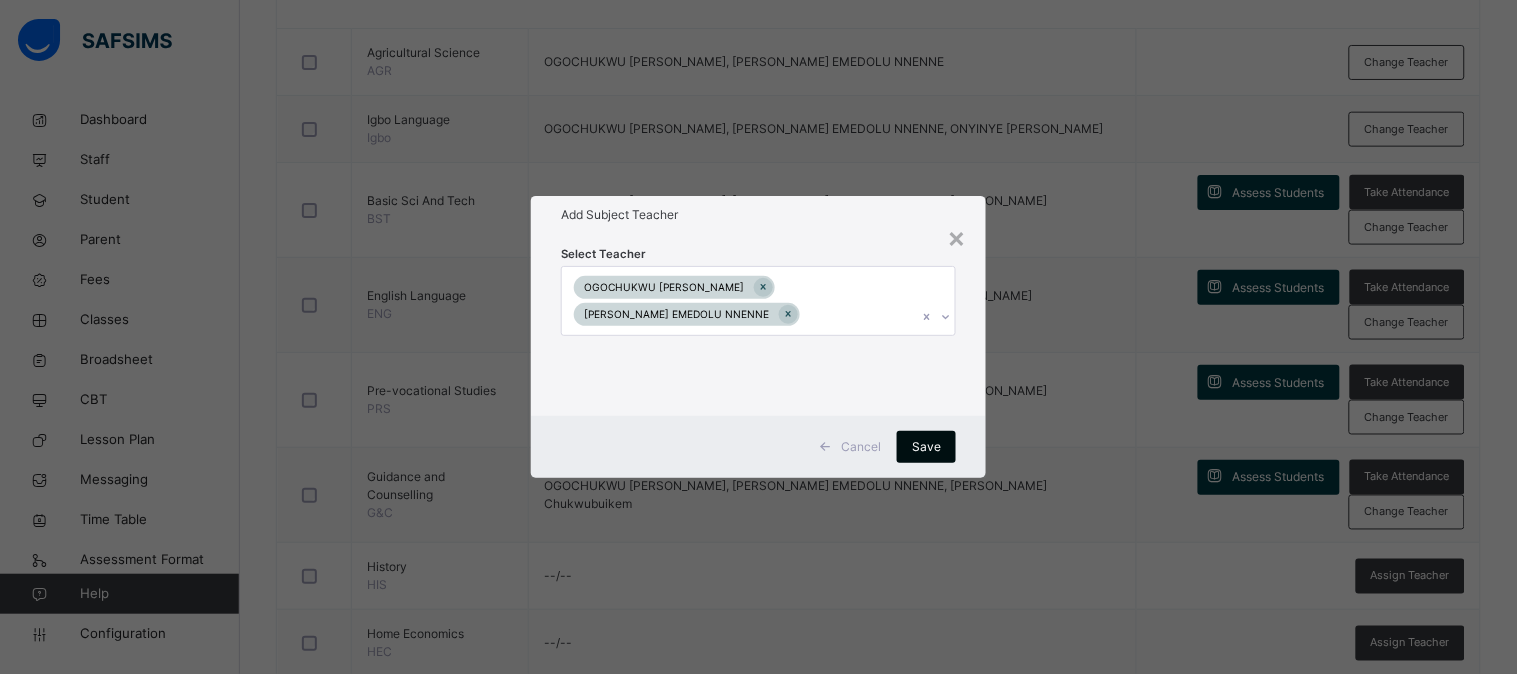 click on "Save" at bounding box center (926, 447) 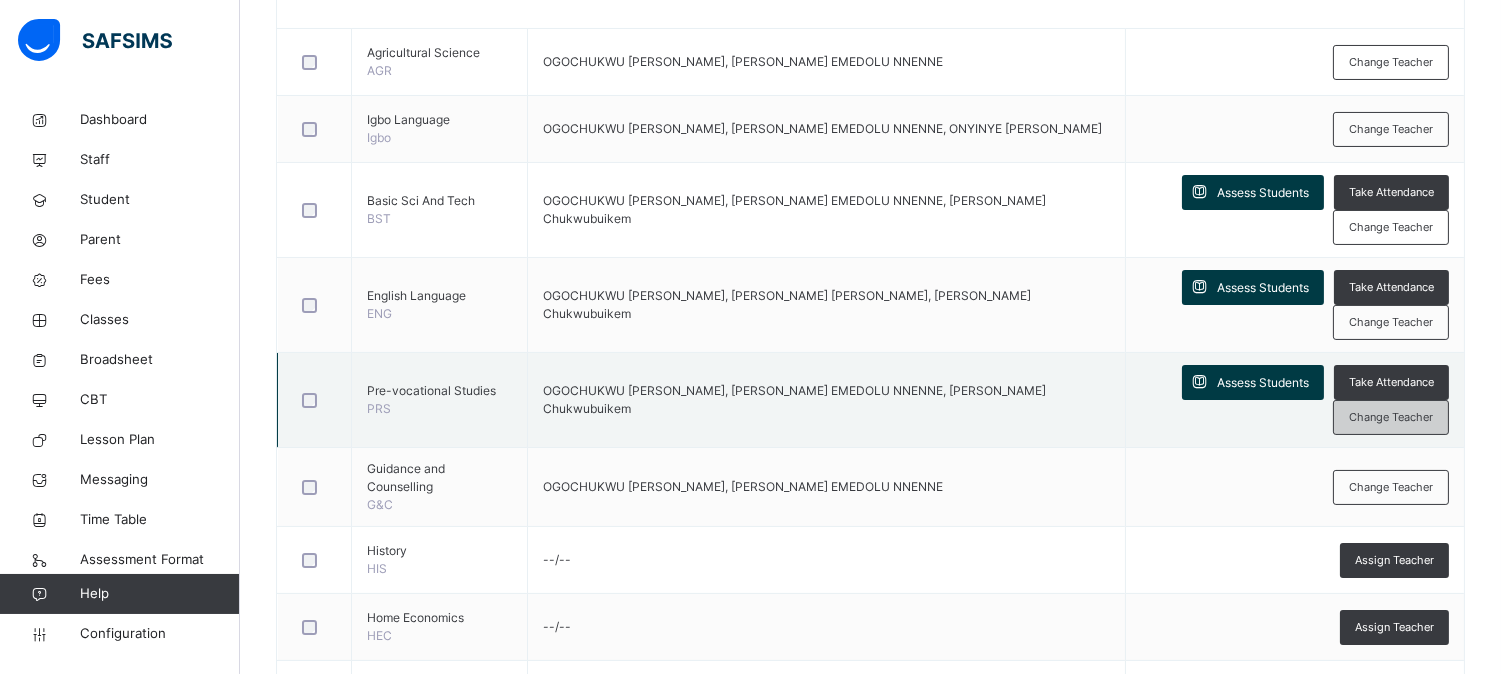 click on "Change Teacher" at bounding box center (1391, 417) 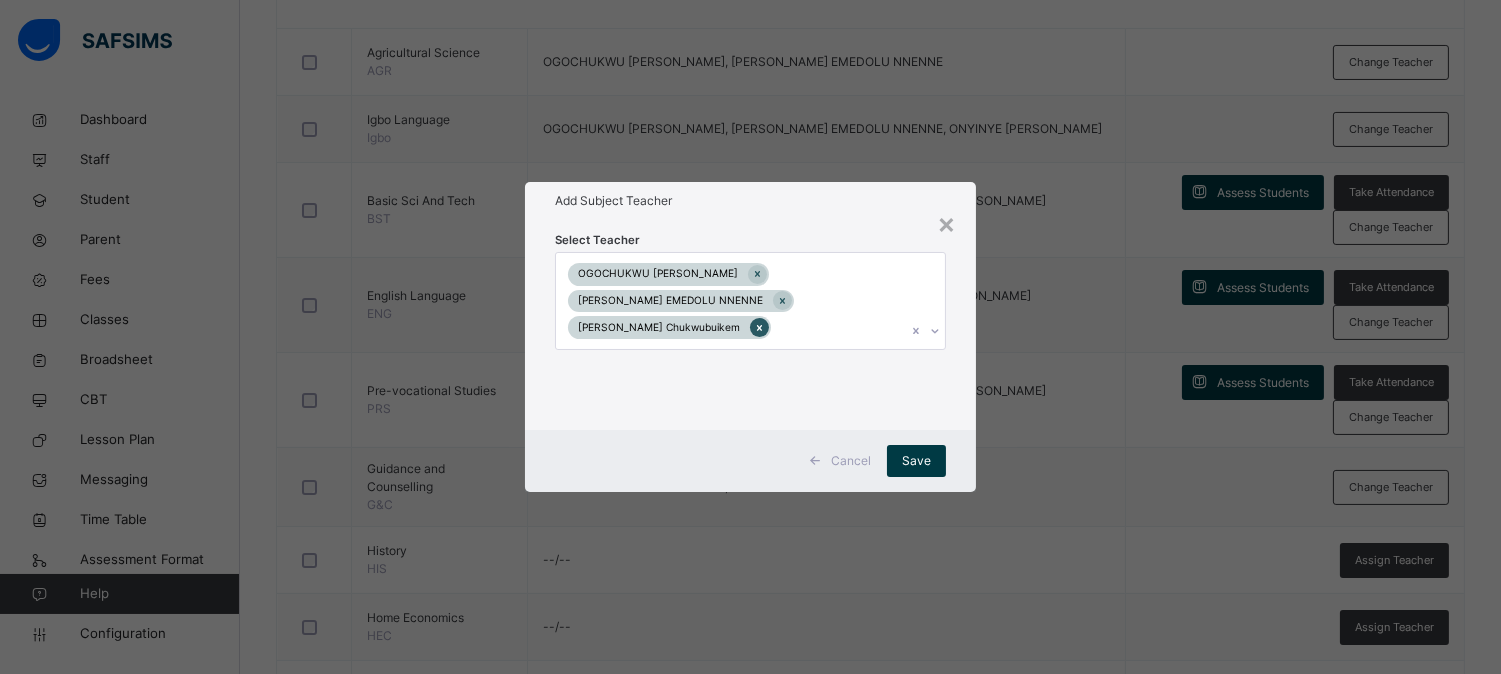 click 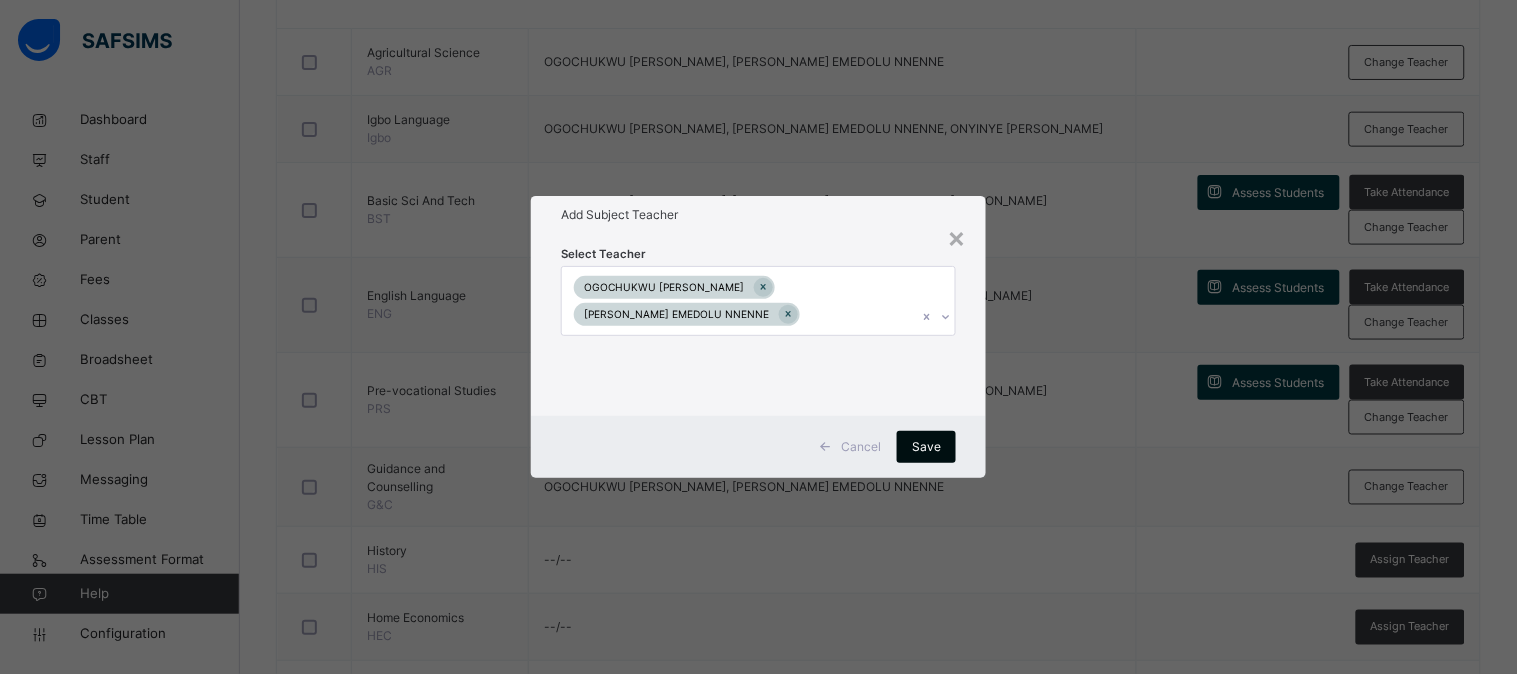 click on "Save" at bounding box center (926, 447) 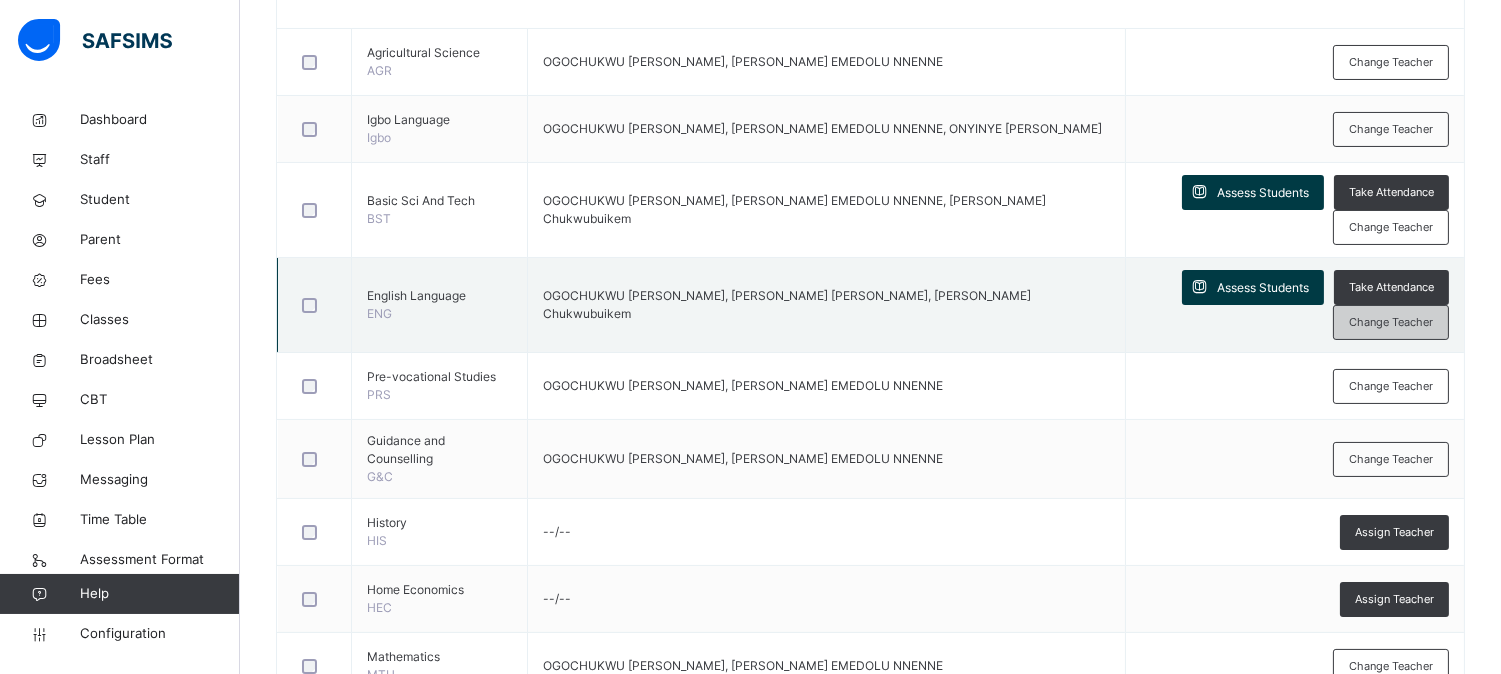 click on "Change Teacher" at bounding box center (1391, 322) 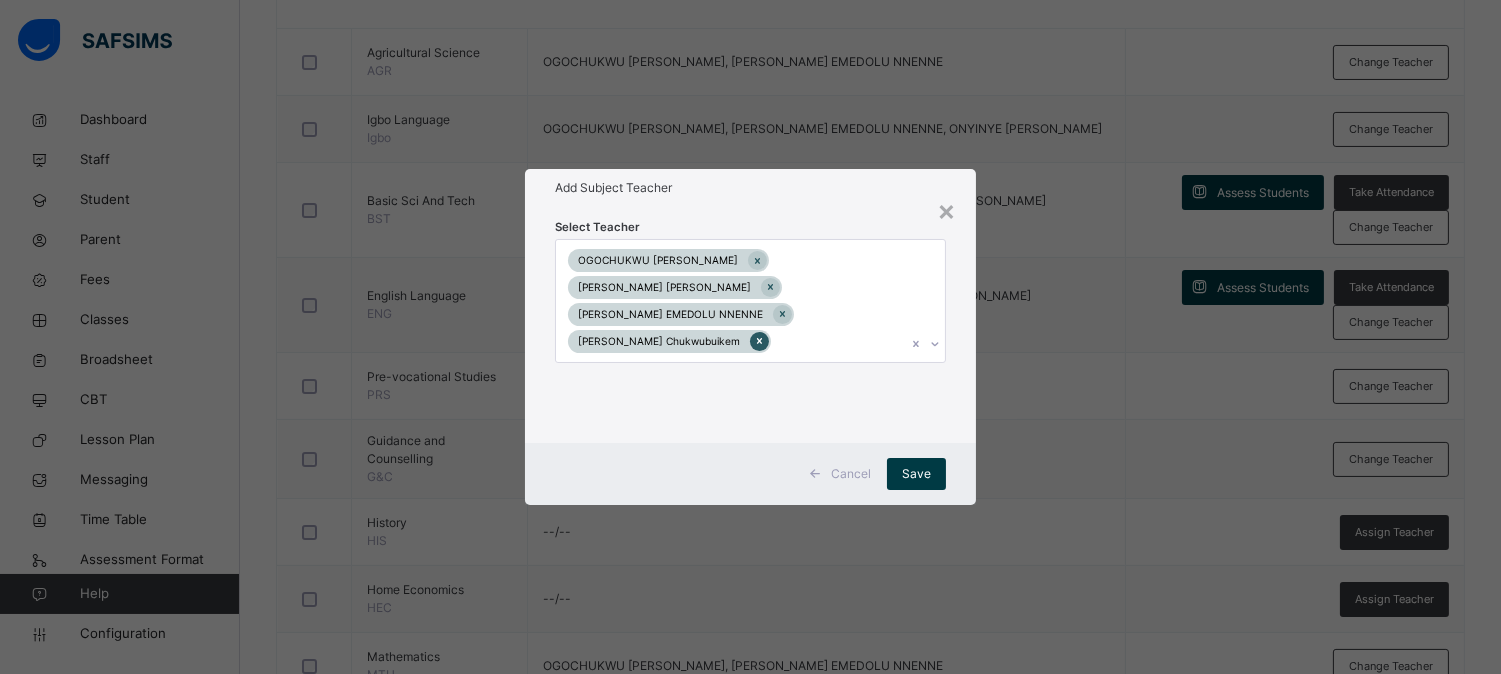 click 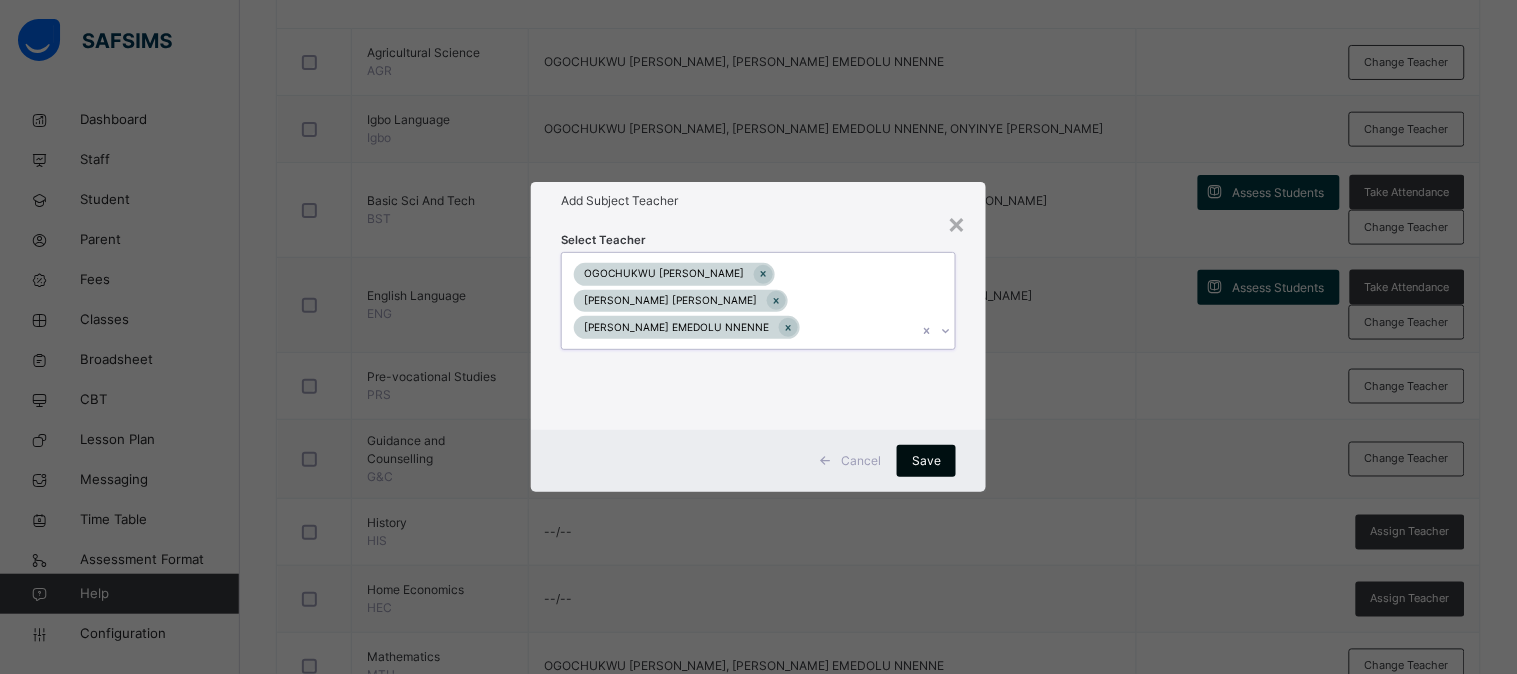 click on "Save" at bounding box center [926, 461] 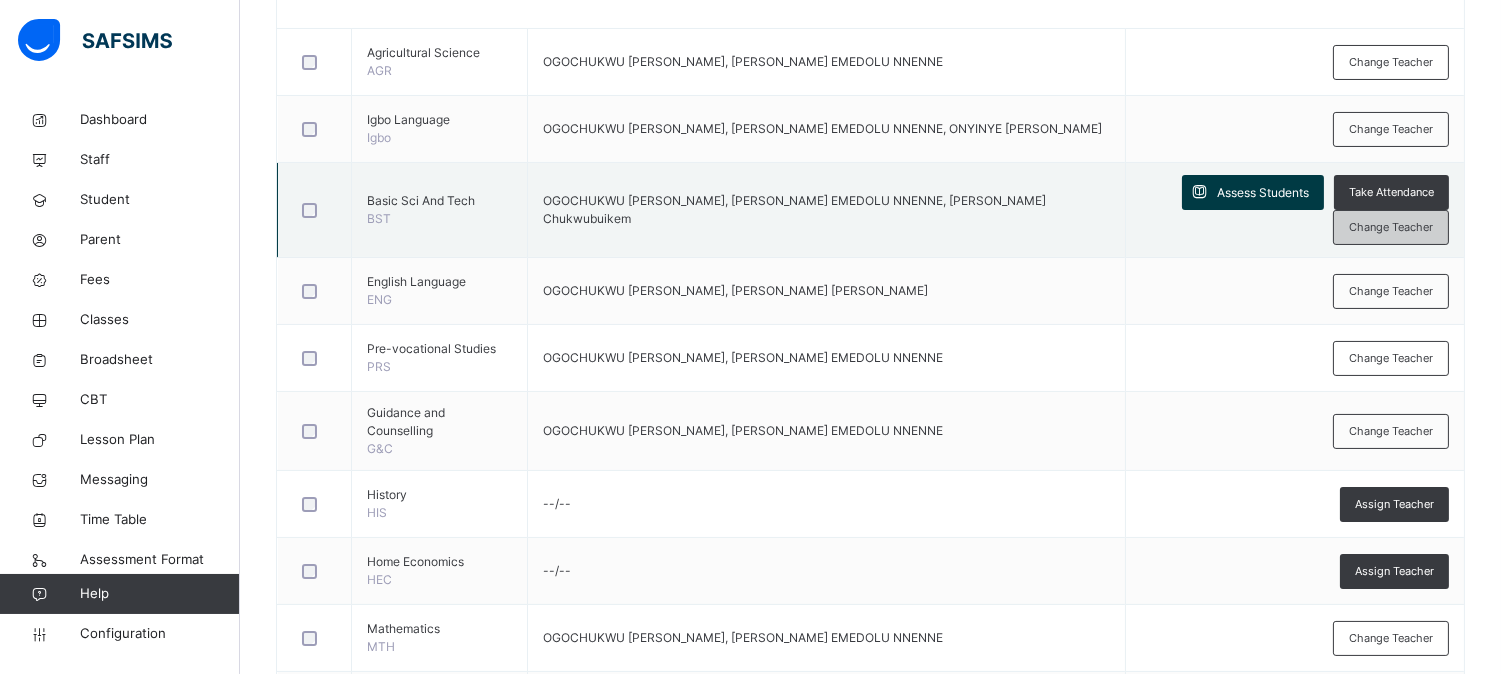 click on "Change Teacher" at bounding box center [1391, 227] 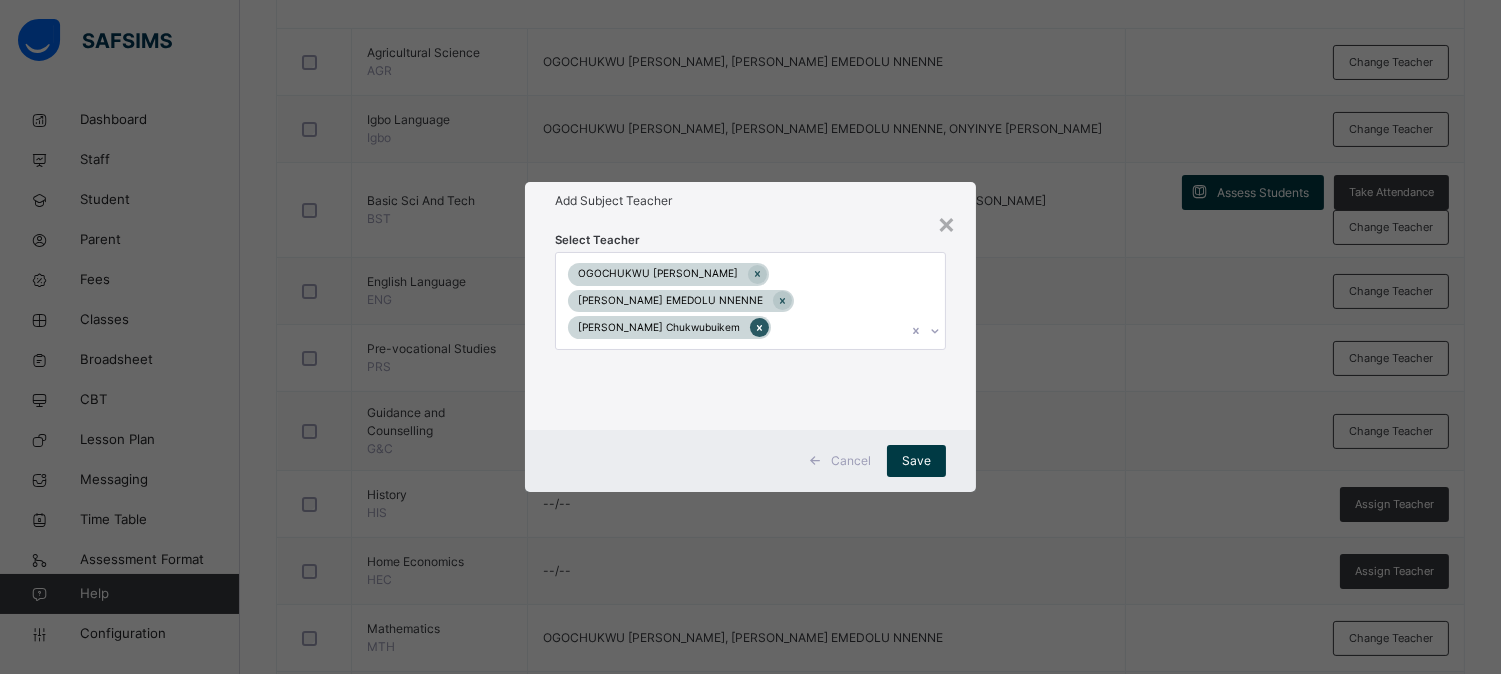 click 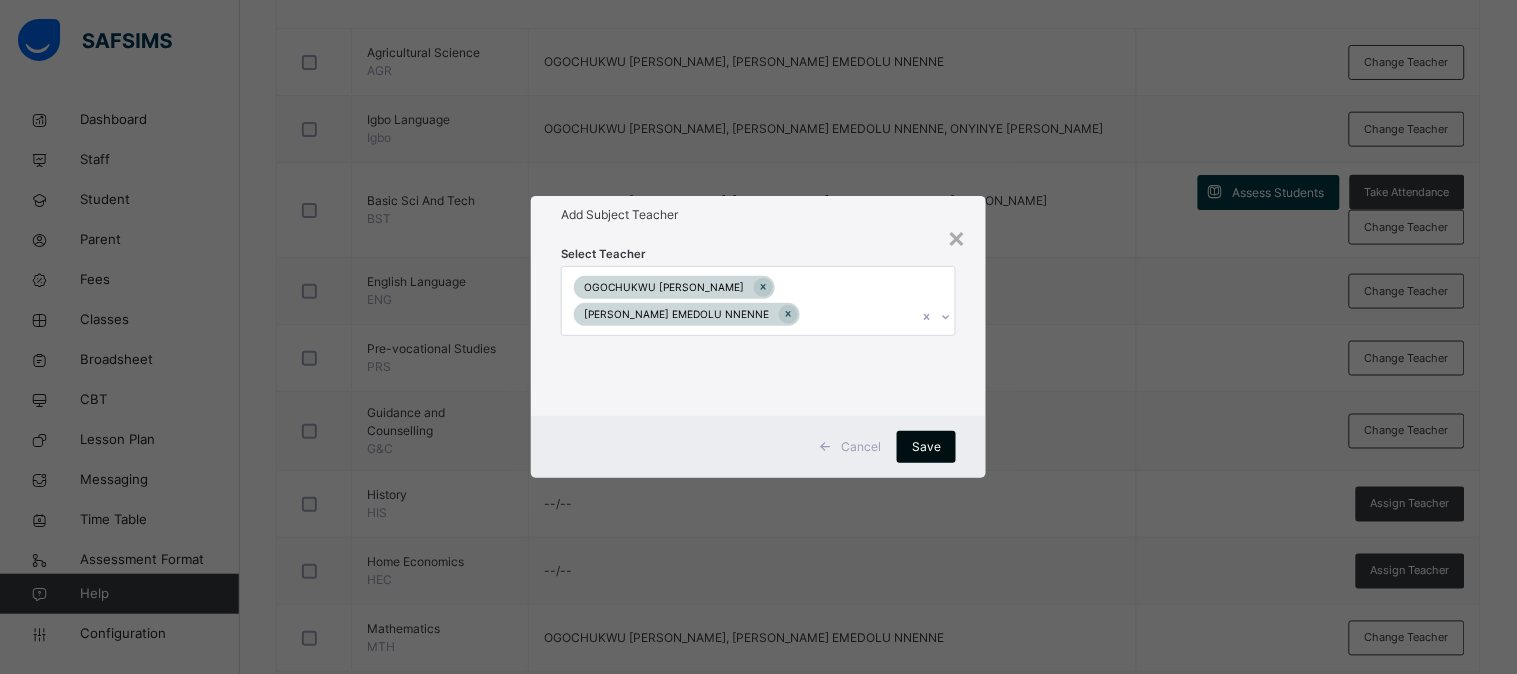 click on "Save" at bounding box center (926, 447) 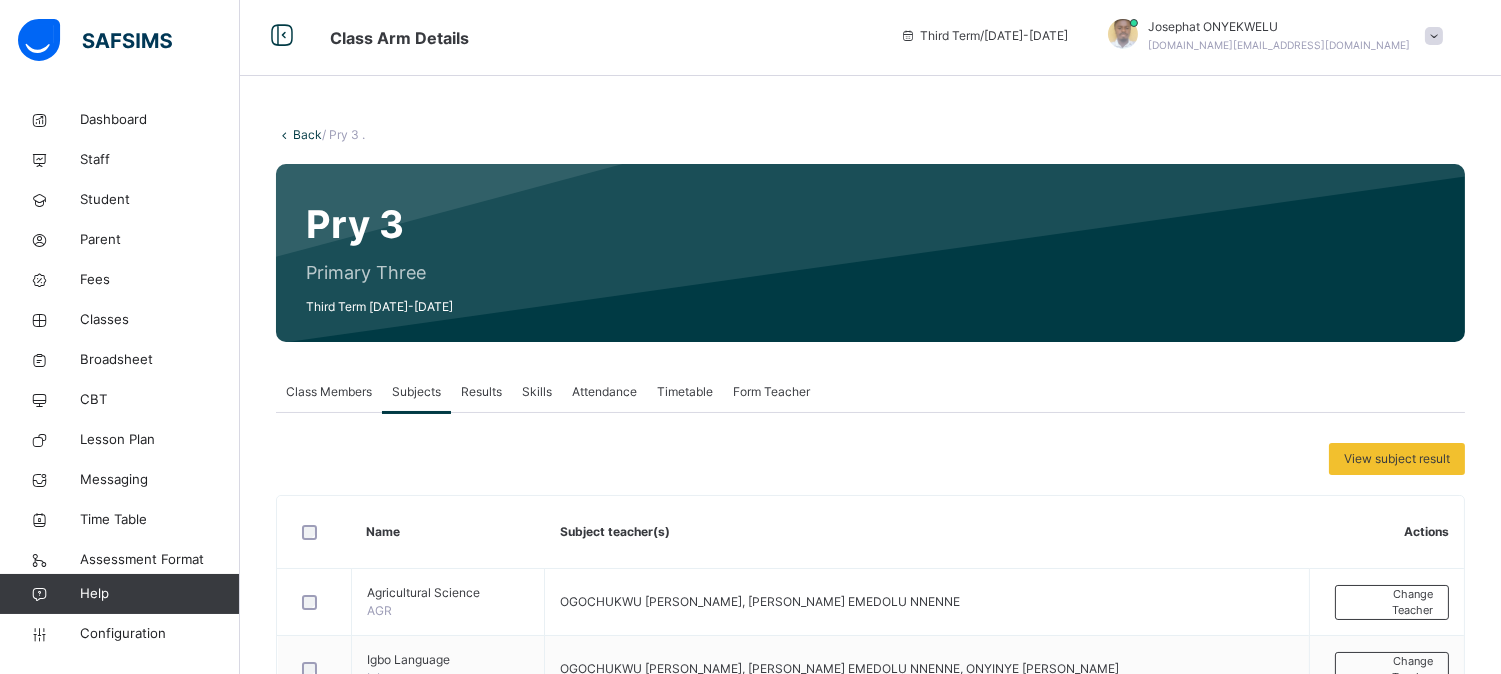 scroll, scrollTop: 0, scrollLeft: 0, axis: both 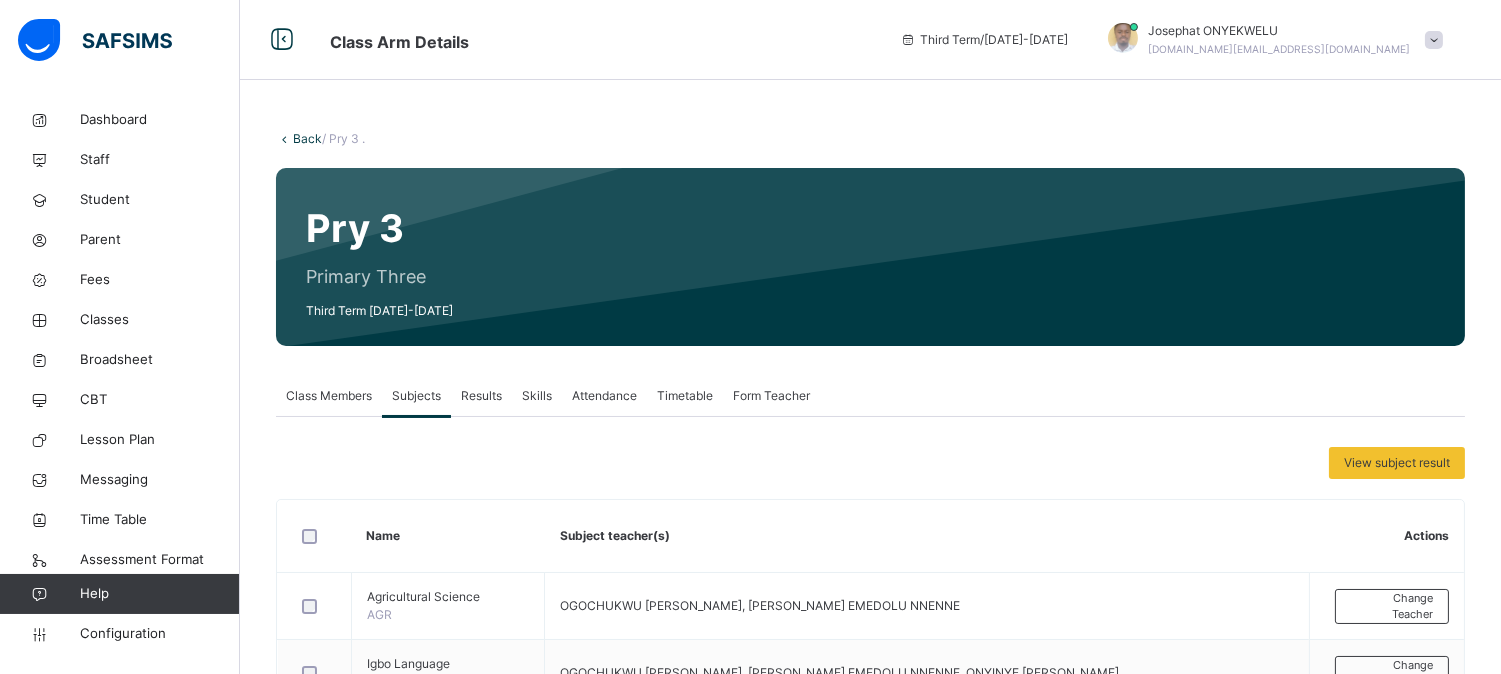 click on "Back" at bounding box center [307, 138] 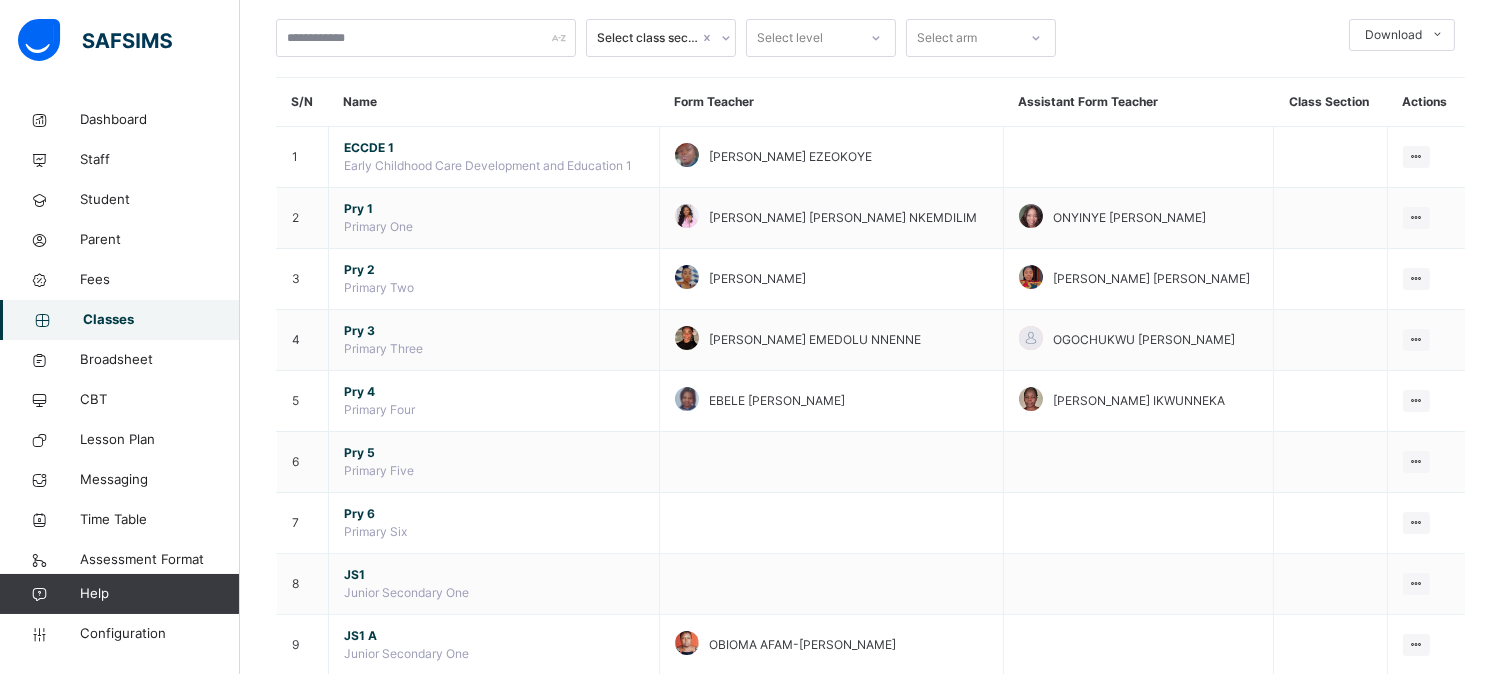 scroll, scrollTop: 124, scrollLeft: 0, axis: vertical 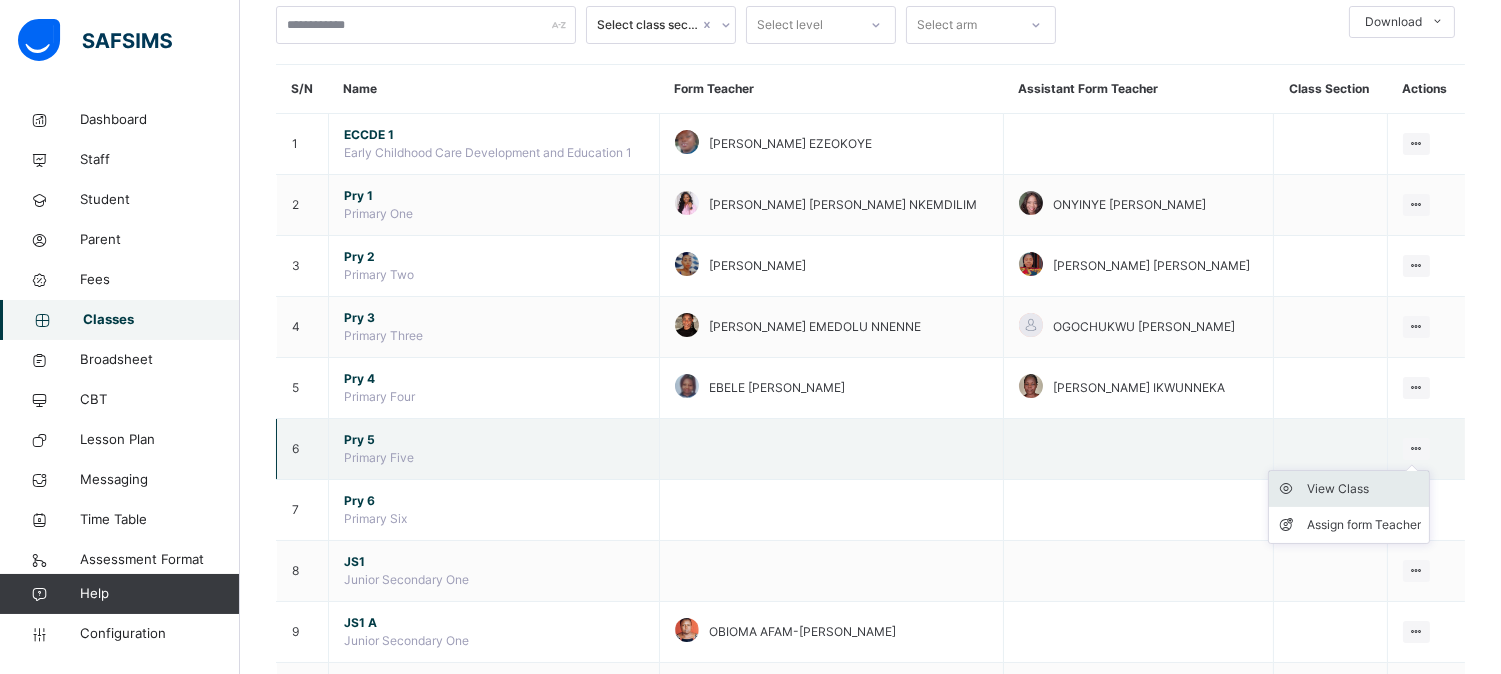 click on "View Class" at bounding box center [1364, 489] 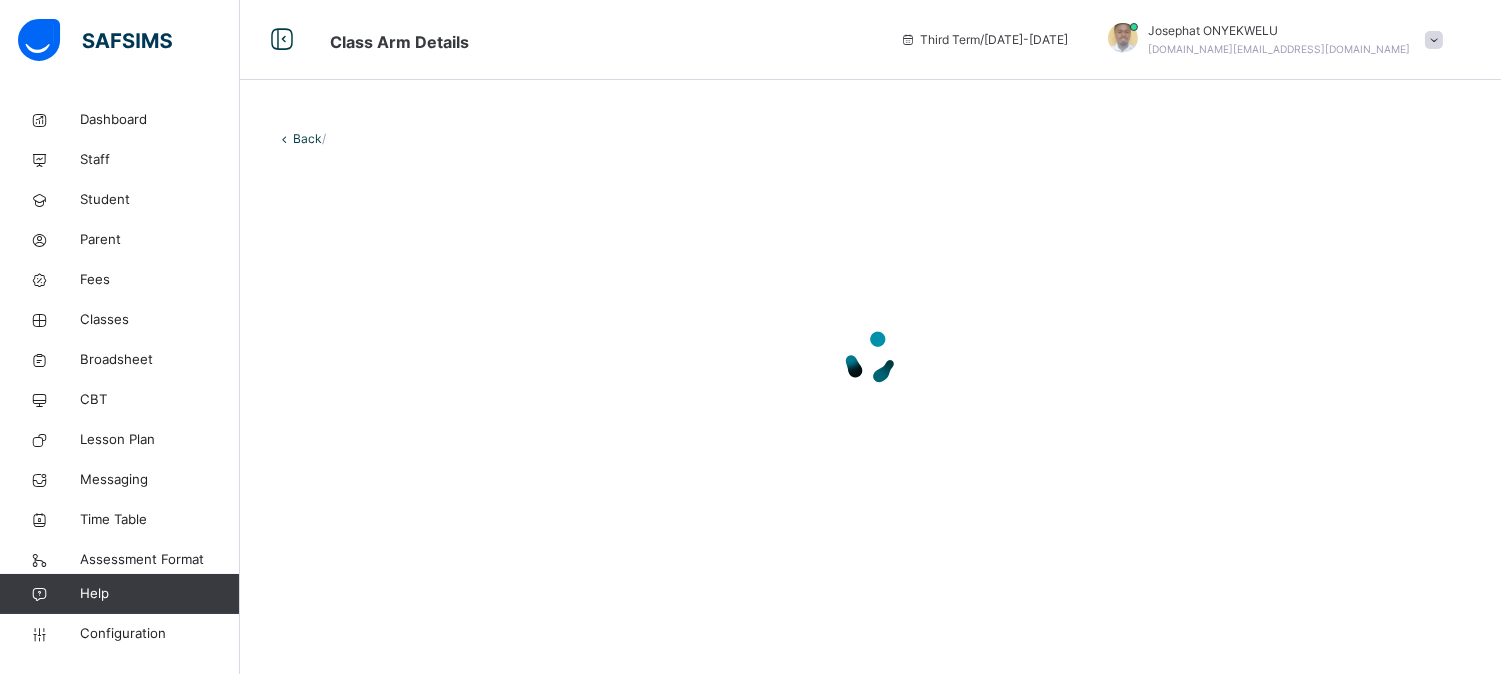 scroll, scrollTop: 0, scrollLeft: 0, axis: both 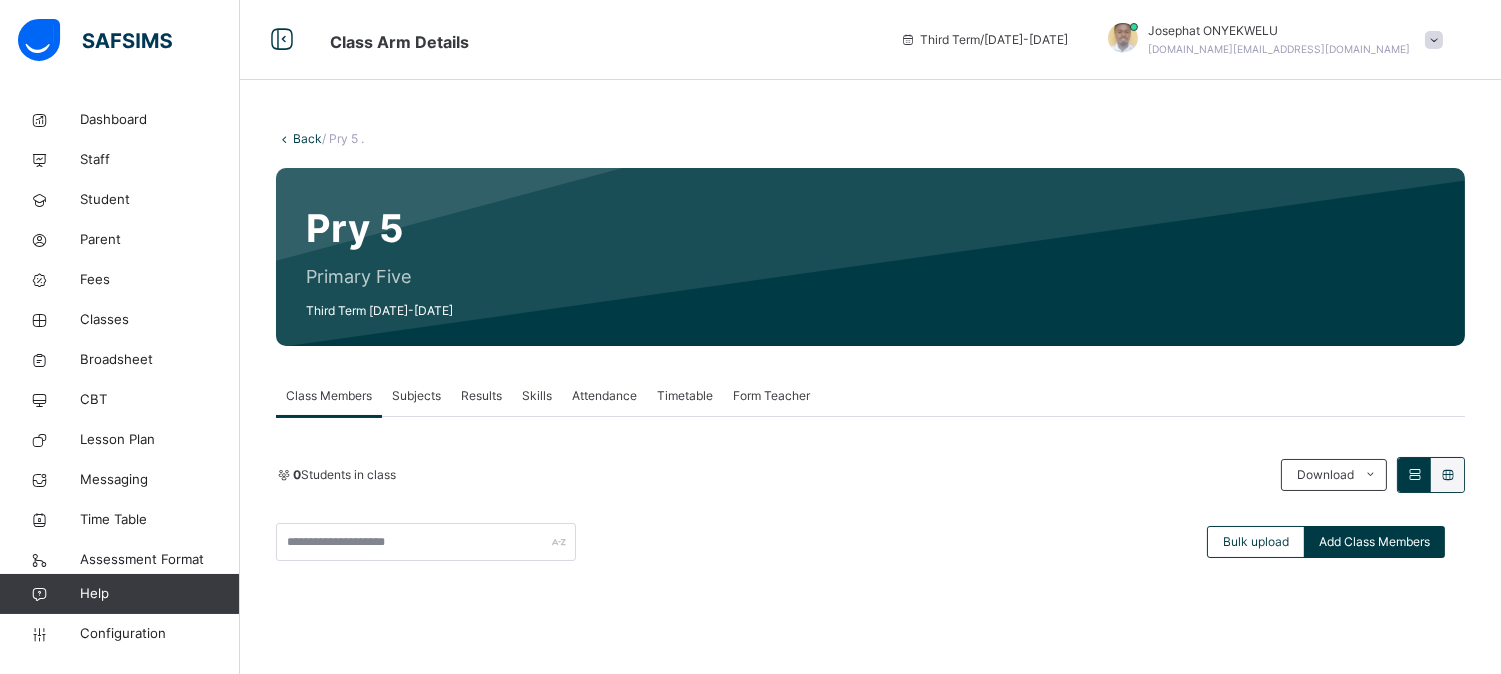 click on "Subjects" at bounding box center [416, 396] 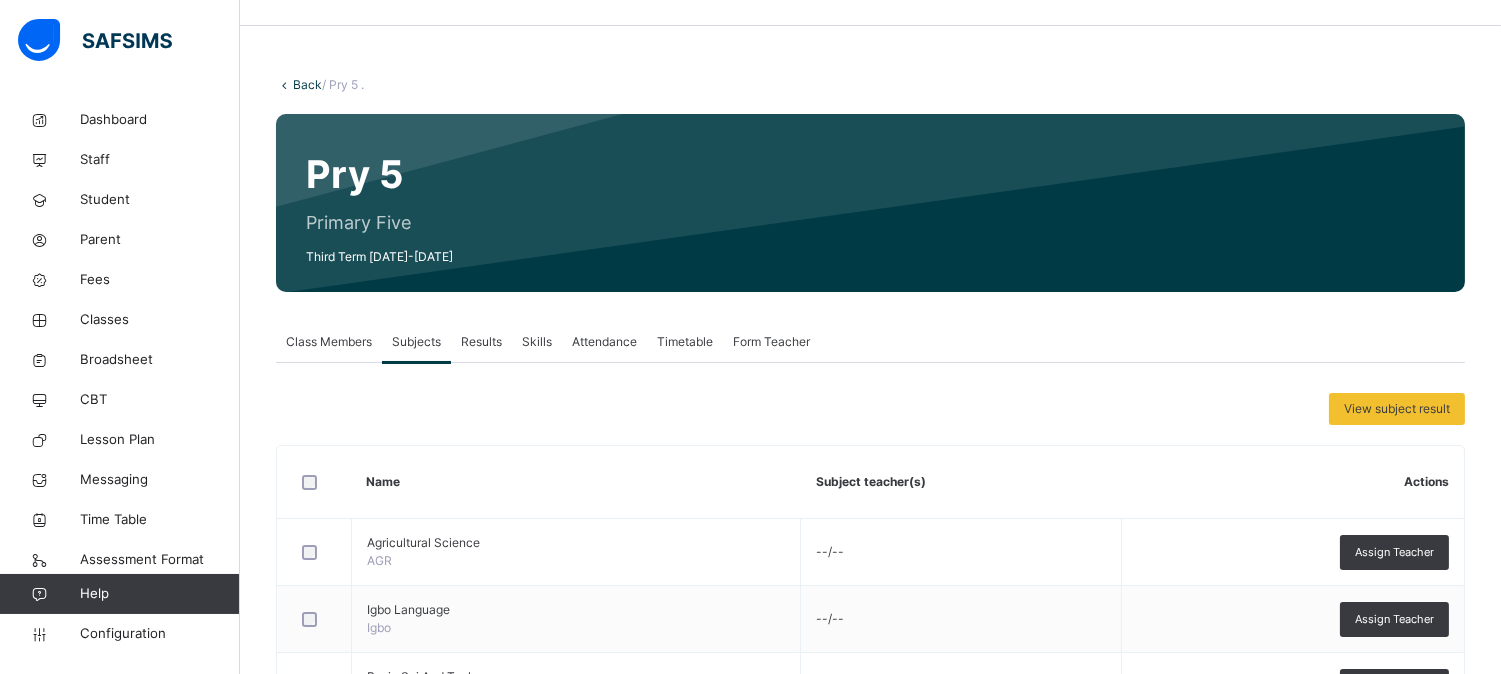 scroll, scrollTop: 0, scrollLeft: 0, axis: both 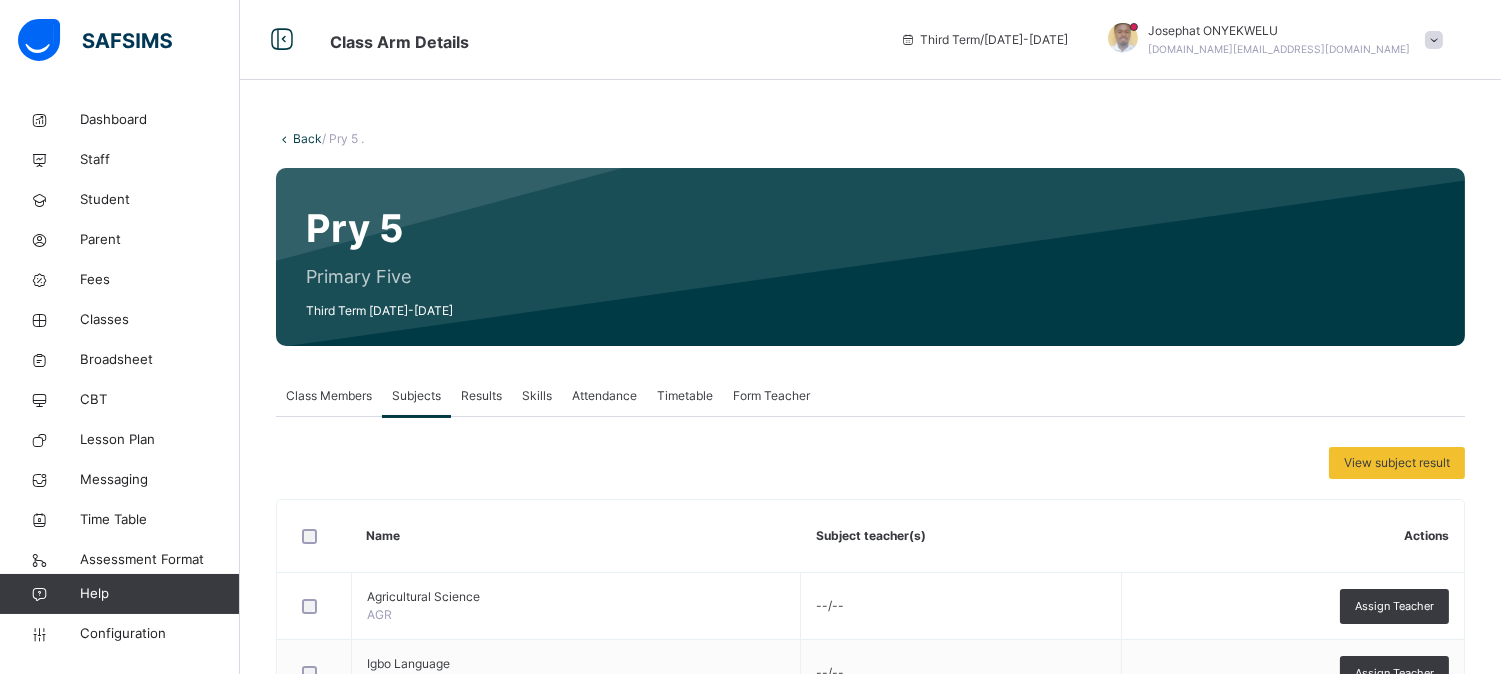 click on "Back" at bounding box center (307, 138) 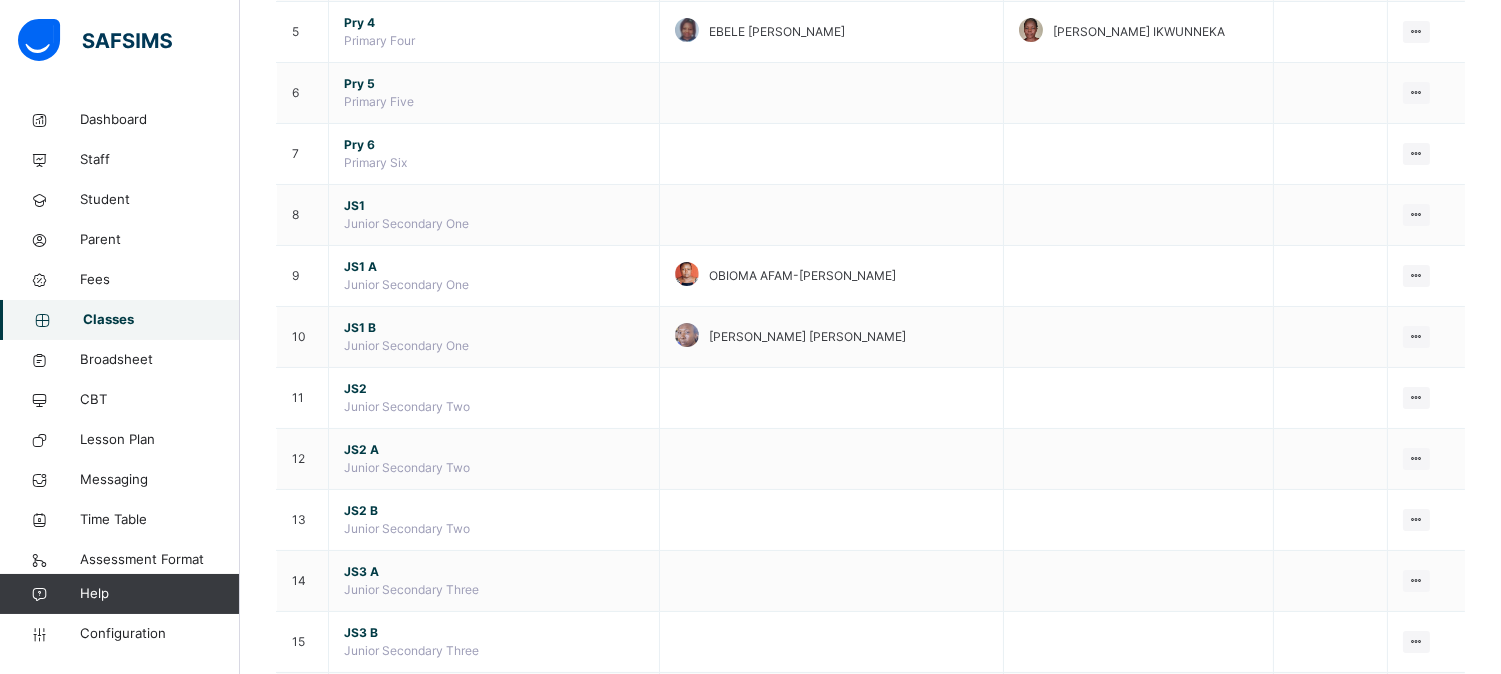 scroll, scrollTop: 548, scrollLeft: 0, axis: vertical 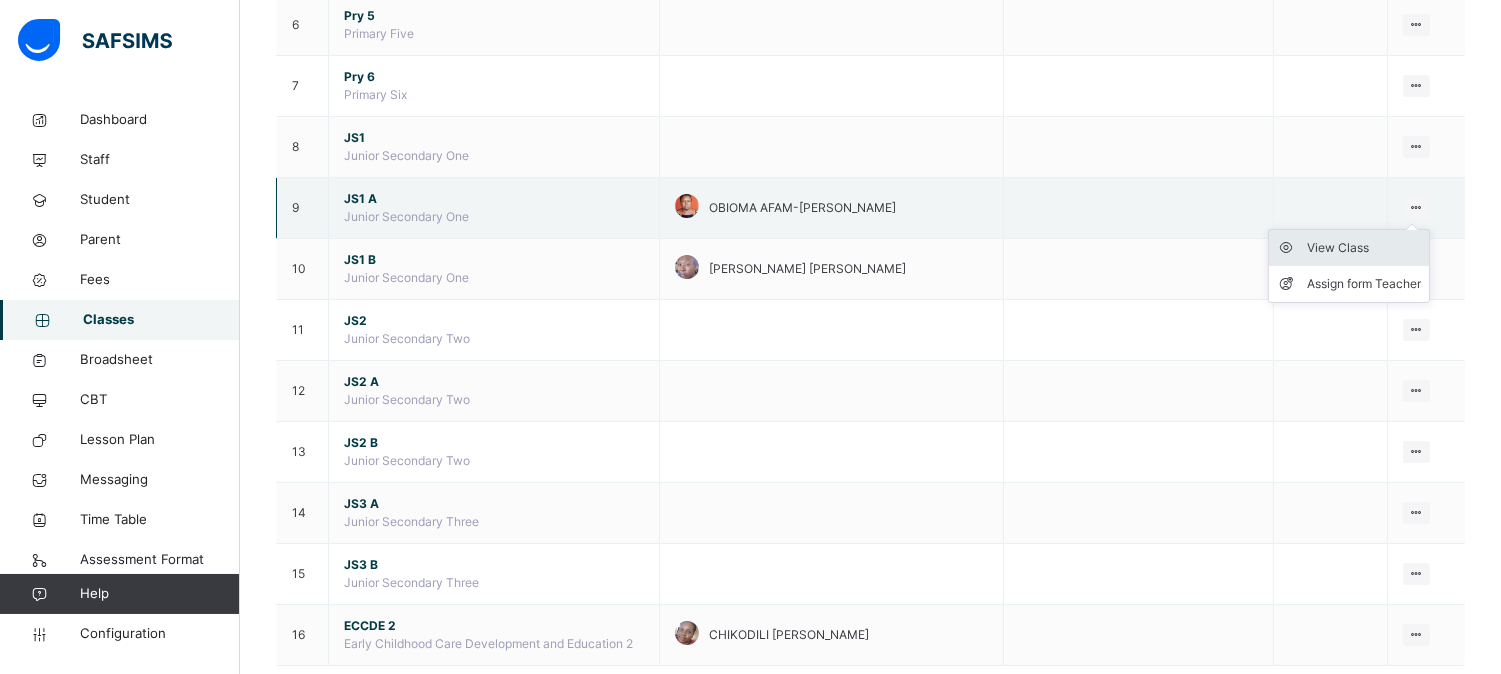 click on "View Class" at bounding box center [1364, 248] 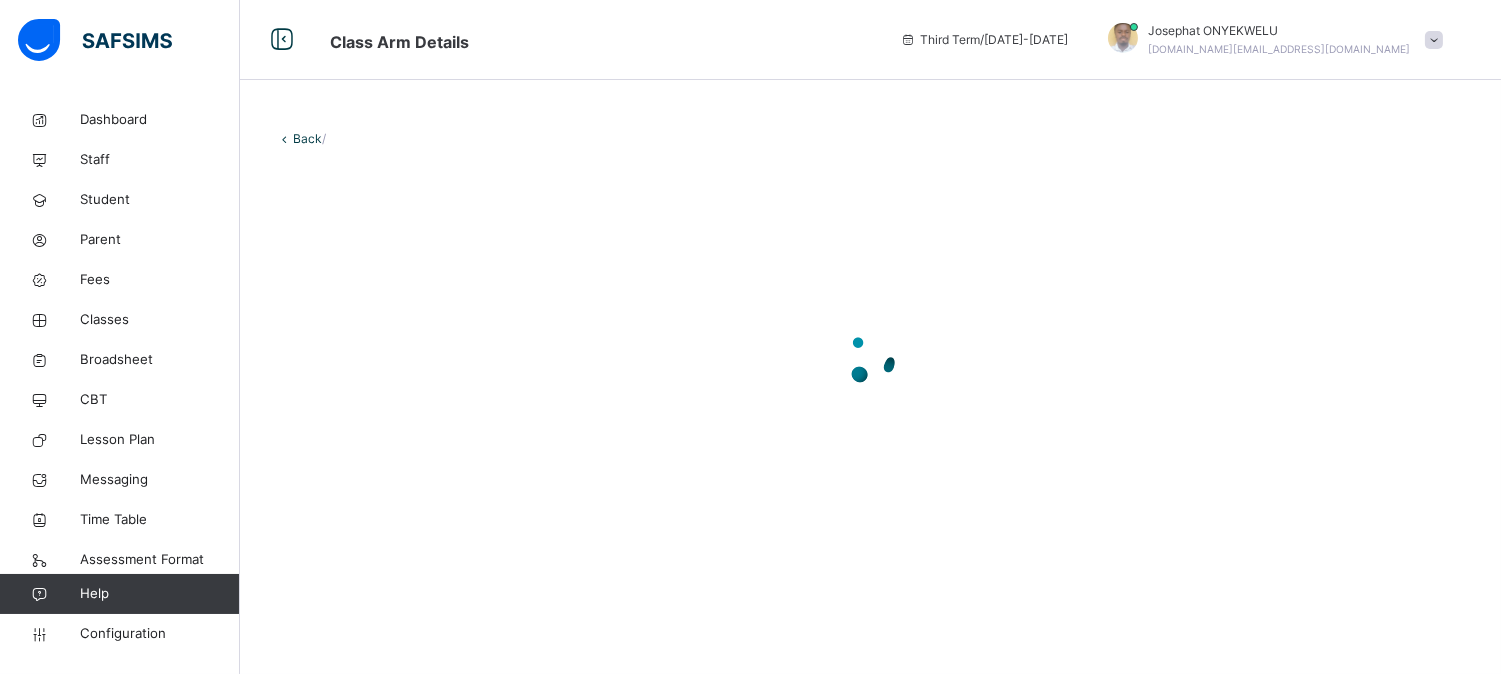 scroll, scrollTop: 0, scrollLeft: 0, axis: both 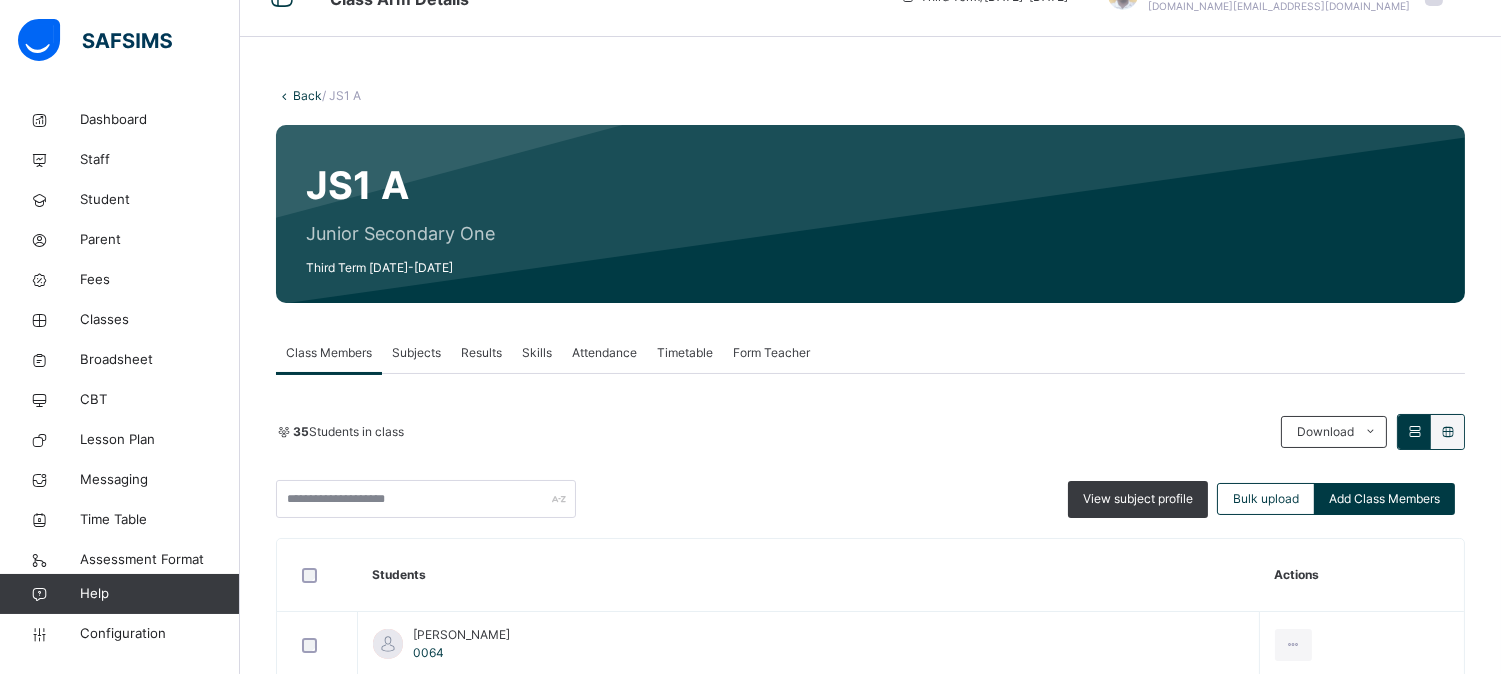 click on "Subjects" at bounding box center [416, 353] 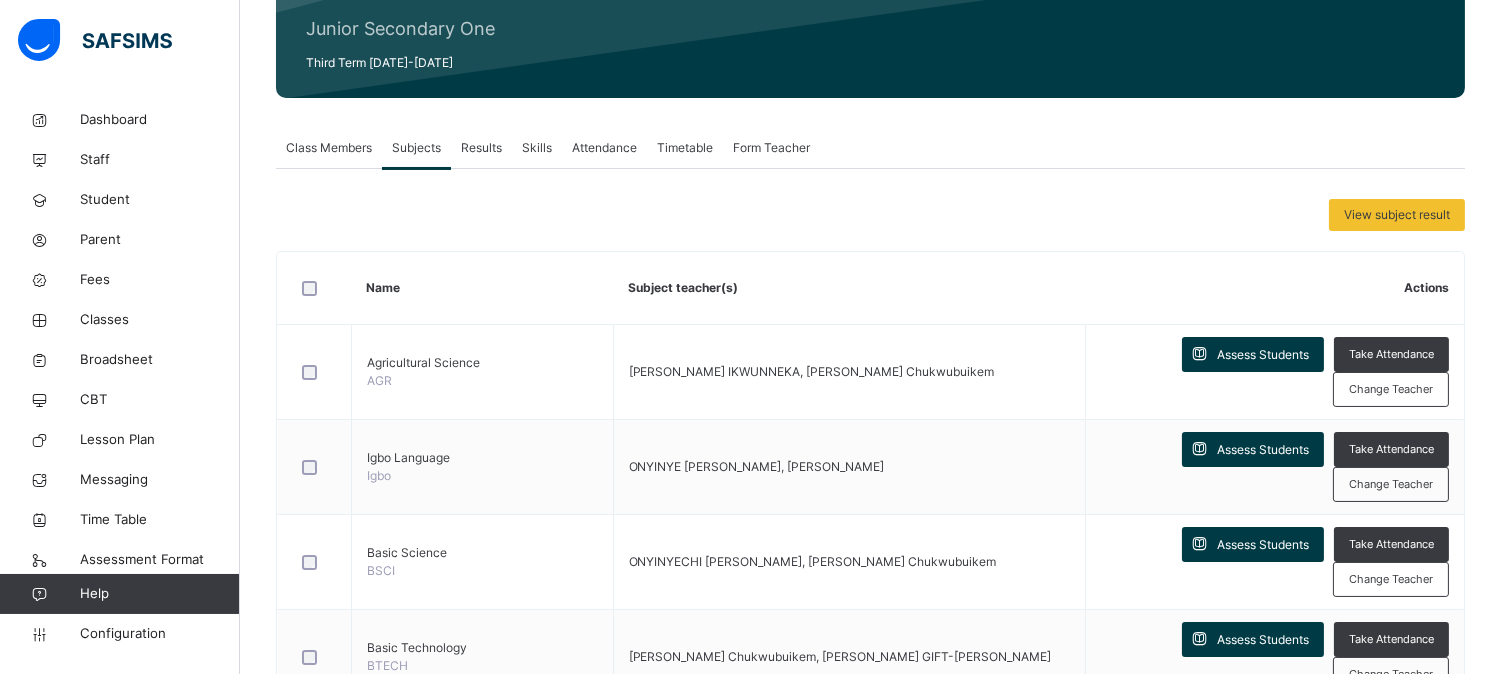 scroll, scrollTop: 288, scrollLeft: 0, axis: vertical 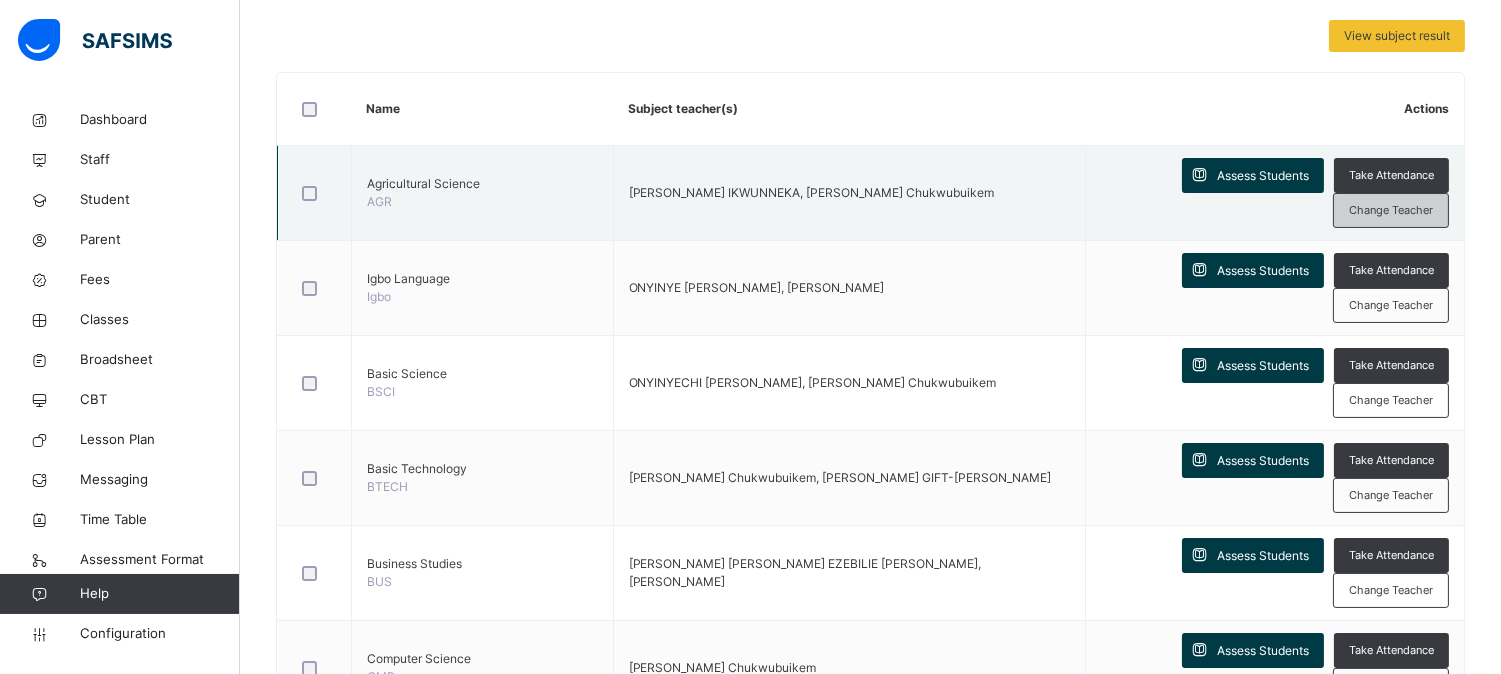 click on "Change Teacher" at bounding box center (1391, 210) 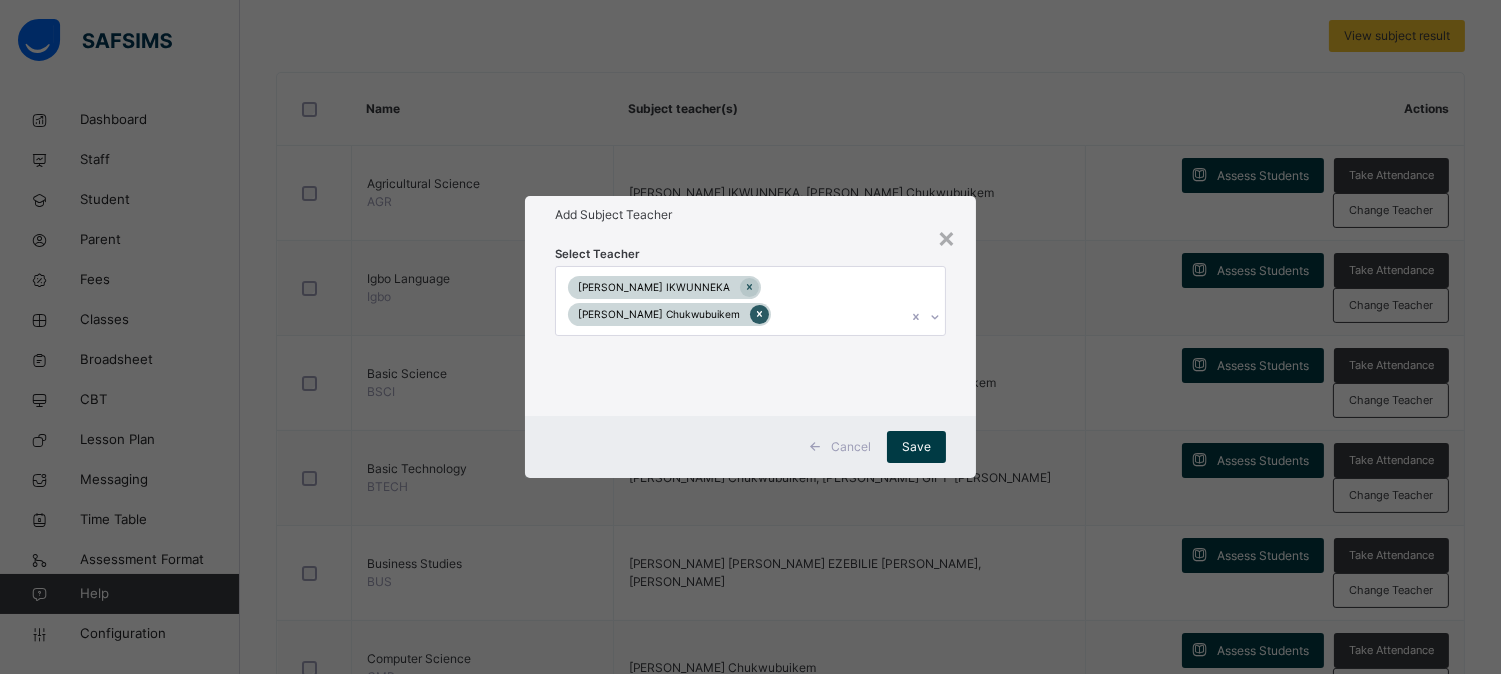 click 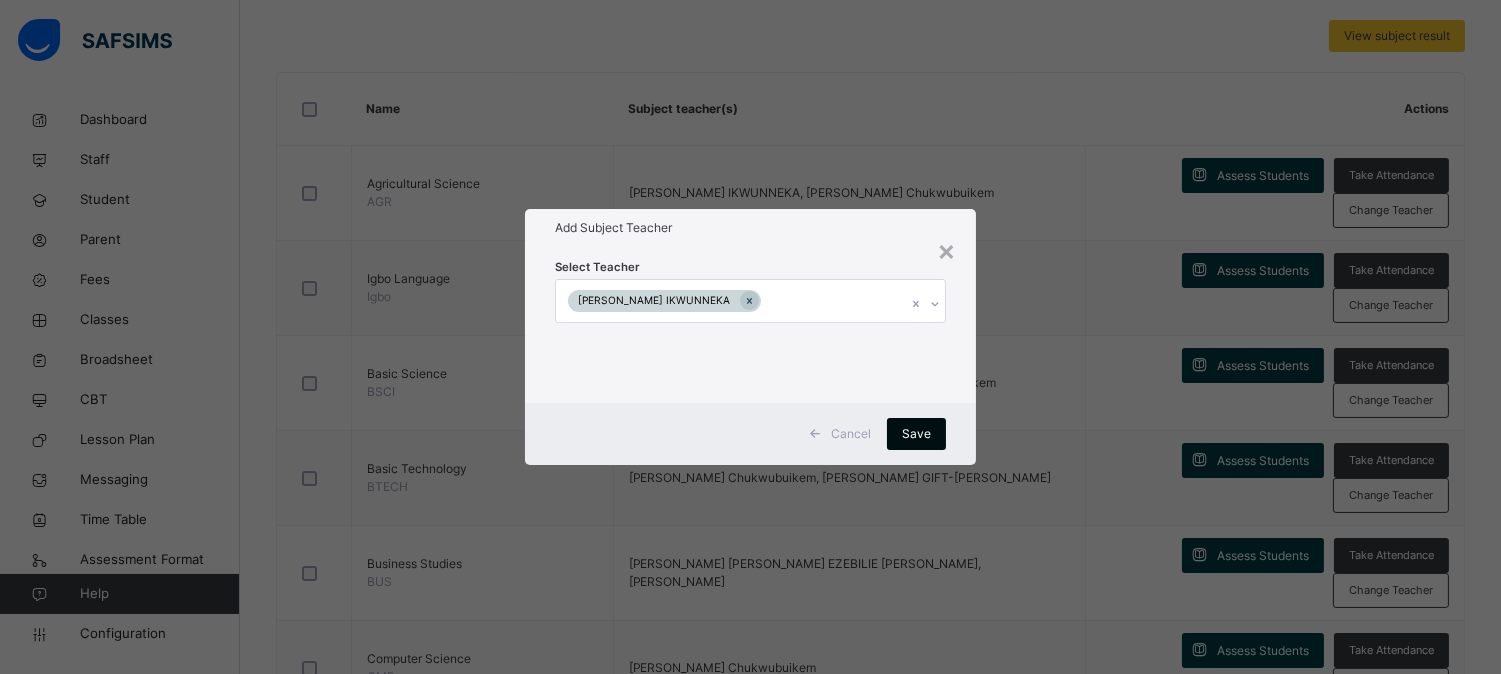 click on "Save" at bounding box center [916, 434] 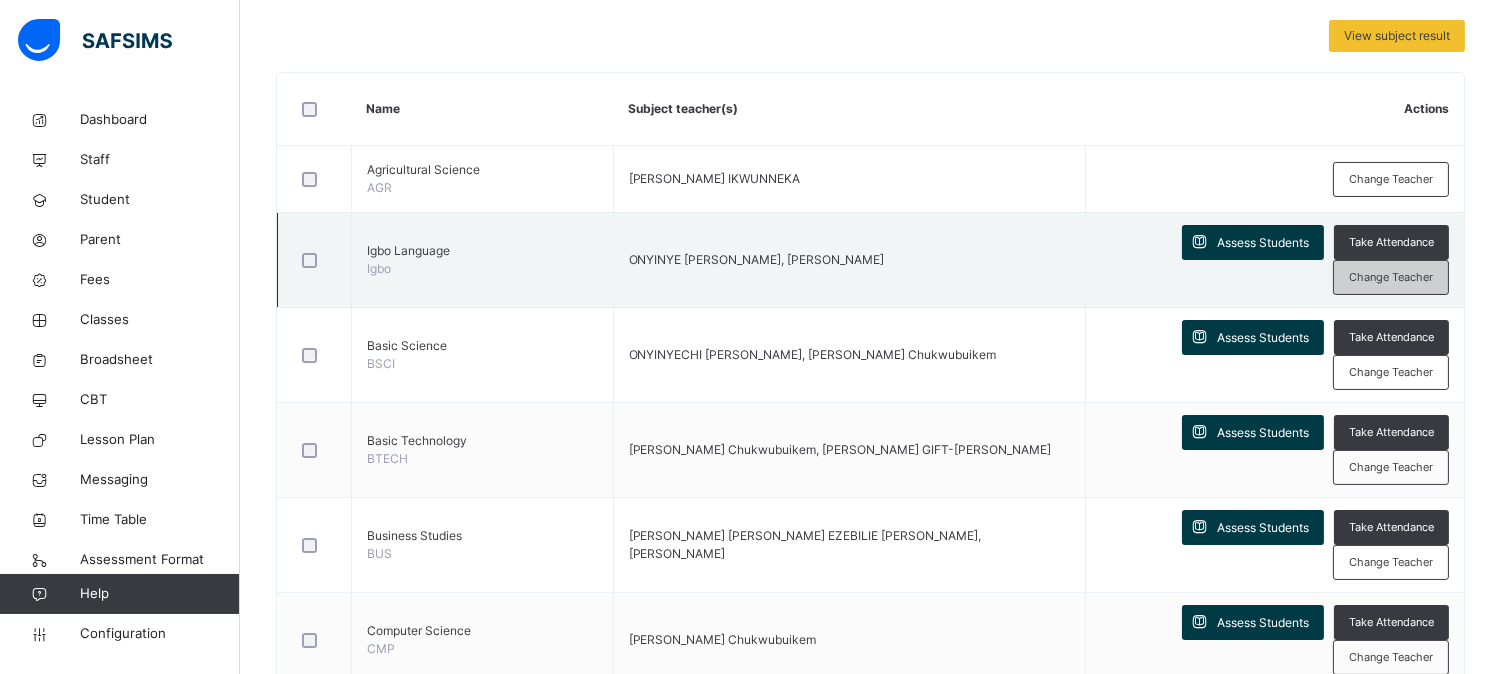 click on "Change Teacher" at bounding box center (1391, 277) 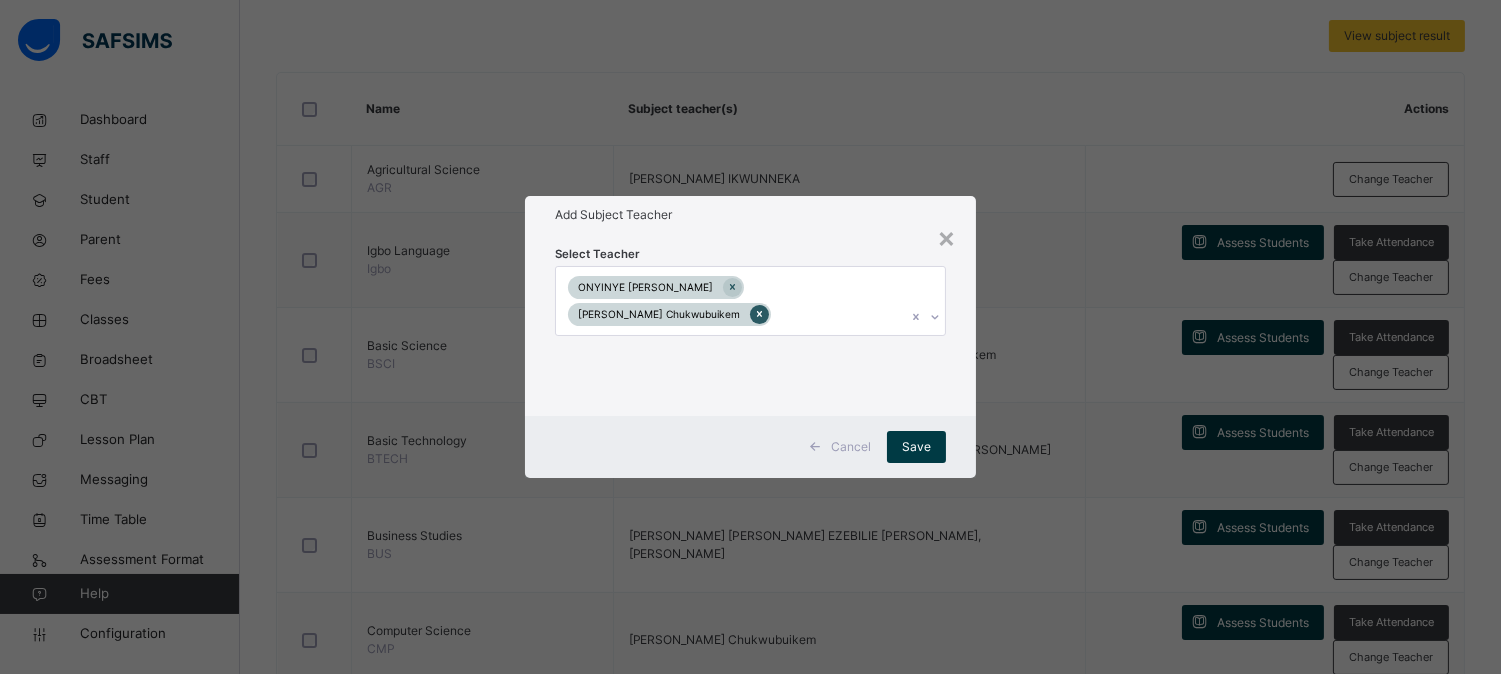 click 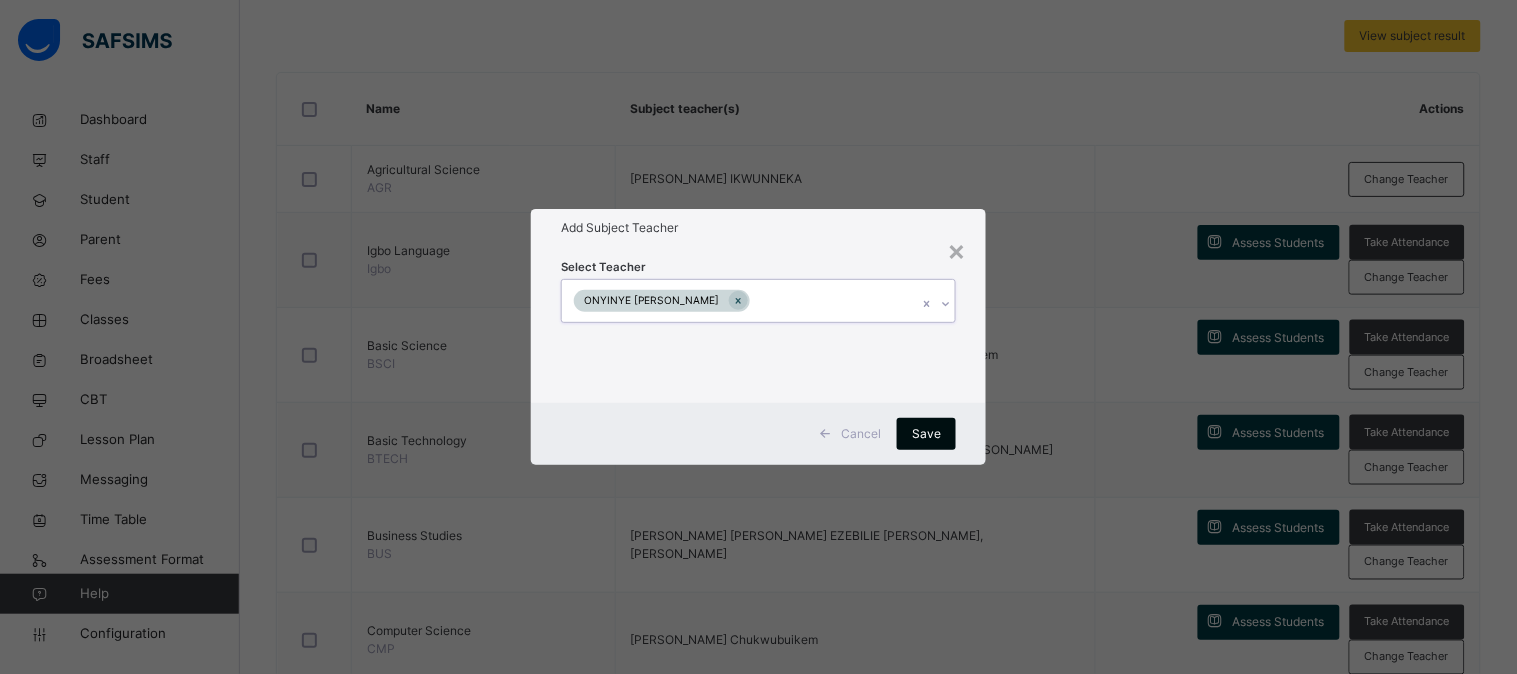 click on "Save" at bounding box center [926, 434] 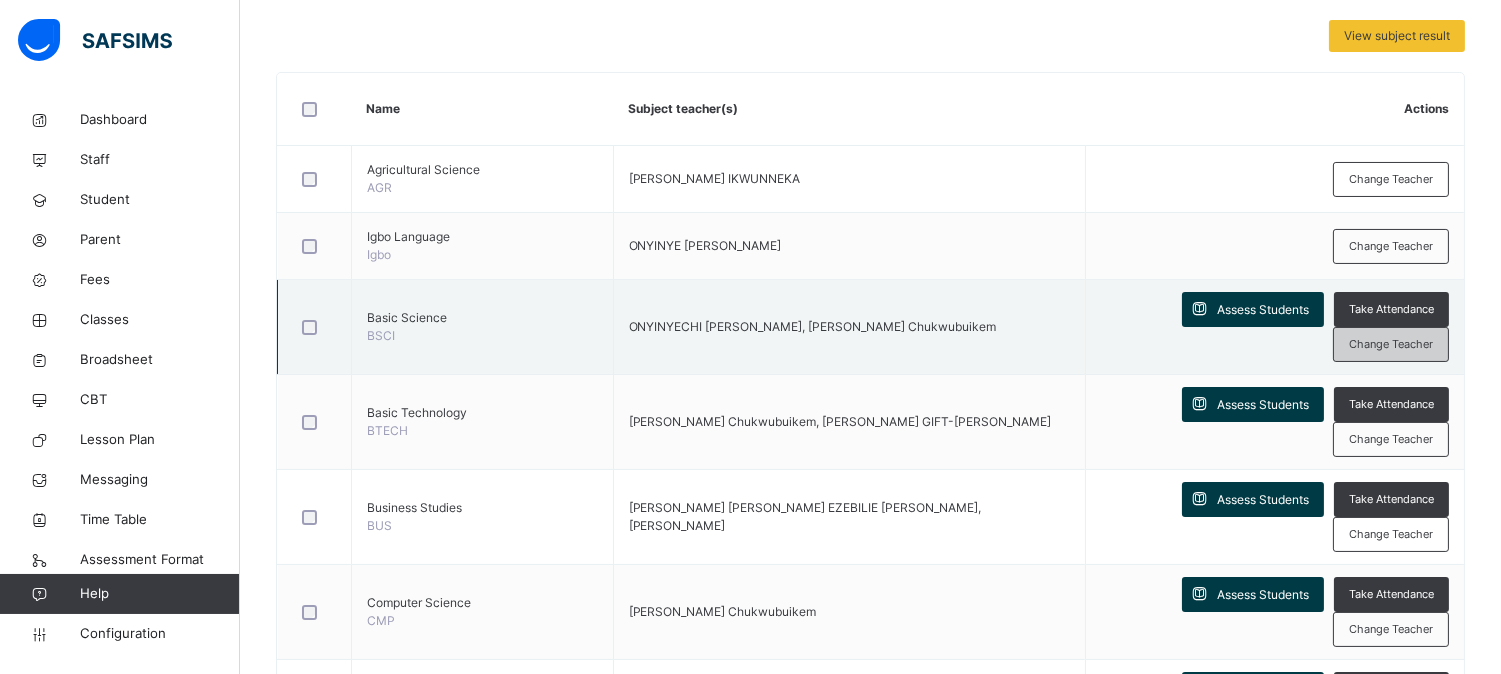 click on "Change Teacher" at bounding box center [1391, 344] 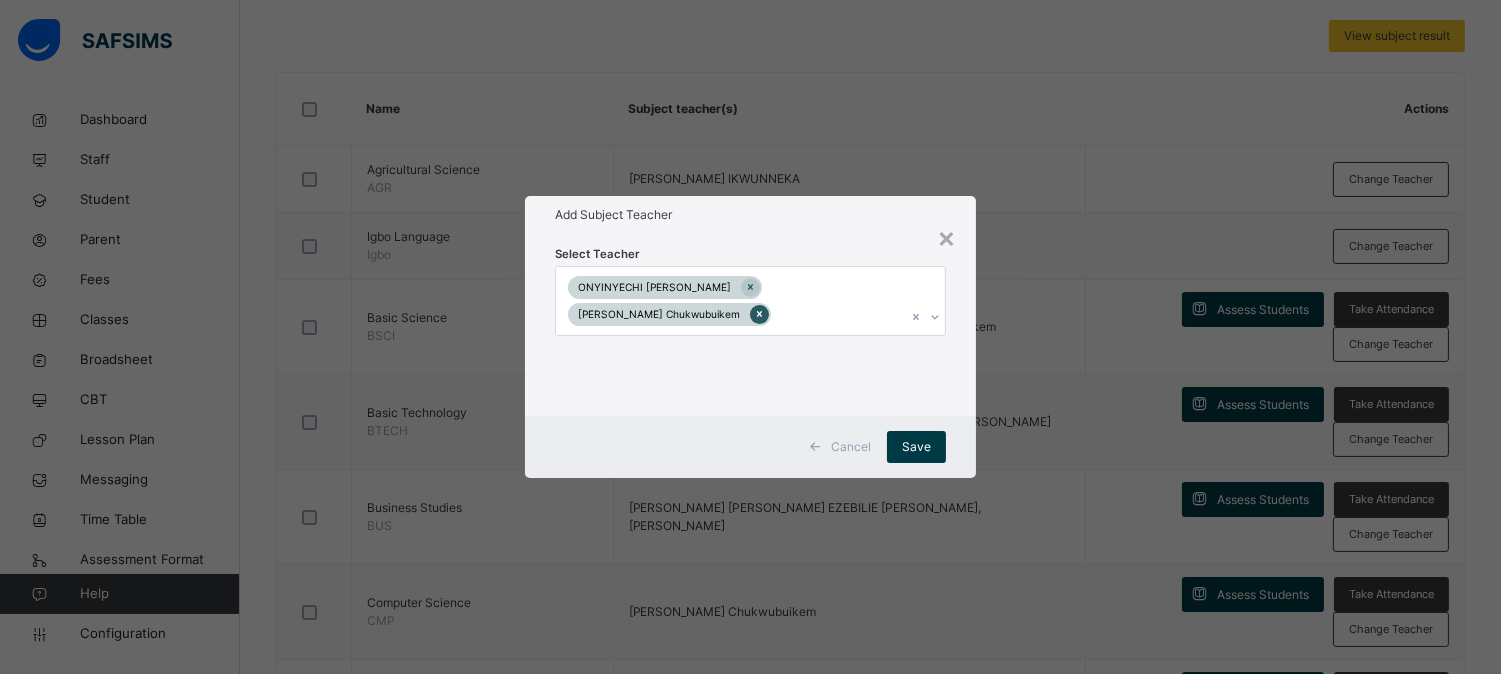 click 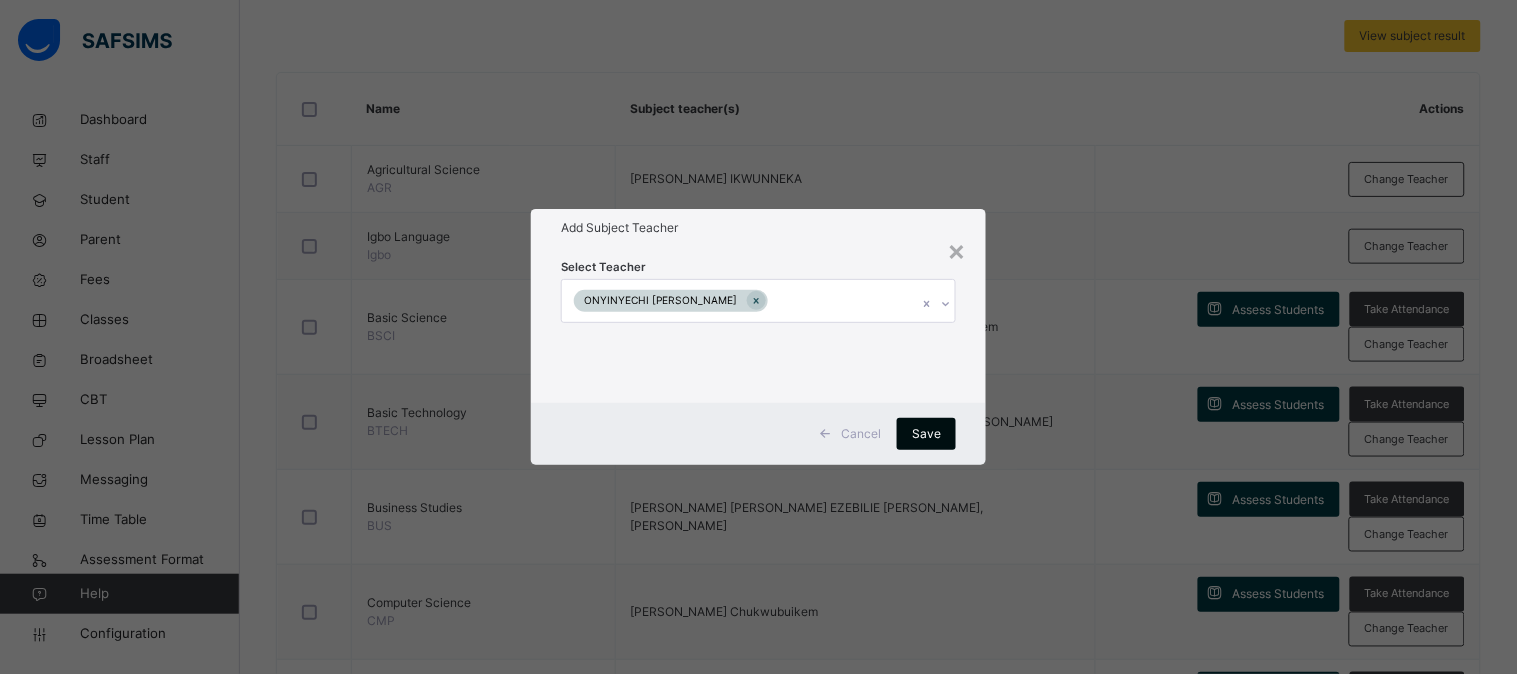 click on "Save" at bounding box center [926, 434] 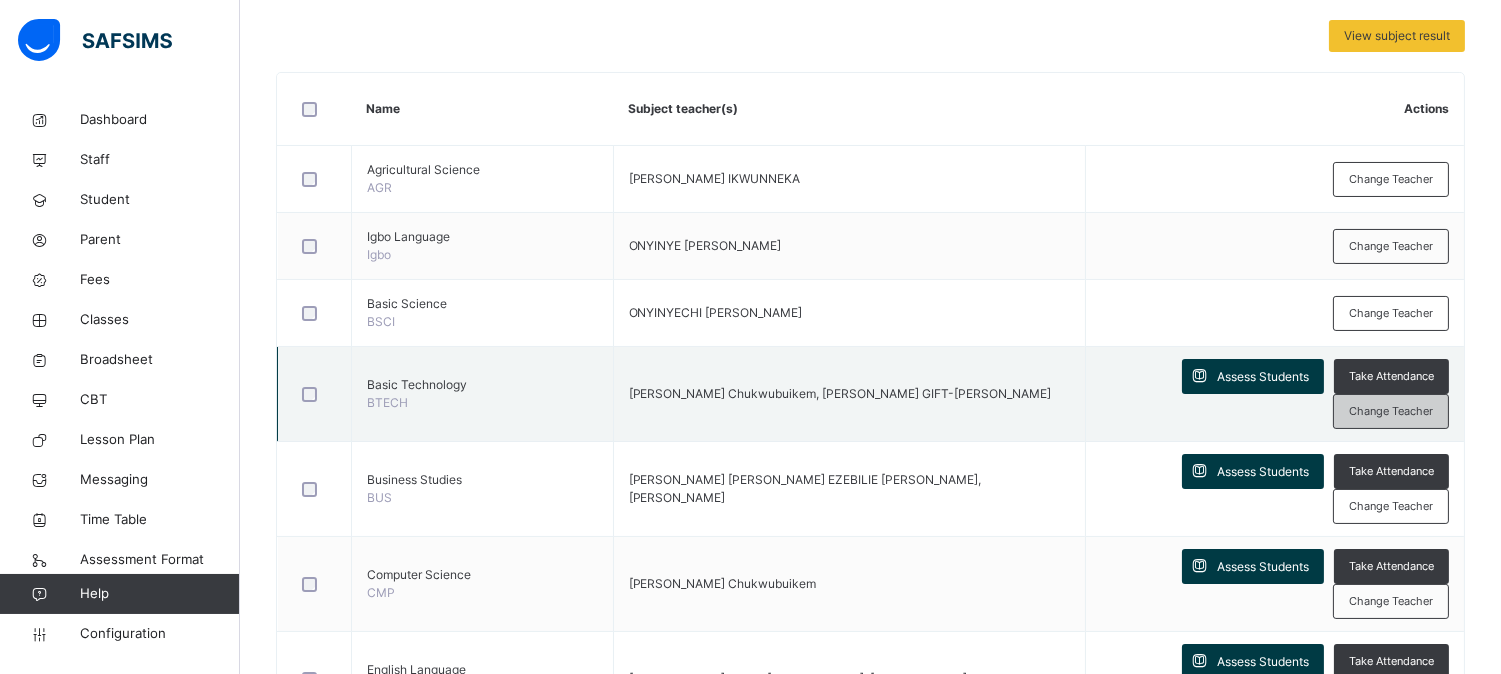 click on "Change Teacher" at bounding box center [1391, 411] 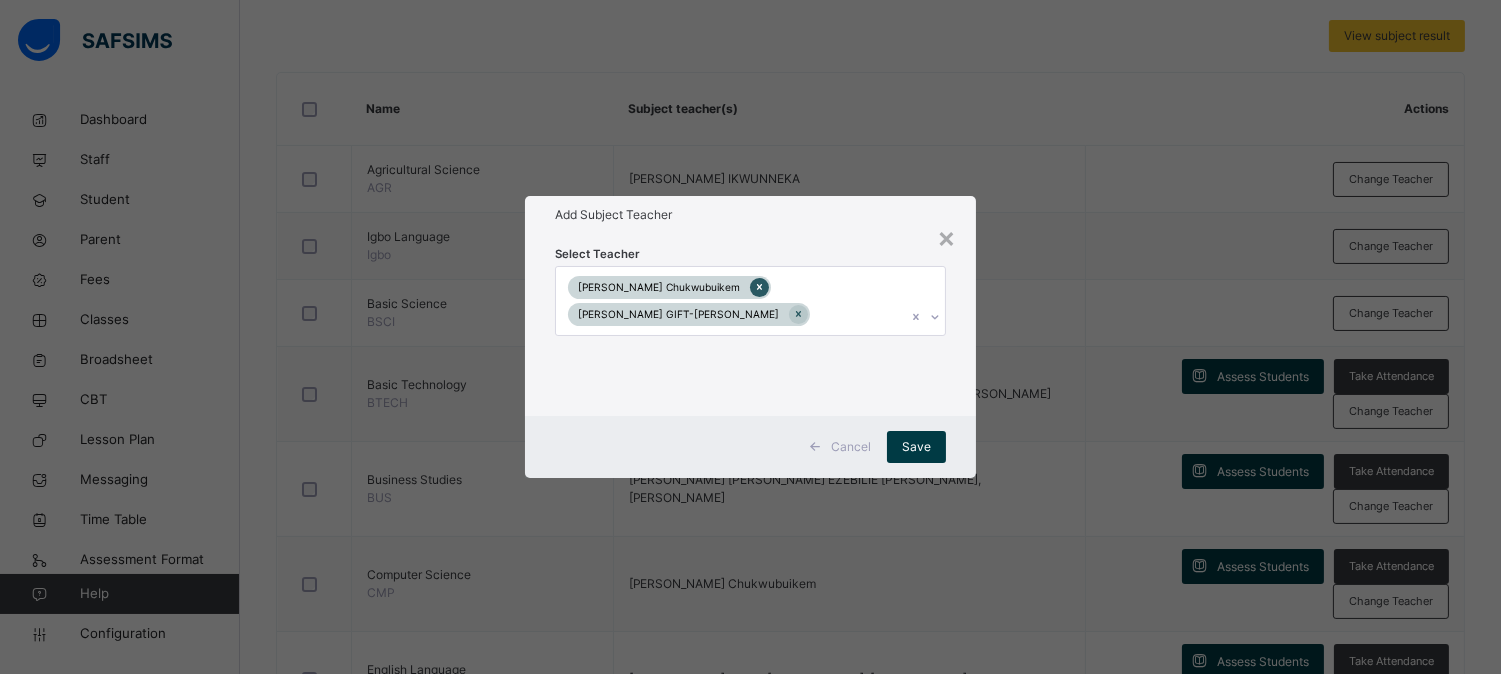 click at bounding box center [759, 287] 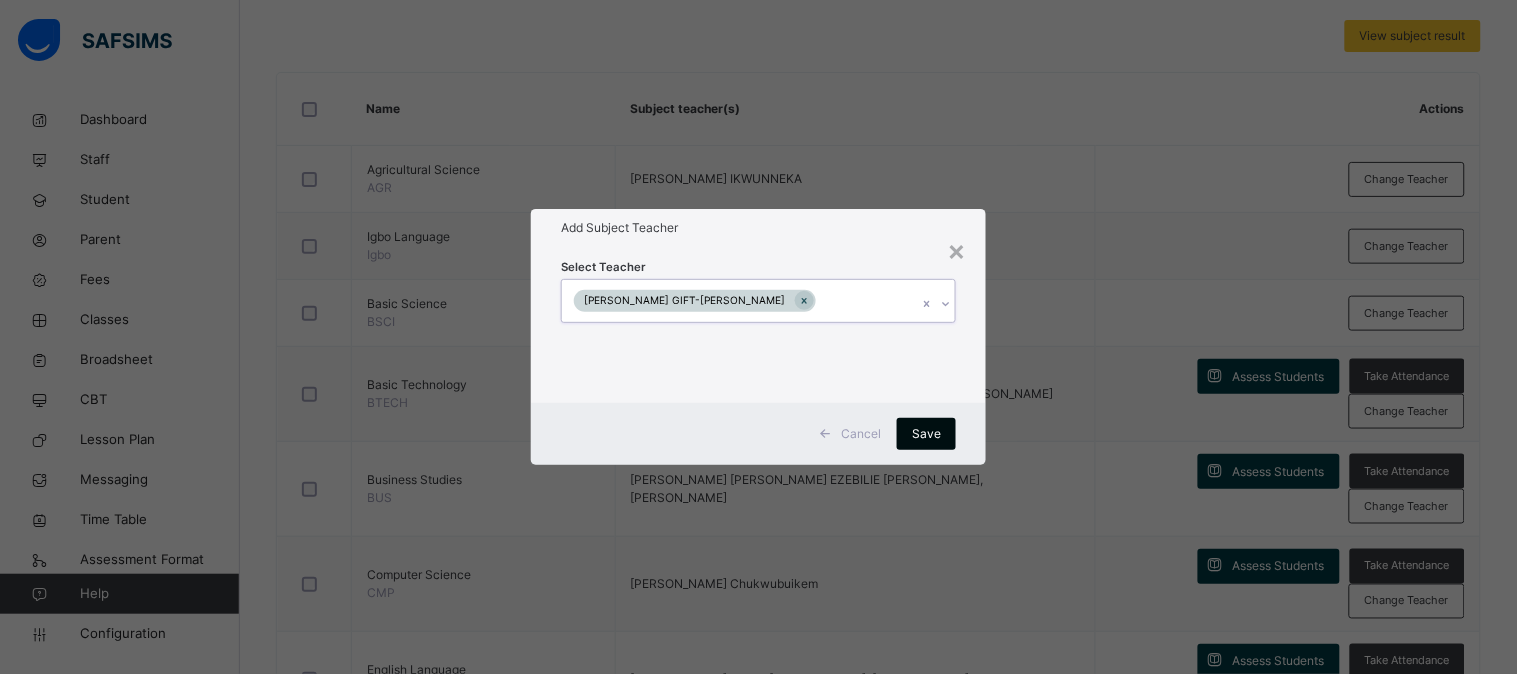 click on "Save" at bounding box center [926, 434] 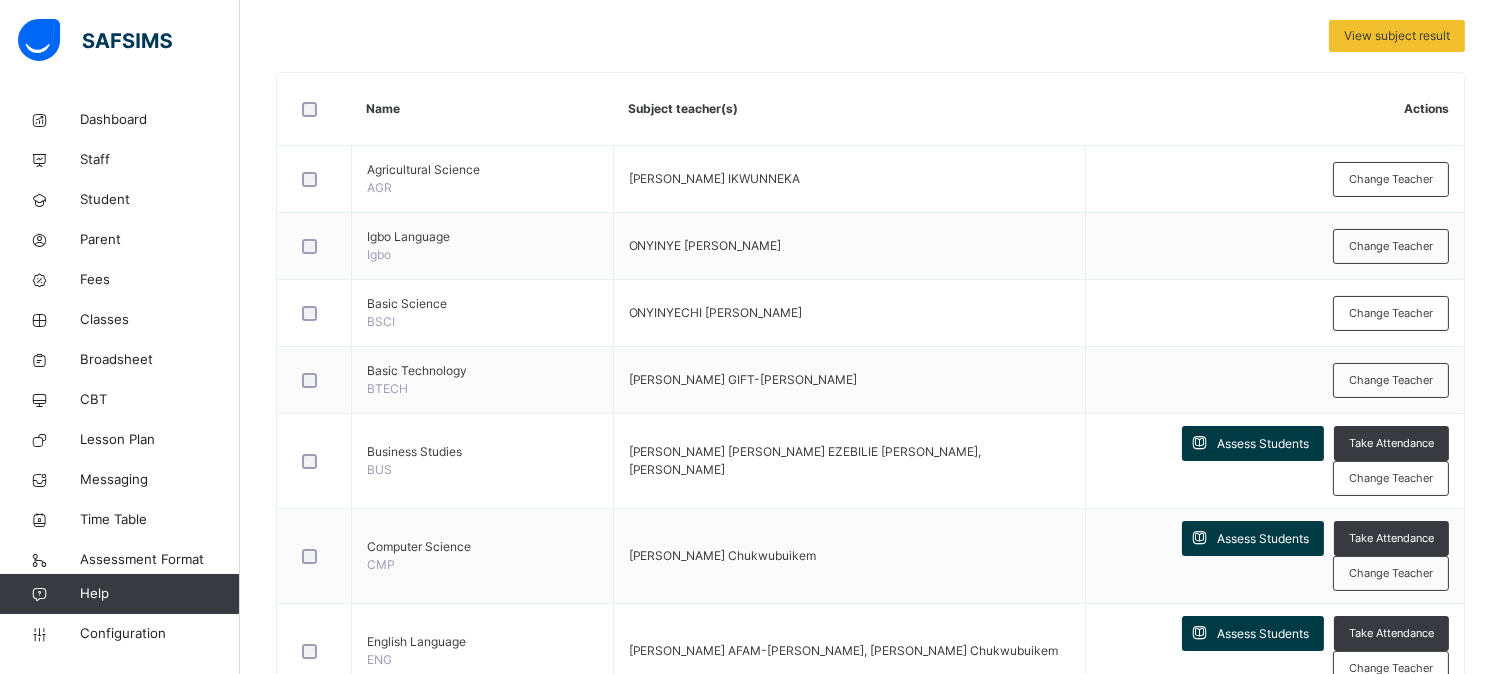 scroll, scrollTop: 623, scrollLeft: 0, axis: vertical 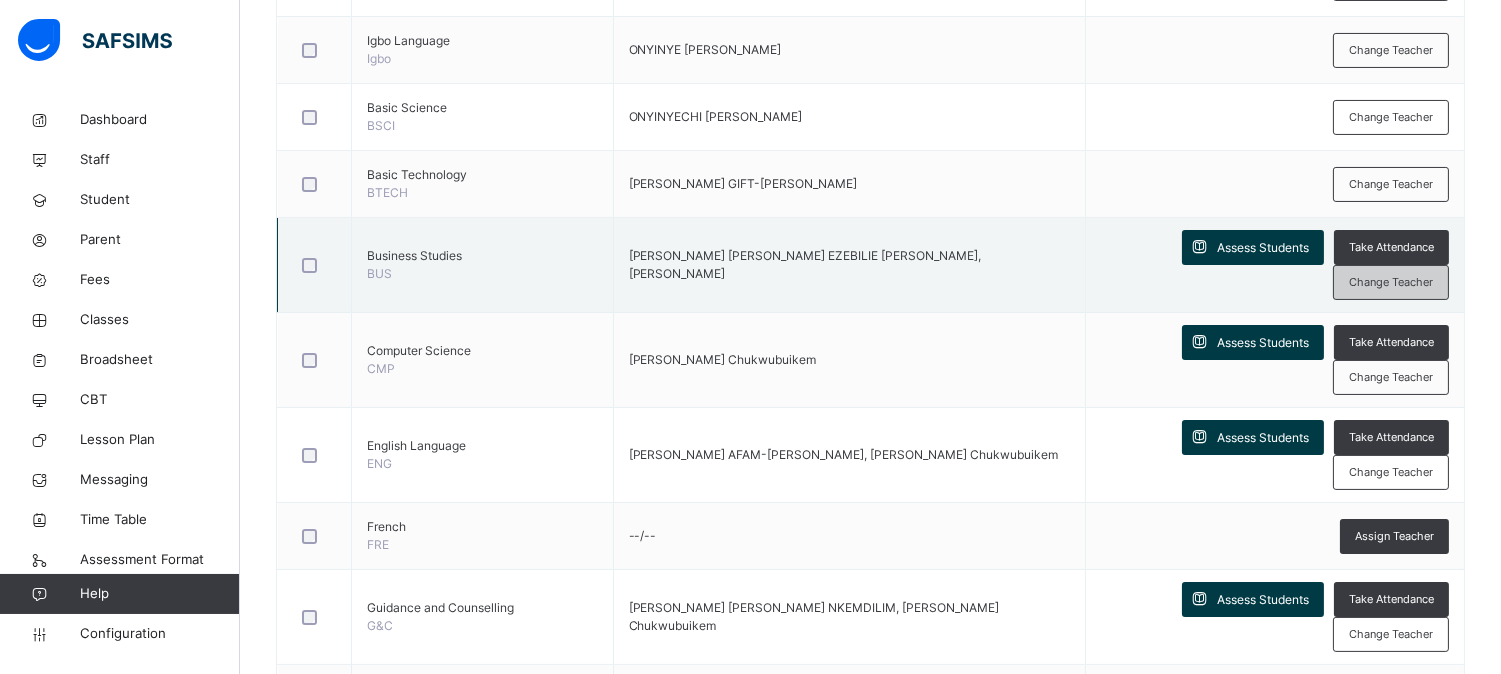 click on "Change Teacher" at bounding box center (1391, 282) 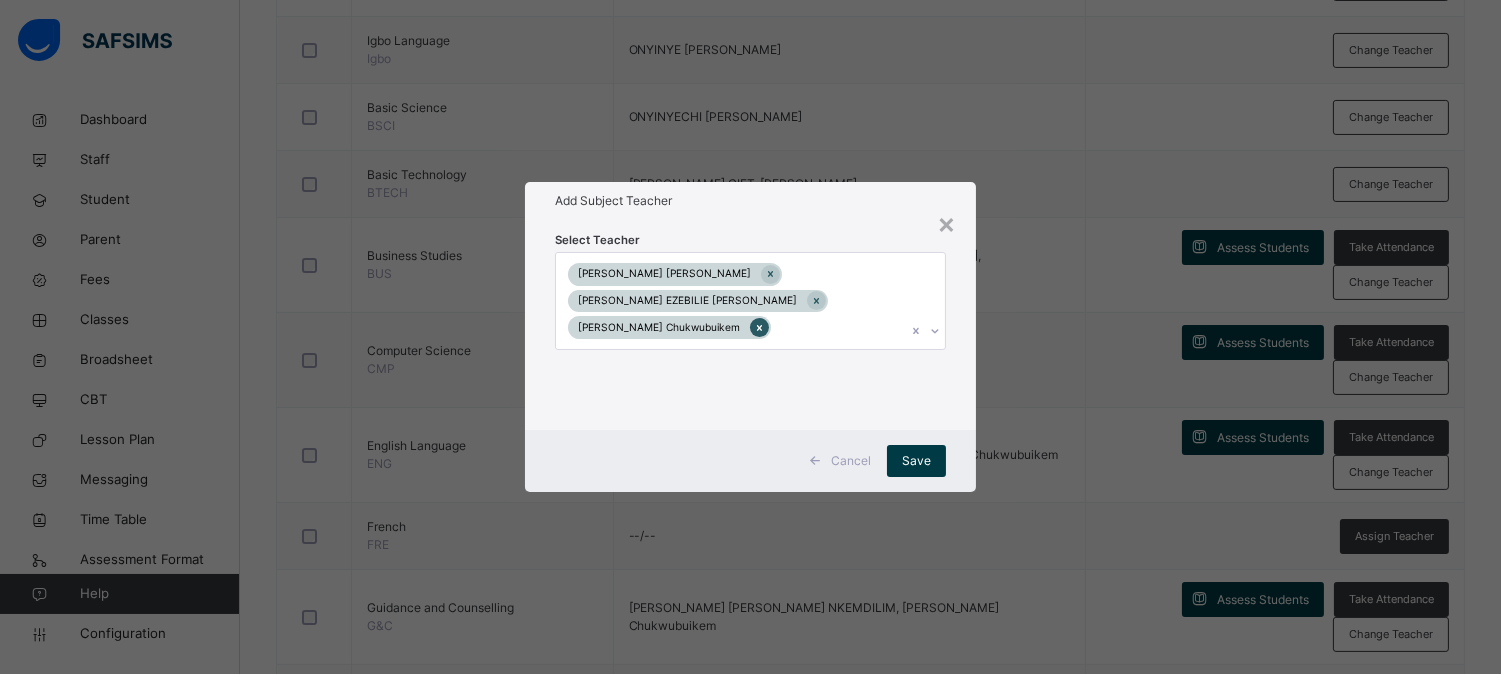click 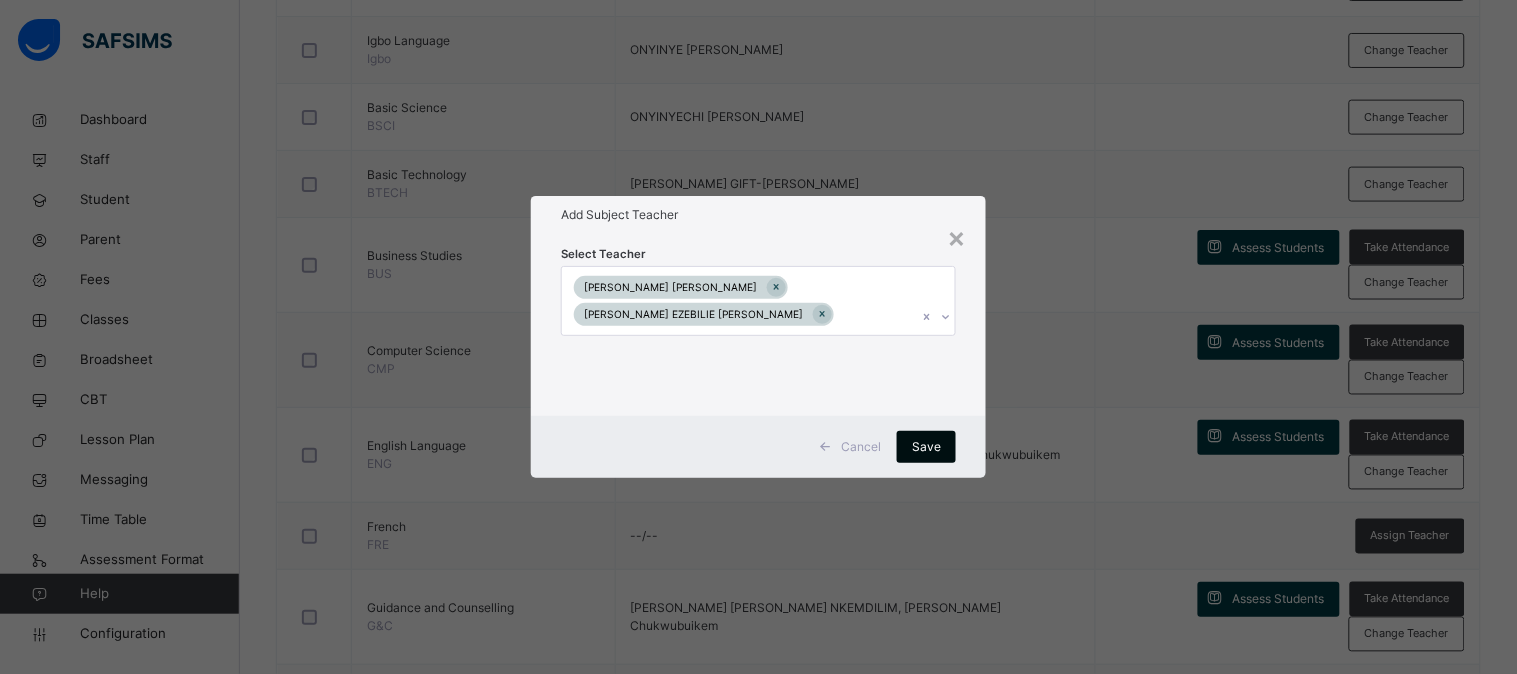 click on "Save" at bounding box center [926, 447] 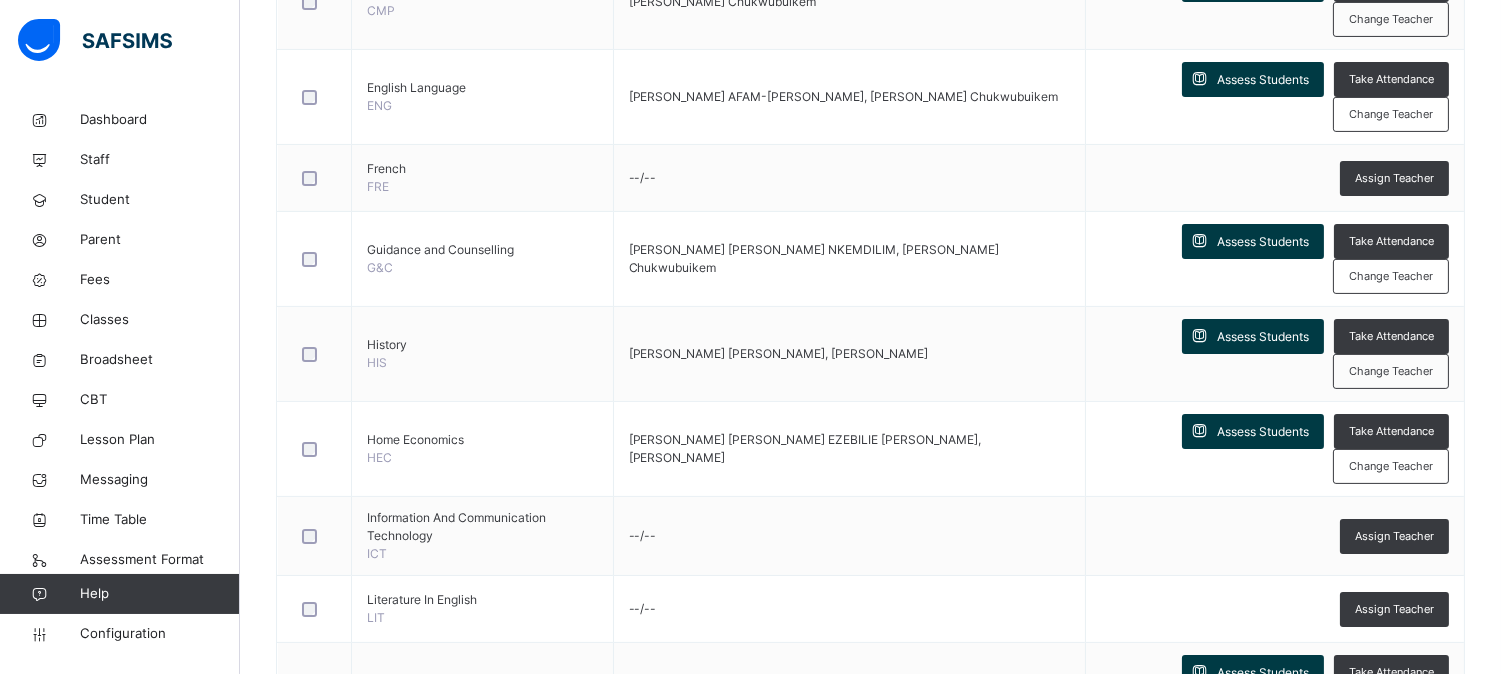scroll, scrollTop: 961, scrollLeft: 0, axis: vertical 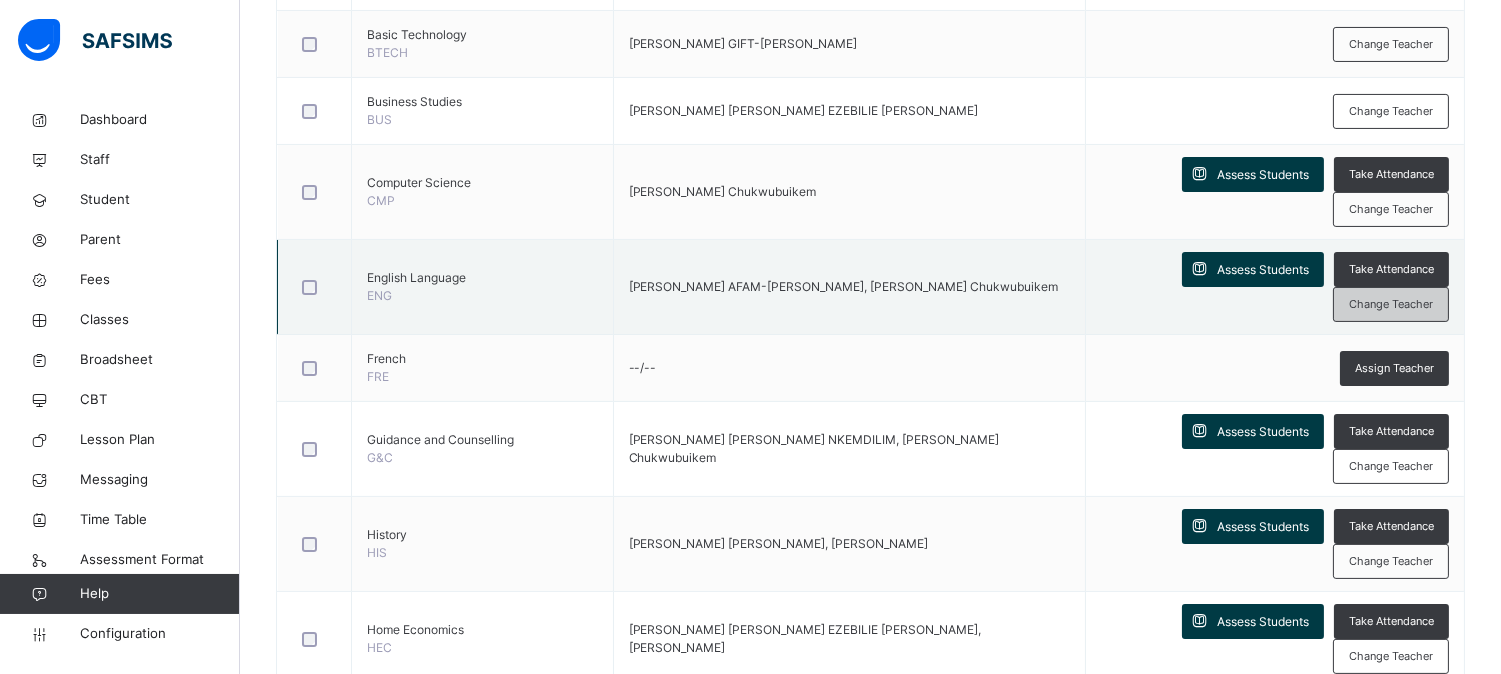 click on "Change Teacher" at bounding box center (1391, 304) 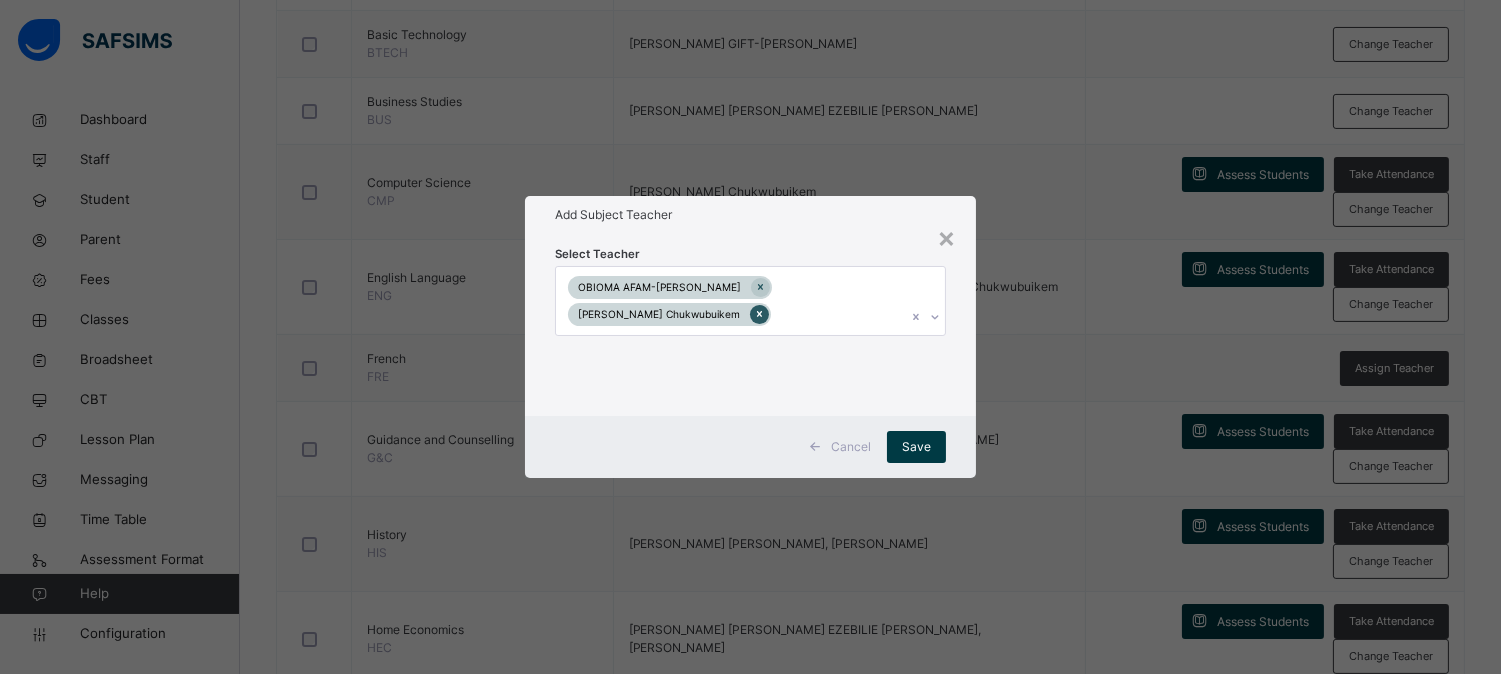 click 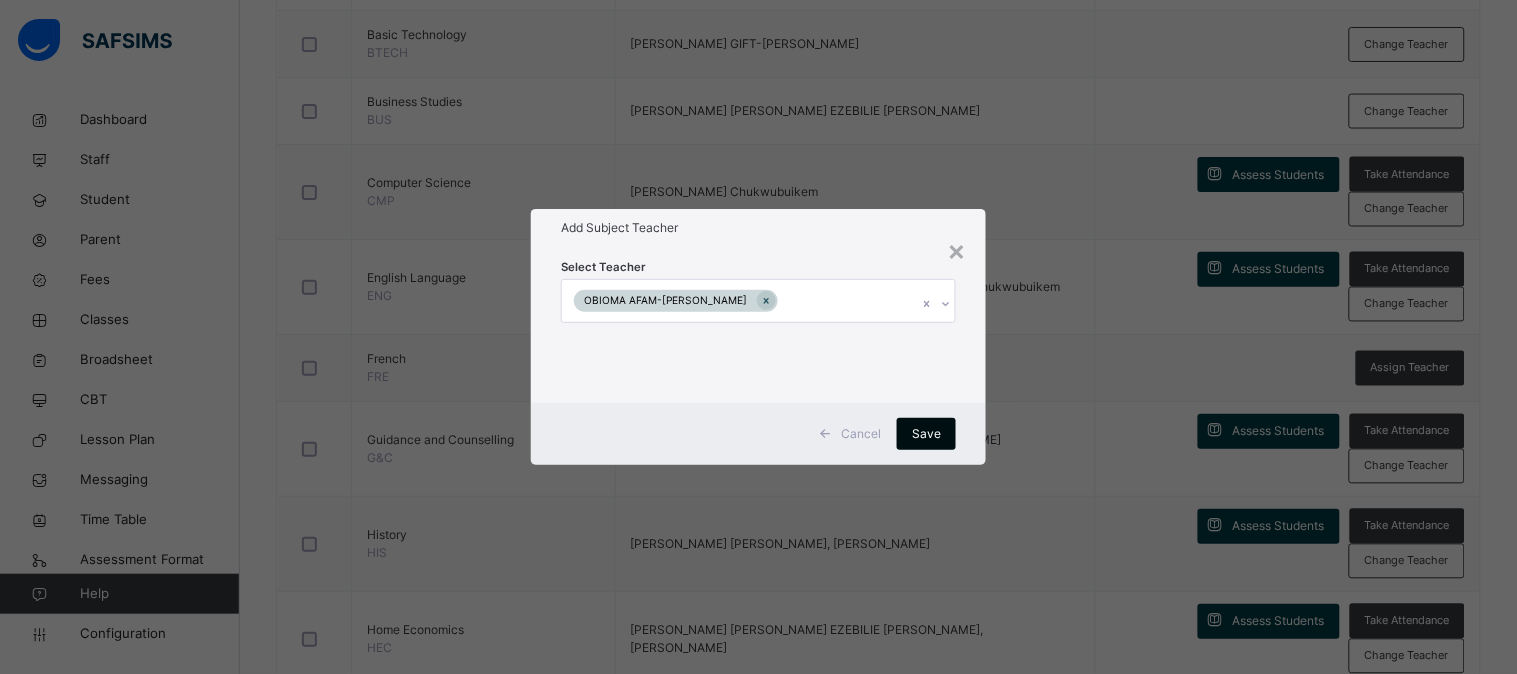 click on "Save" at bounding box center [926, 434] 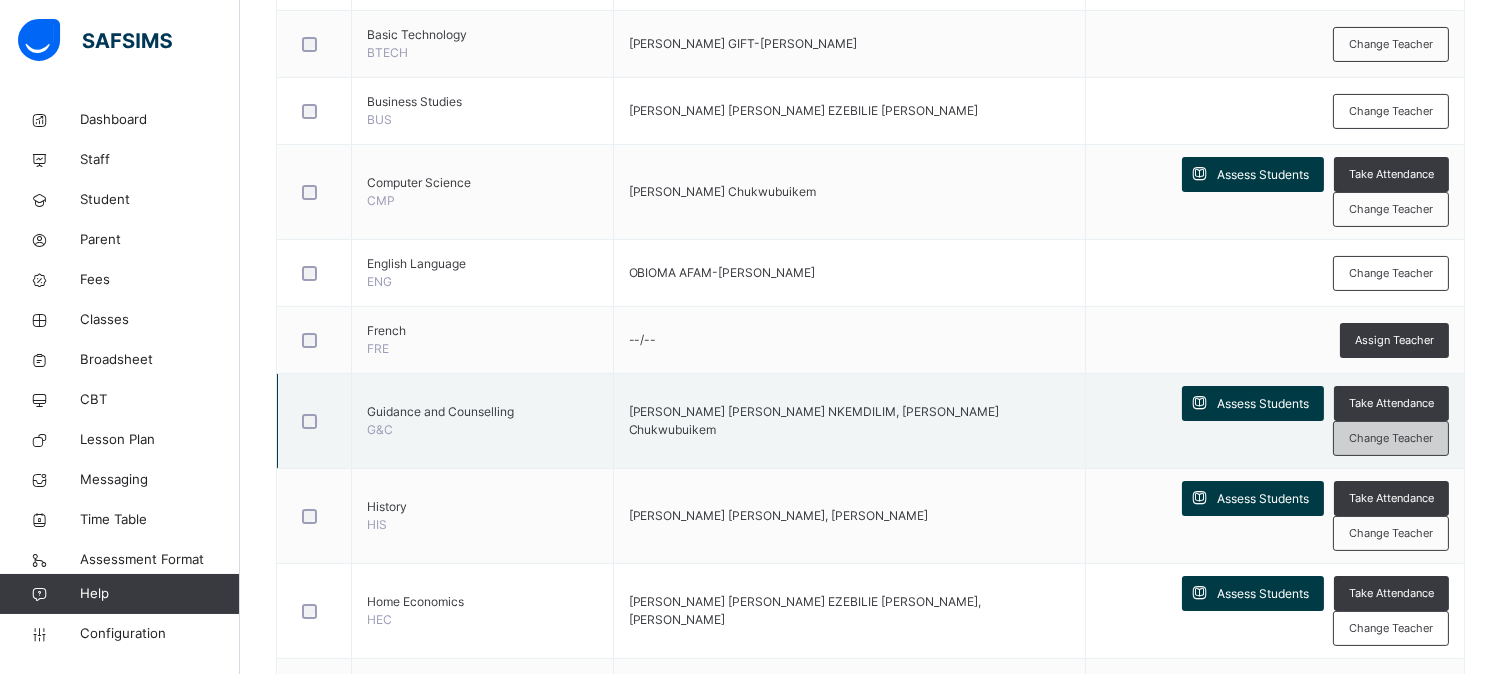 click on "Change Teacher" at bounding box center (1391, 438) 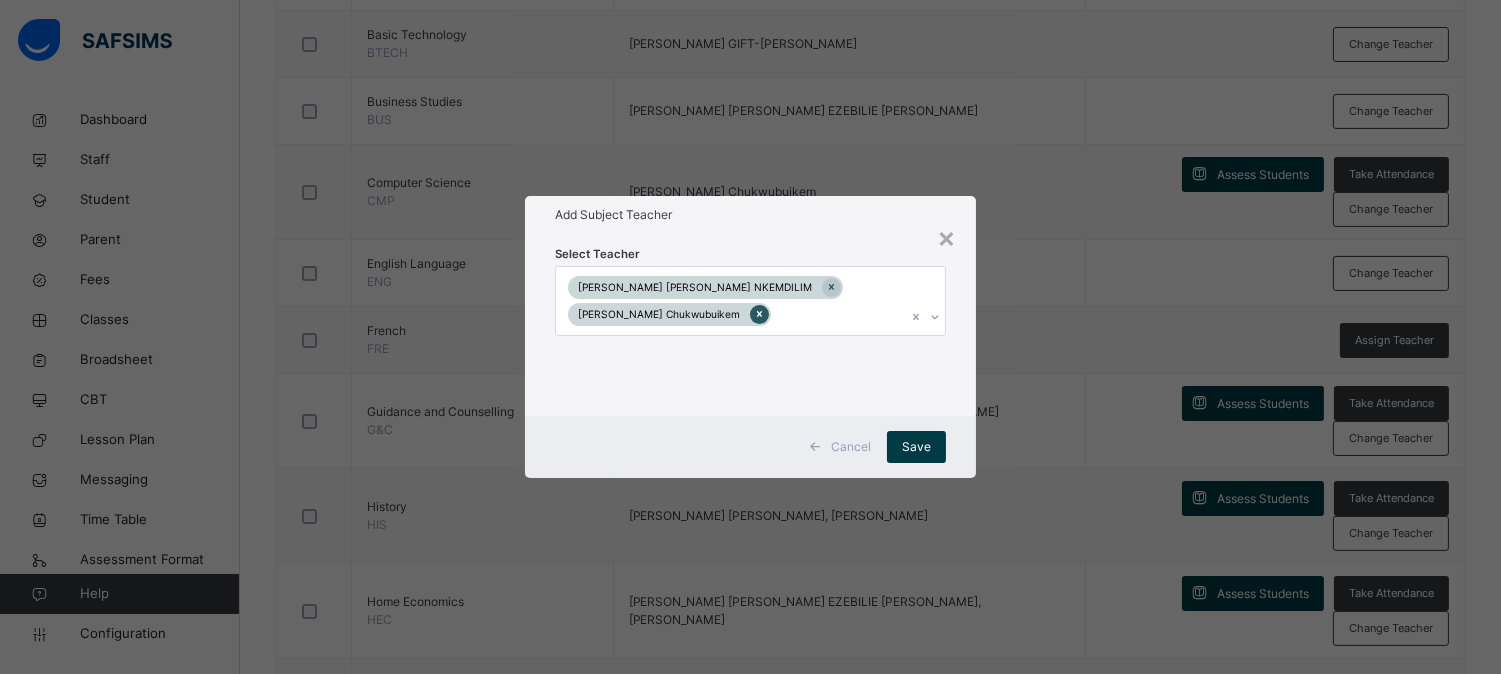click 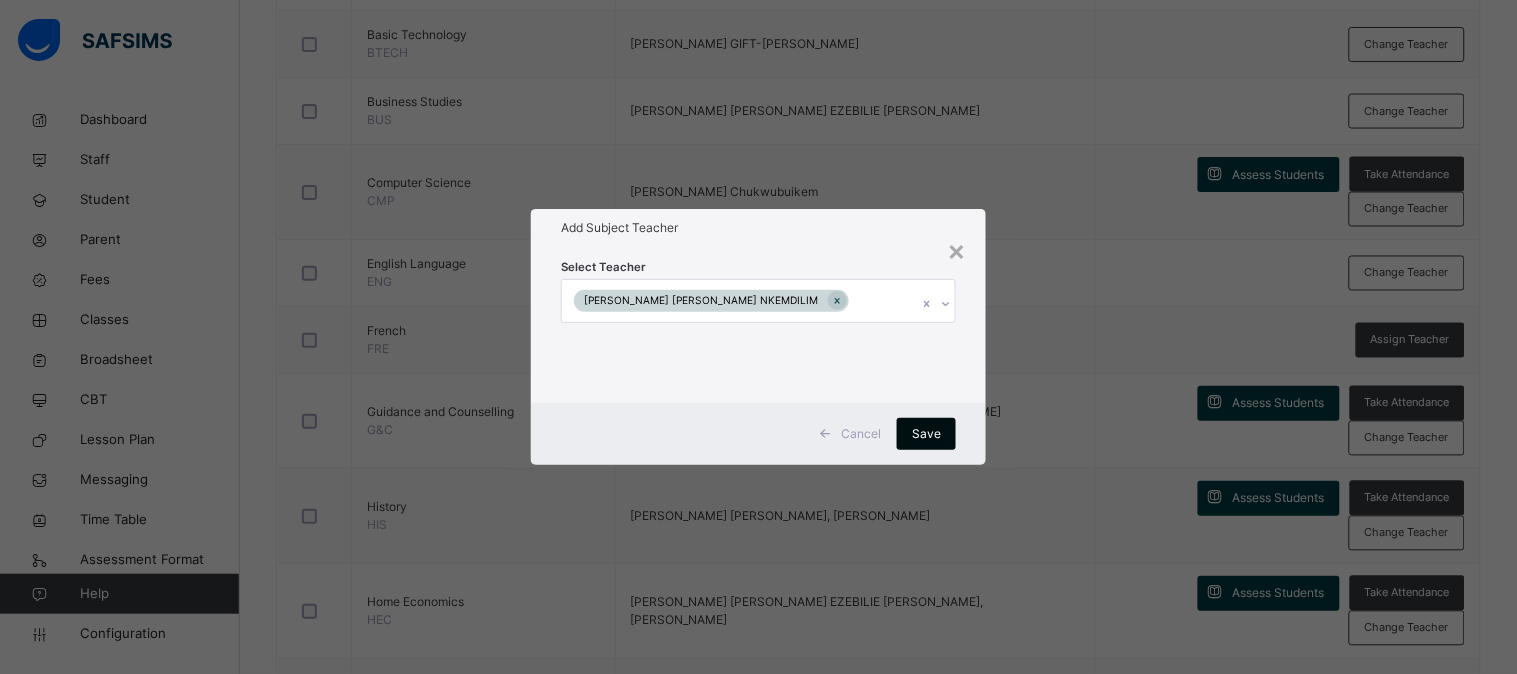 click on "Save" at bounding box center (926, 434) 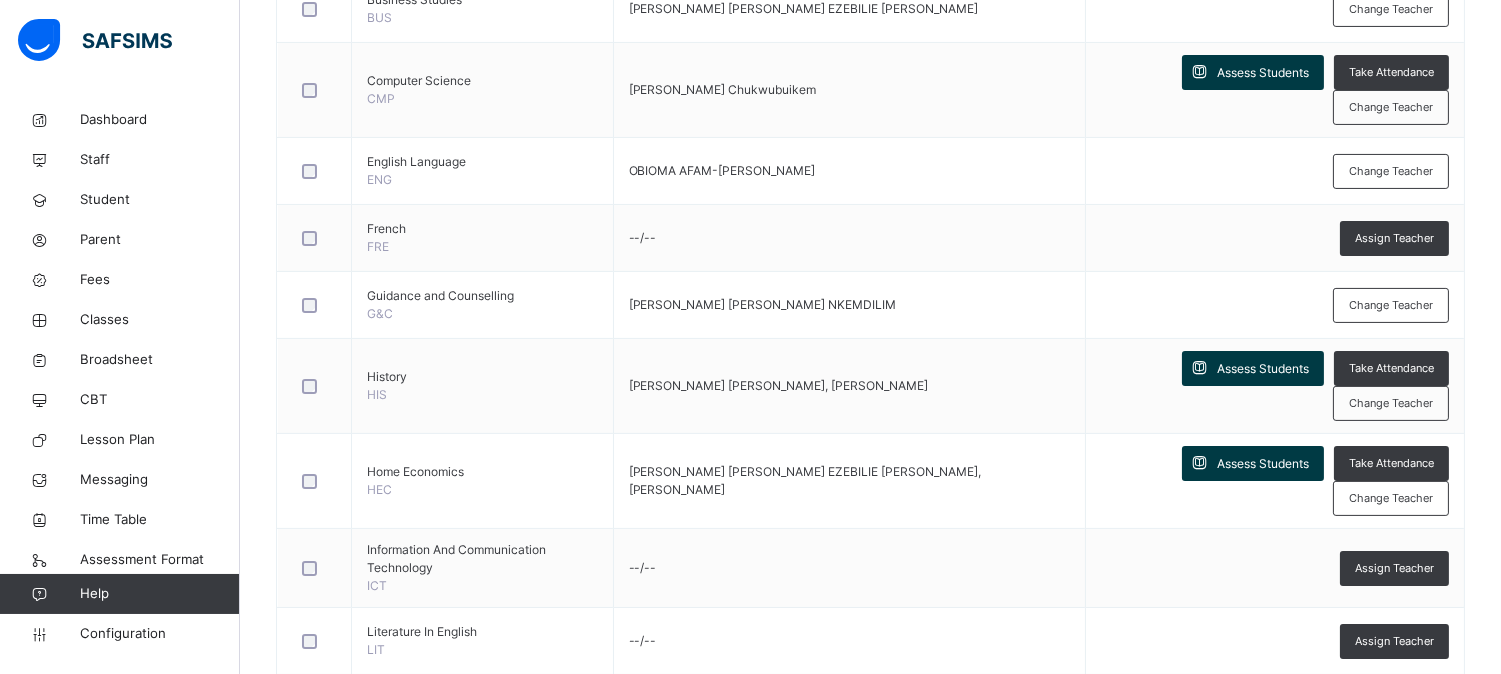scroll, scrollTop: 1031, scrollLeft: 0, axis: vertical 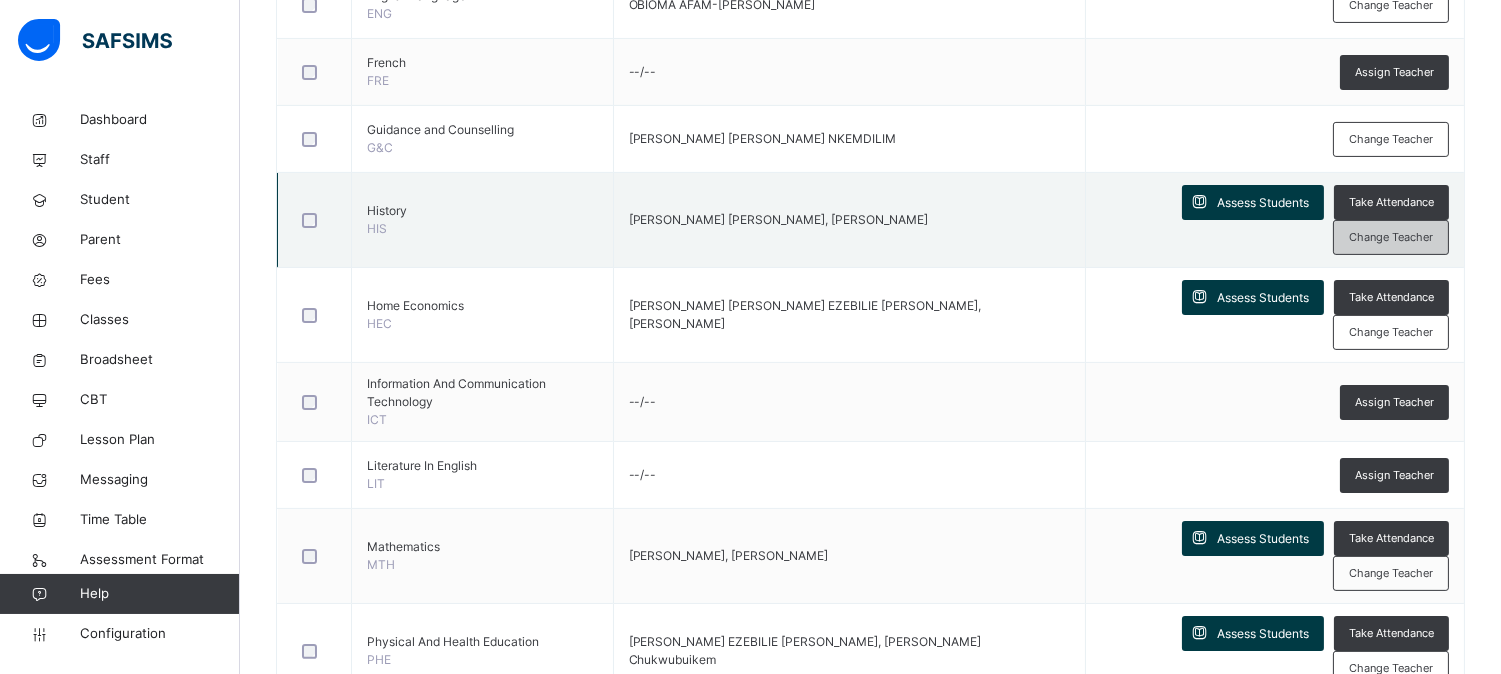 click on "Change Teacher" at bounding box center [1391, 237] 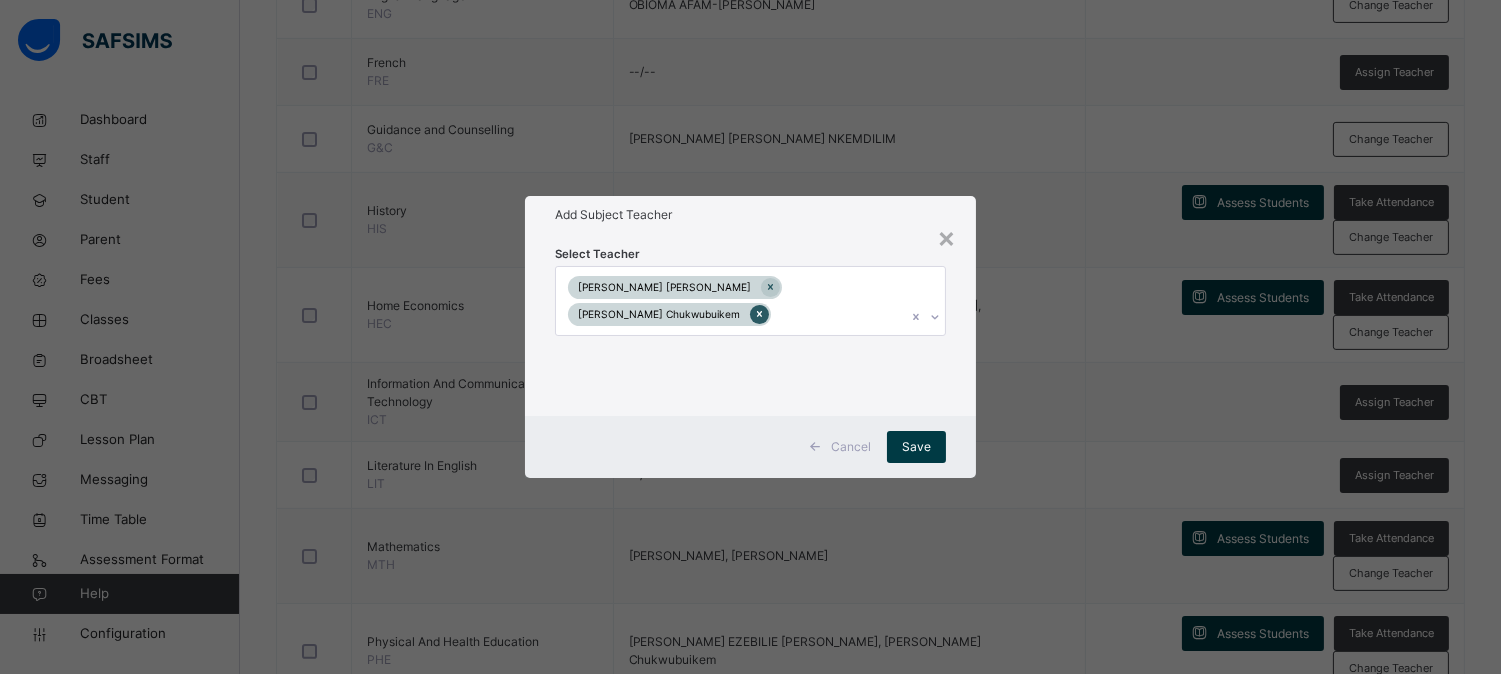 click 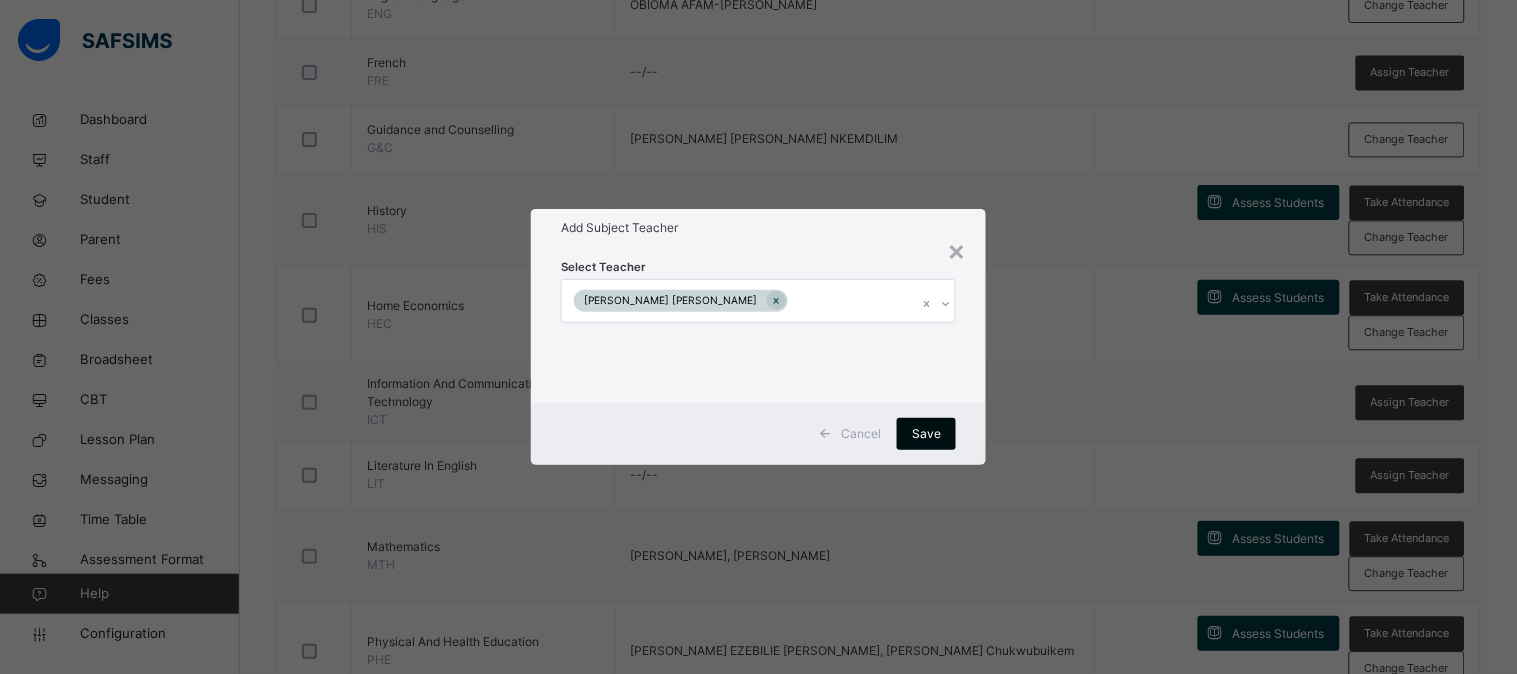 click on "Save" at bounding box center (926, 434) 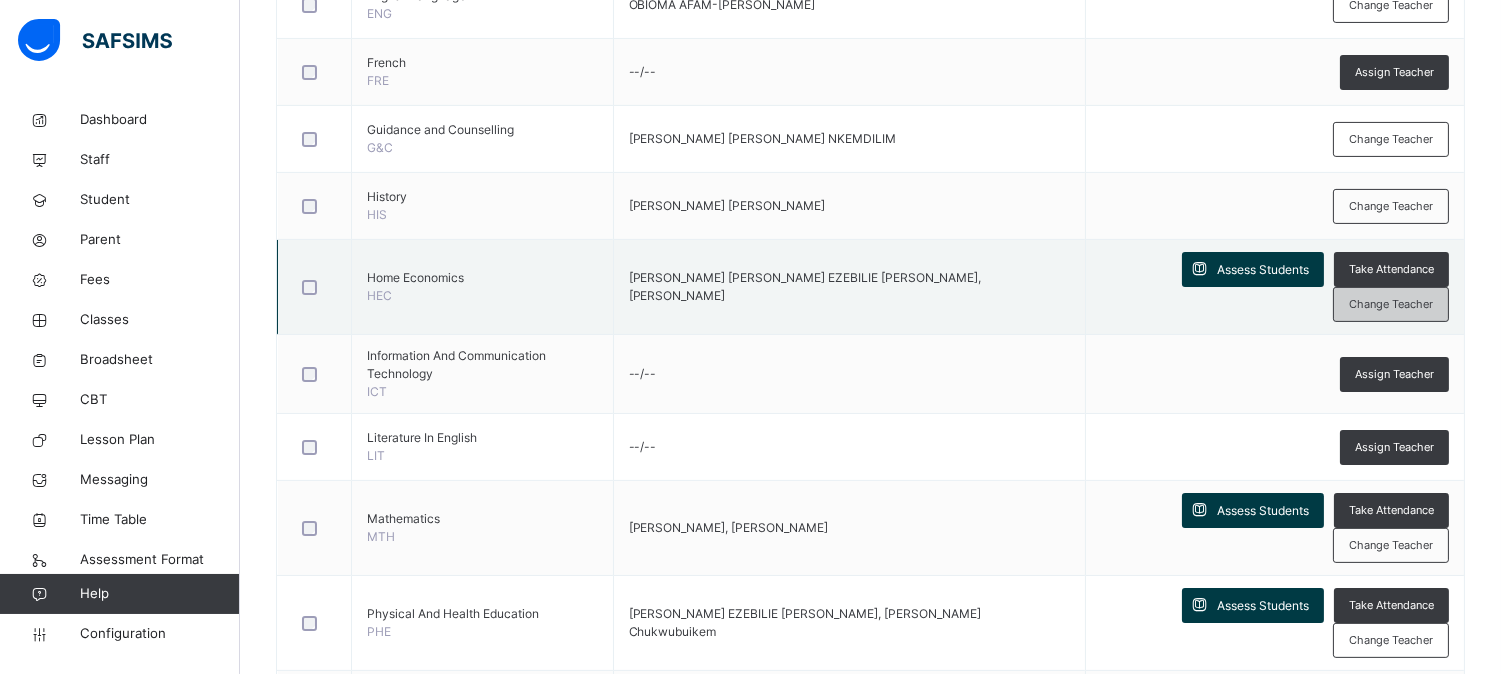 click on "Change Teacher" at bounding box center [1391, 304] 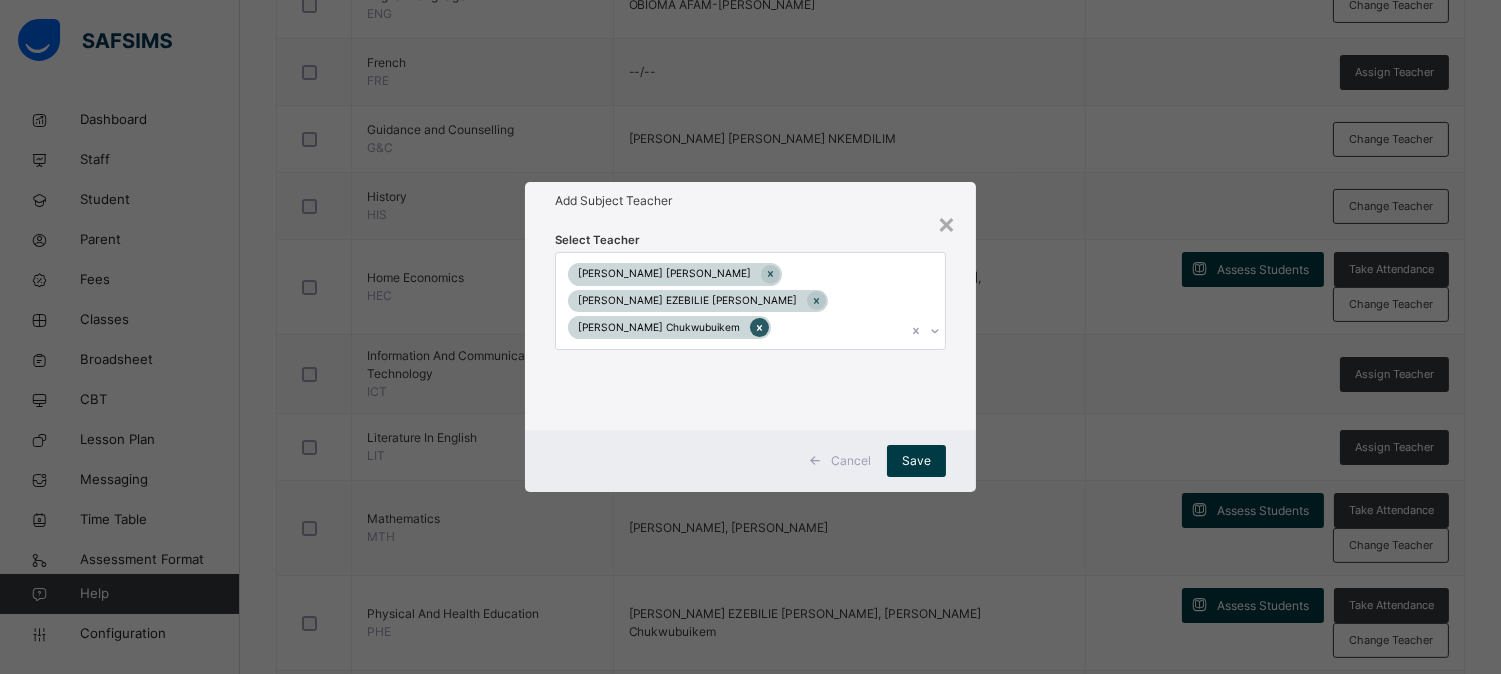 click 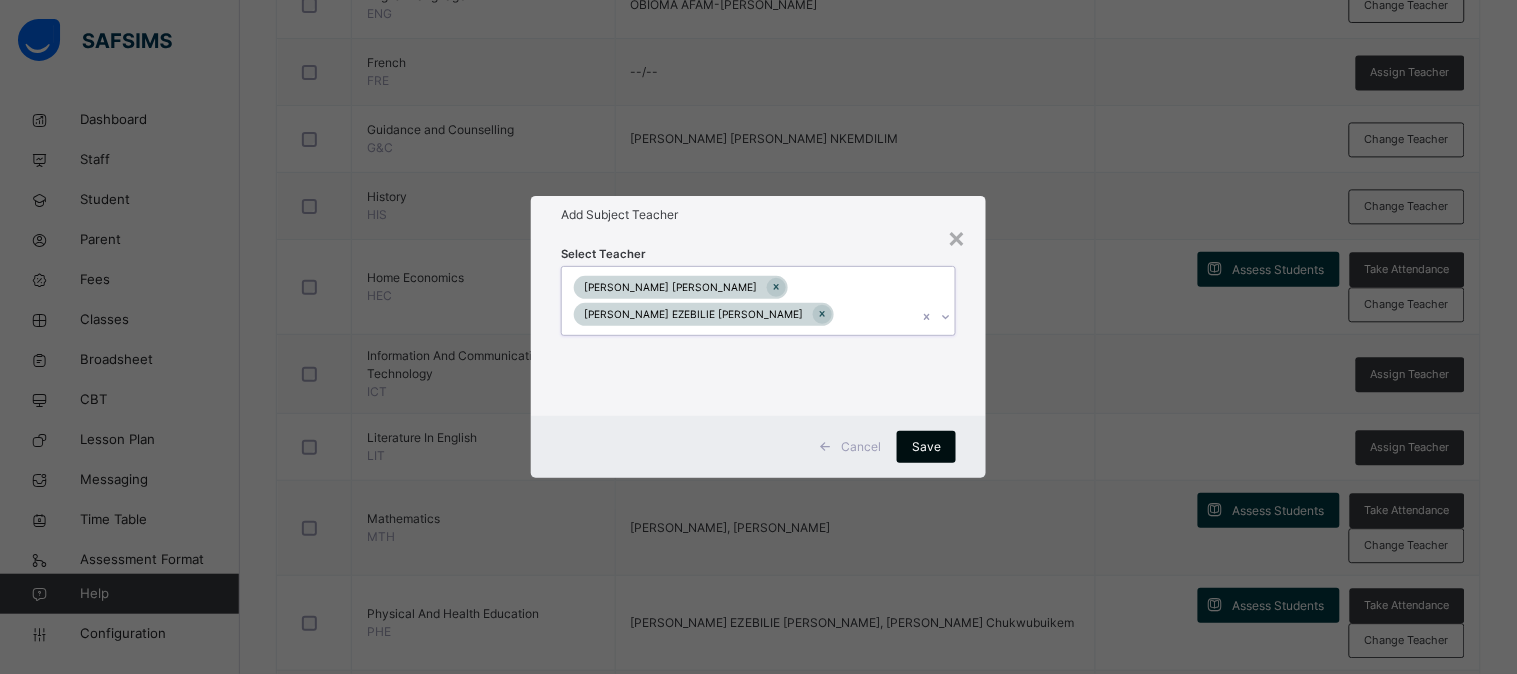 click on "Save" at bounding box center (926, 447) 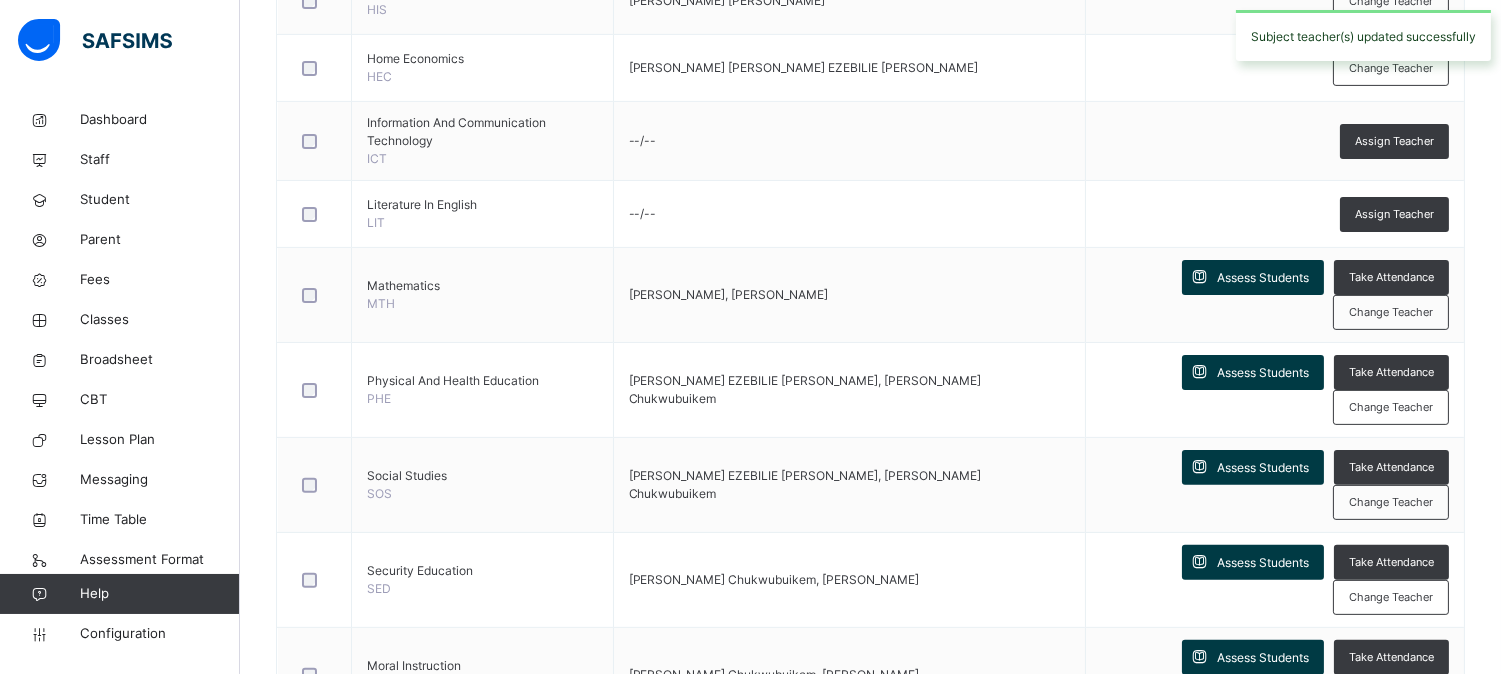 scroll, scrollTop: 1252, scrollLeft: 0, axis: vertical 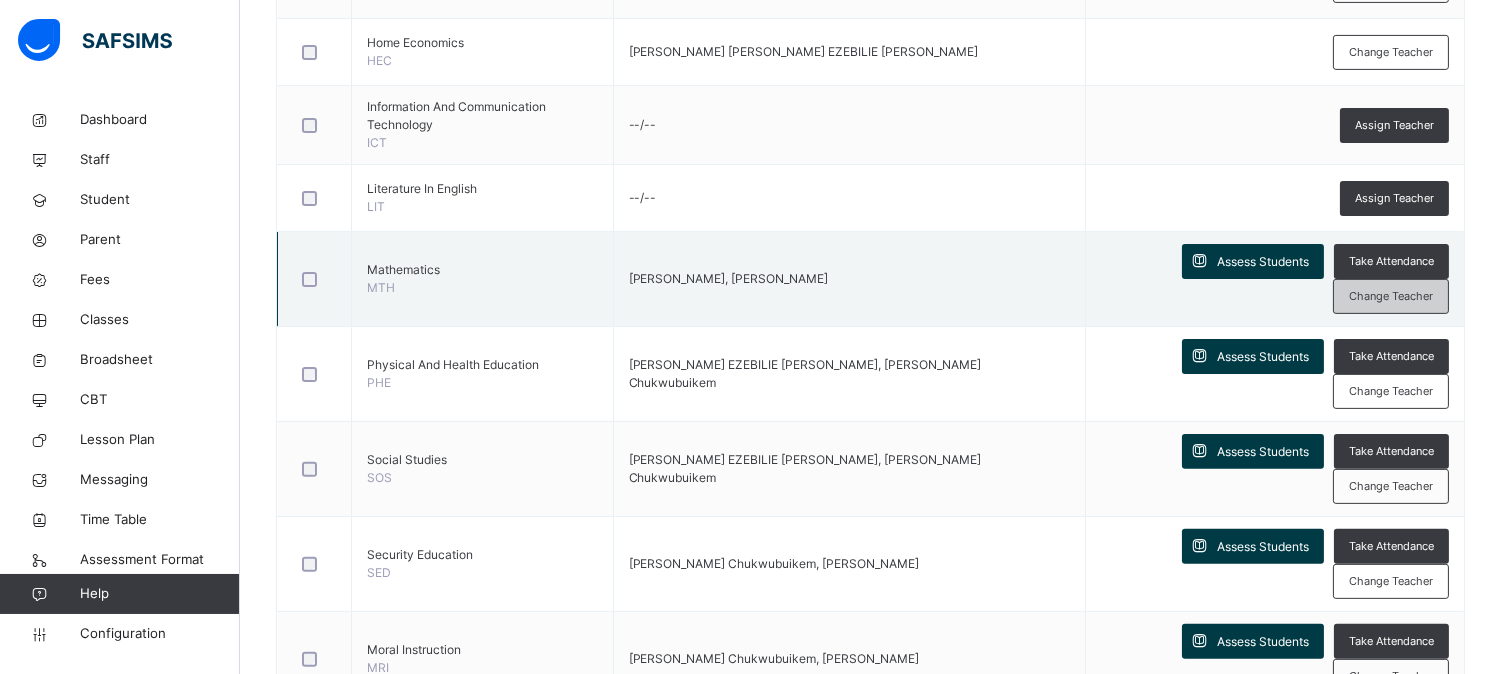 click on "Change Teacher" at bounding box center (1391, 296) 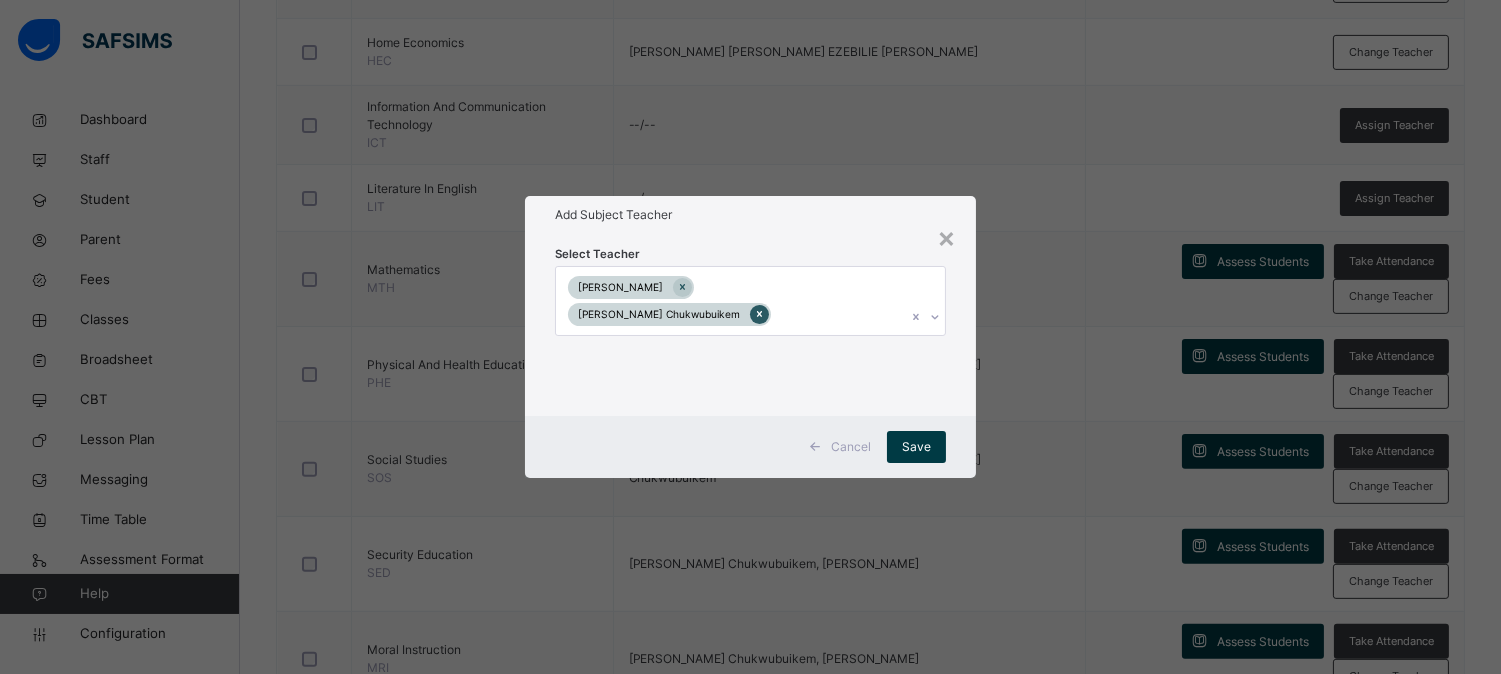 click 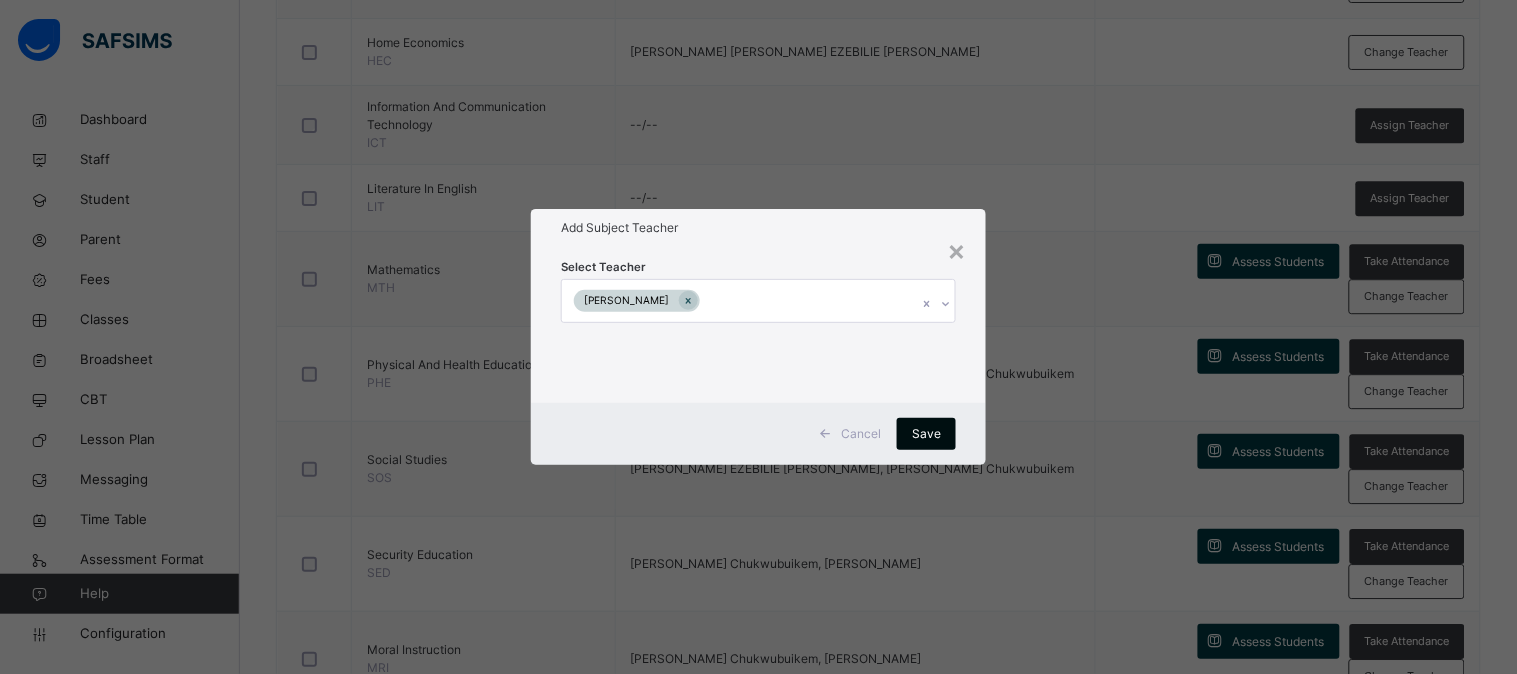 click on "Save" at bounding box center (926, 434) 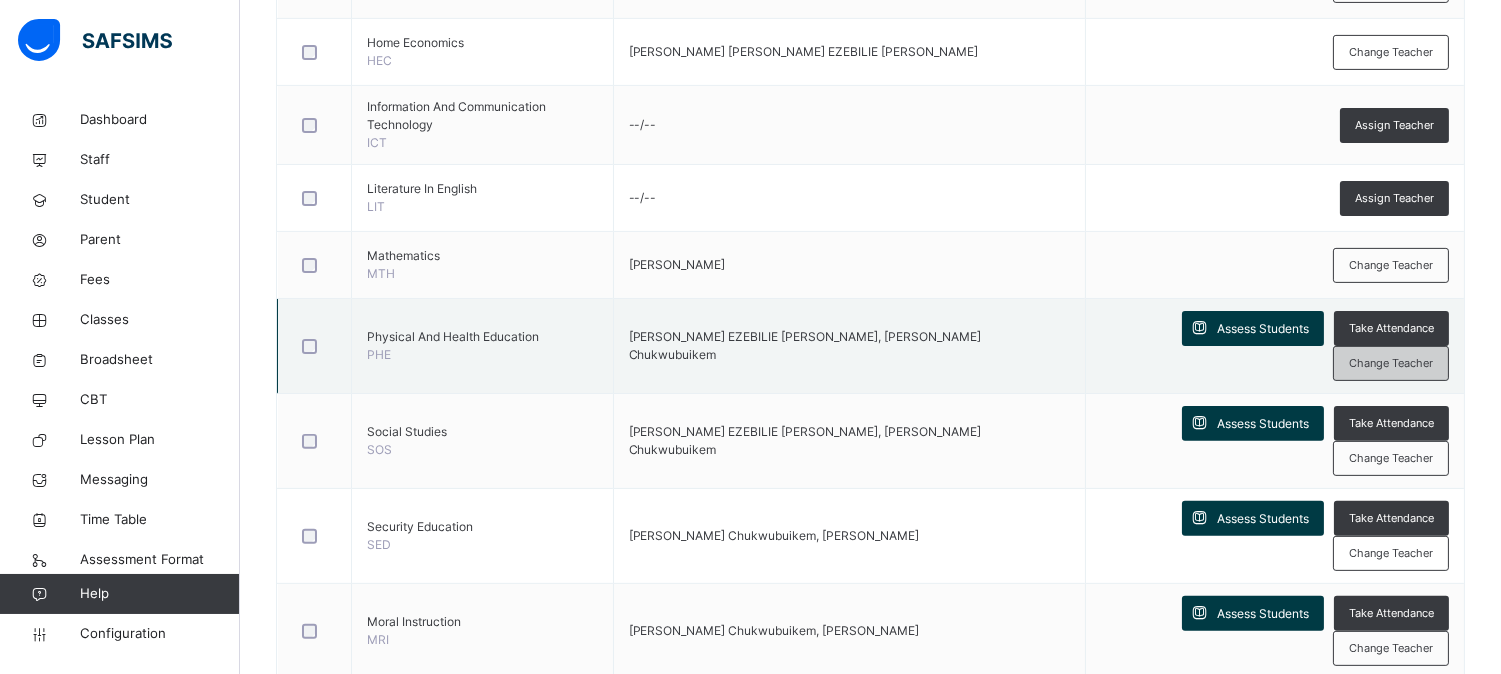 click on "Change Teacher" at bounding box center (1391, 363) 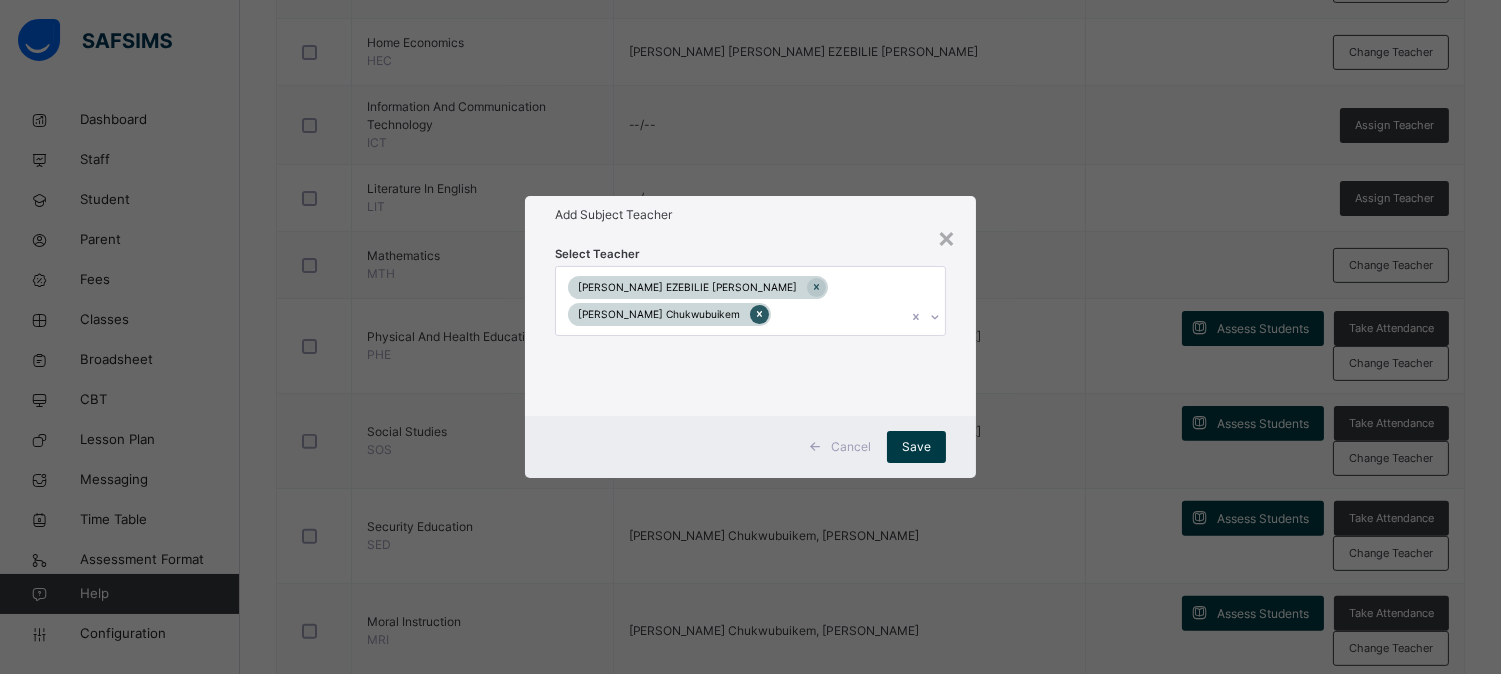 click 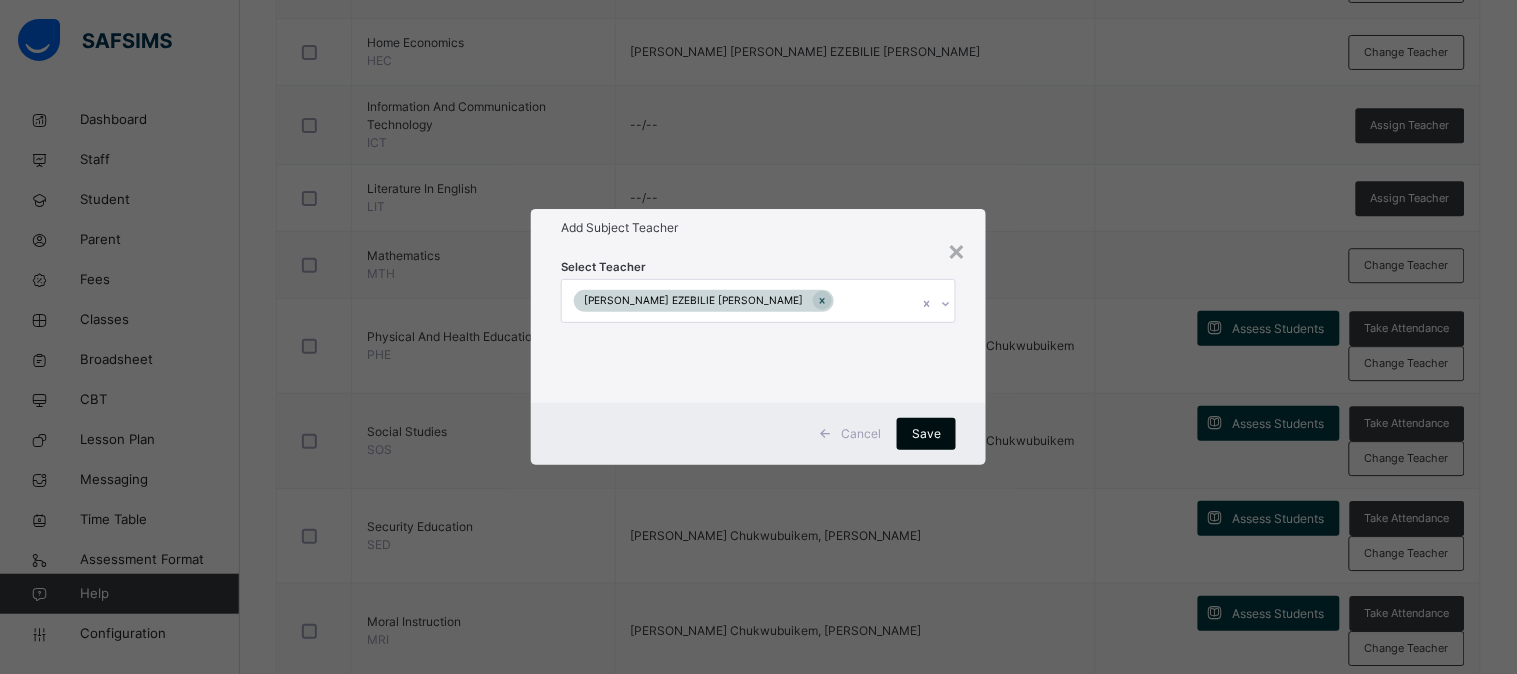 click on "Save" at bounding box center (926, 434) 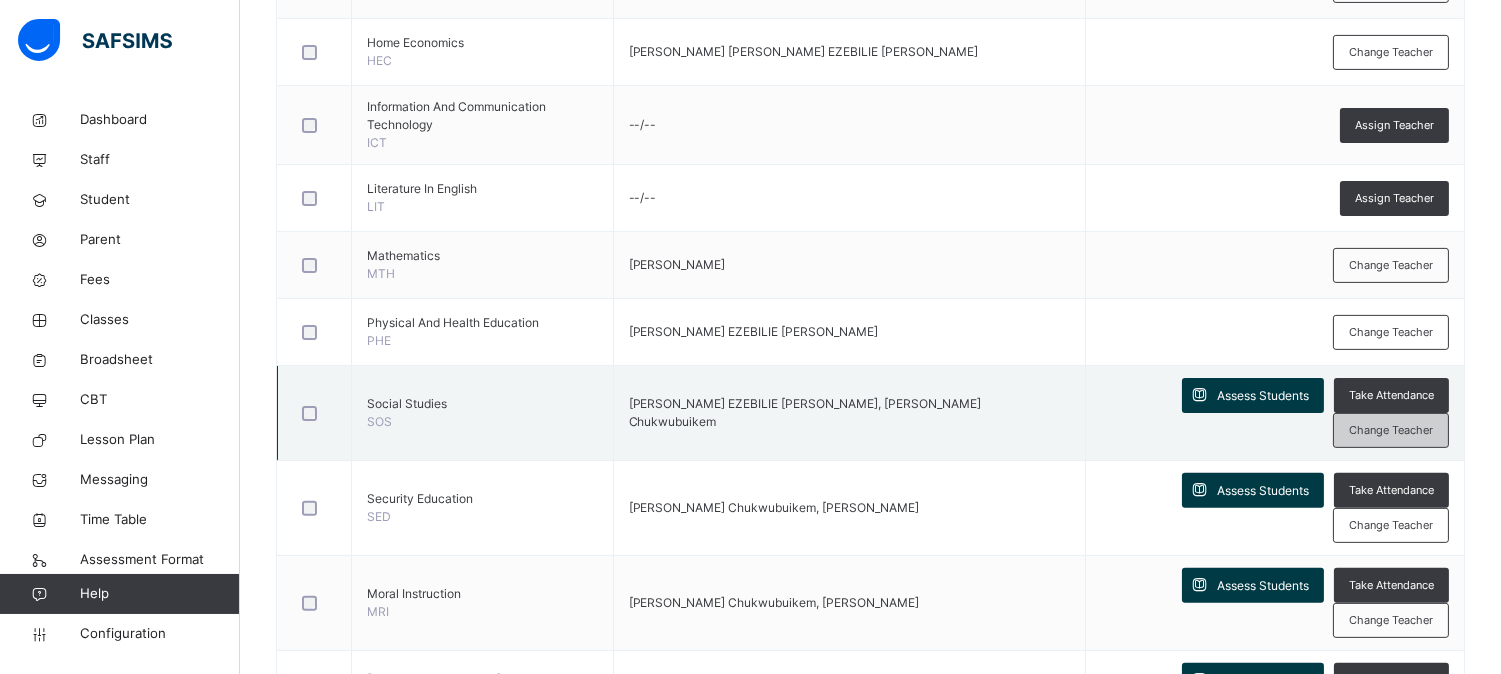 click on "Change Teacher" at bounding box center (1391, 430) 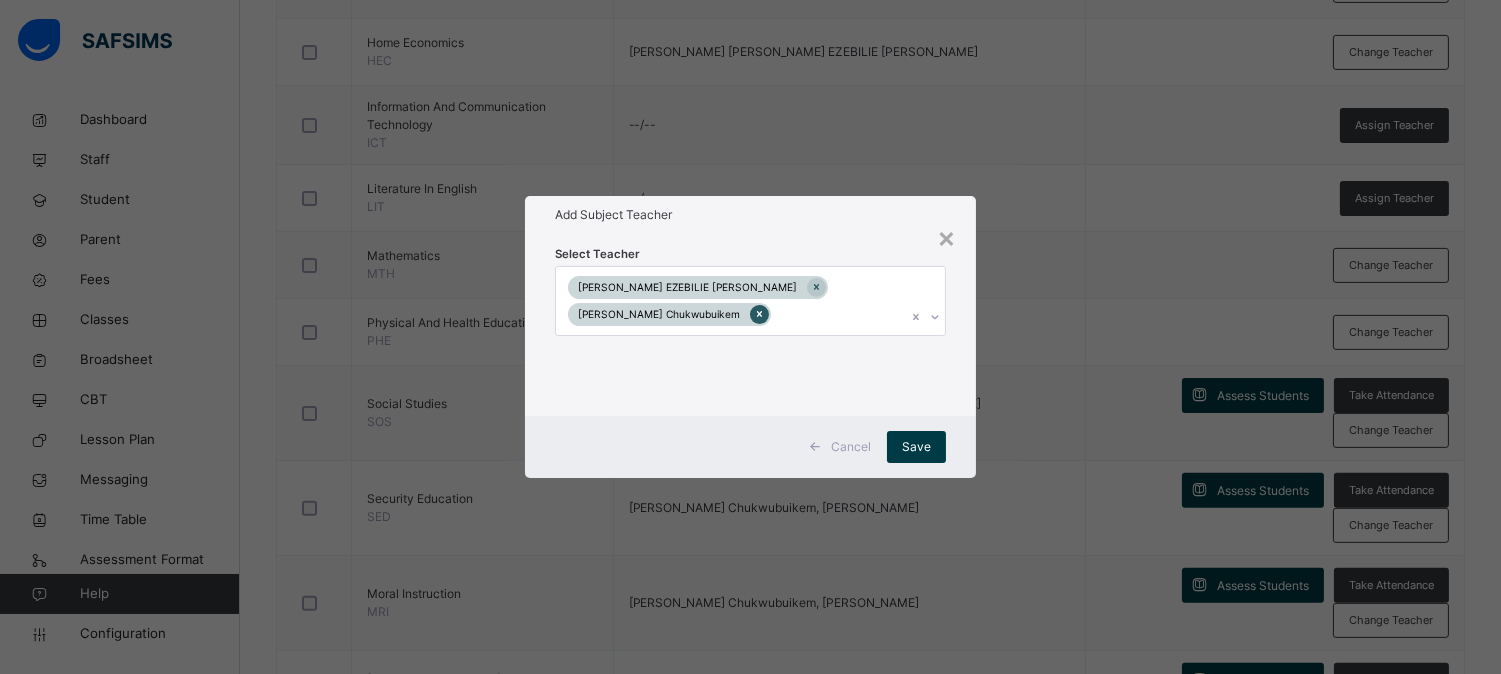 click at bounding box center (759, 314) 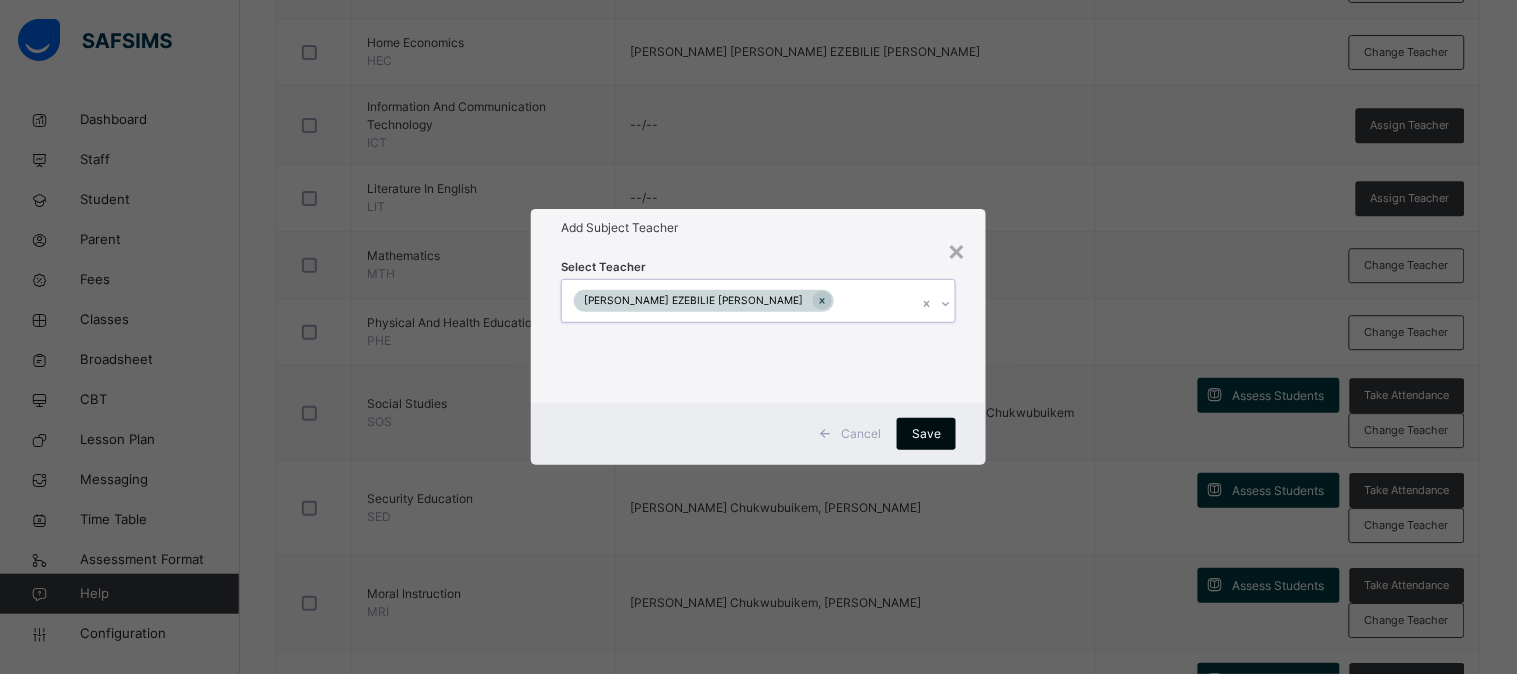 click on "Save" at bounding box center (926, 434) 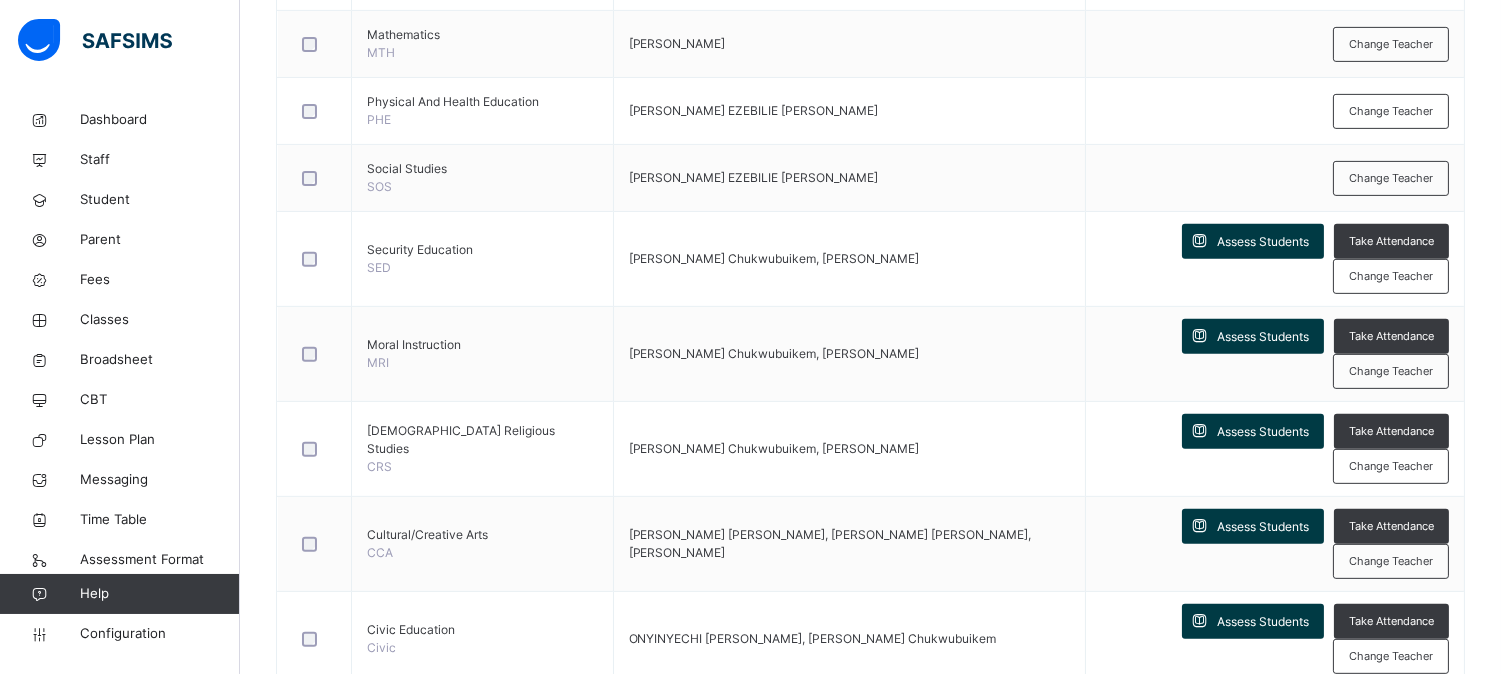 scroll, scrollTop: 1537, scrollLeft: 0, axis: vertical 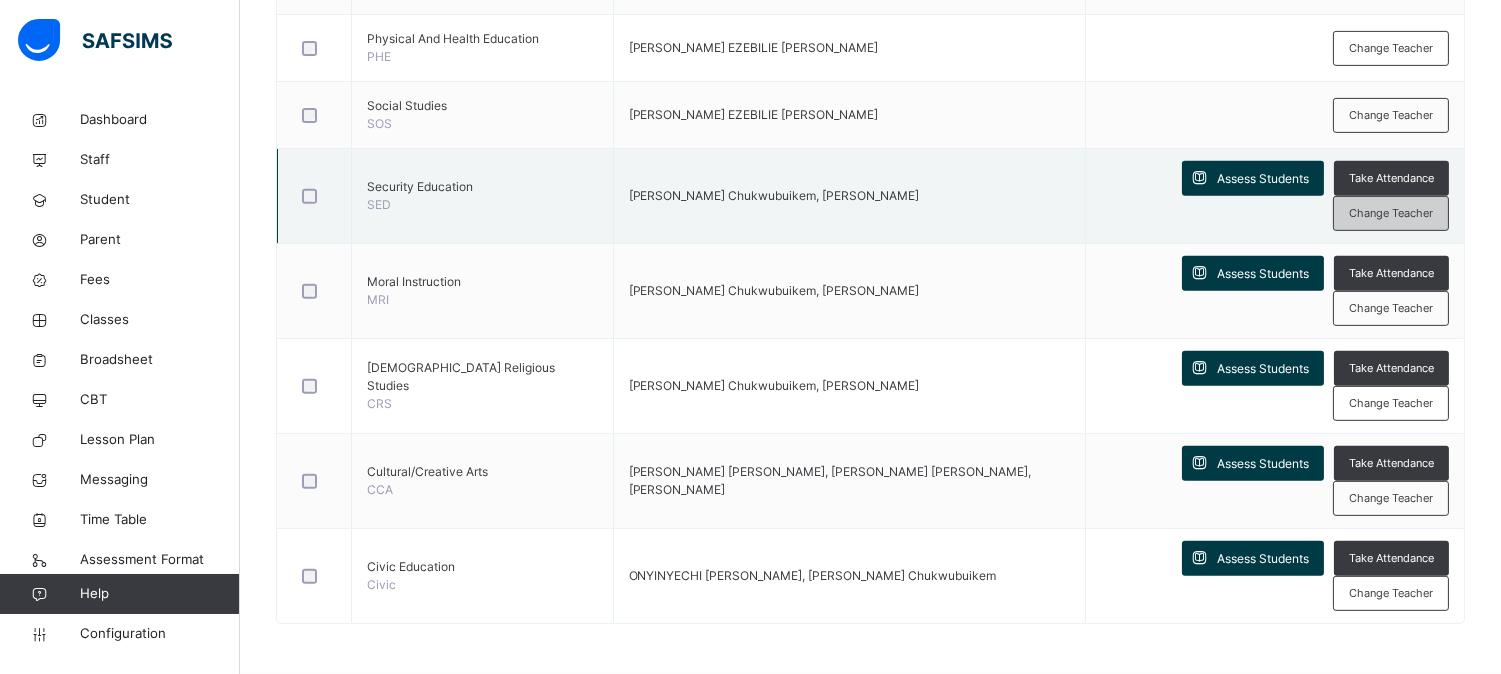 click on "Change Teacher" at bounding box center (1391, 213) 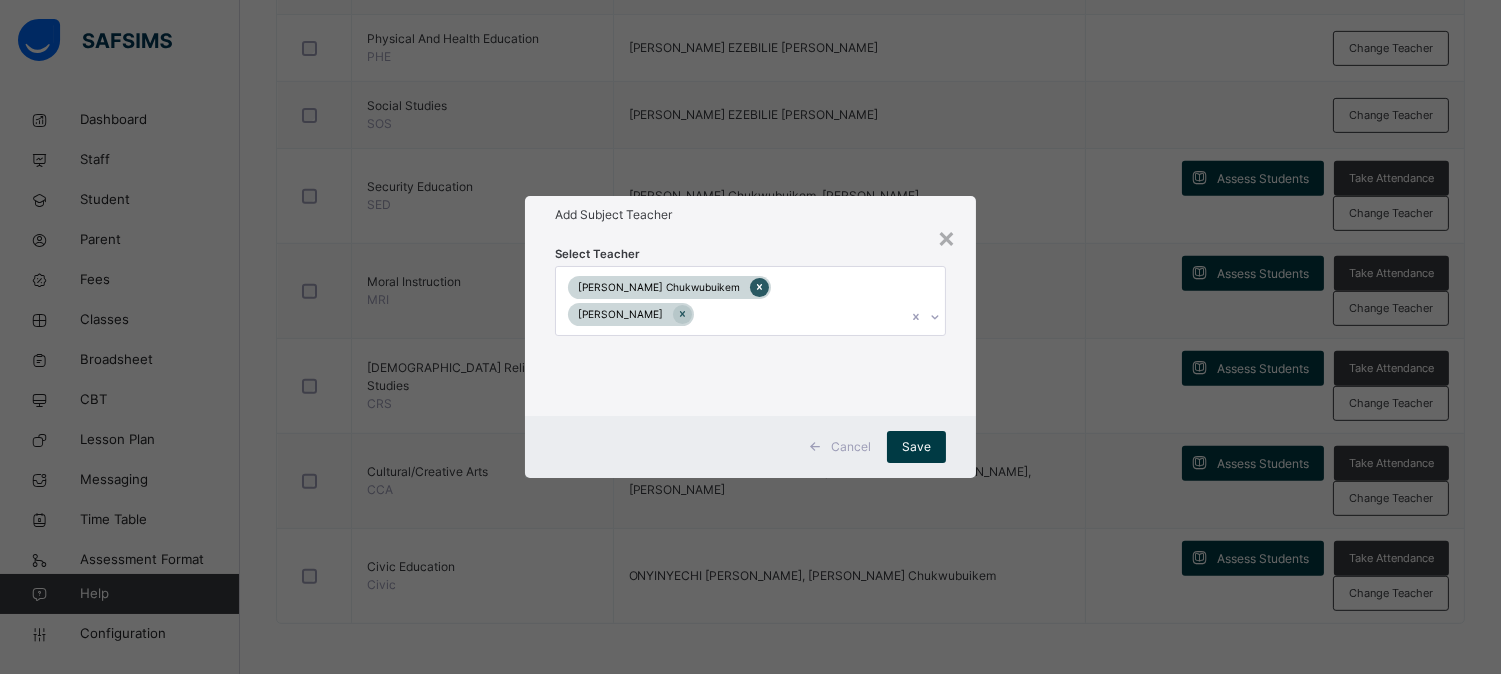 click 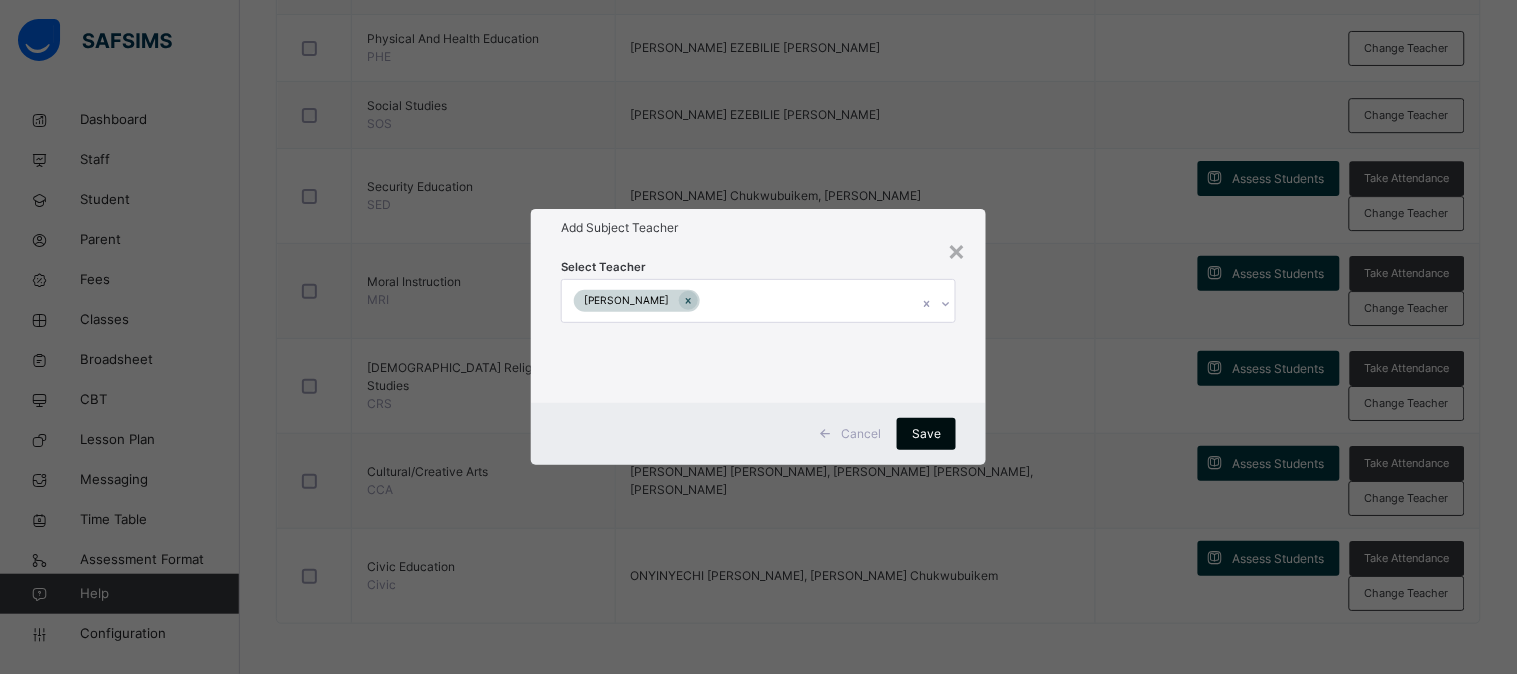 click on "Save" at bounding box center [926, 434] 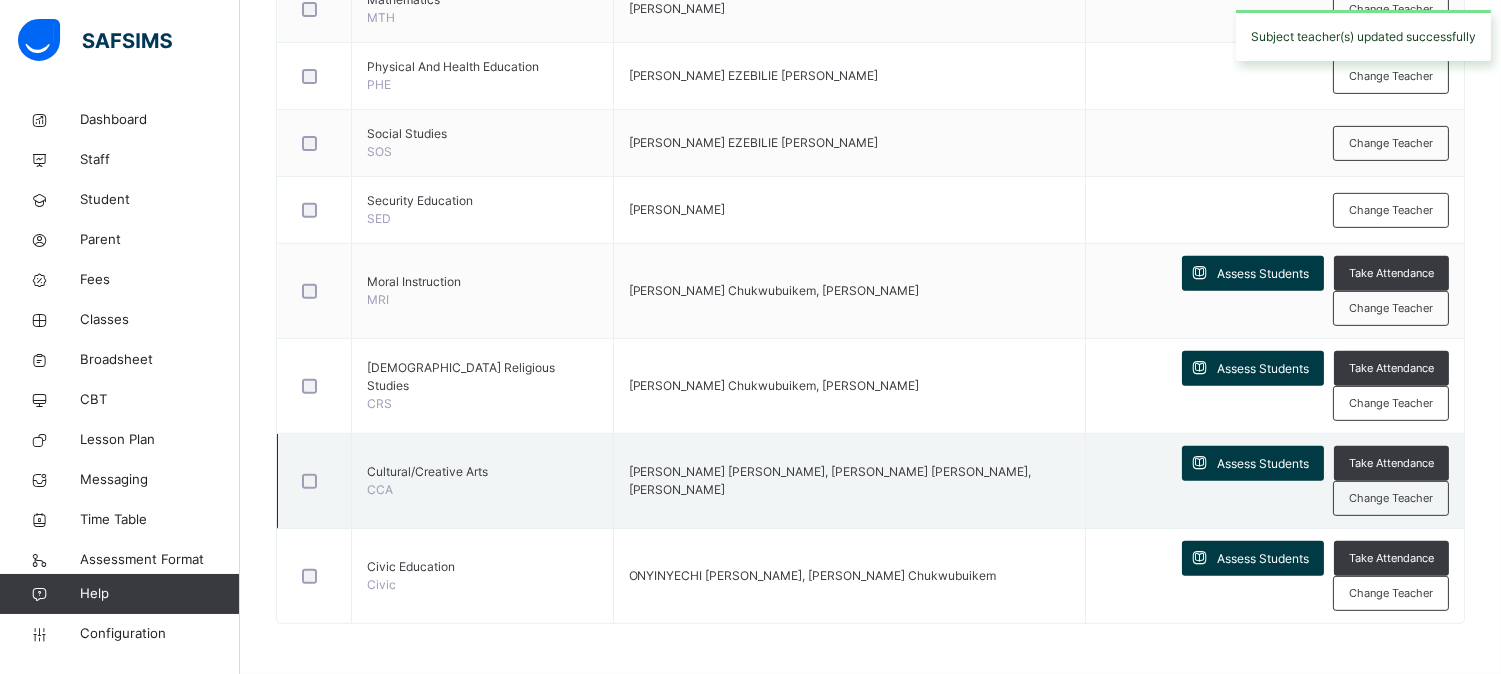 scroll, scrollTop: 1510, scrollLeft: 0, axis: vertical 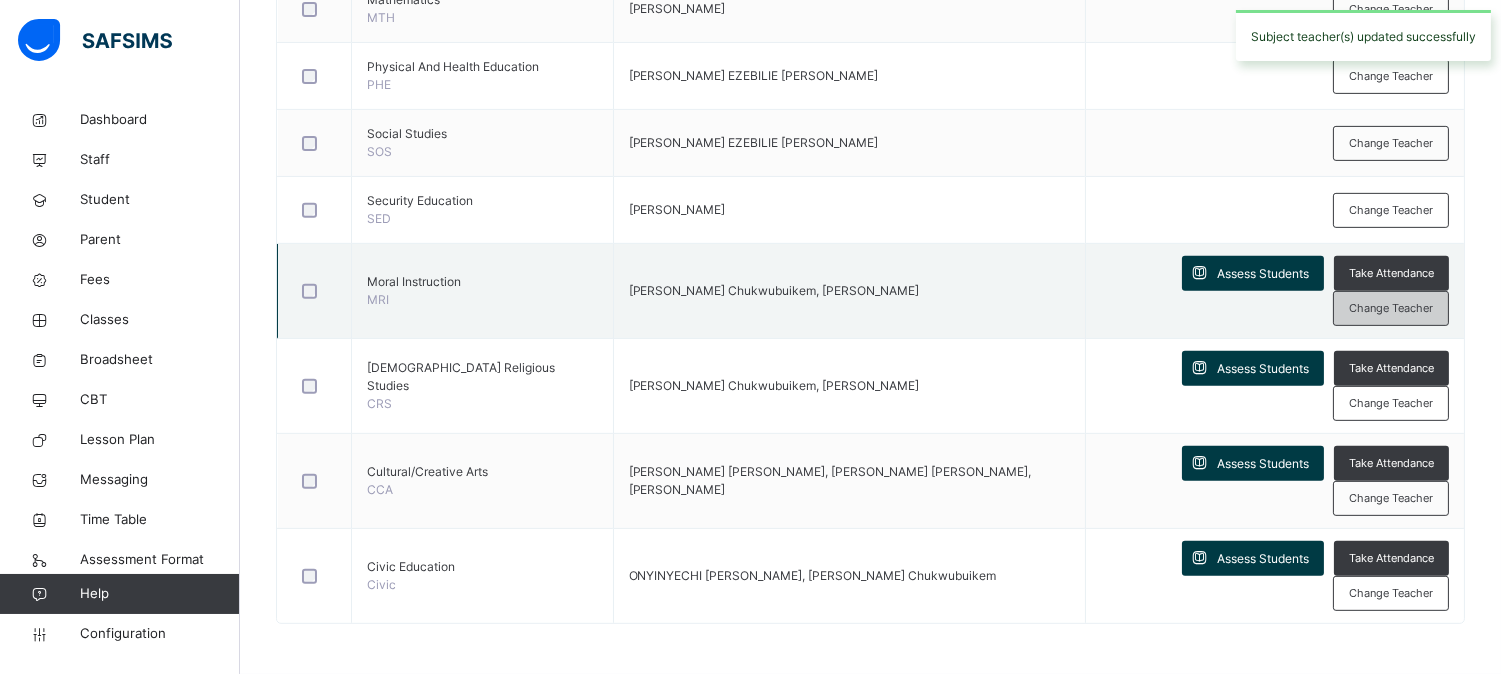 click on "Change Teacher" at bounding box center (1391, 308) 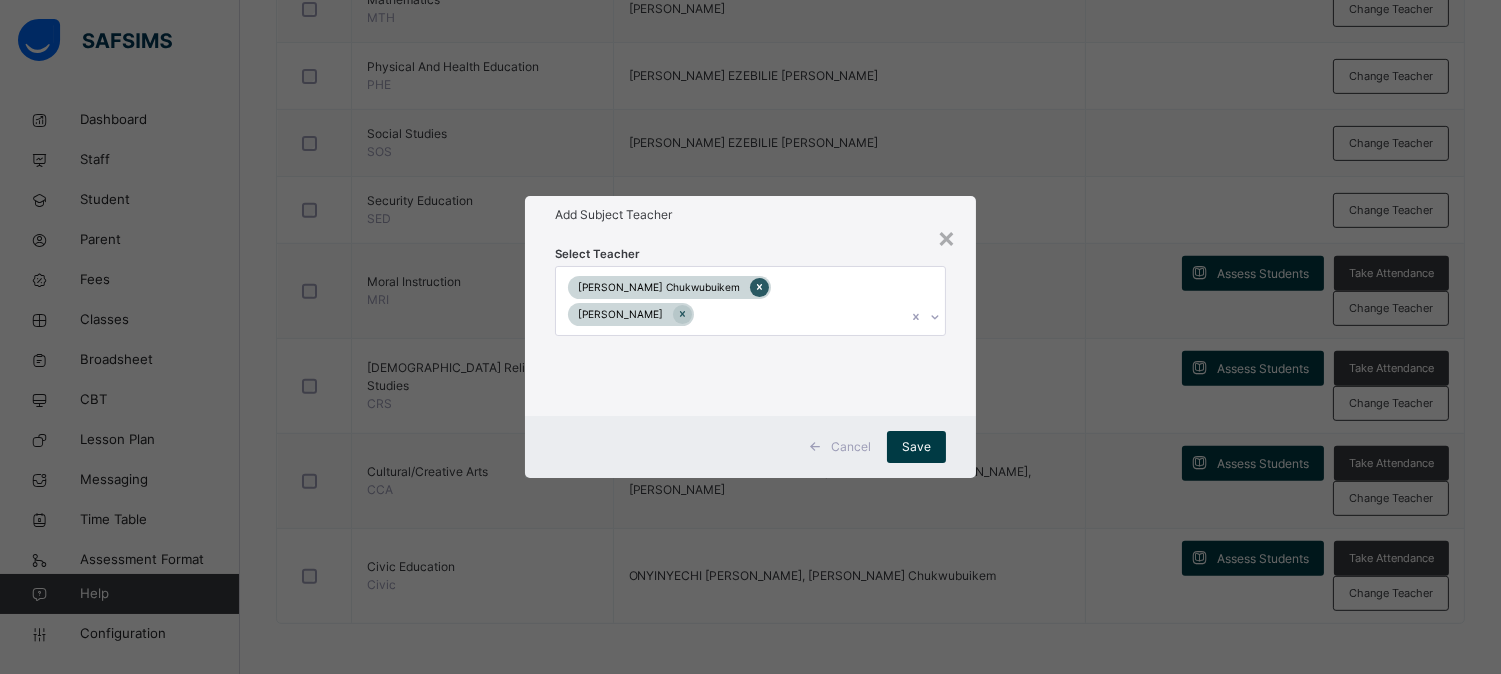 click 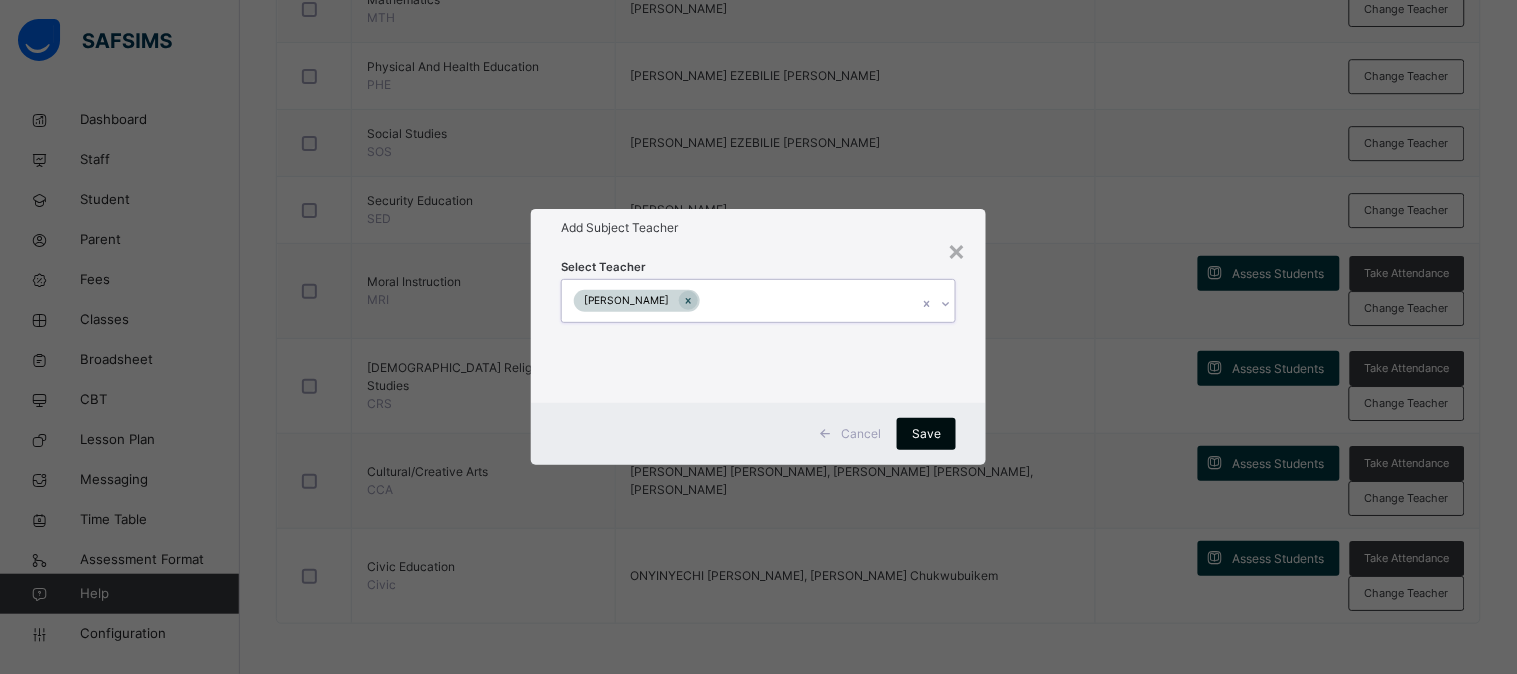 click on "Save" at bounding box center [926, 434] 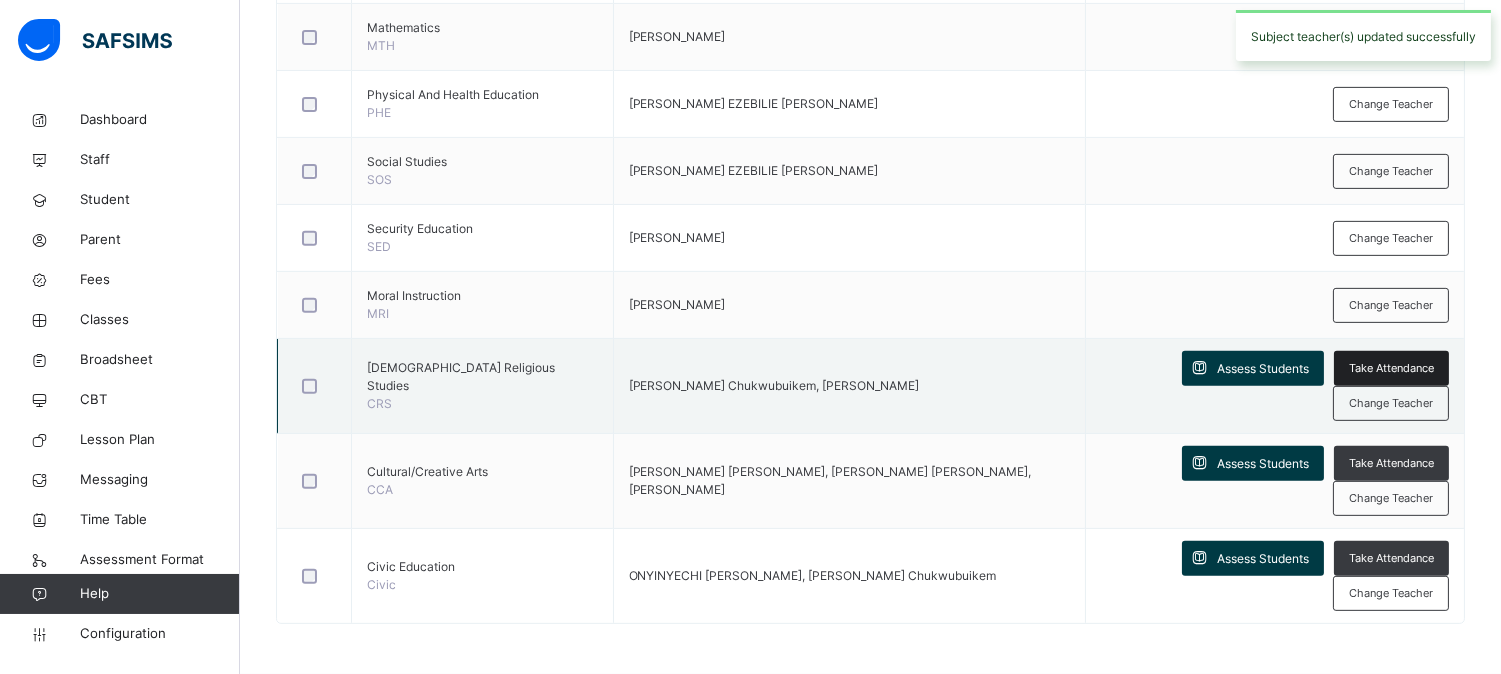 scroll, scrollTop: 1482, scrollLeft: 0, axis: vertical 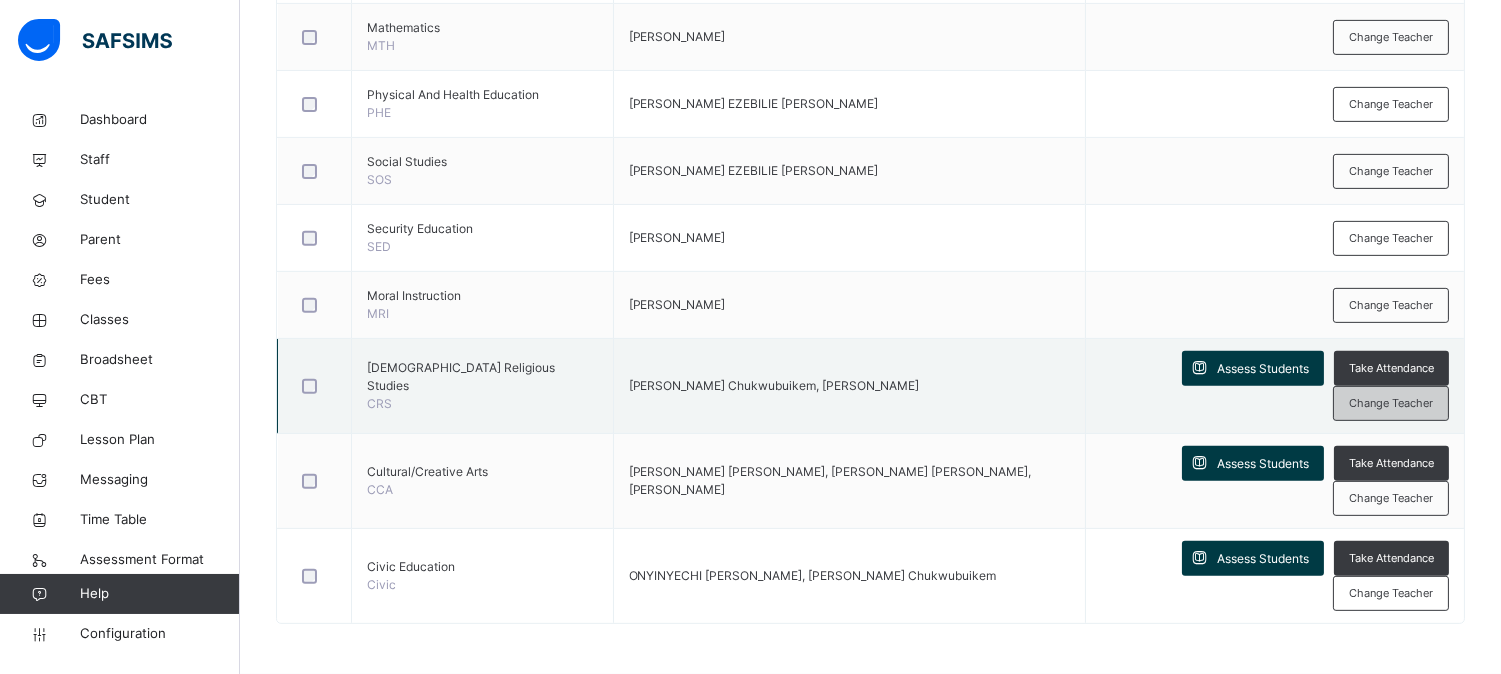 click on "Change Teacher" at bounding box center (1391, 403) 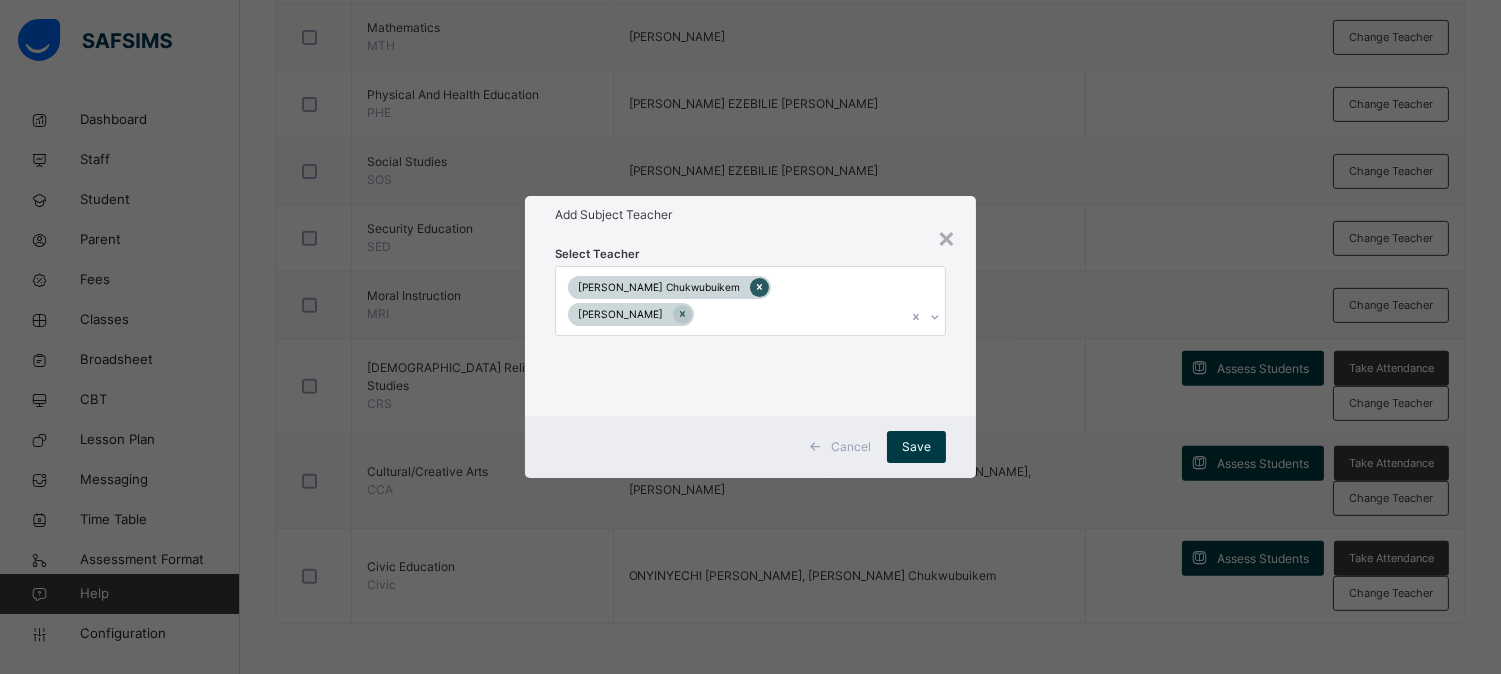 click 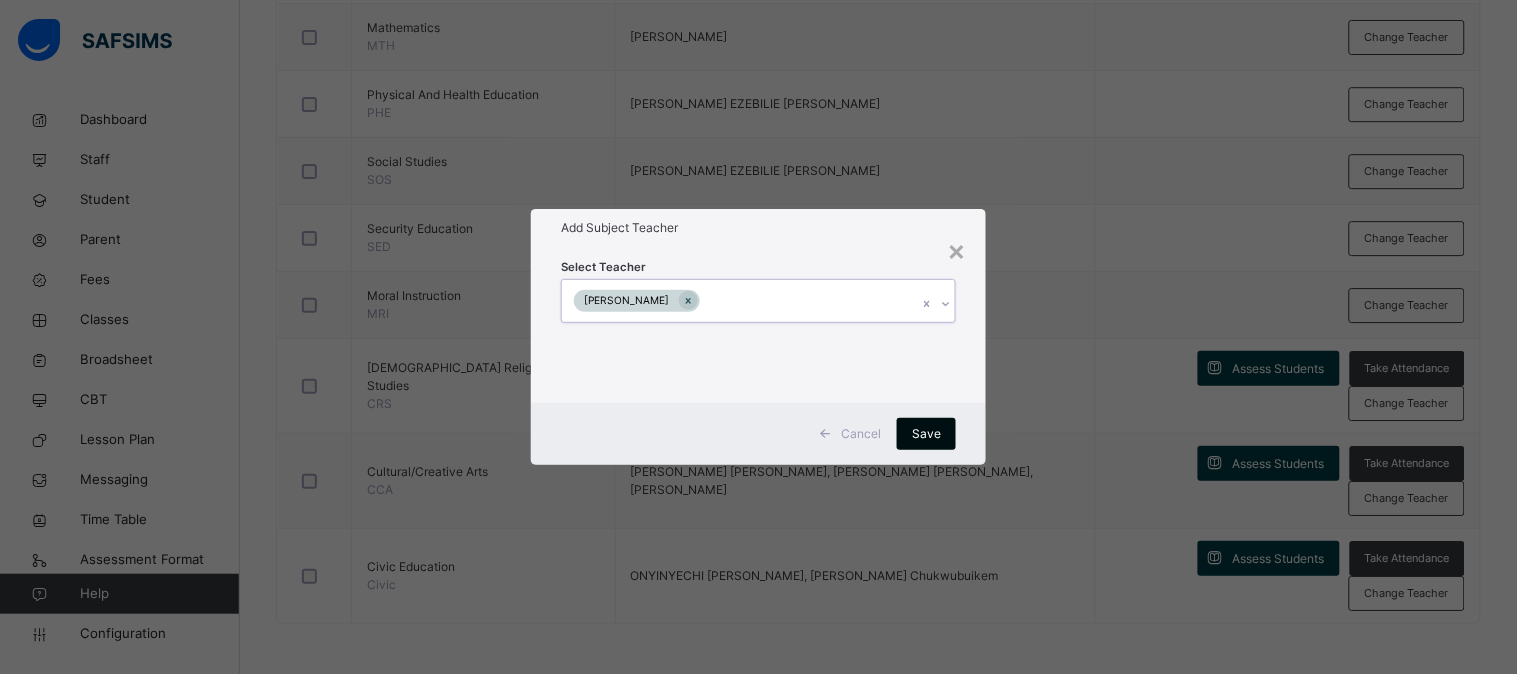click on "Save" at bounding box center (926, 434) 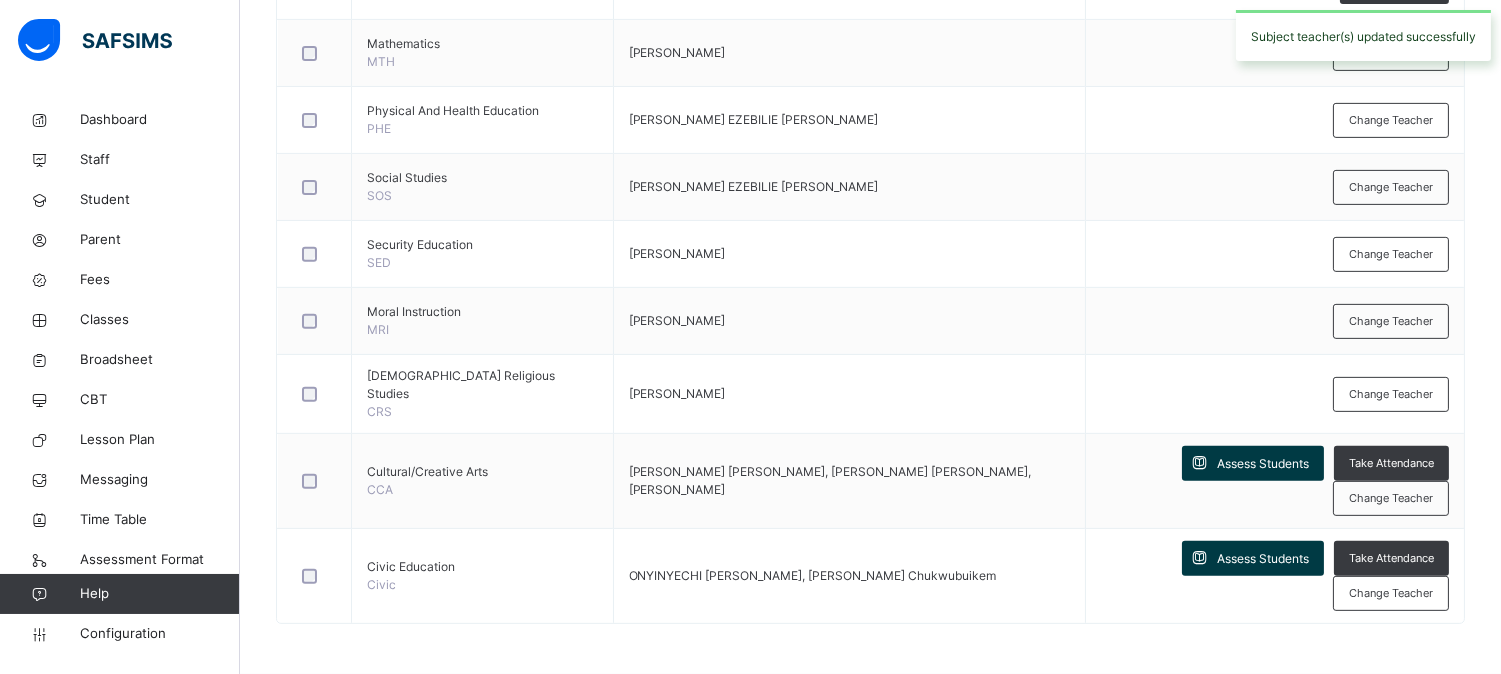 scroll, scrollTop: 1454, scrollLeft: 0, axis: vertical 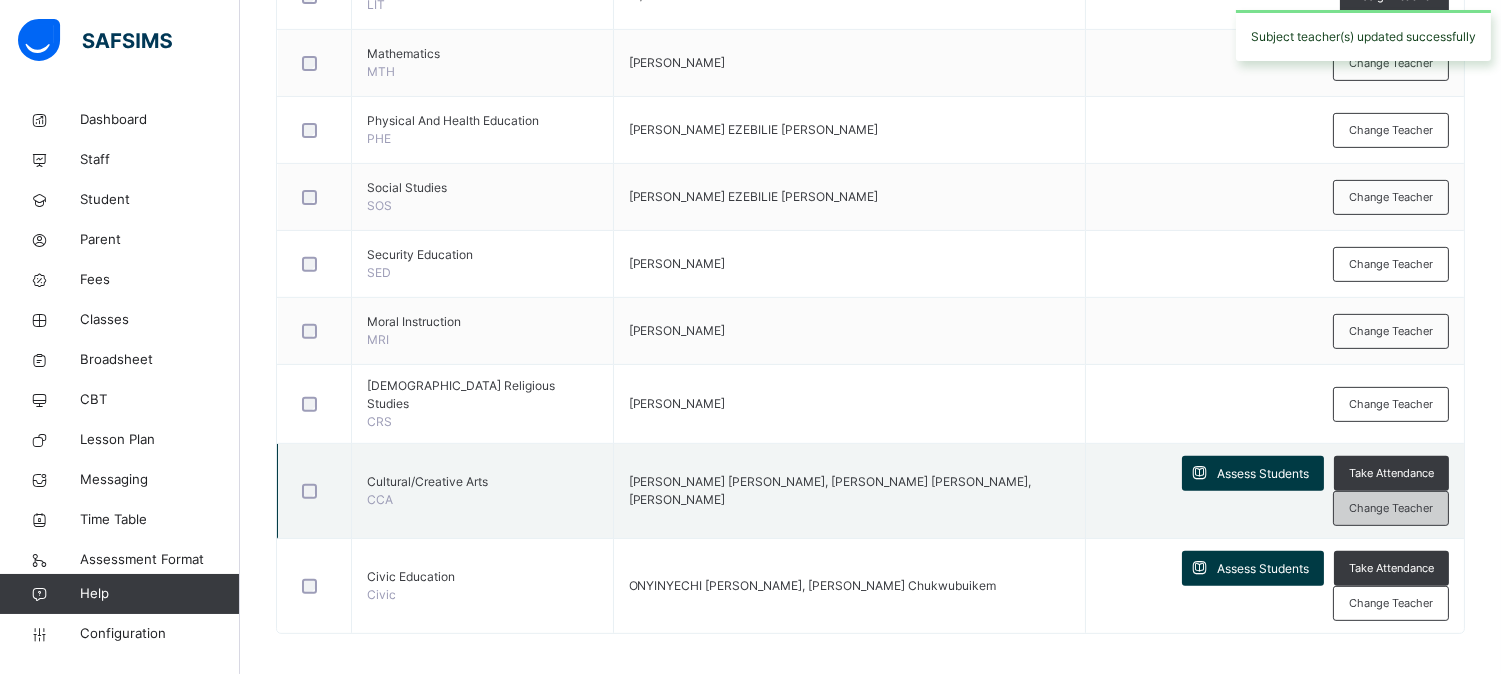 click on "Change Teacher" at bounding box center [1391, 508] 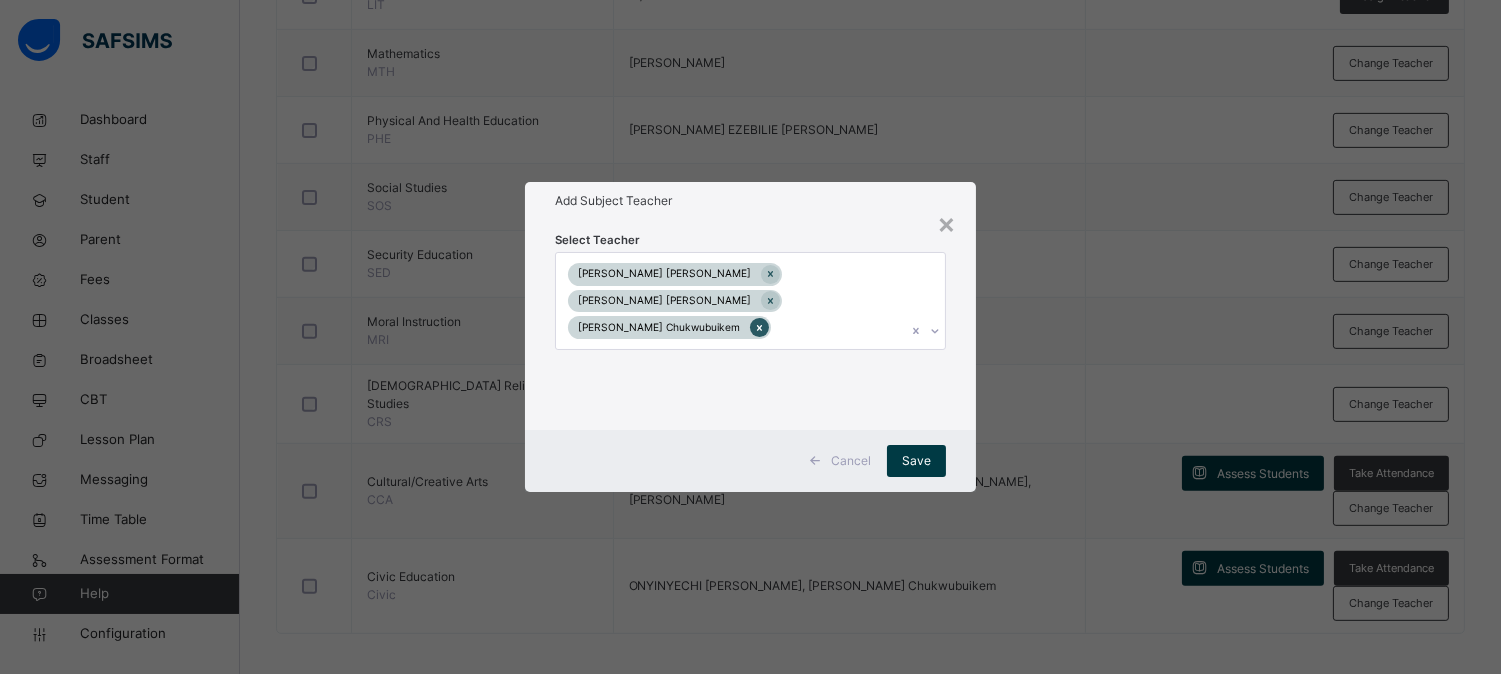 click 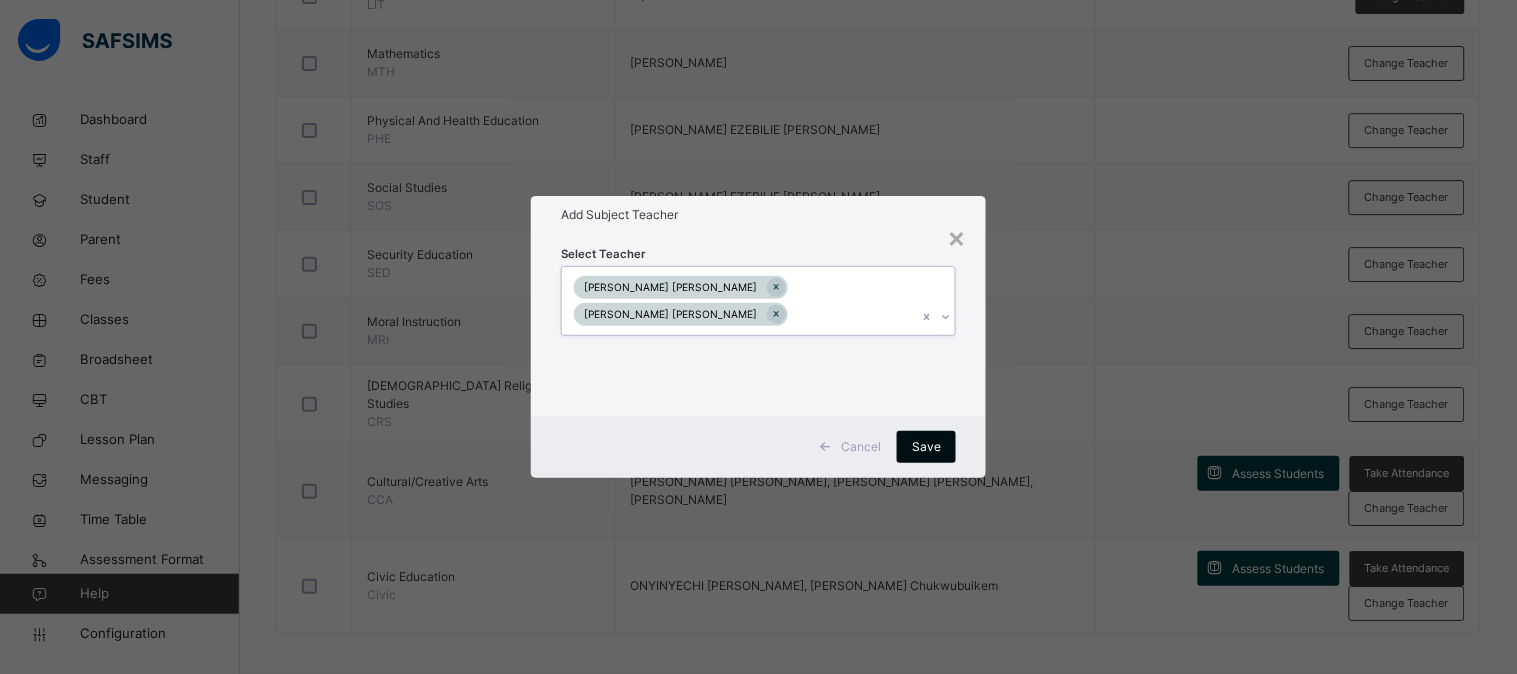 click on "Save" at bounding box center [926, 447] 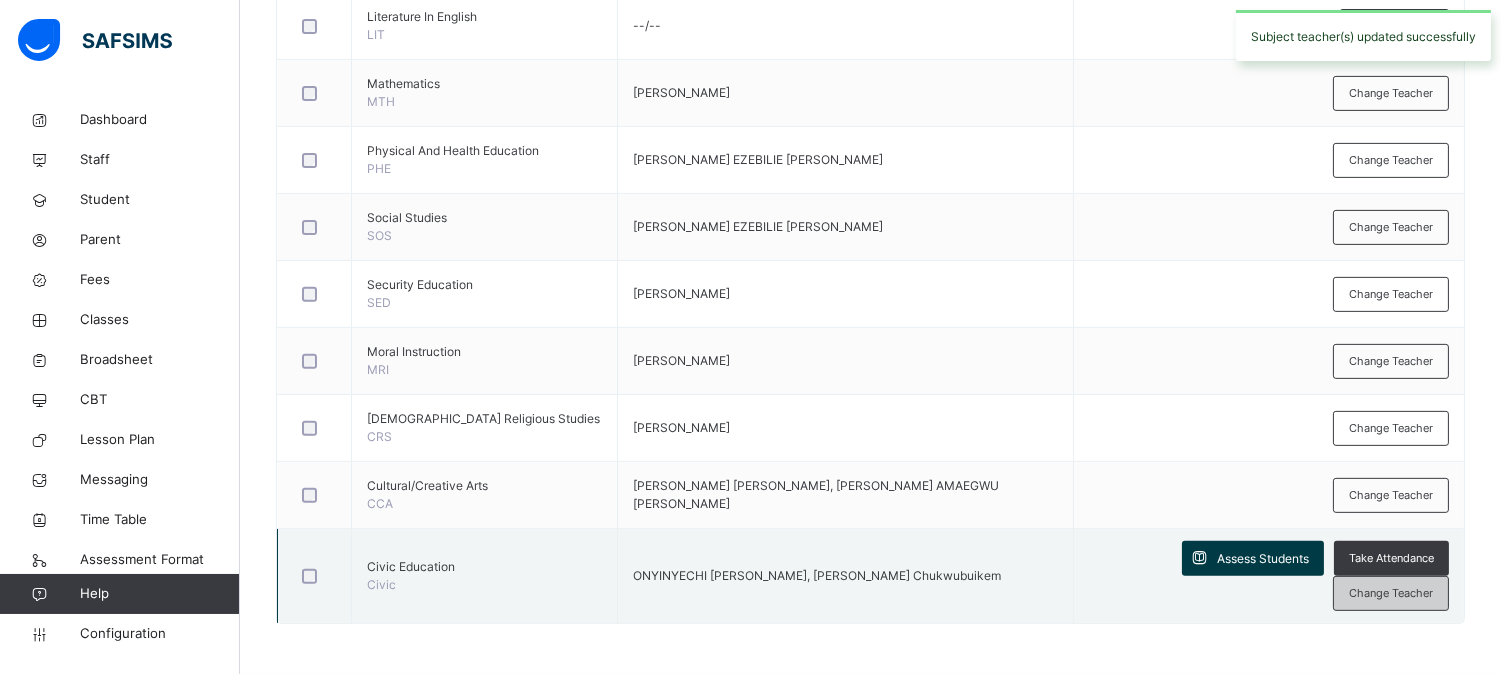 scroll, scrollTop: 1425, scrollLeft: 0, axis: vertical 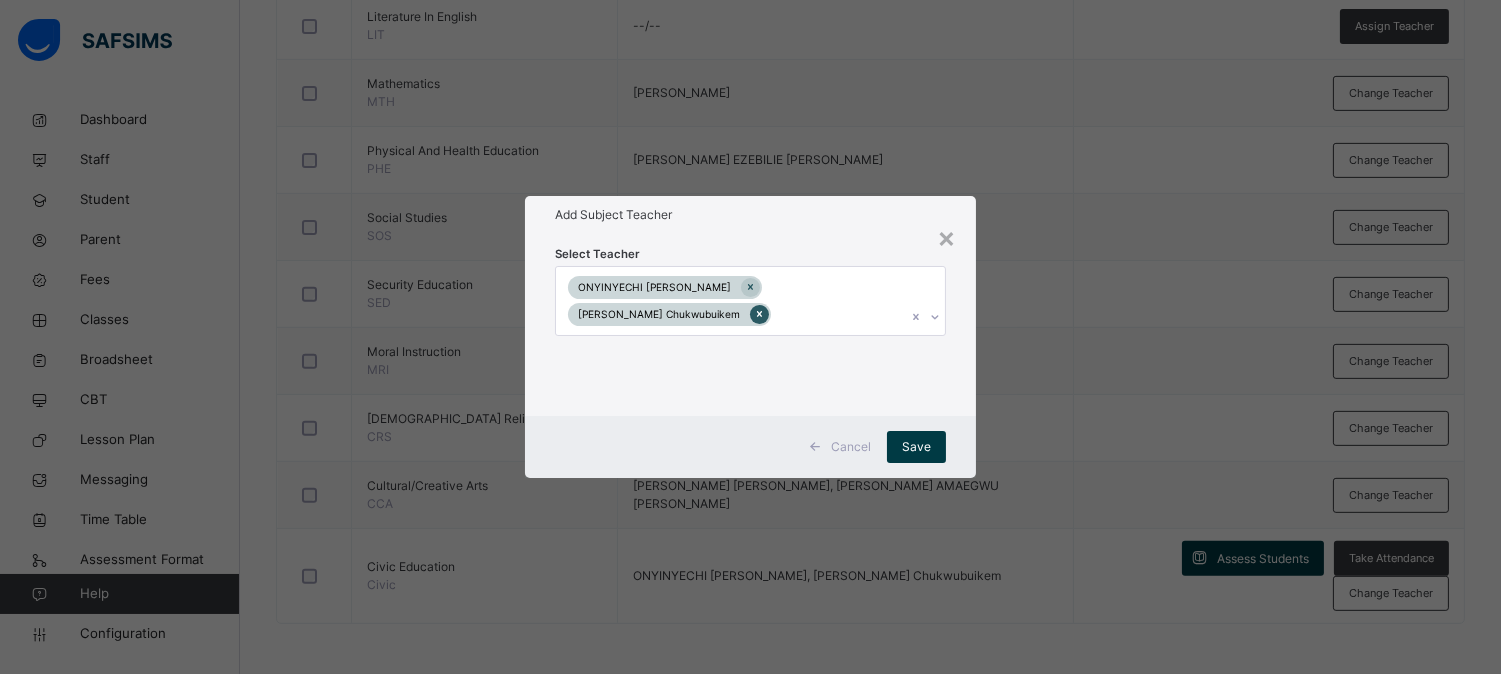 click 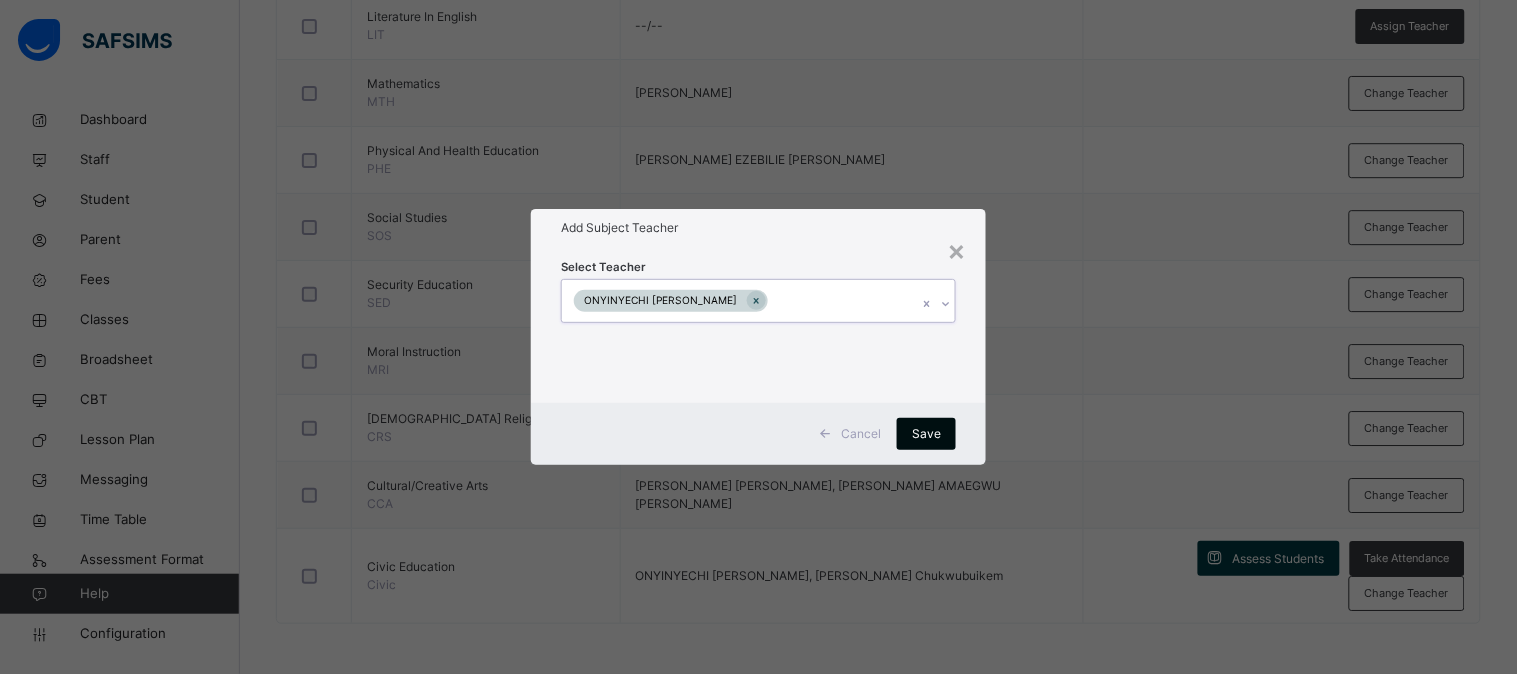 click on "Save" at bounding box center [926, 434] 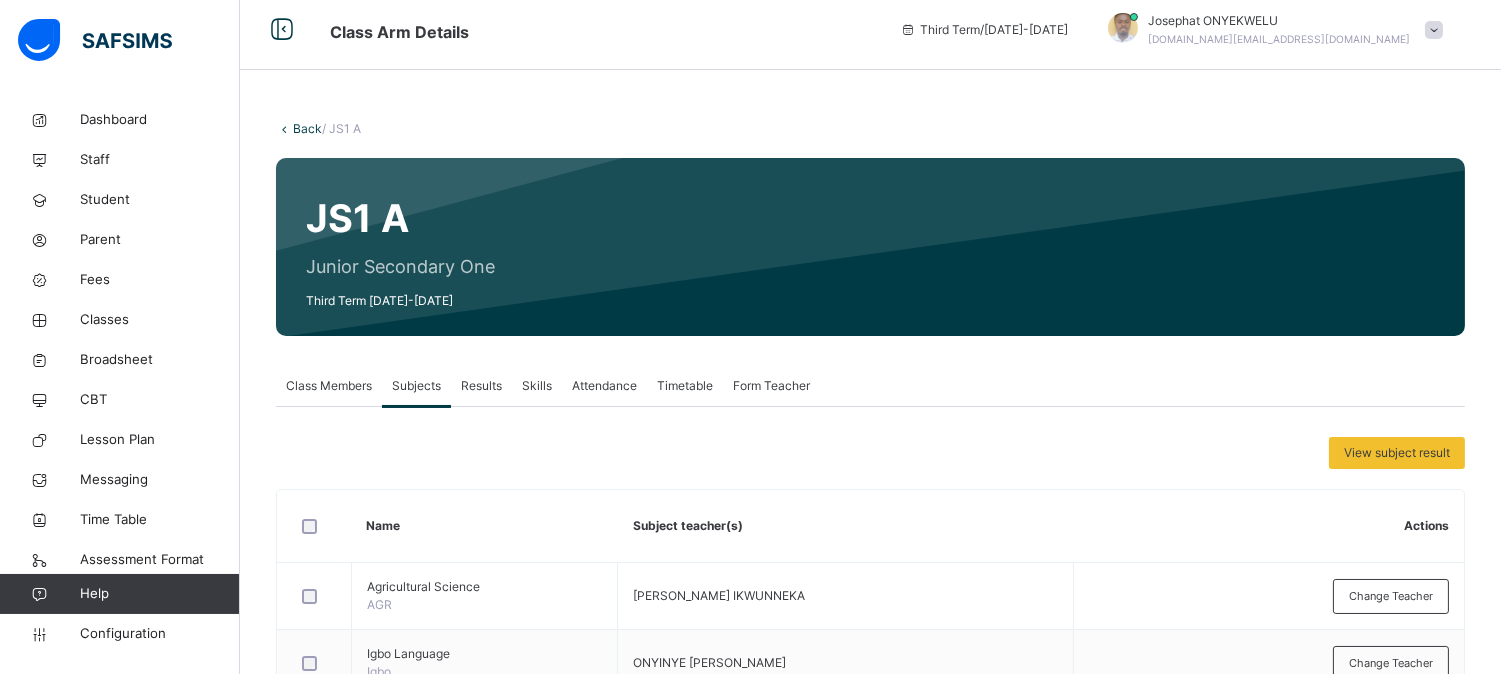 scroll, scrollTop: 0, scrollLeft: 0, axis: both 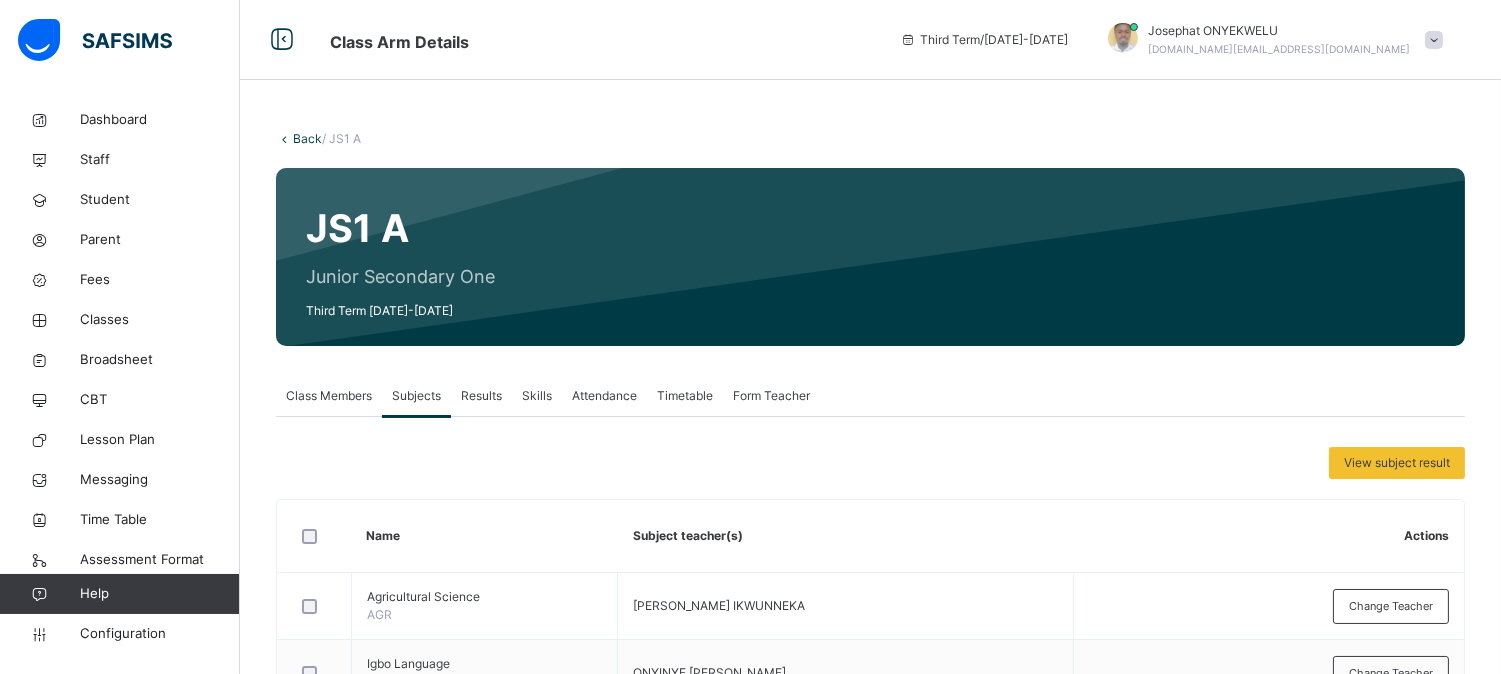 click on "Back" at bounding box center (307, 138) 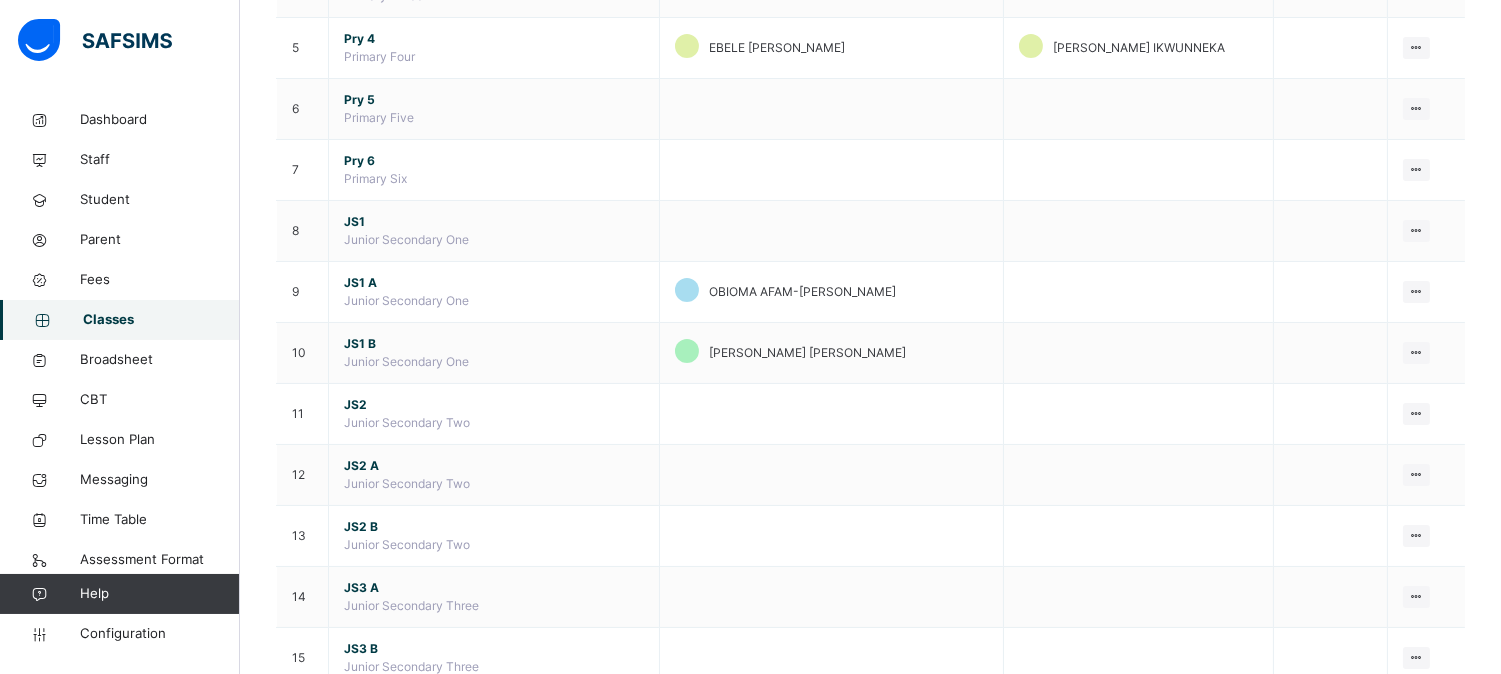 scroll, scrollTop: 511, scrollLeft: 0, axis: vertical 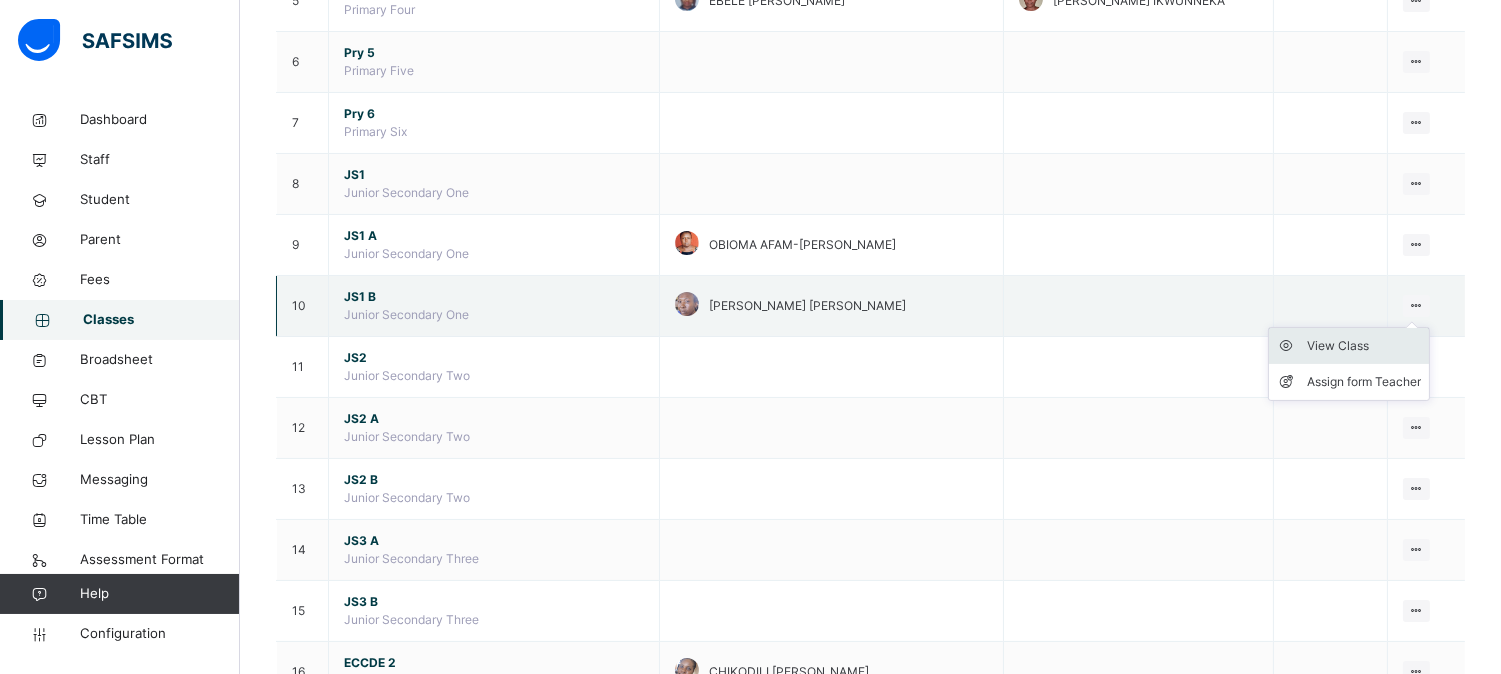 click on "View Class" at bounding box center [1364, 346] 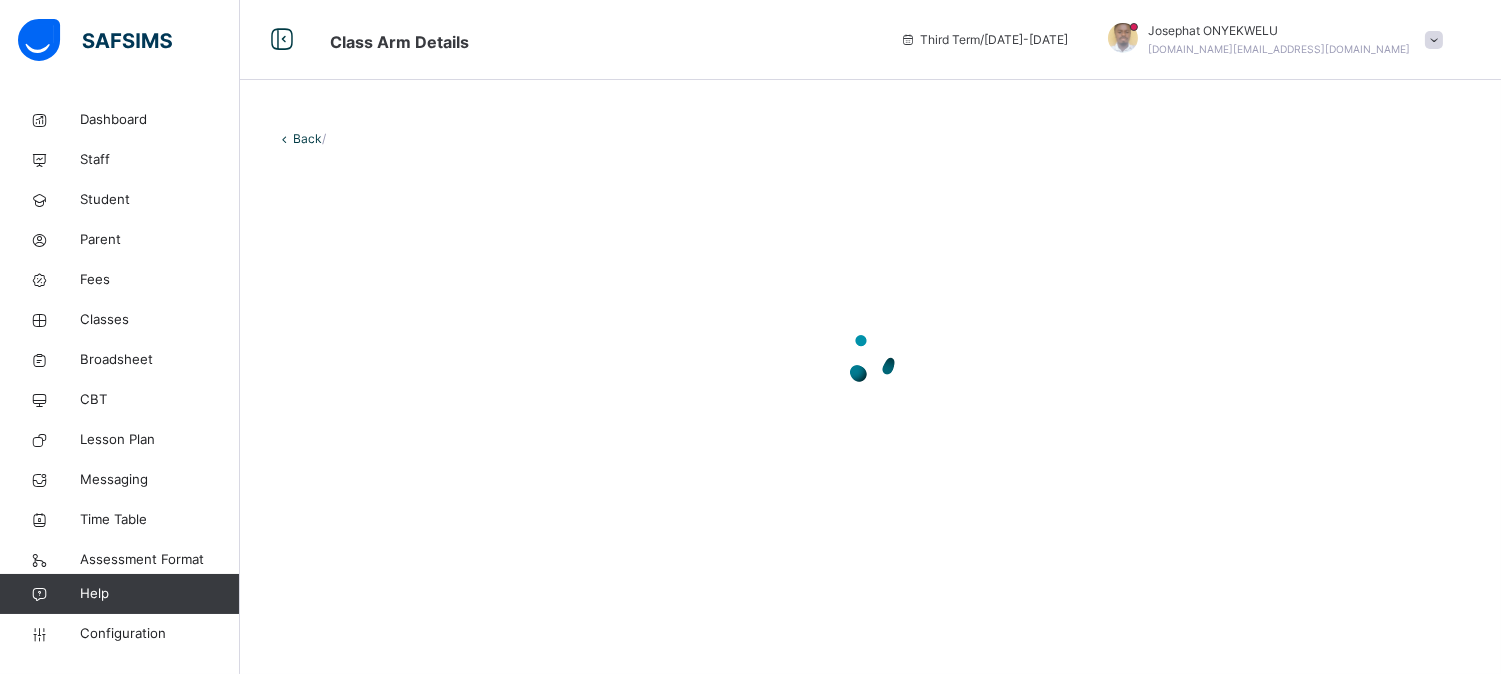 scroll, scrollTop: 0, scrollLeft: 0, axis: both 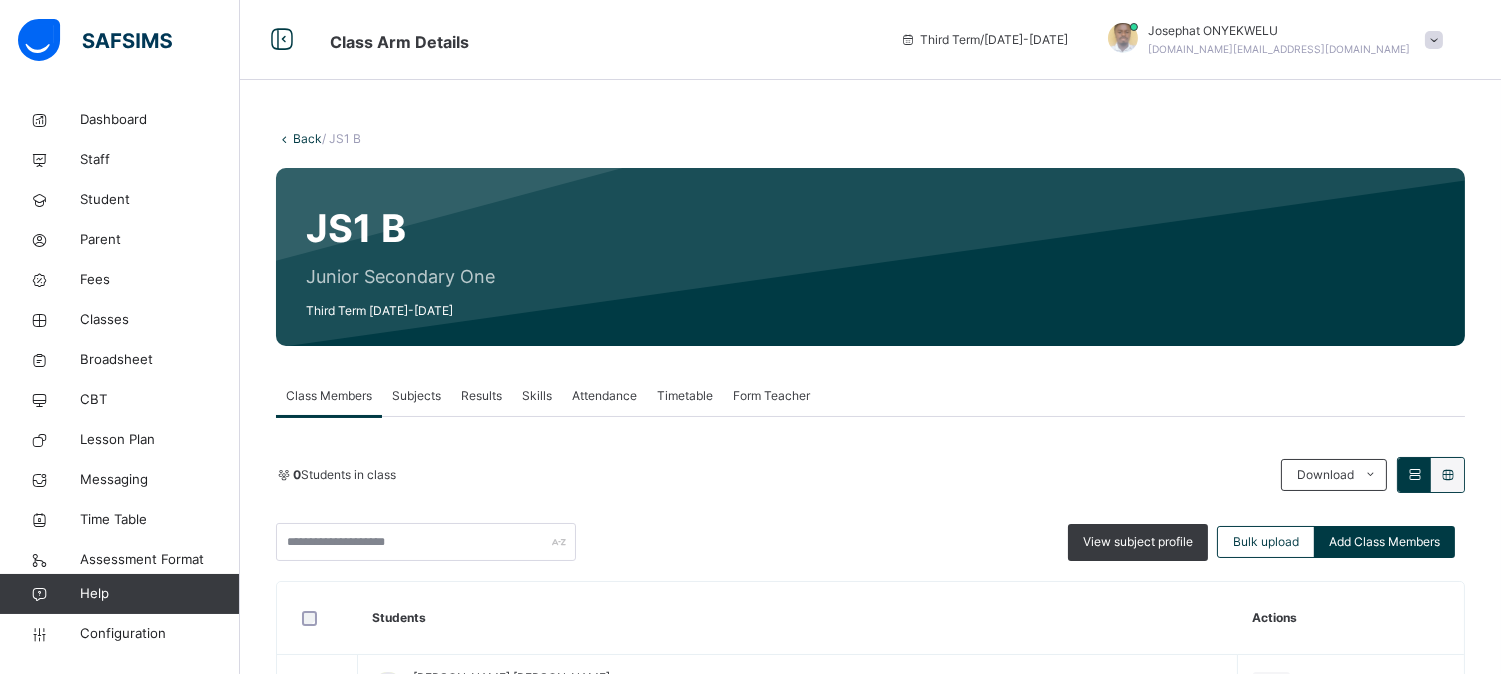 click on "Subjects" at bounding box center (416, 396) 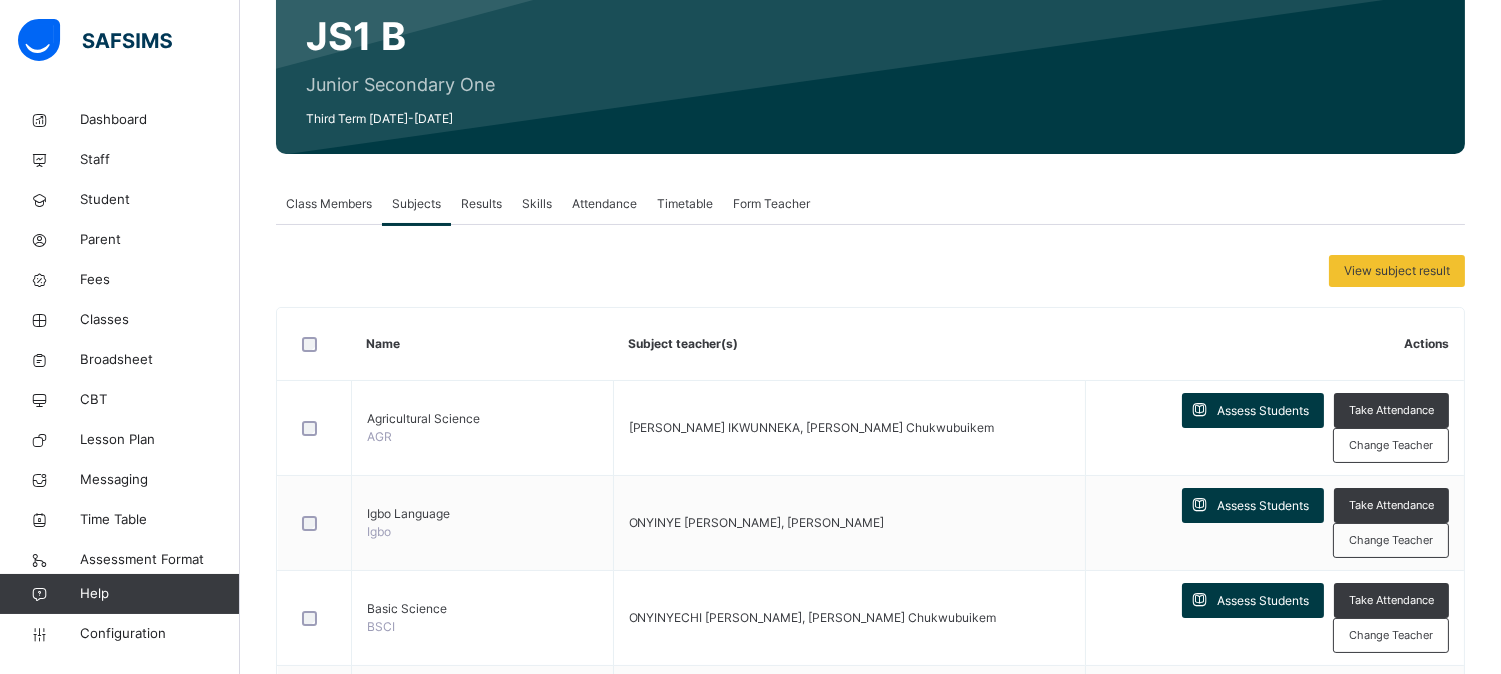 scroll, scrollTop: 366, scrollLeft: 0, axis: vertical 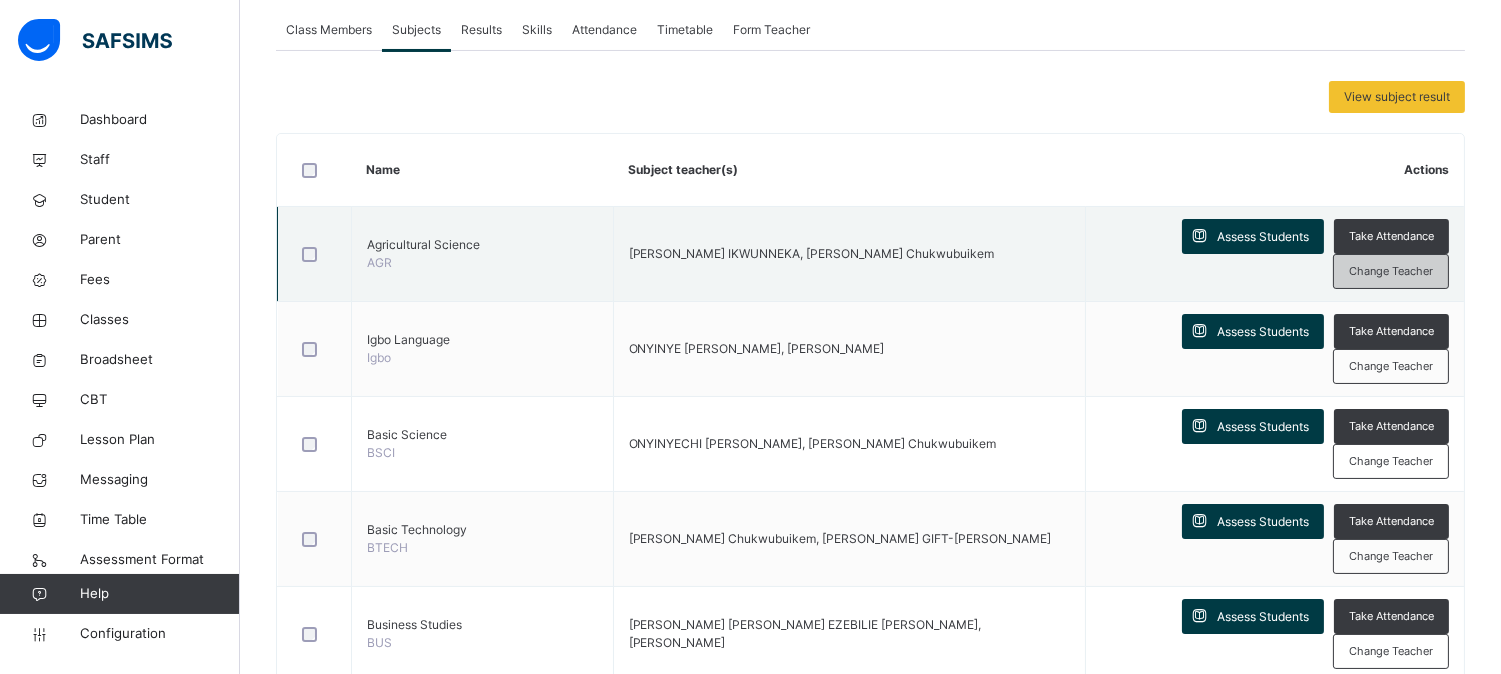click on "Change Teacher" at bounding box center [1391, 271] 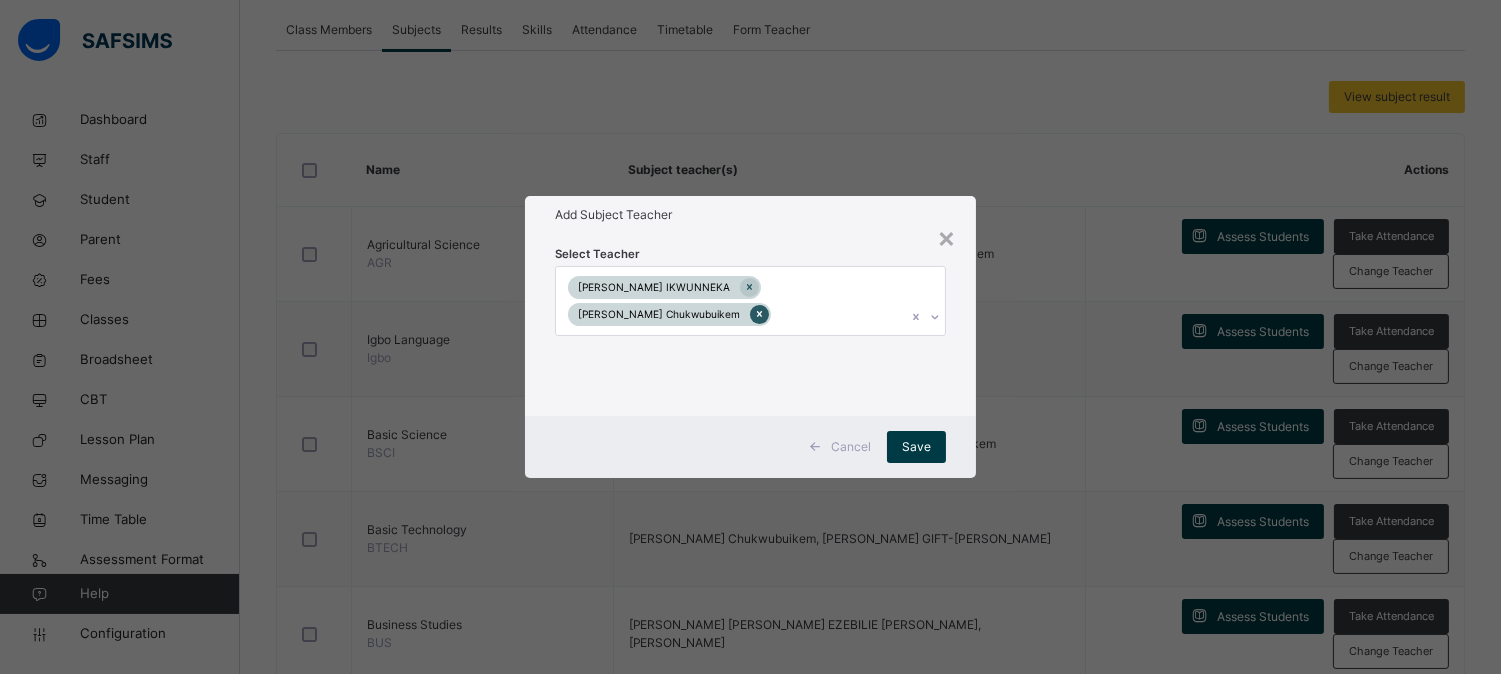 click 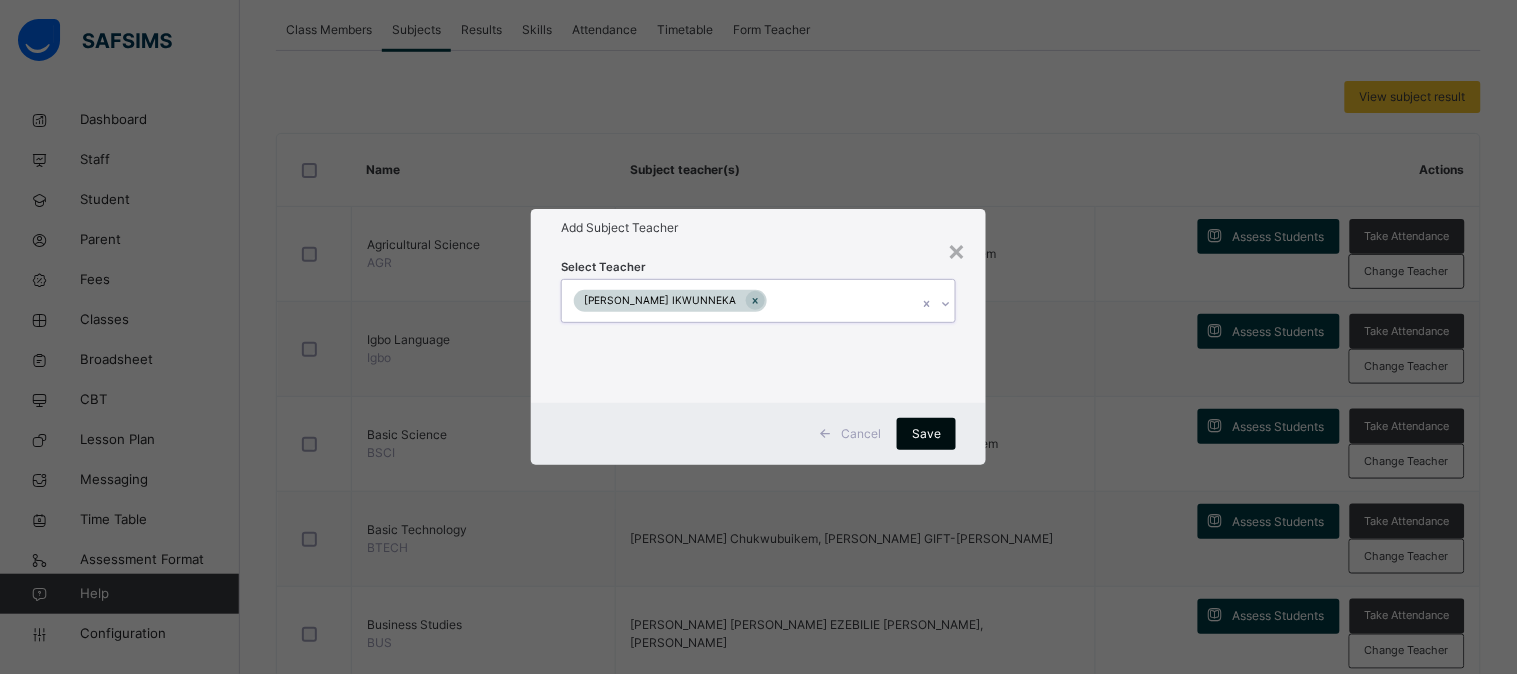 click on "Save" at bounding box center (926, 434) 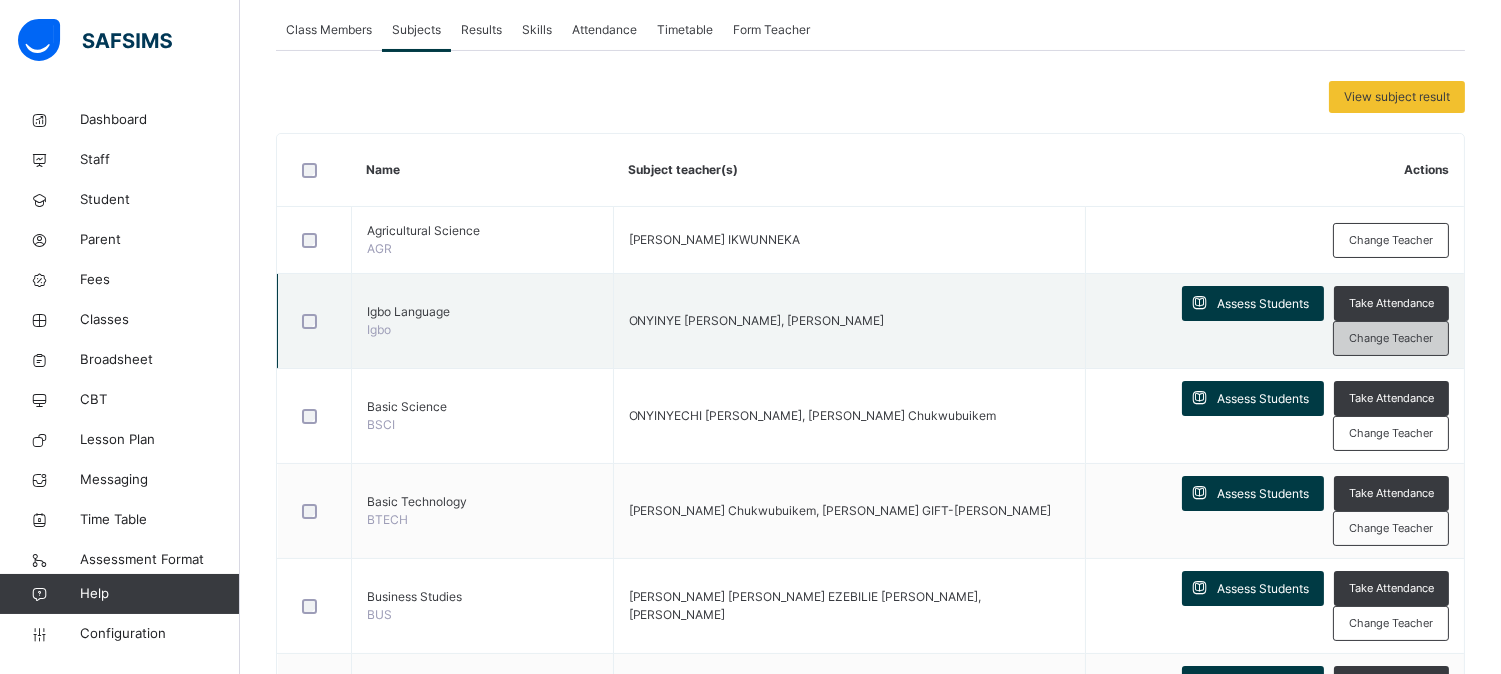 click on "Change Teacher" at bounding box center [1391, 338] 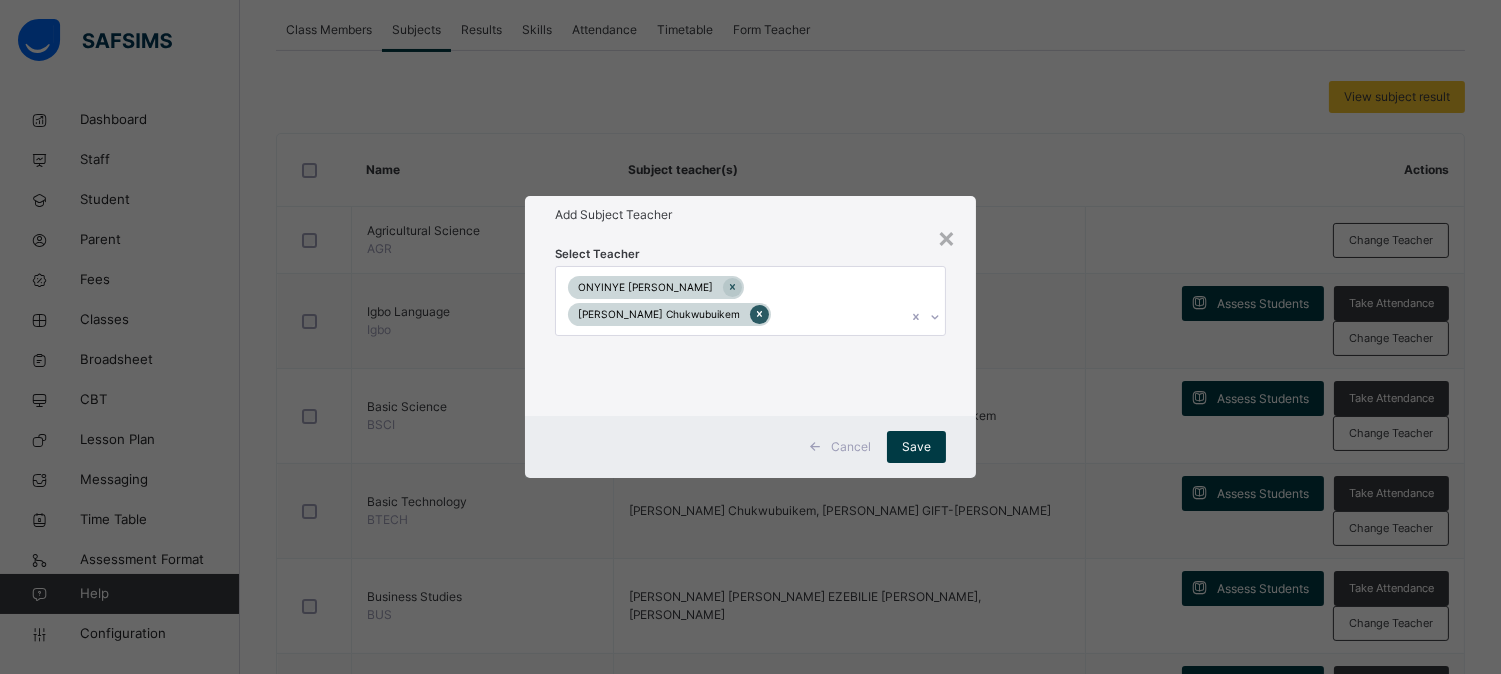 click 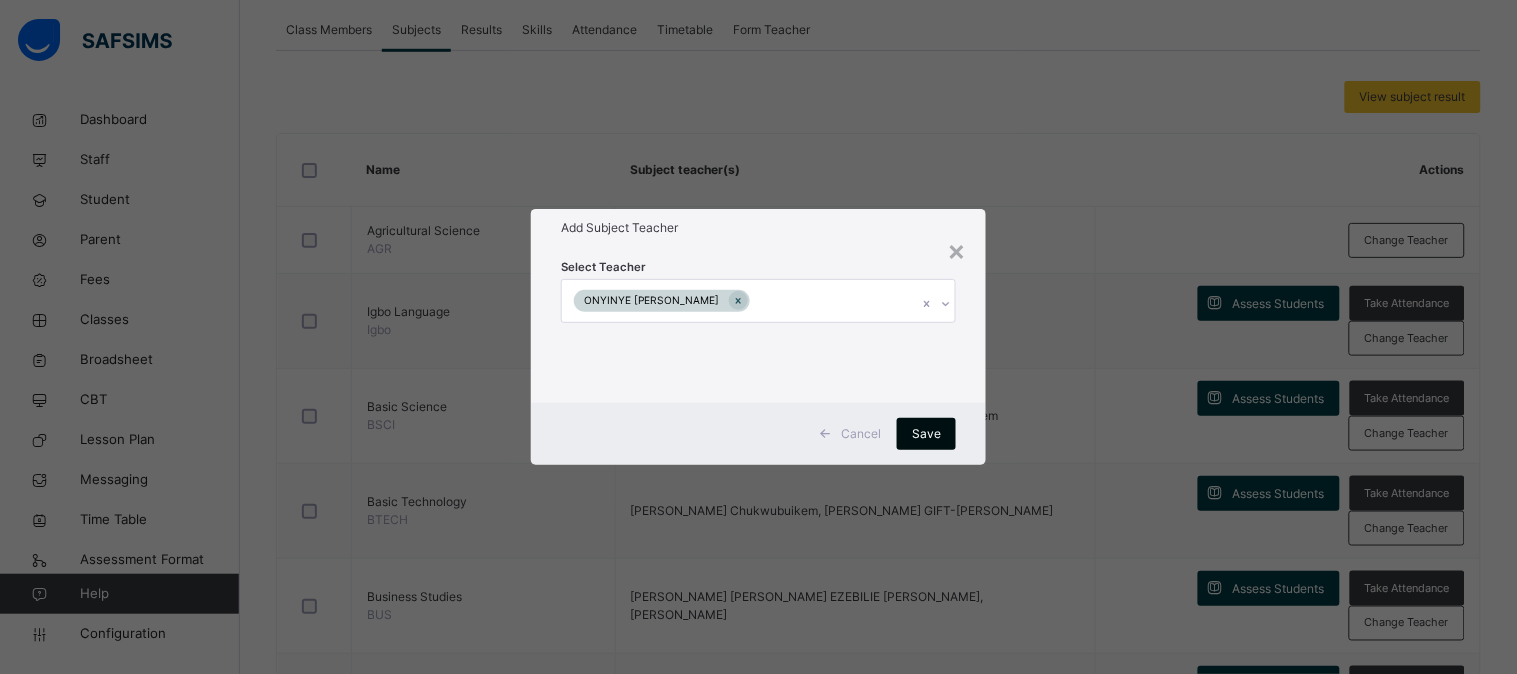 click on "Save" at bounding box center [926, 434] 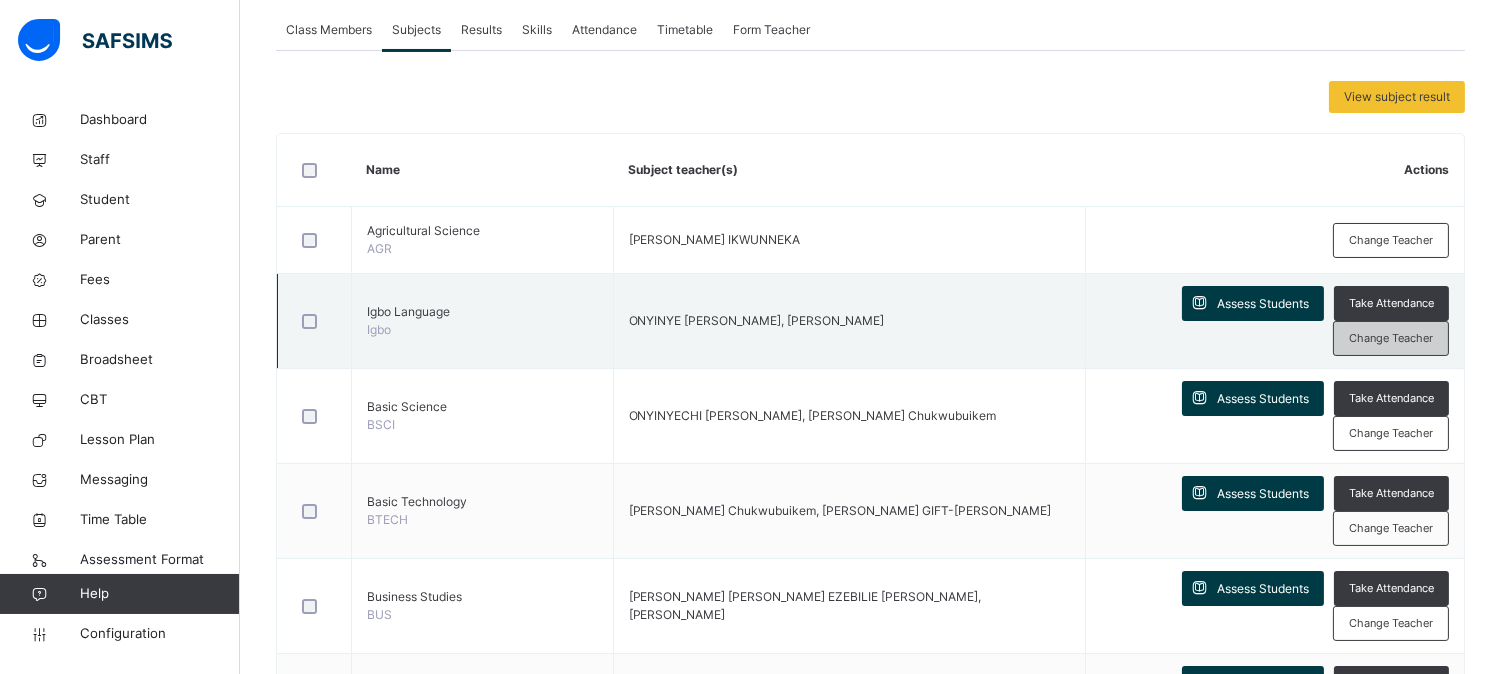 click on "Change Teacher" at bounding box center (1391, 338) 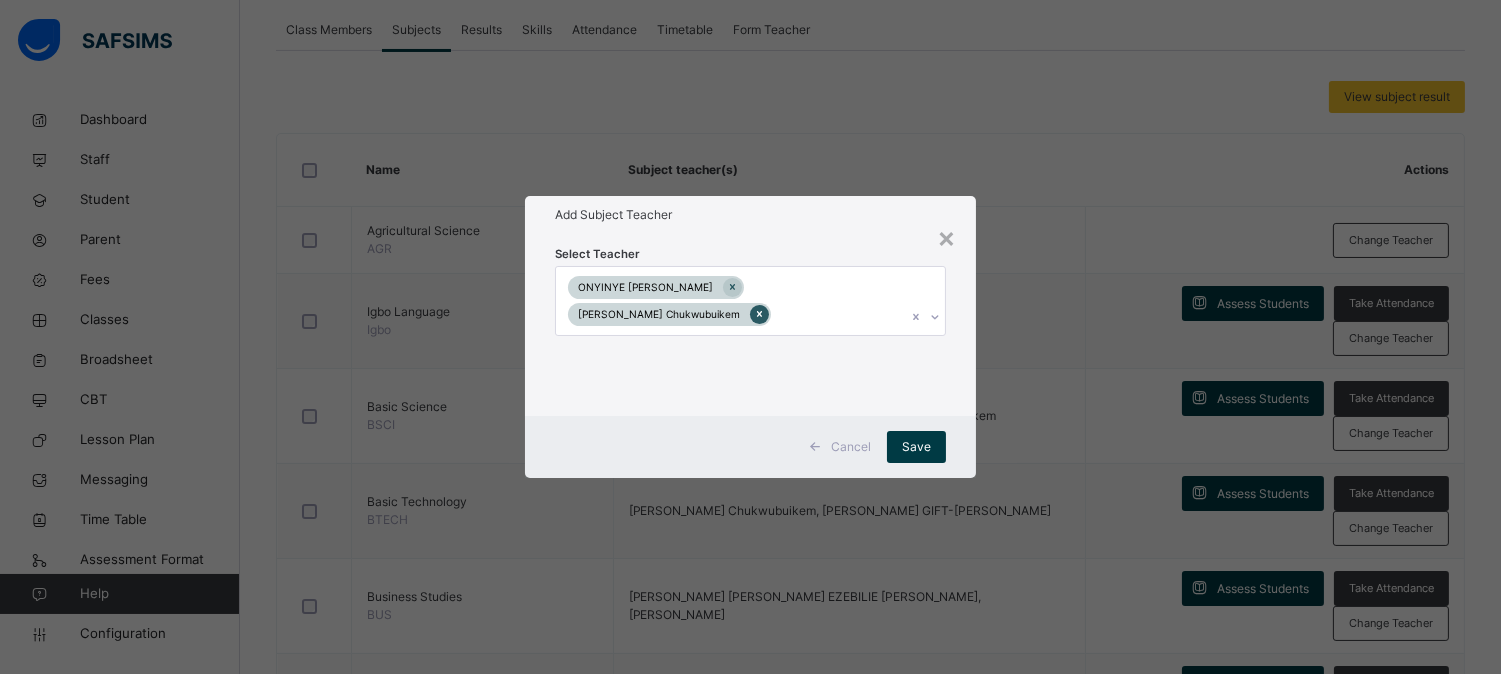 click 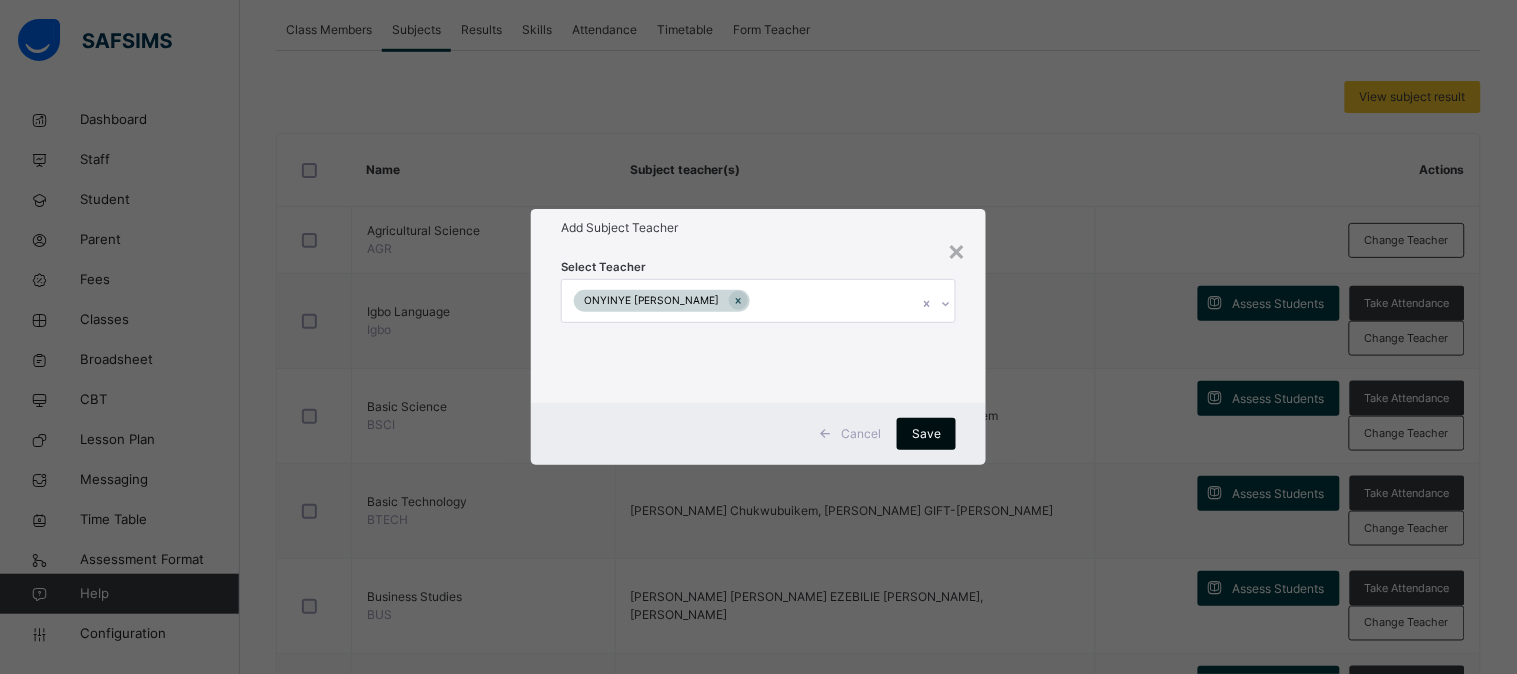 click on "Save" at bounding box center [926, 434] 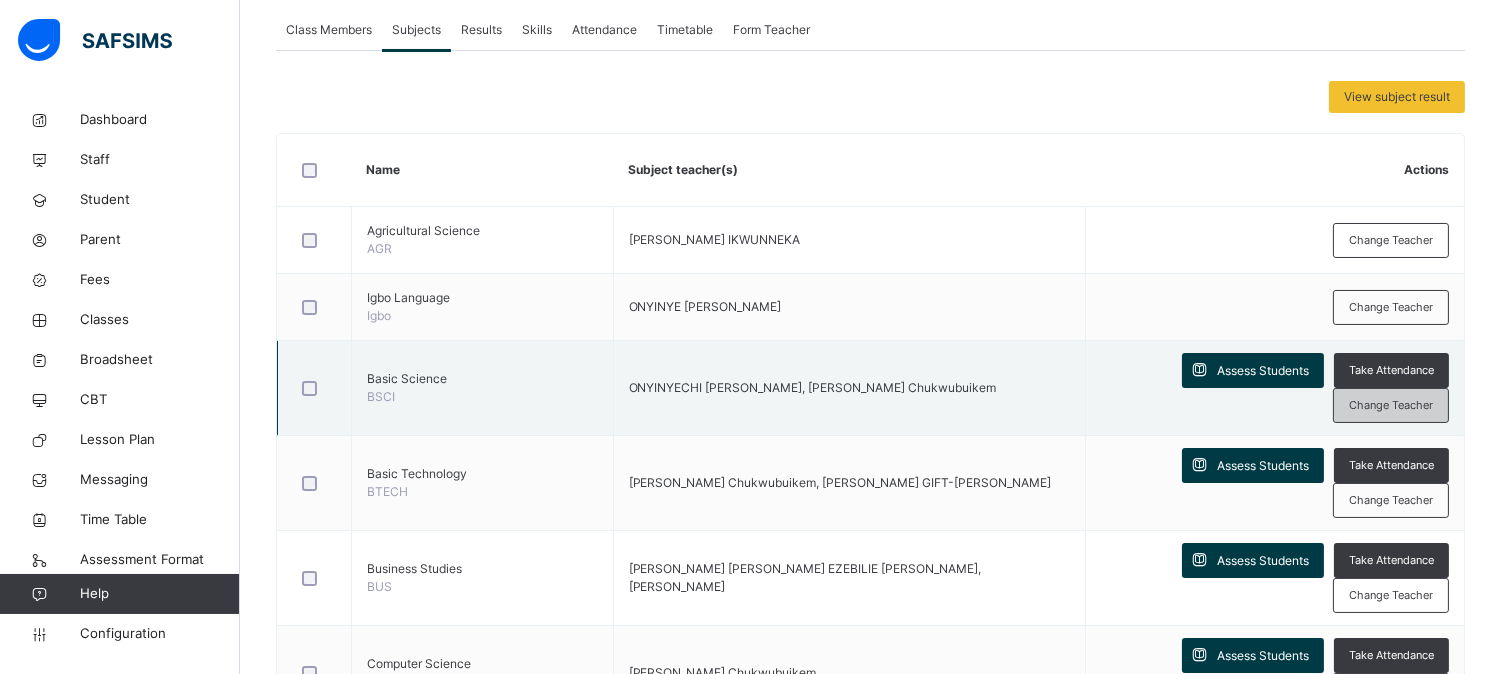click on "Change Teacher" at bounding box center [1391, 405] 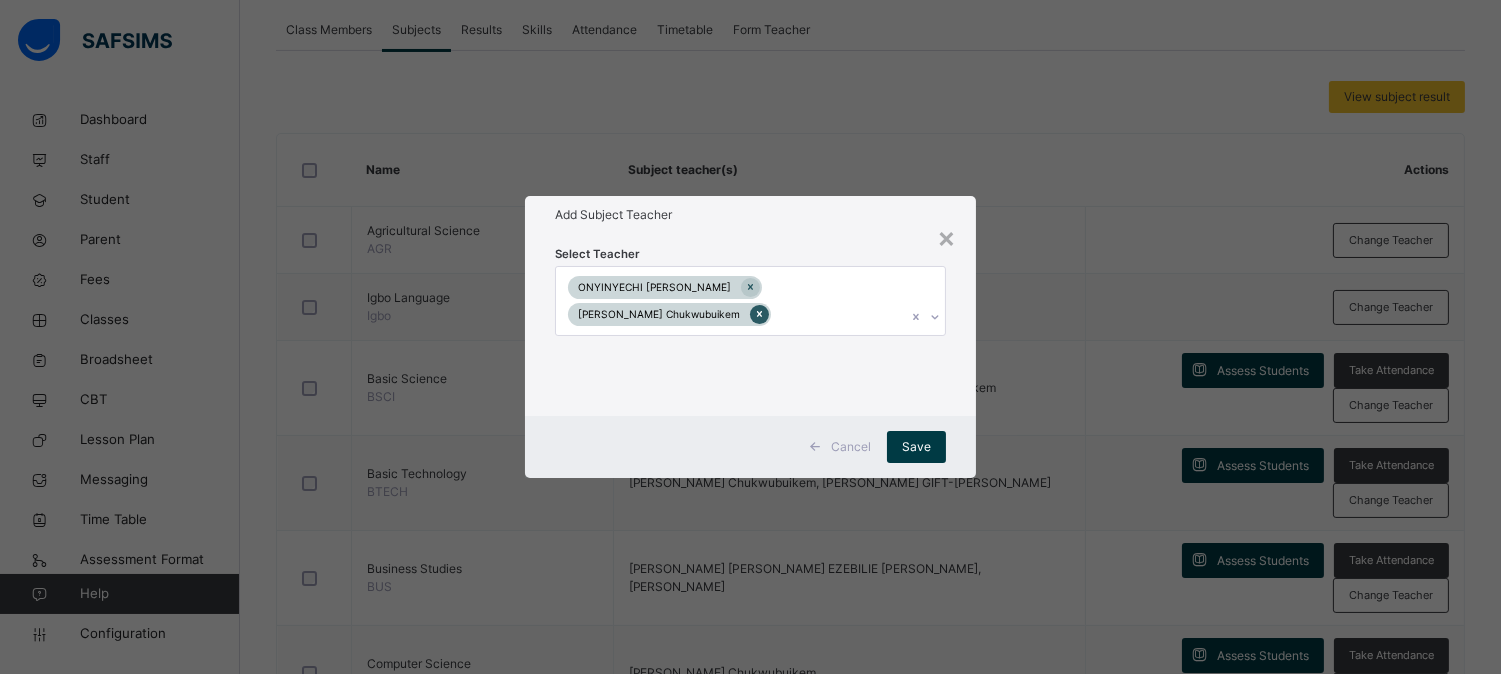 click 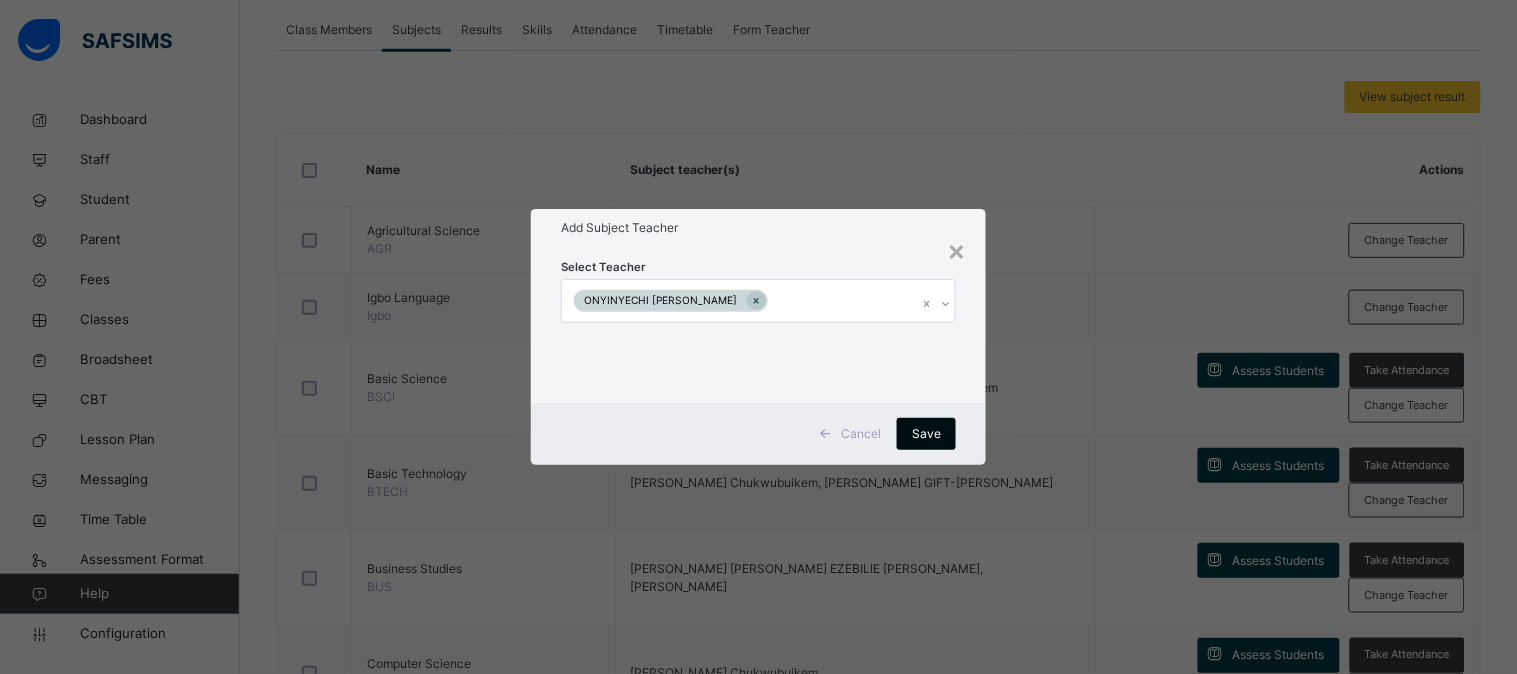 click on "Save" at bounding box center [926, 434] 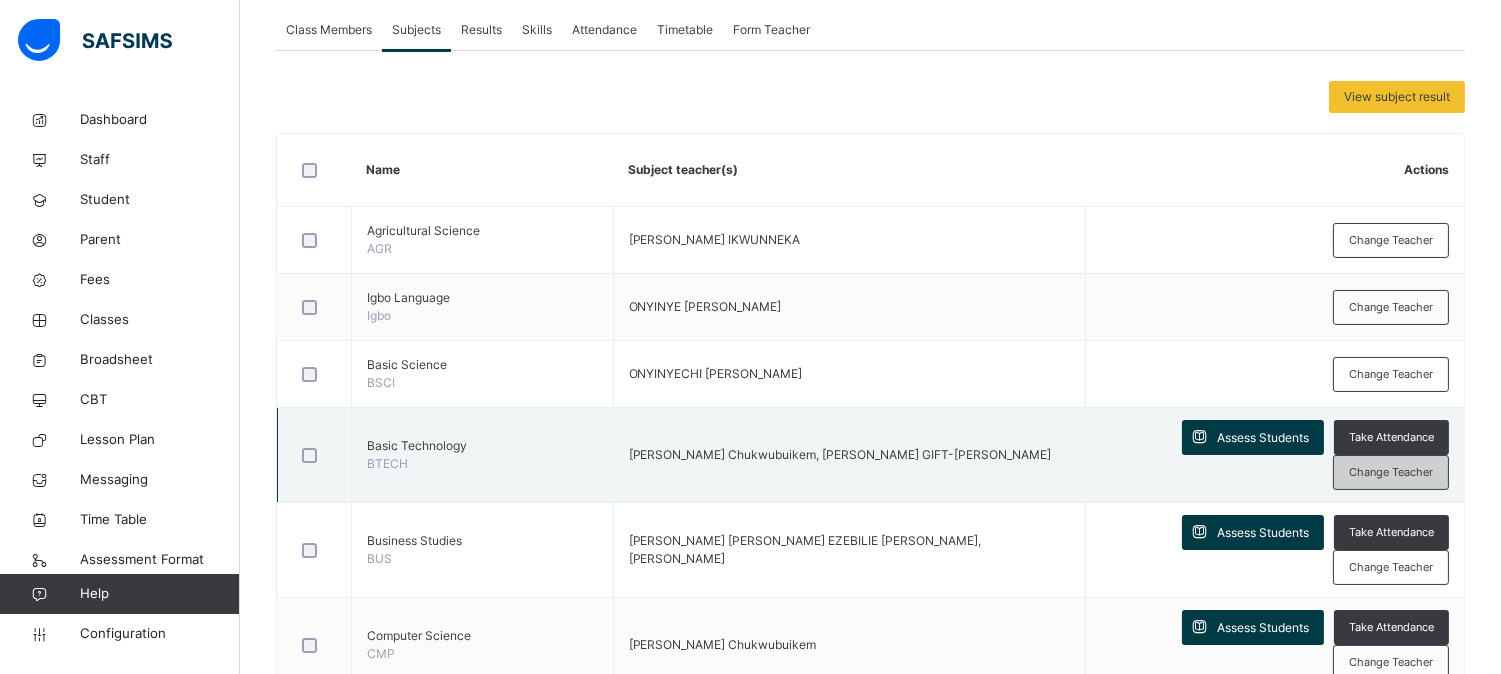 click on "Change Teacher" at bounding box center [1391, 472] 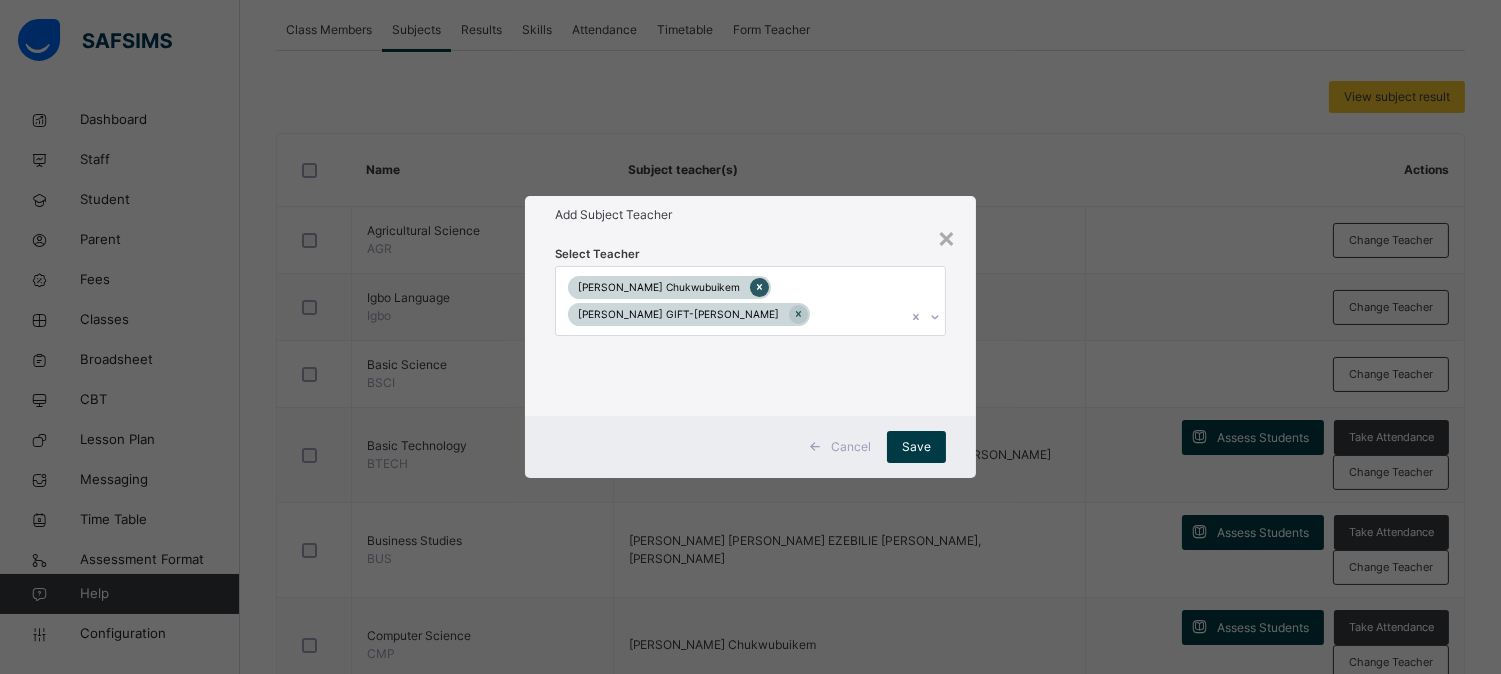 click 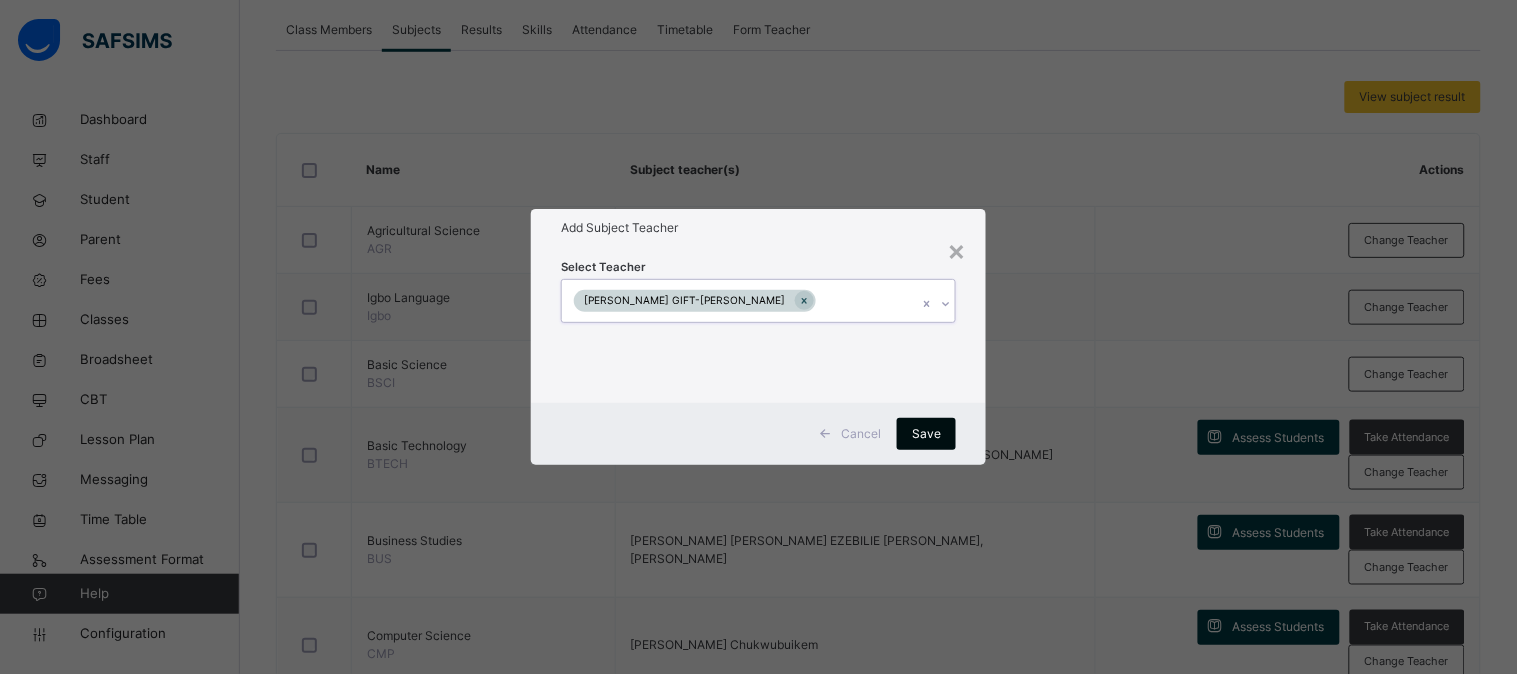 click on "Save" at bounding box center [926, 434] 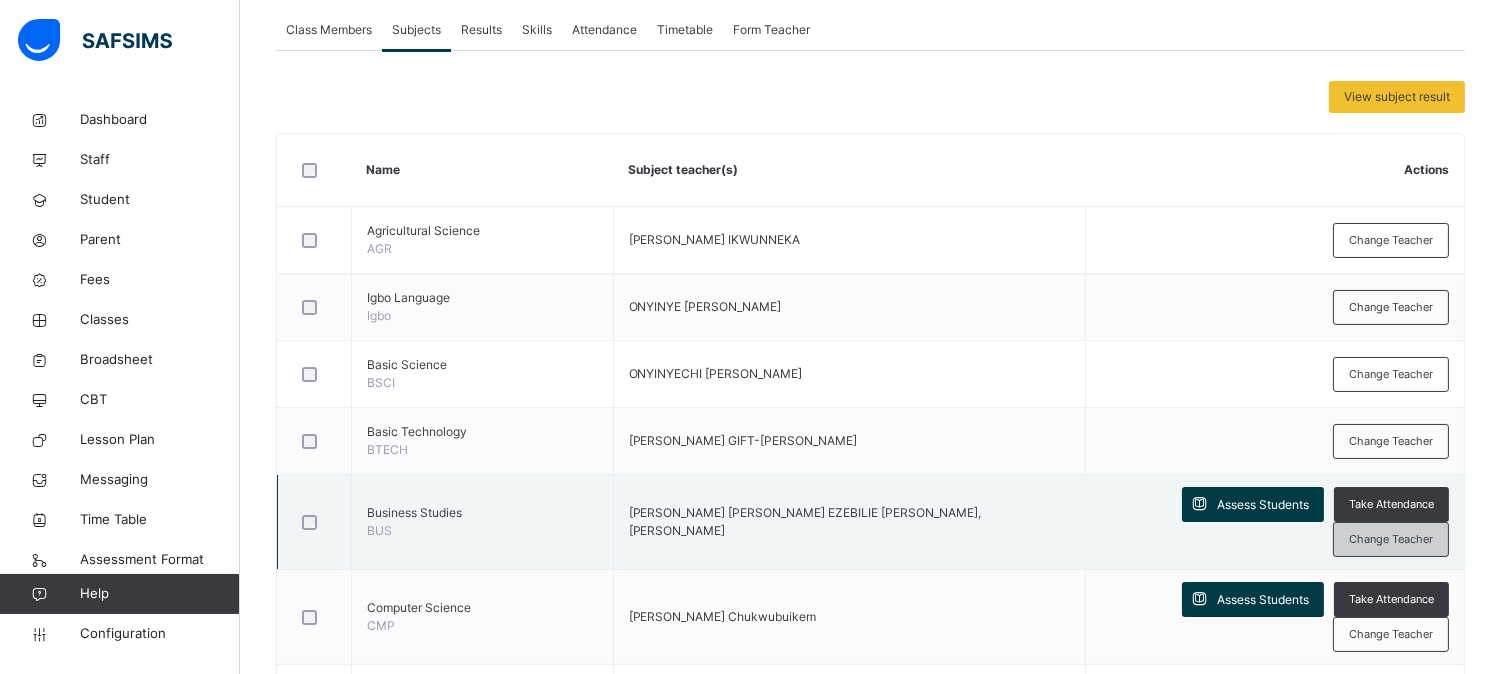 click on "Change Teacher" at bounding box center [1391, 539] 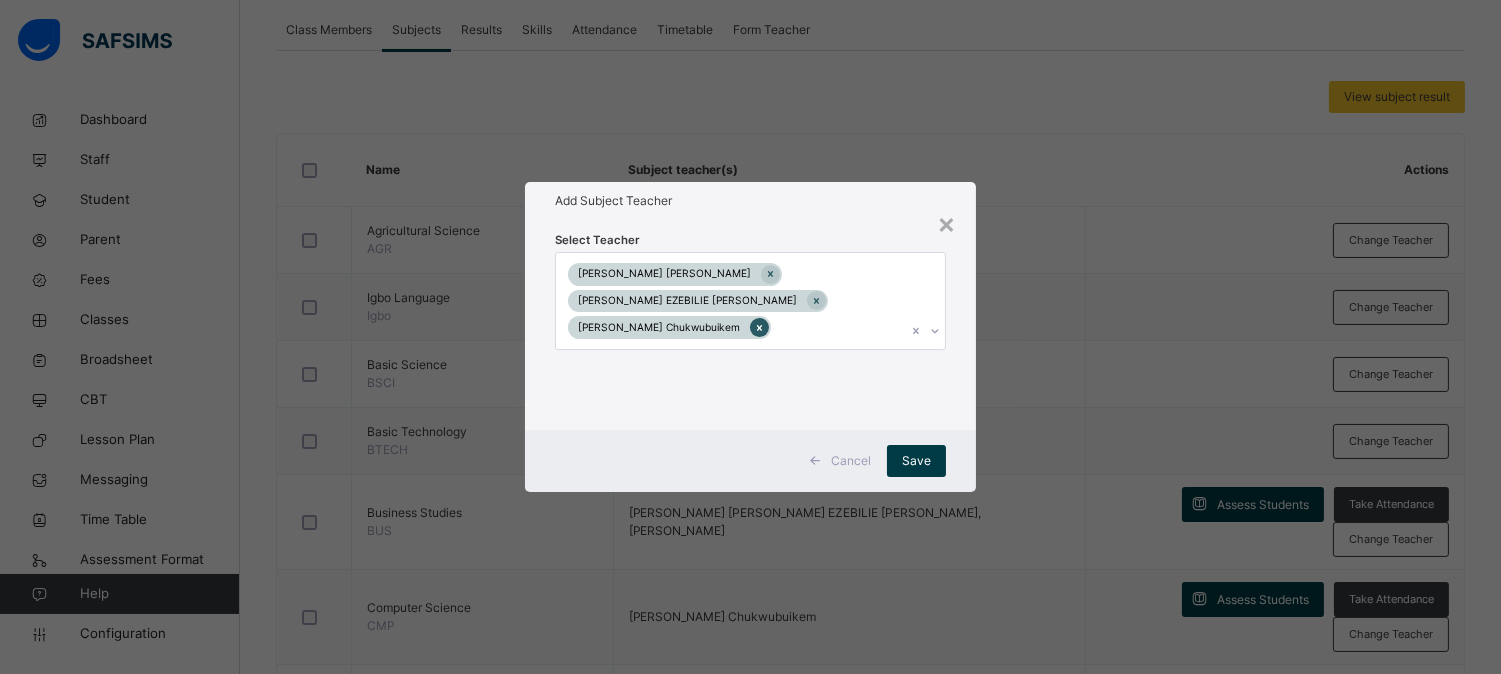 click 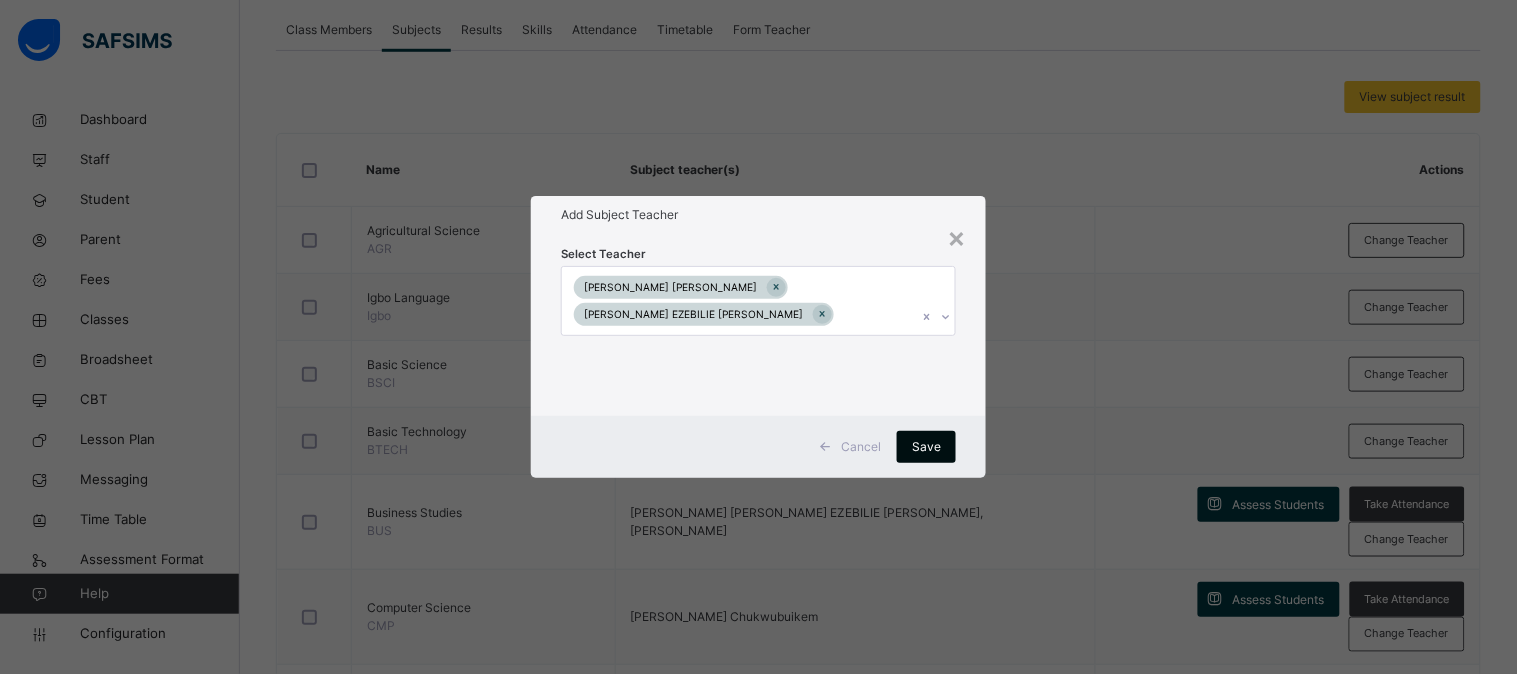 click on "Save" at bounding box center [926, 447] 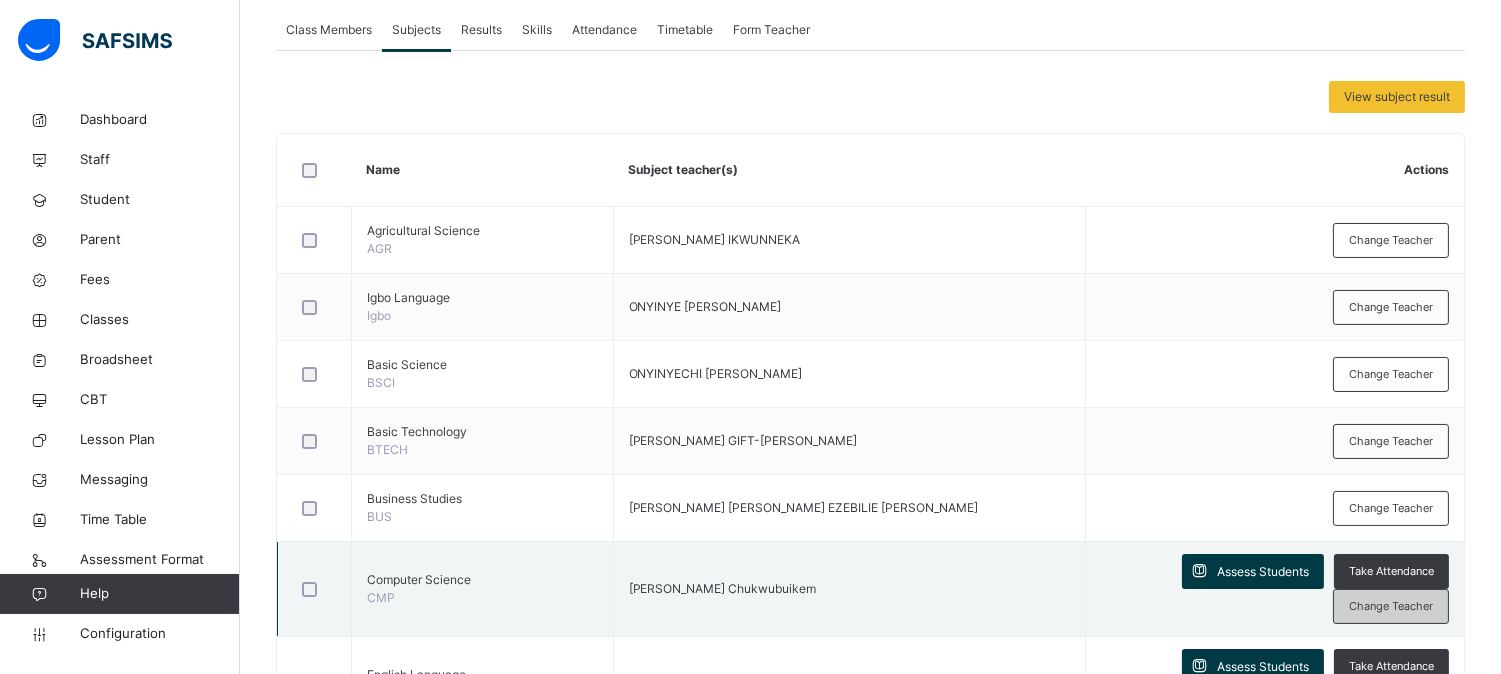 click on "Change Teacher" at bounding box center [1391, 606] 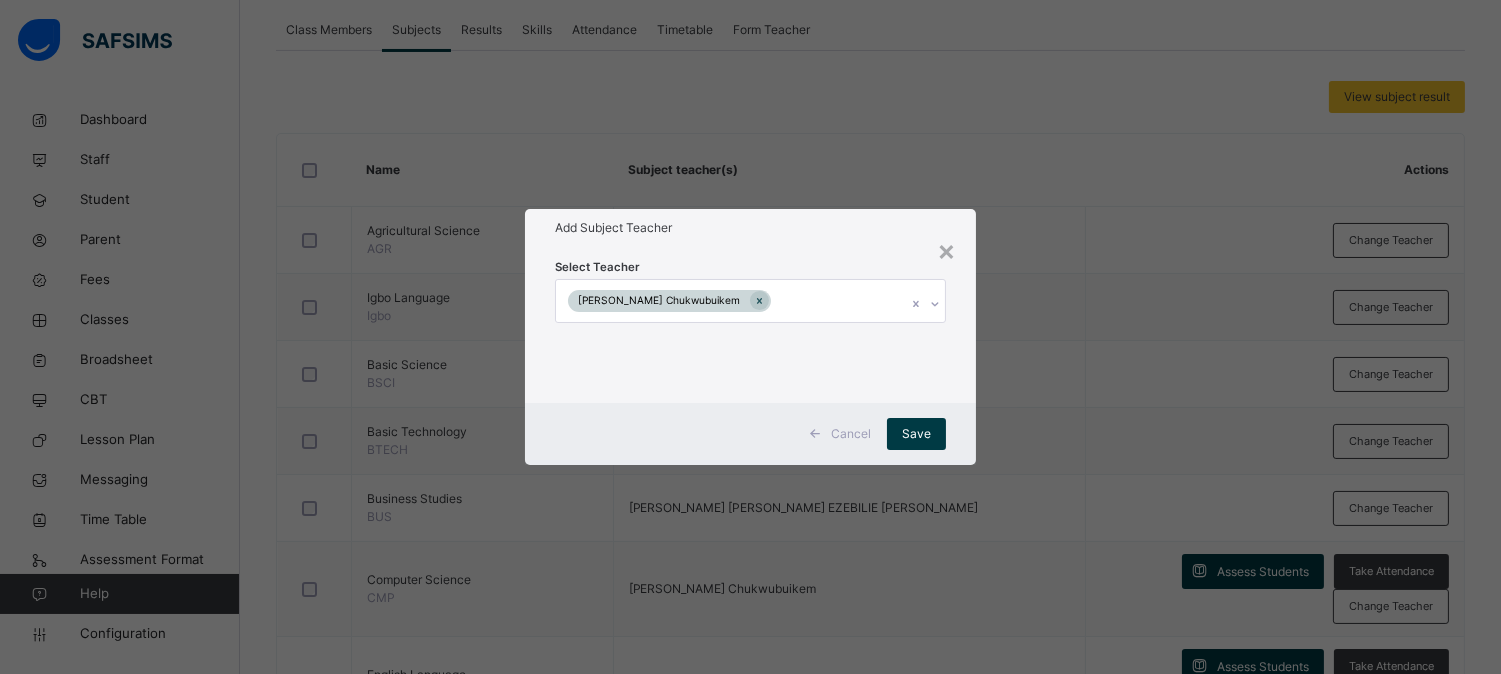 click on "× Add Subject Teacher Select Teacher [PERSON_NAME] Chukwubuikem Cancel Save" at bounding box center (750, 337) 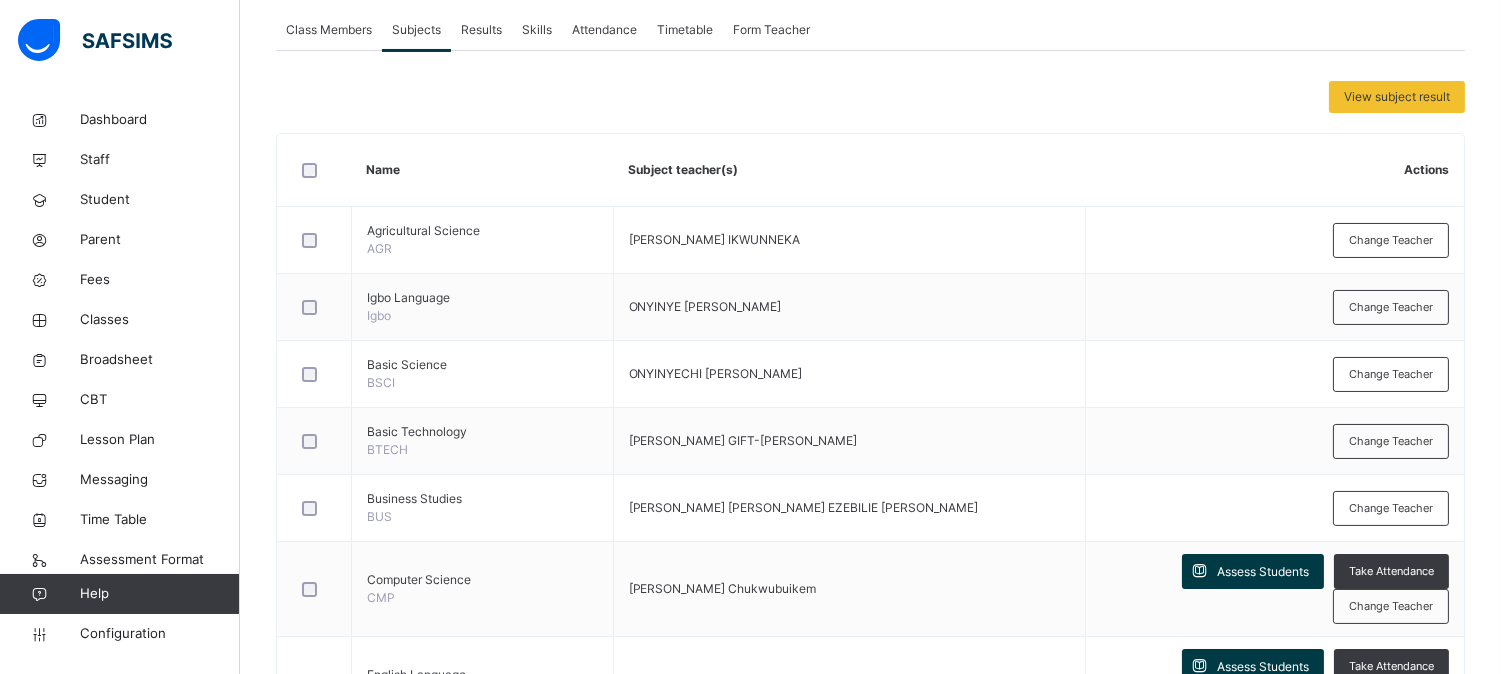 scroll, scrollTop: 866, scrollLeft: 0, axis: vertical 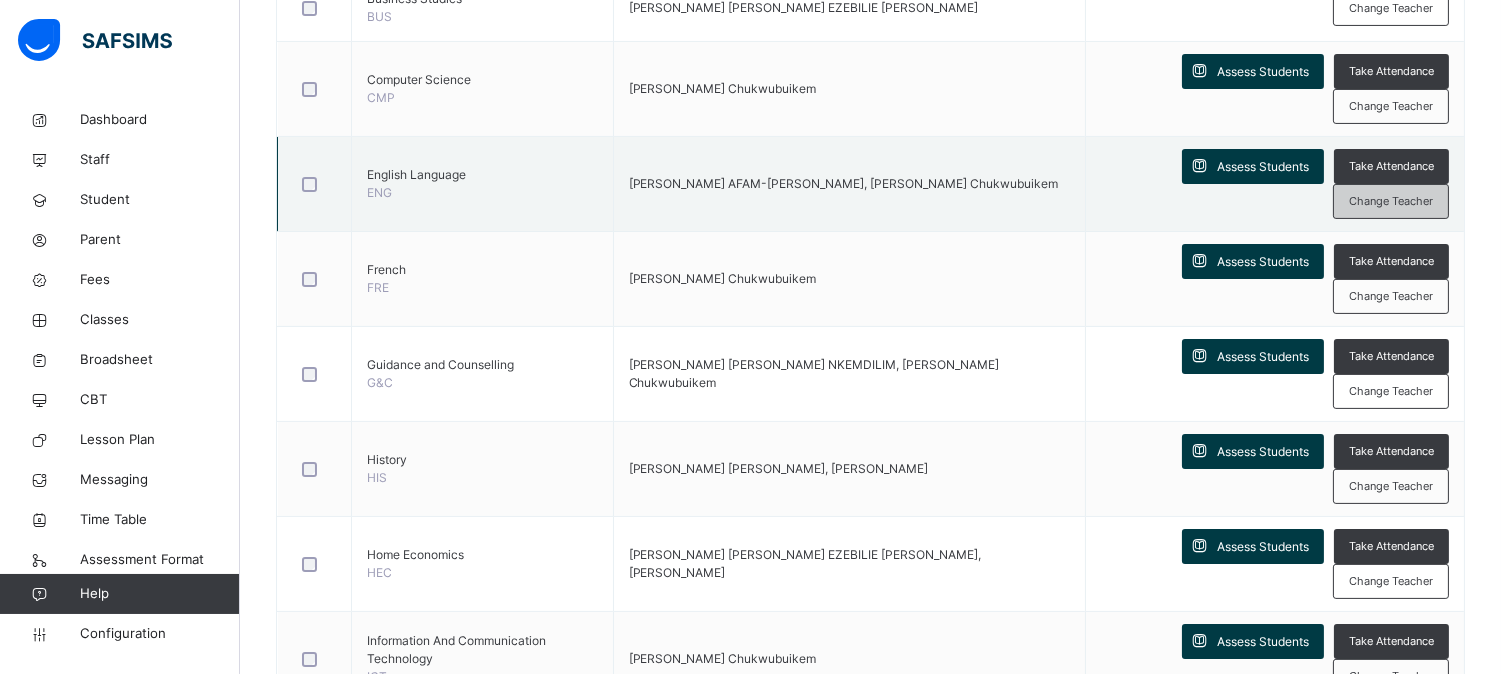 click on "Change Teacher" at bounding box center (1391, 201) 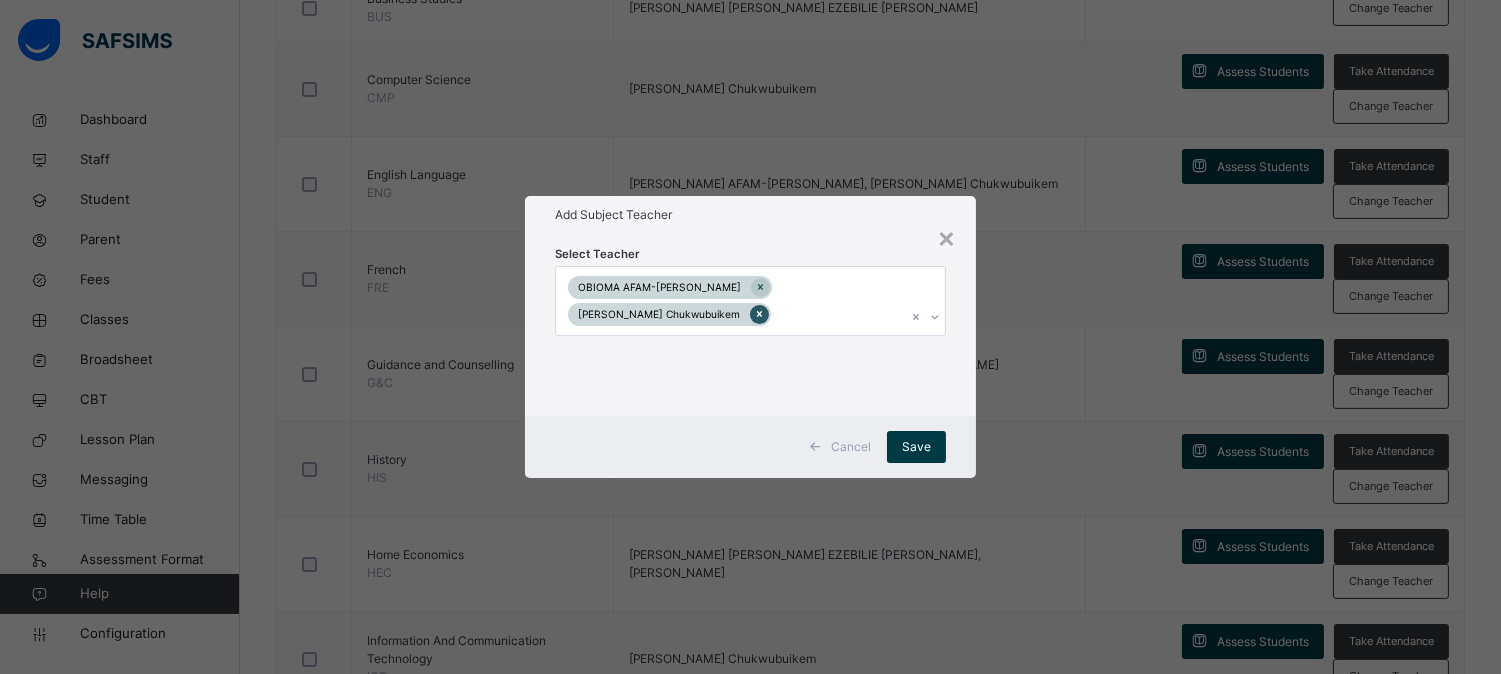 click 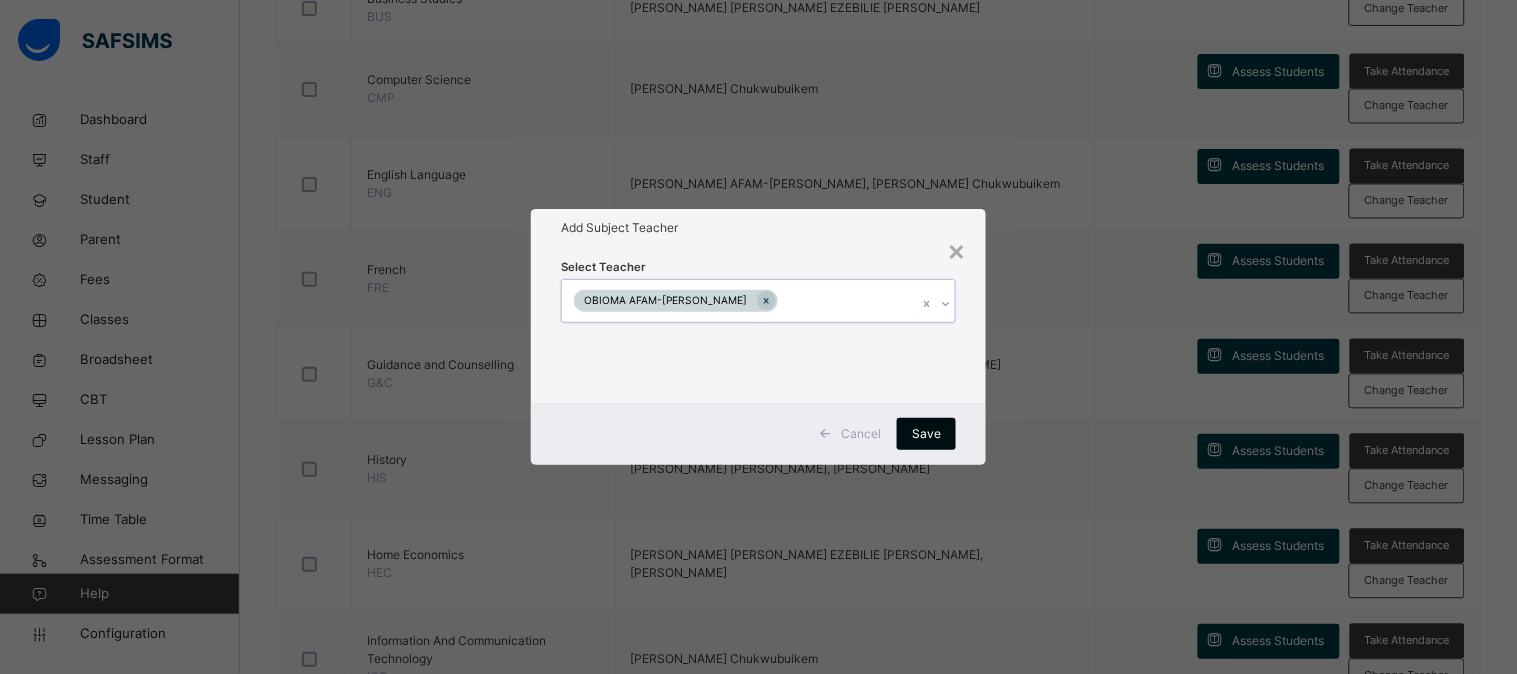 click on "Save" at bounding box center [926, 434] 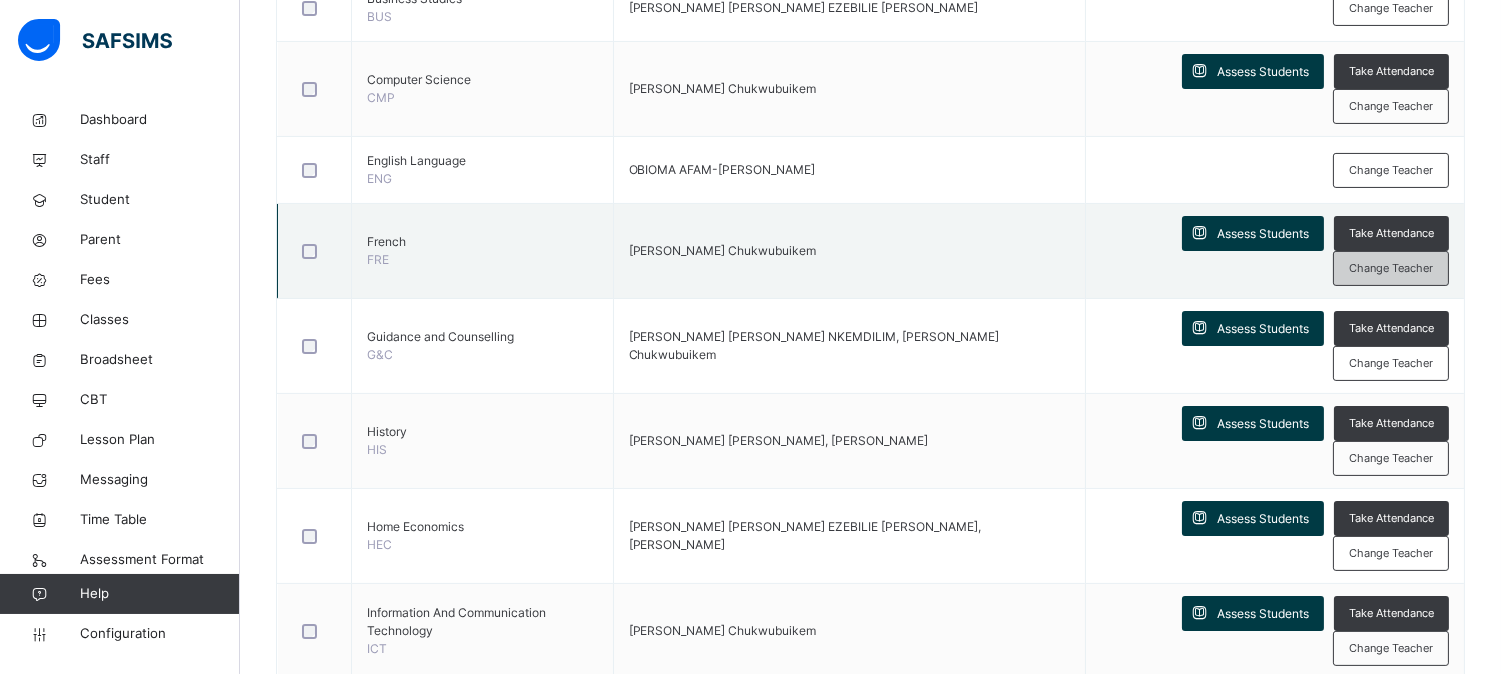 click on "Change Teacher" at bounding box center (1391, 268) 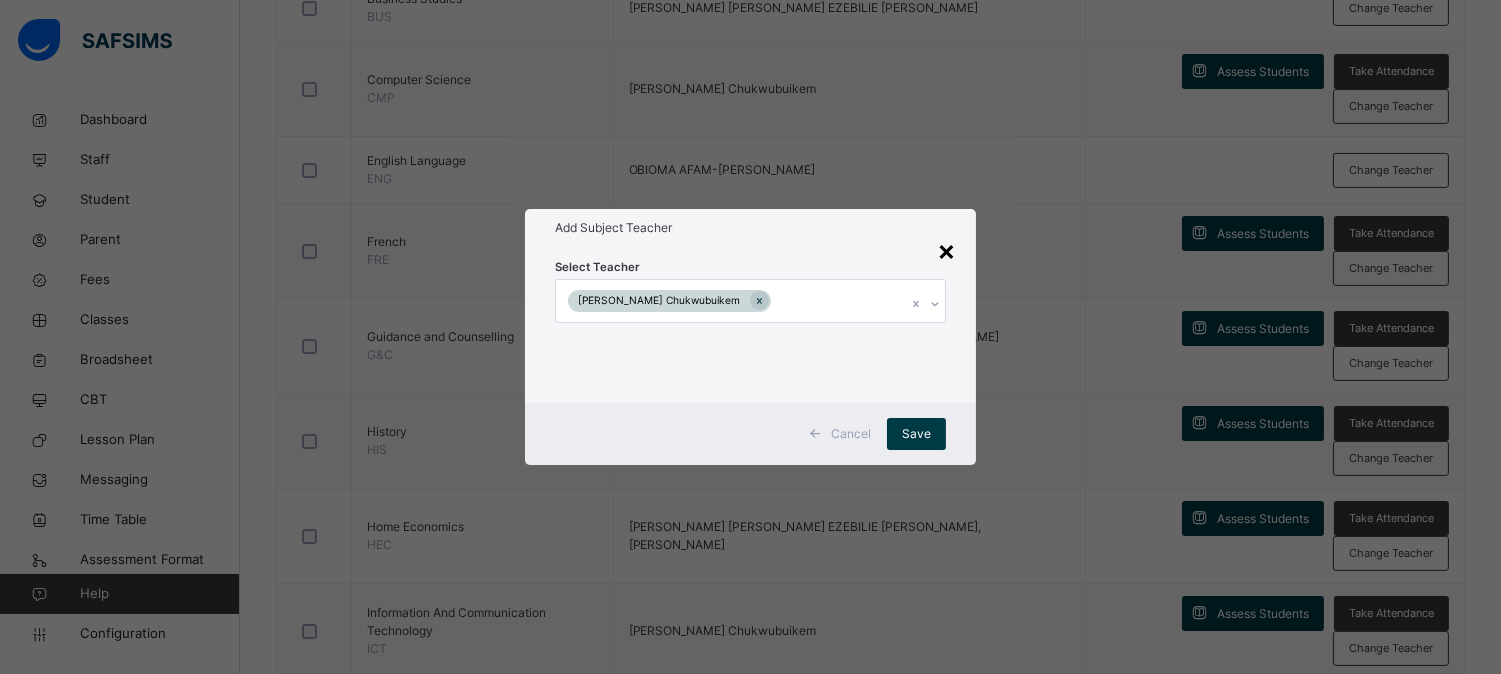 click on "×" at bounding box center (946, 250) 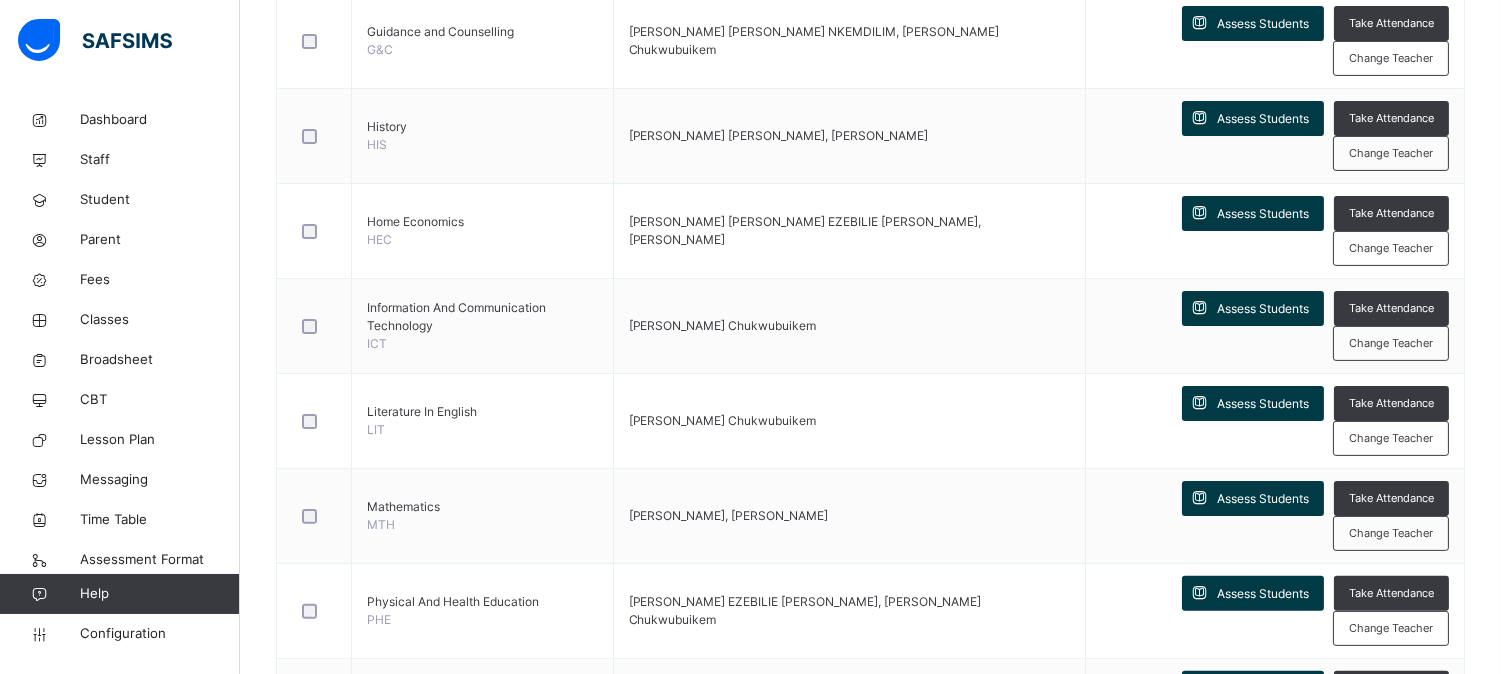 scroll, scrollTop: 1214, scrollLeft: 0, axis: vertical 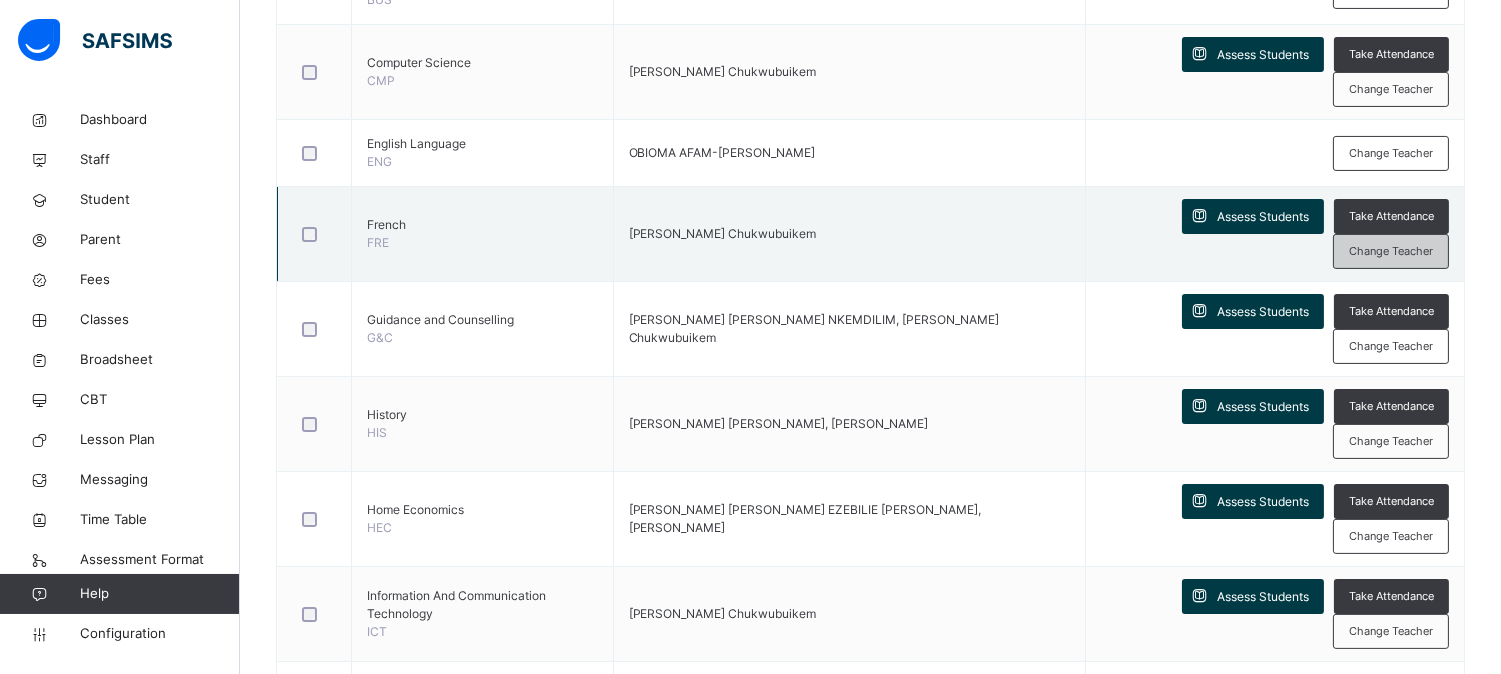 click on "Change Teacher" at bounding box center (1391, 251) 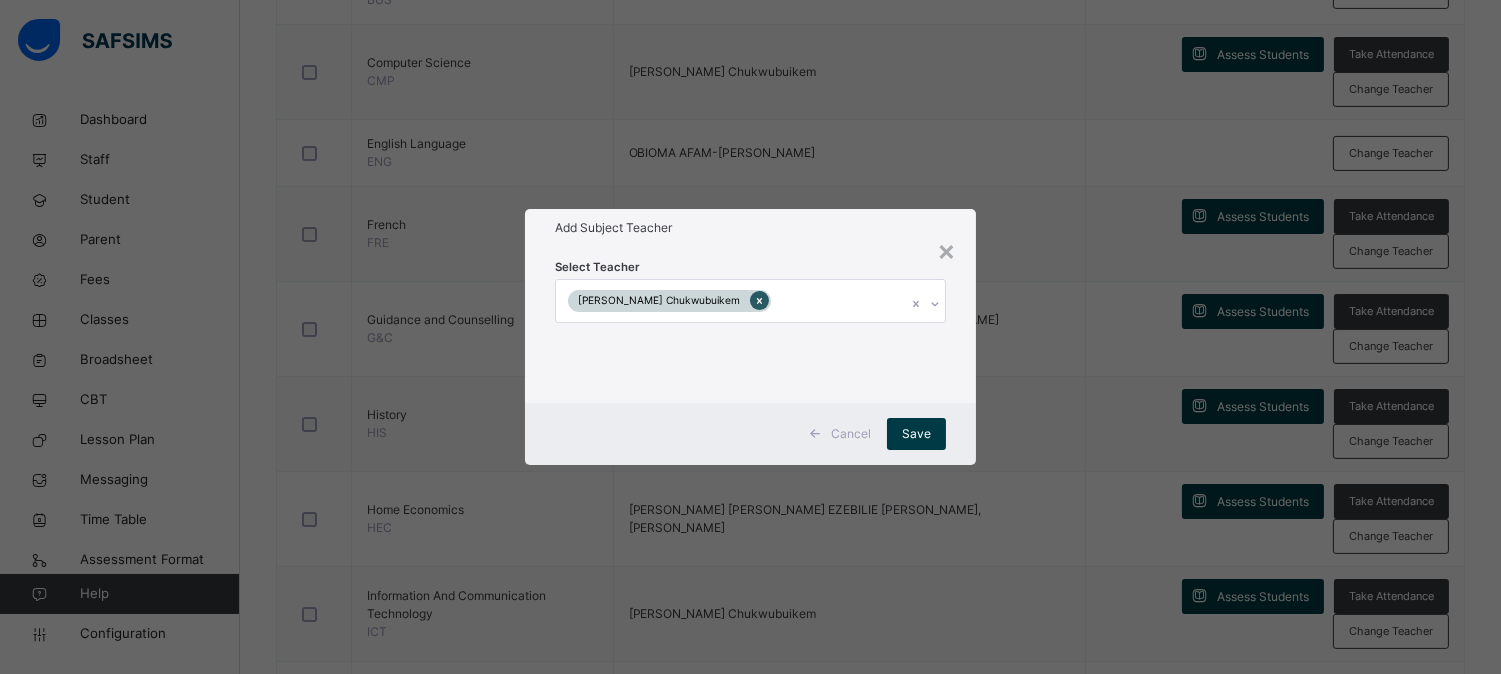 click 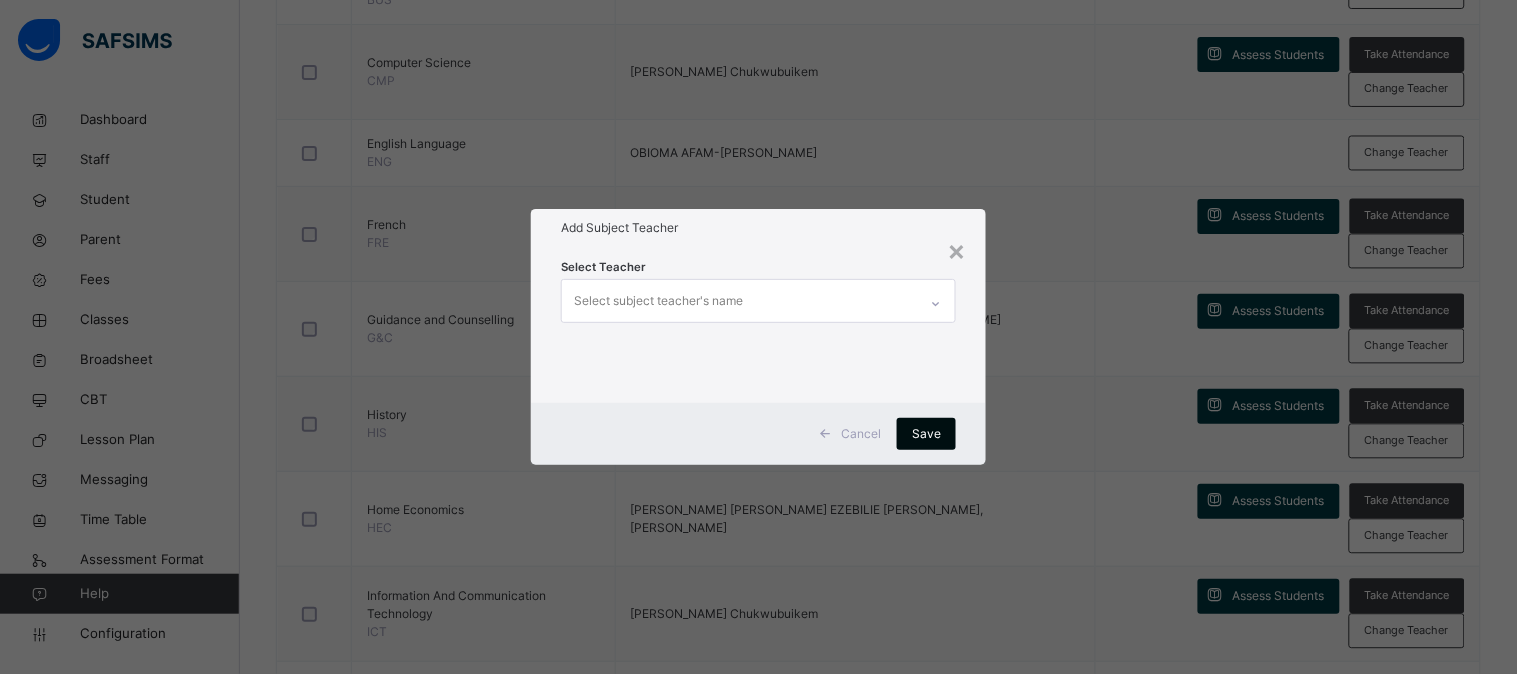 click on "Save" at bounding box center (926, 434) 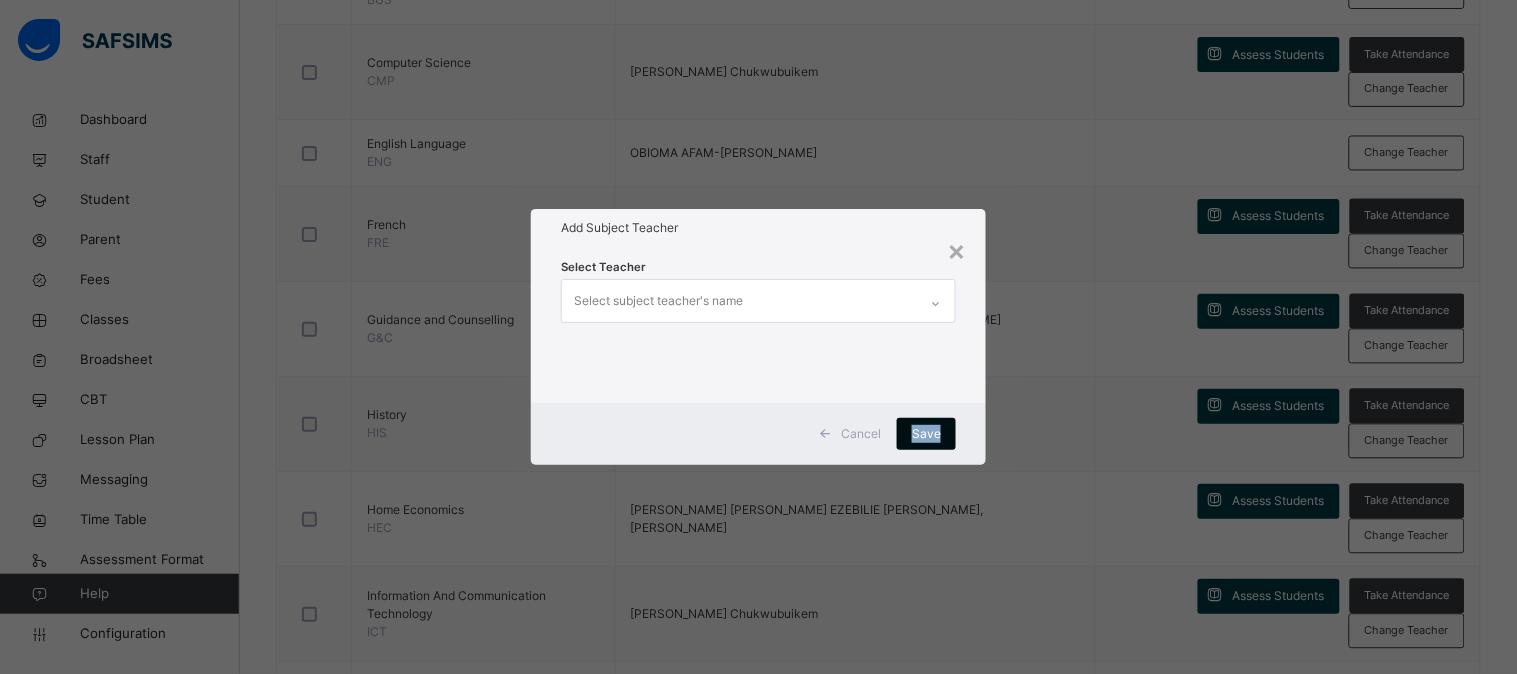 click on "Save" at bounding box center (926, 434) 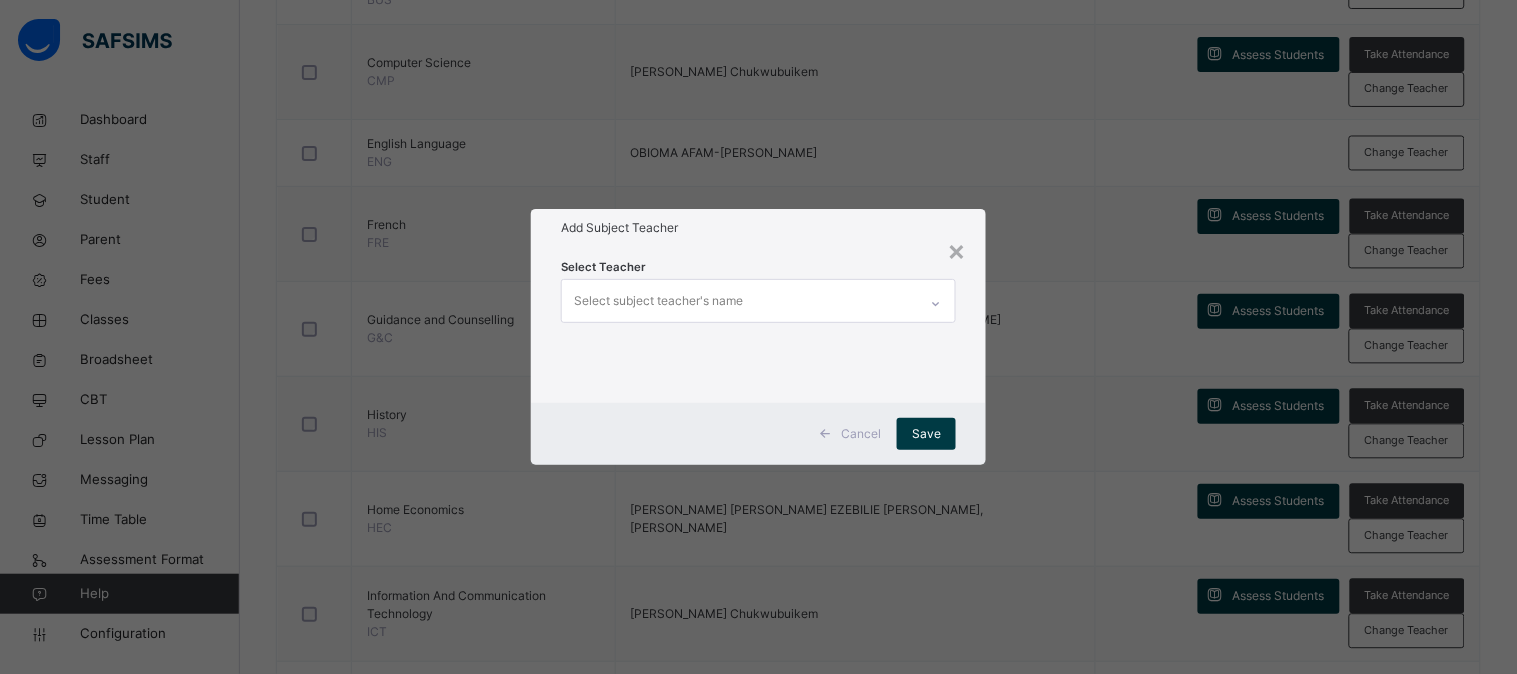 click on "Cancel Save" at bounding box center [758, 434] 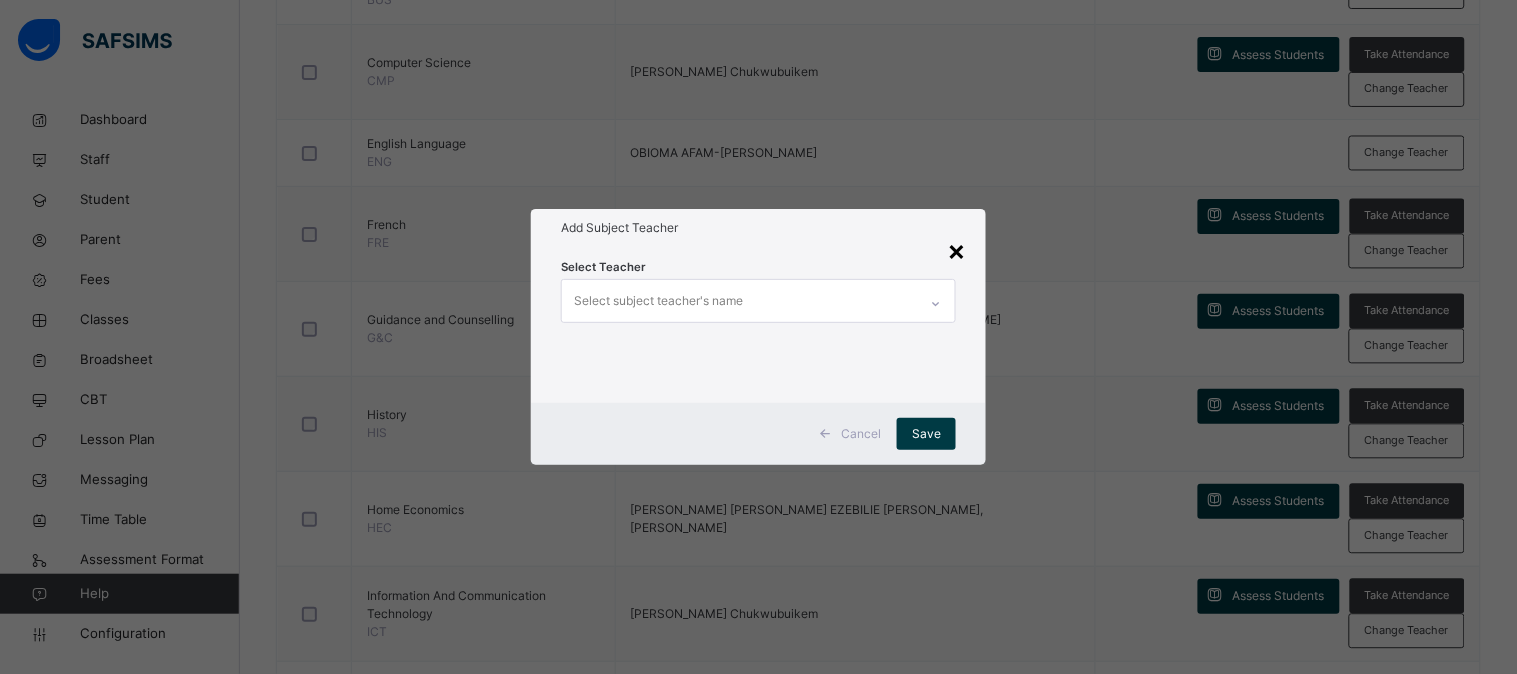 click on "×" at bounding box center (956, 250) 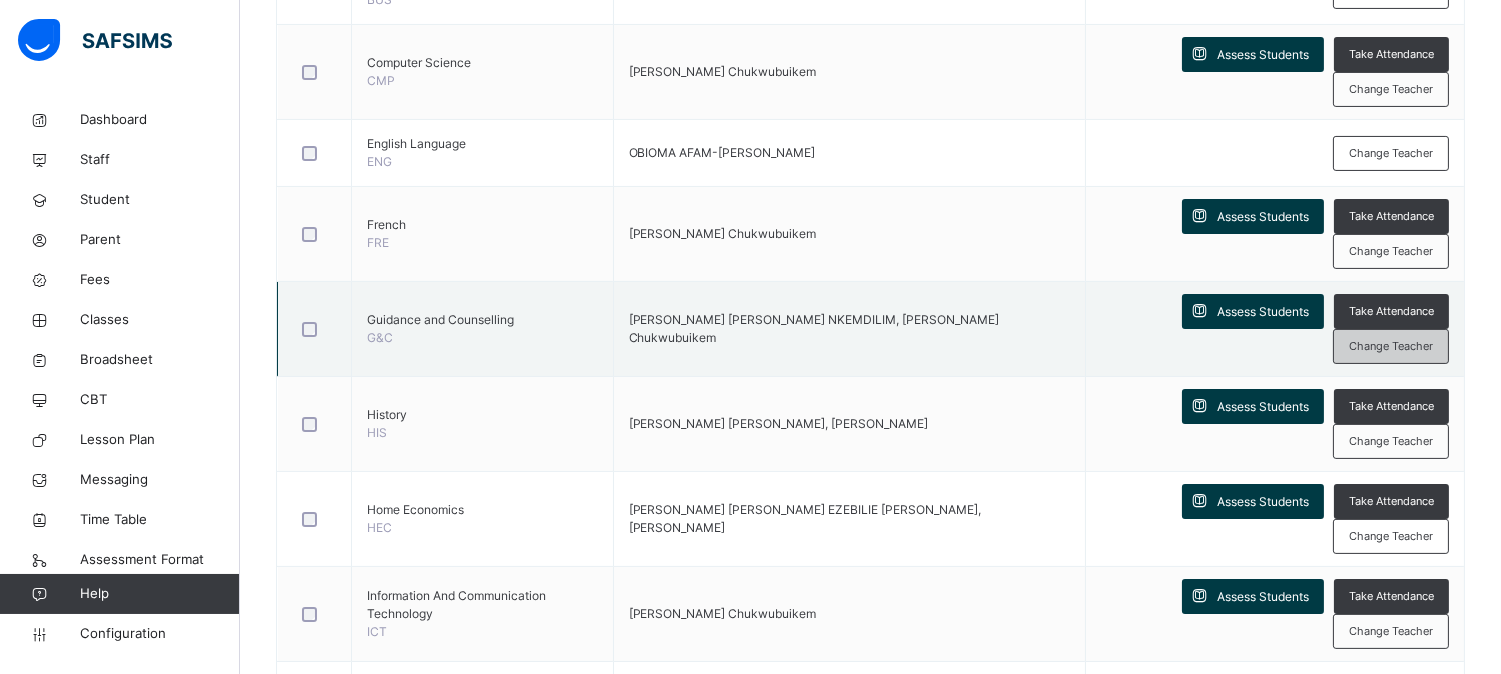 click on "Change Teacher" at bounding box center [1391, 346] 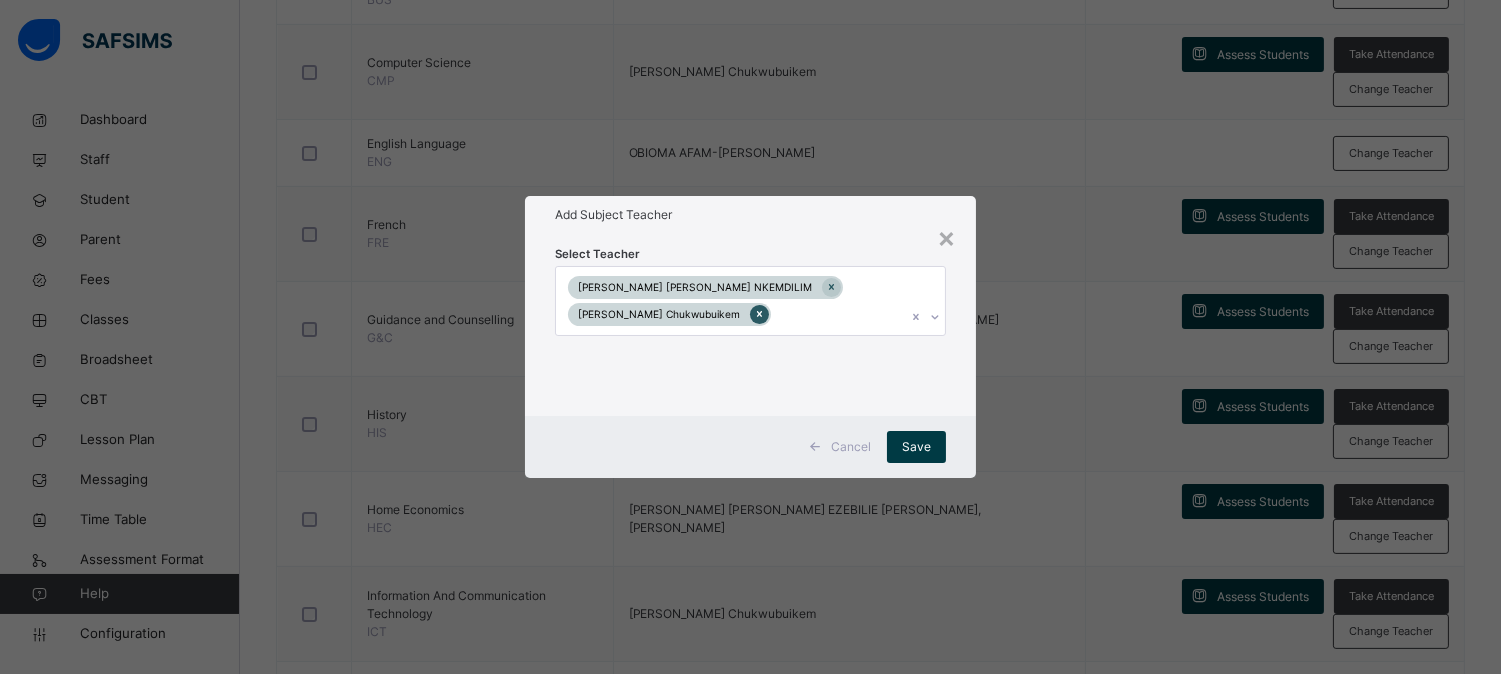 click 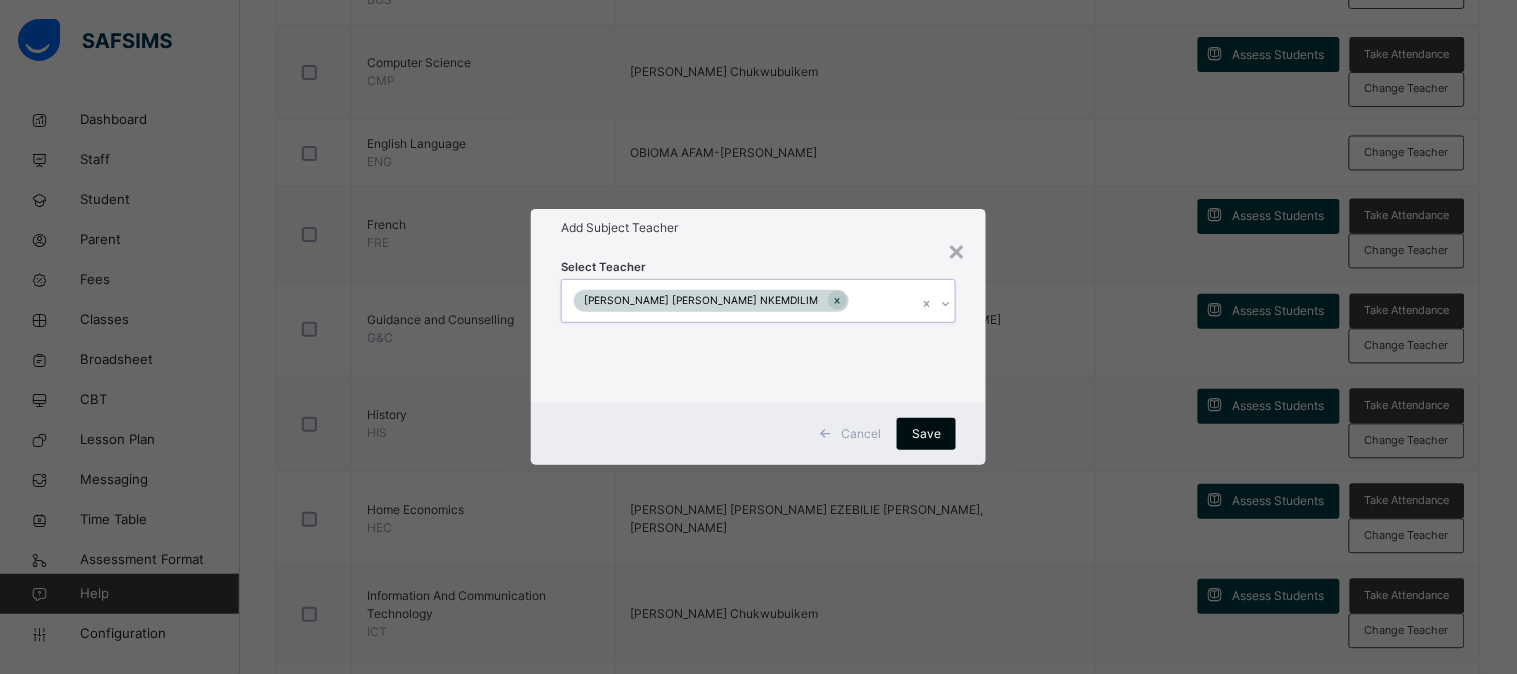 click on "Save" at bounding box center (926, 434) 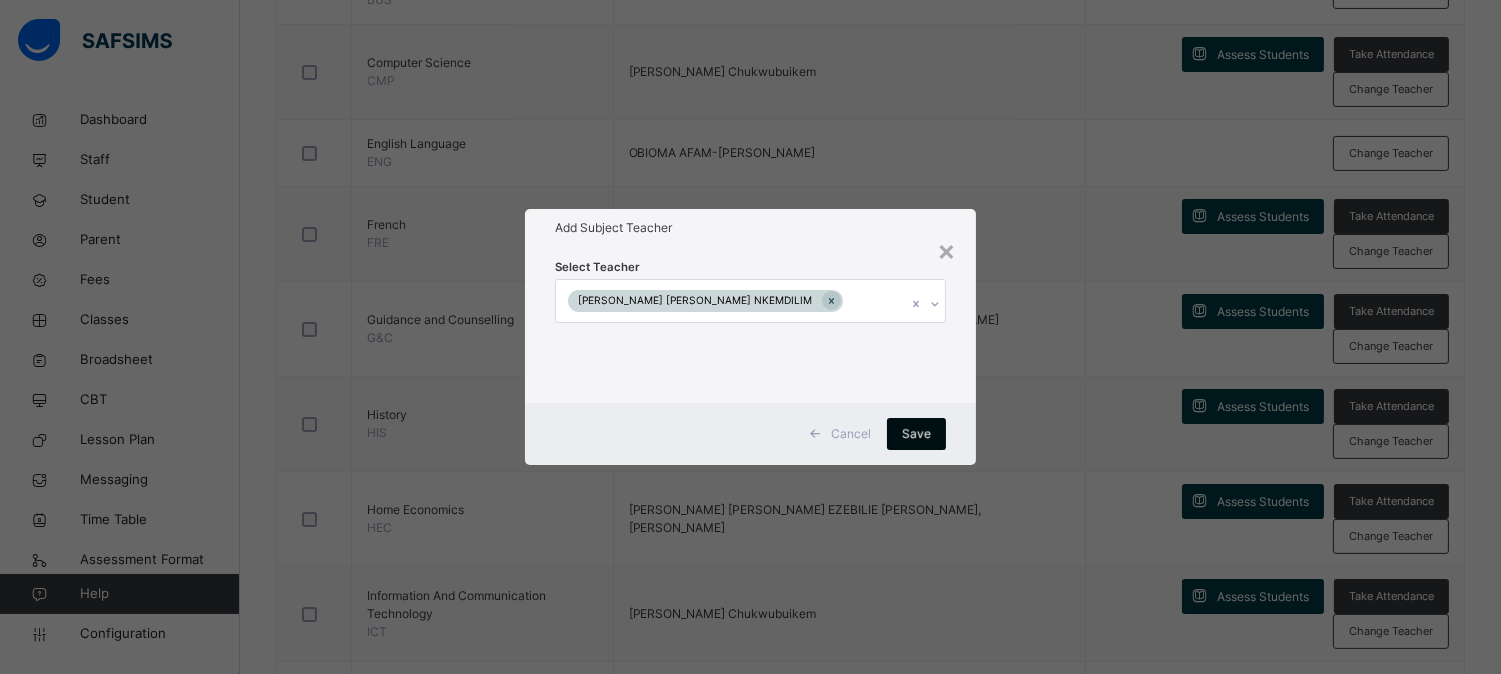 click on "Save" at bounding box center [916, 434] 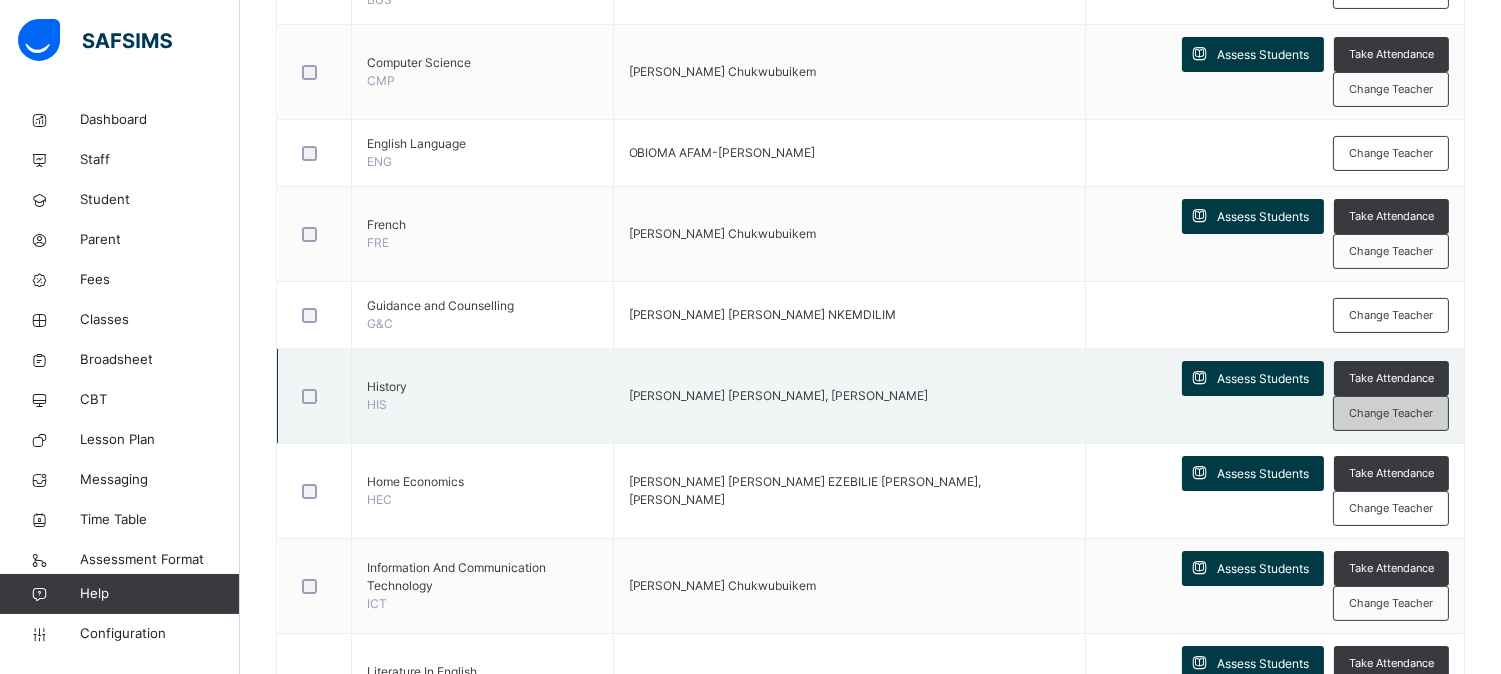 click on "Change Teacher" at bounding box center (1391, 413) 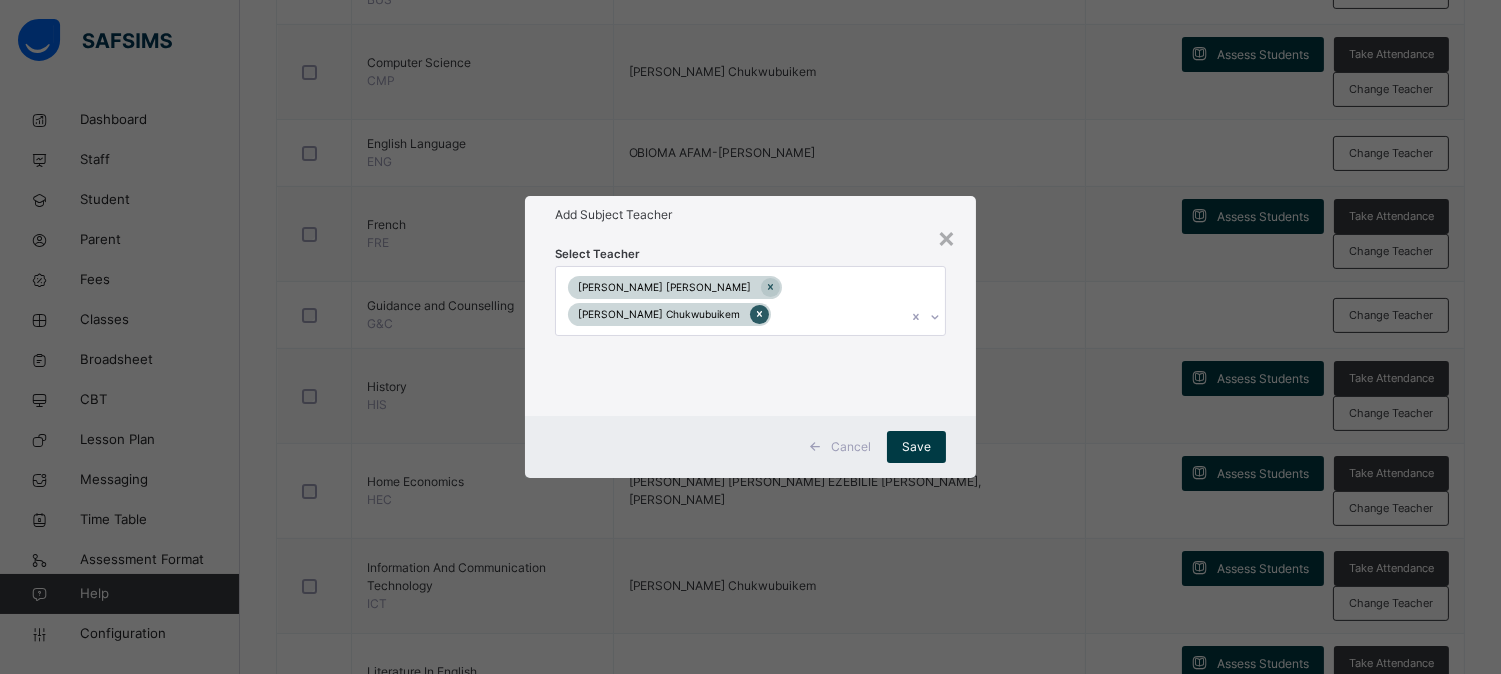 click 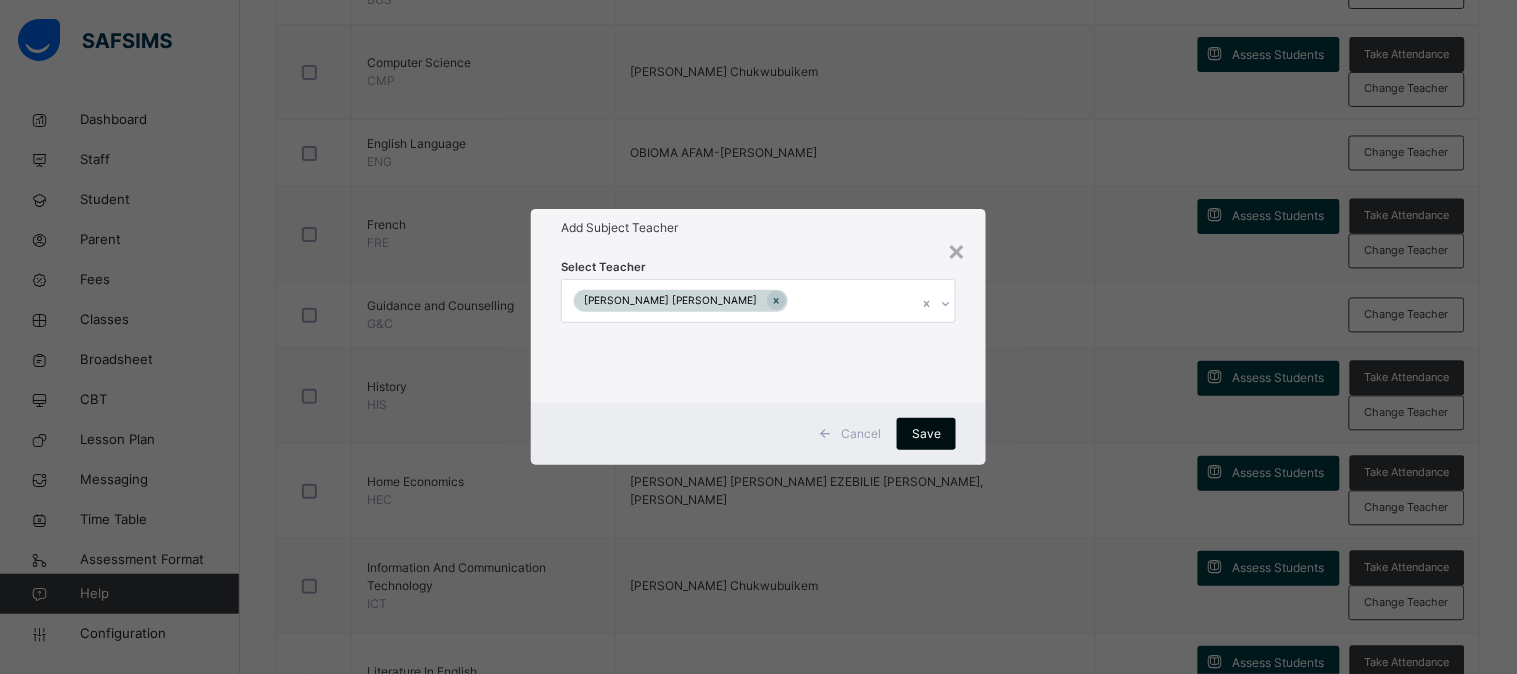 click on "Save" at bounding box center [926, 434] 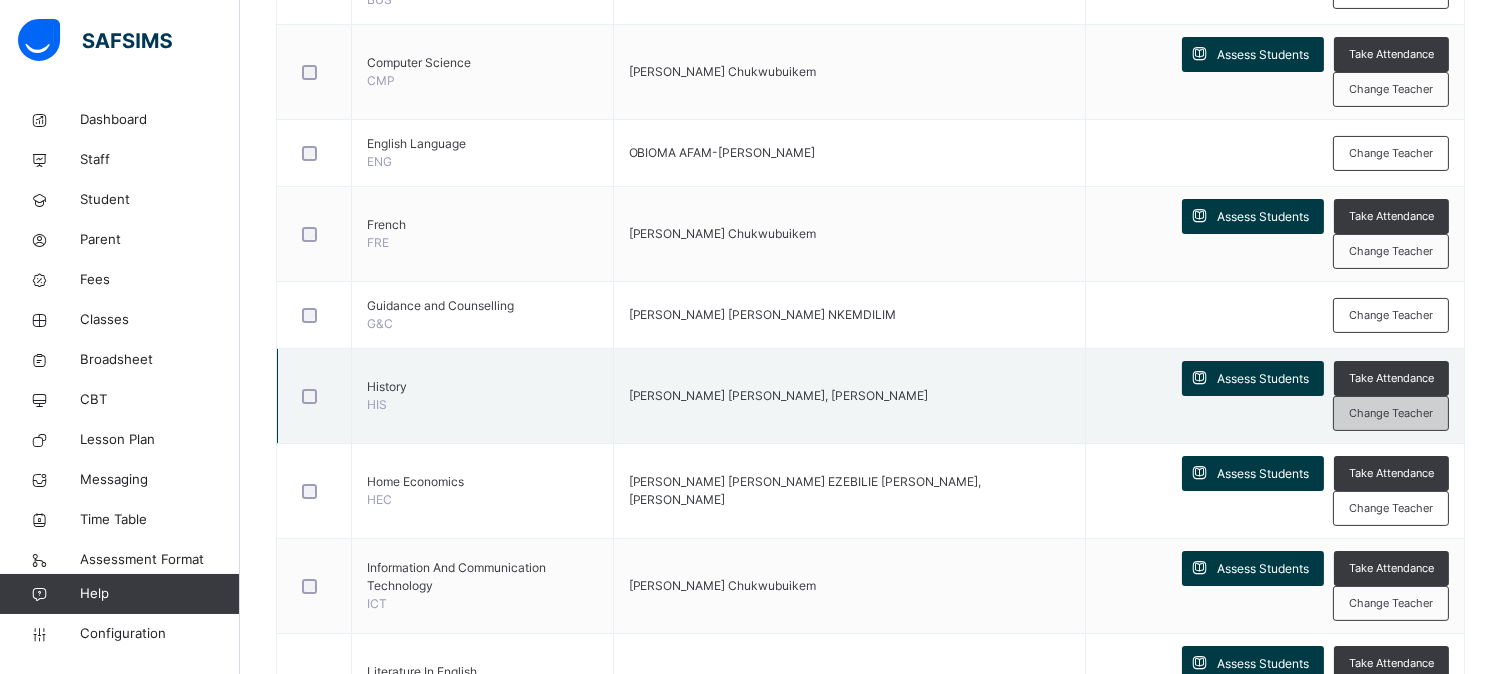 click on "Change Teacher" at bounding box center [1391, 413] 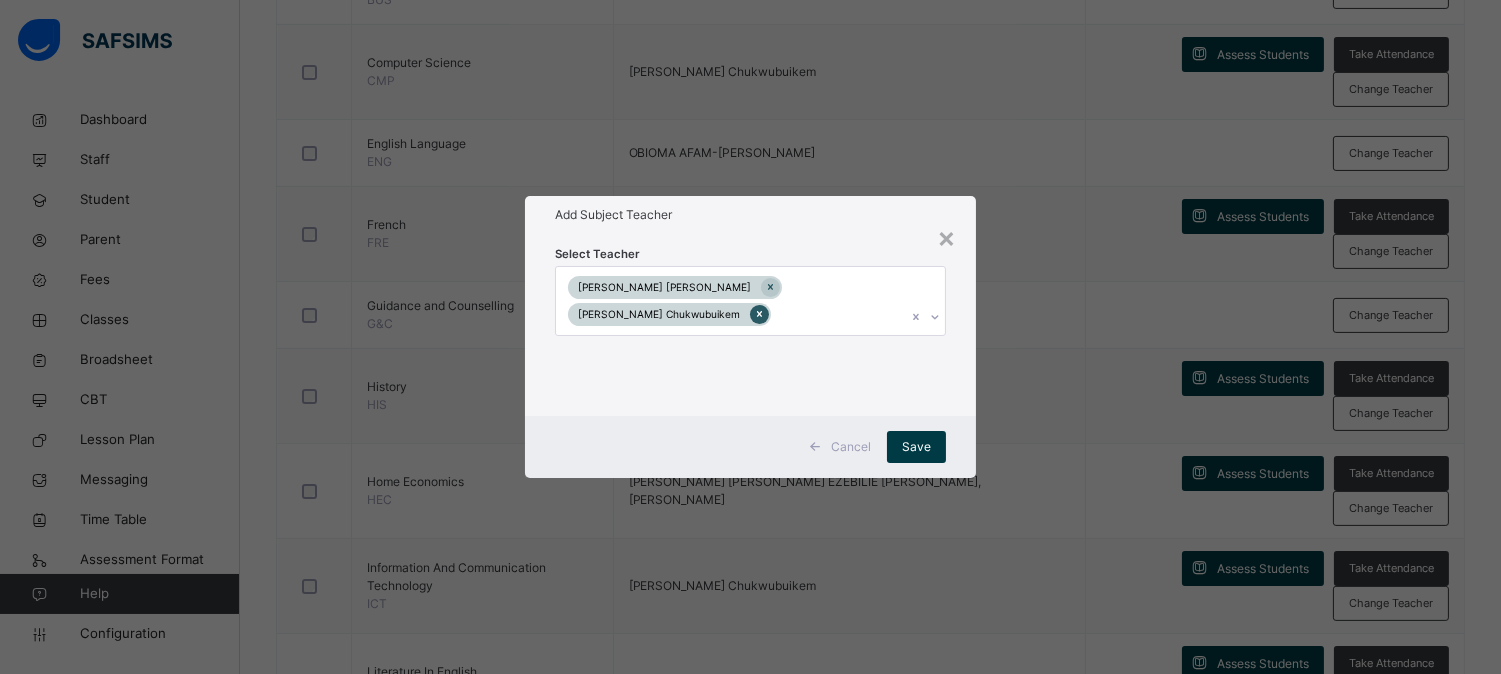 click 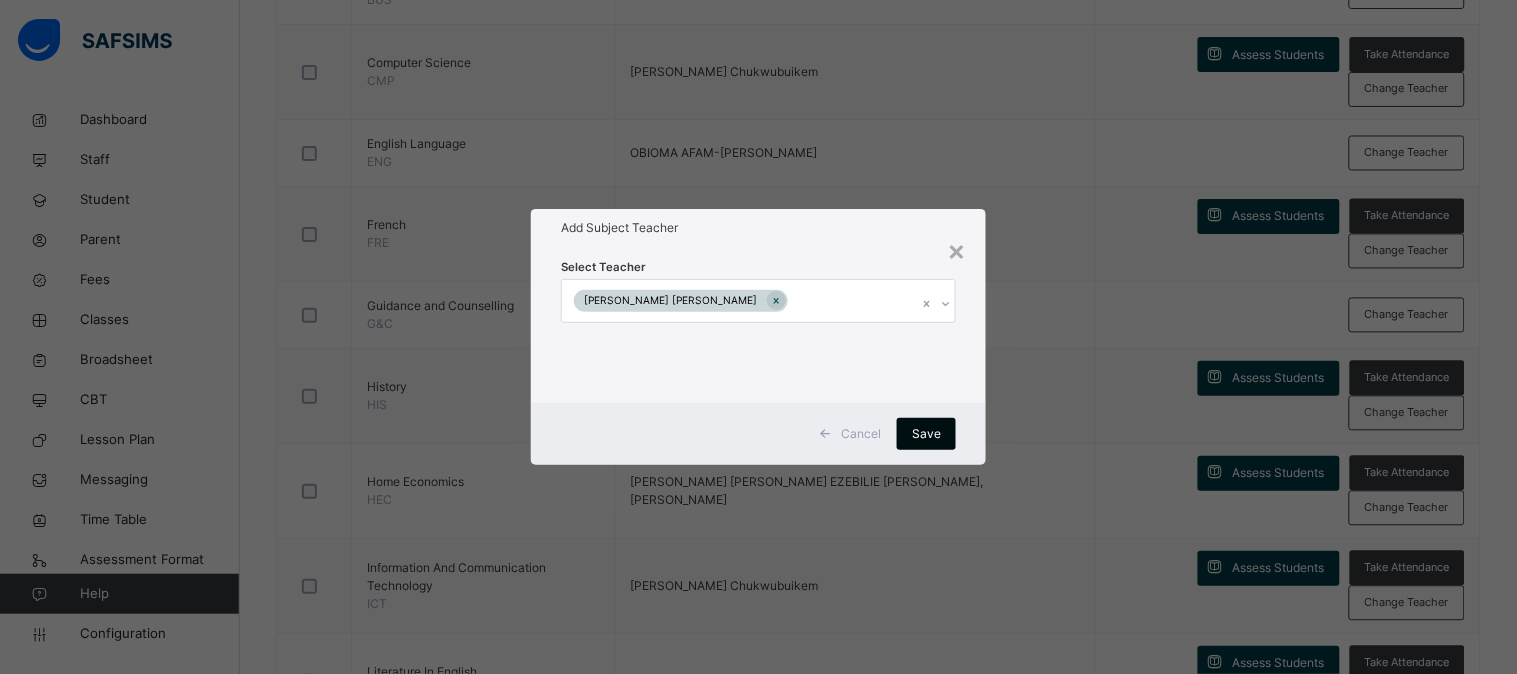 click on "Save" at bounding box center [926, 434] 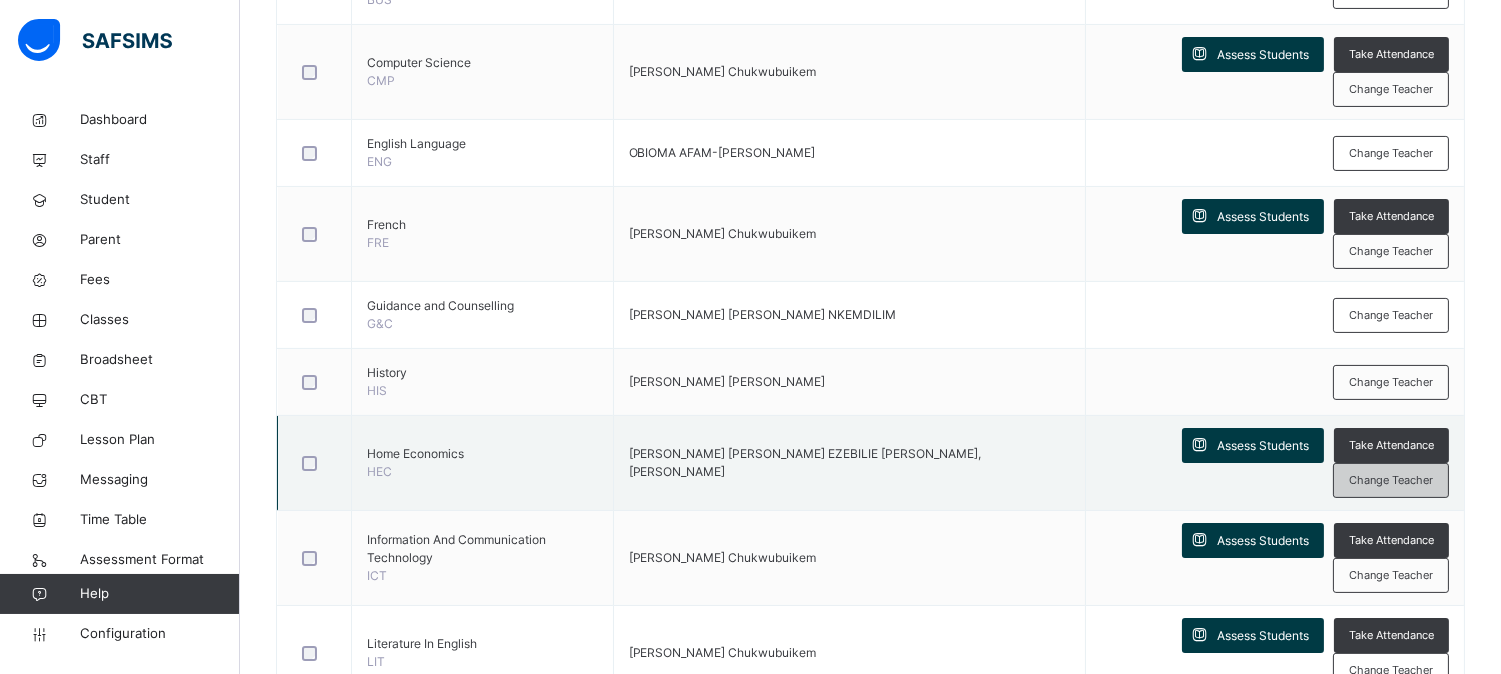 click on "Change Teacher" at bounding box center (1391, 480) 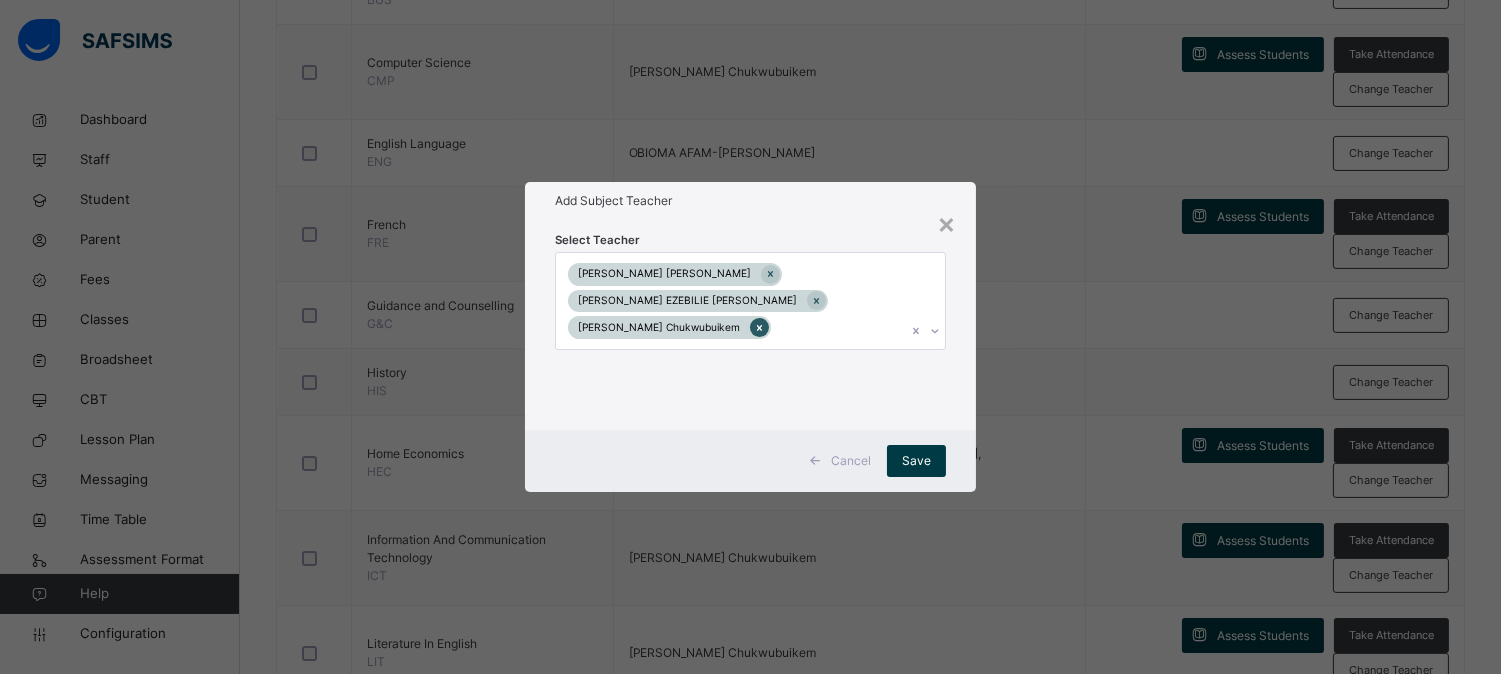 click 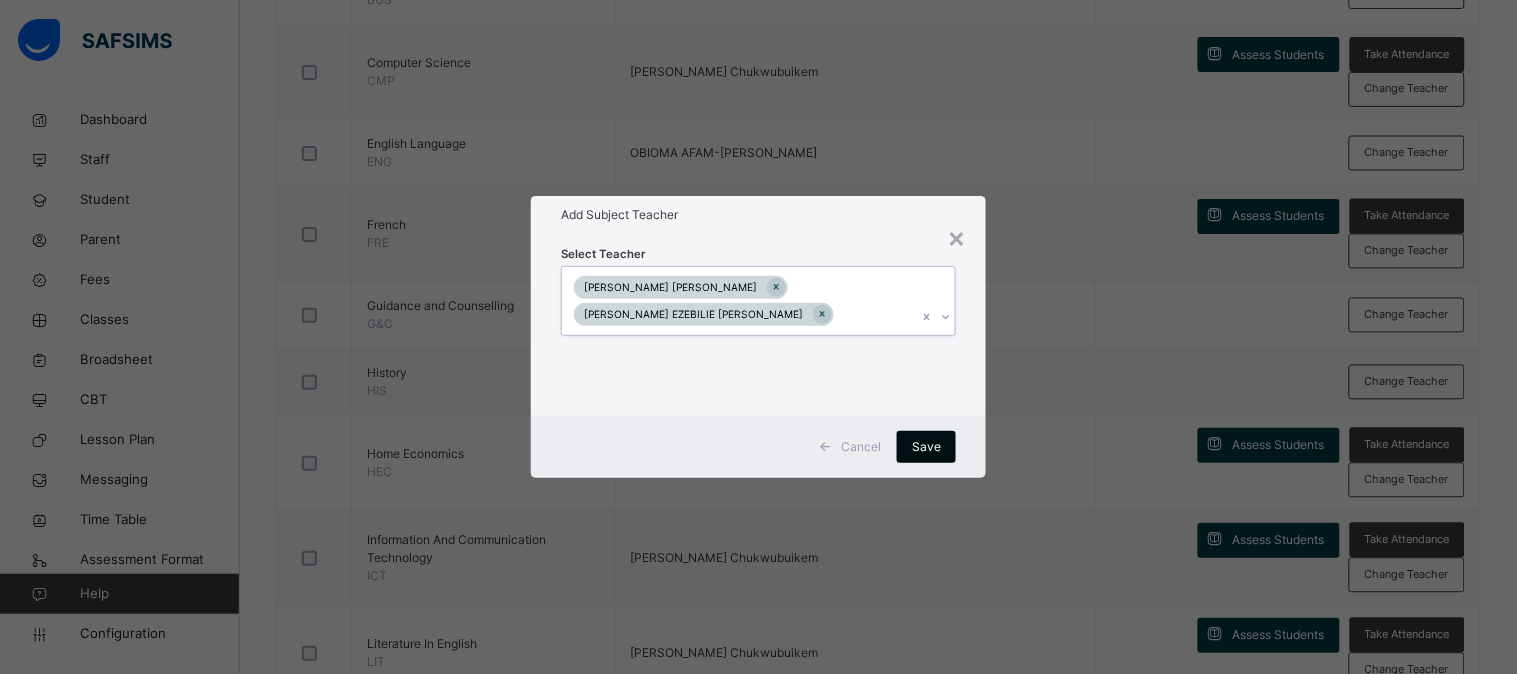 click on "Save" at bounding box center [926, 447] 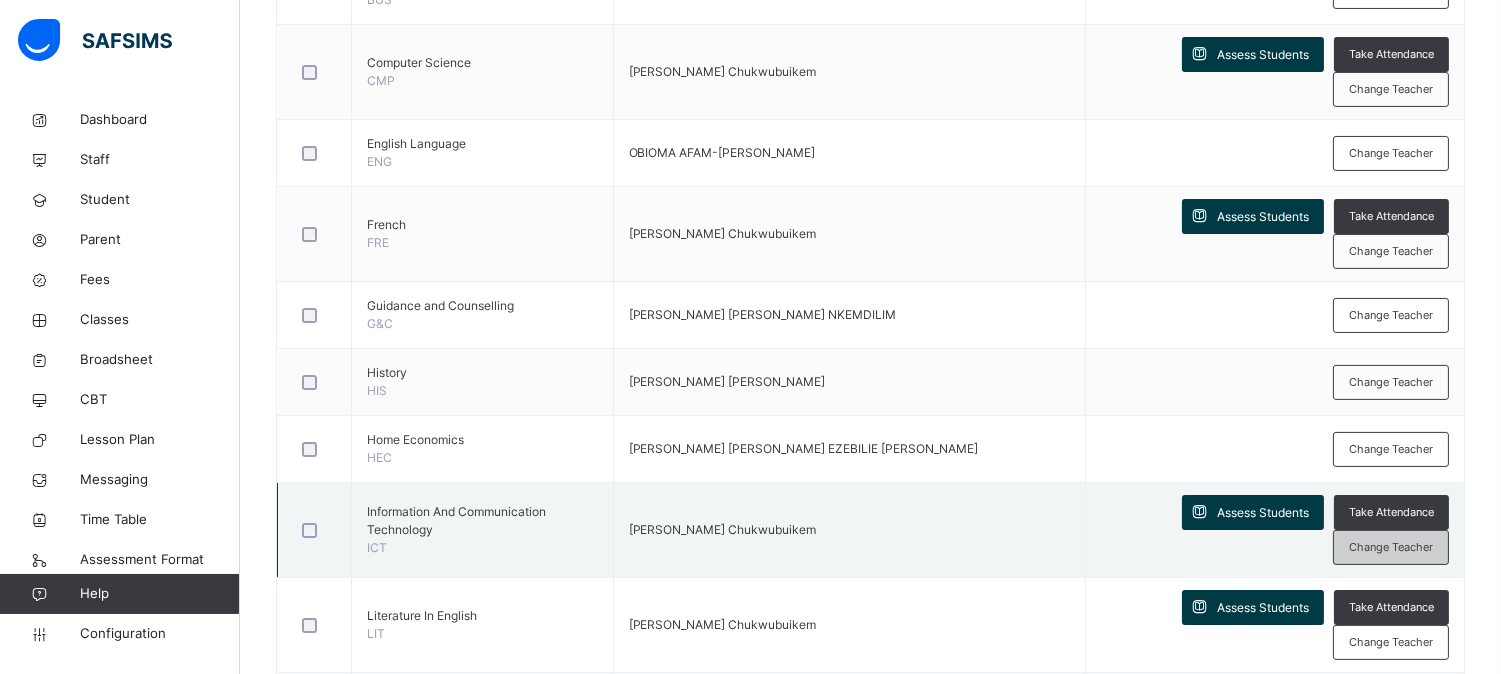 click on "Change Teacher" at bounding box center (1391, 547) 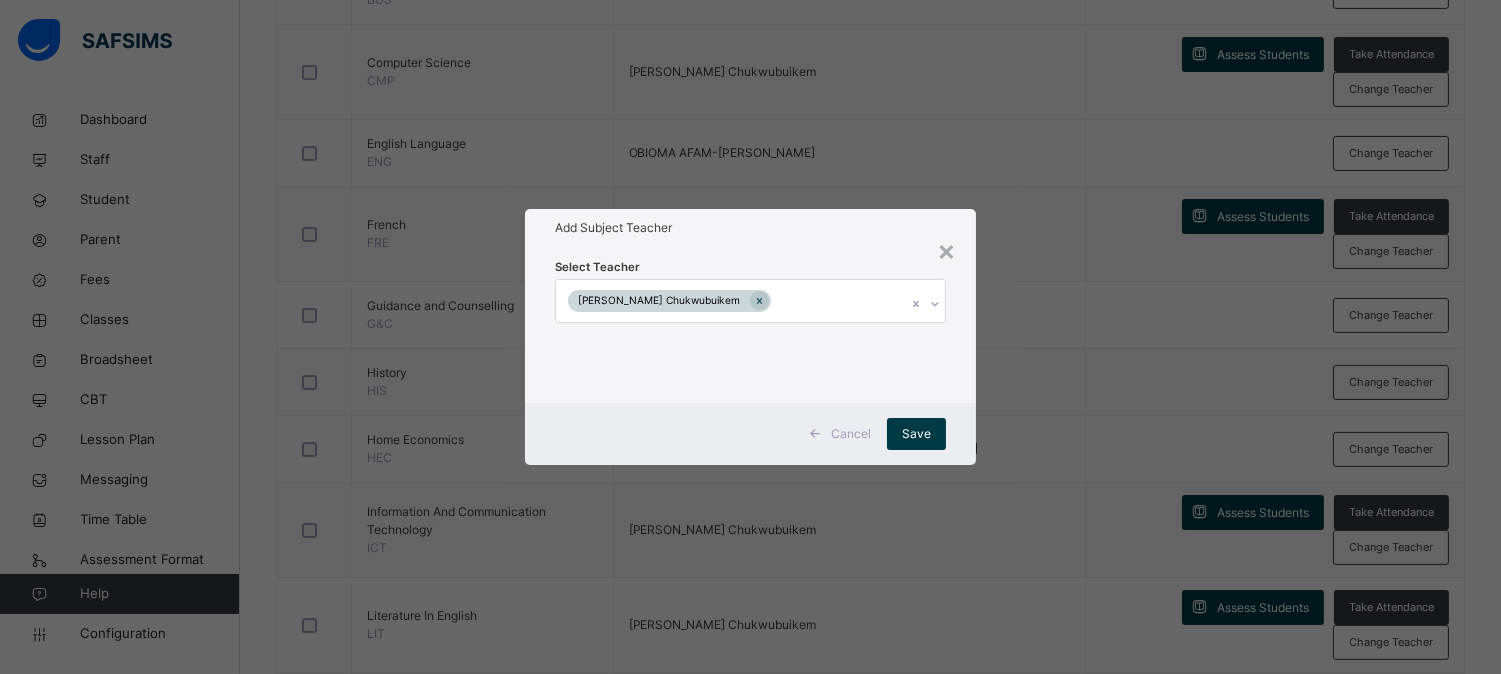 click on "Cancel" at bounding box center [851, 434] 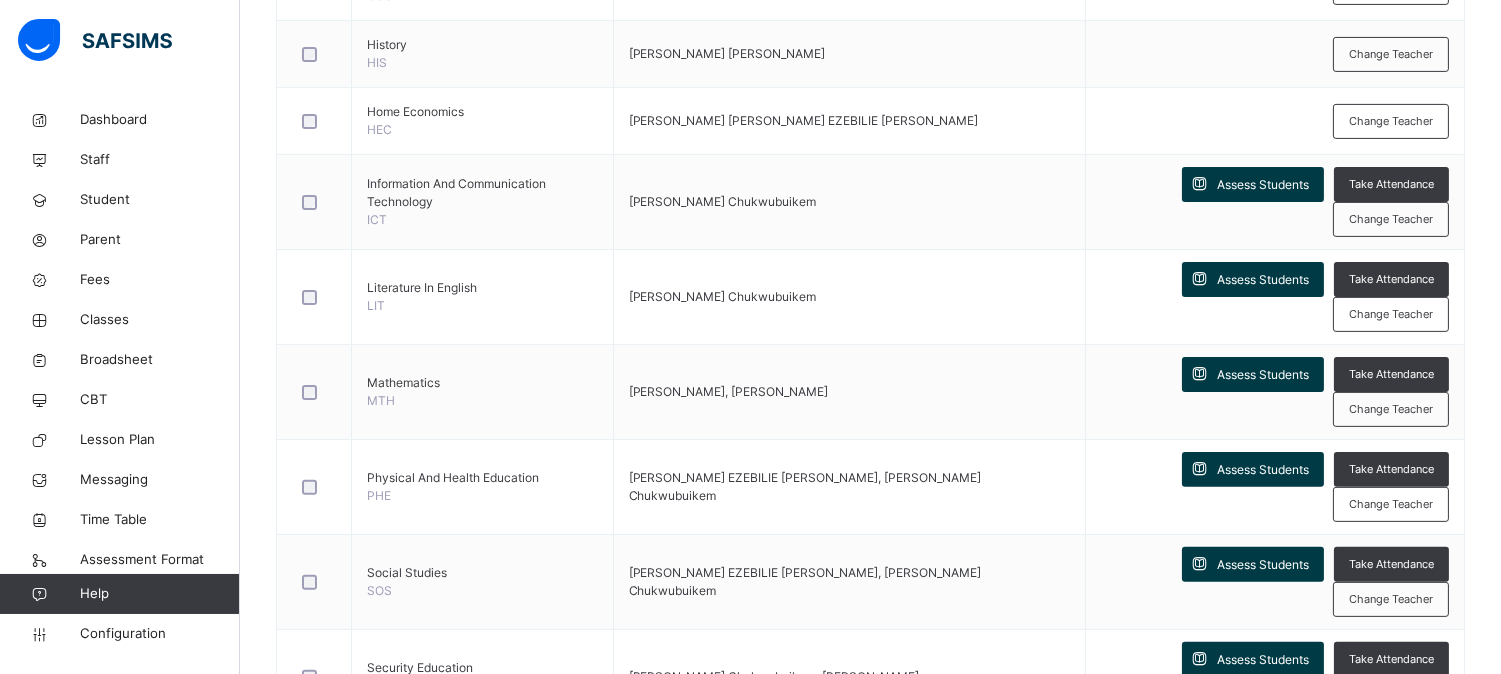 scroll, scrollTop: 1215, scrollLeft: 0, axis: vertical 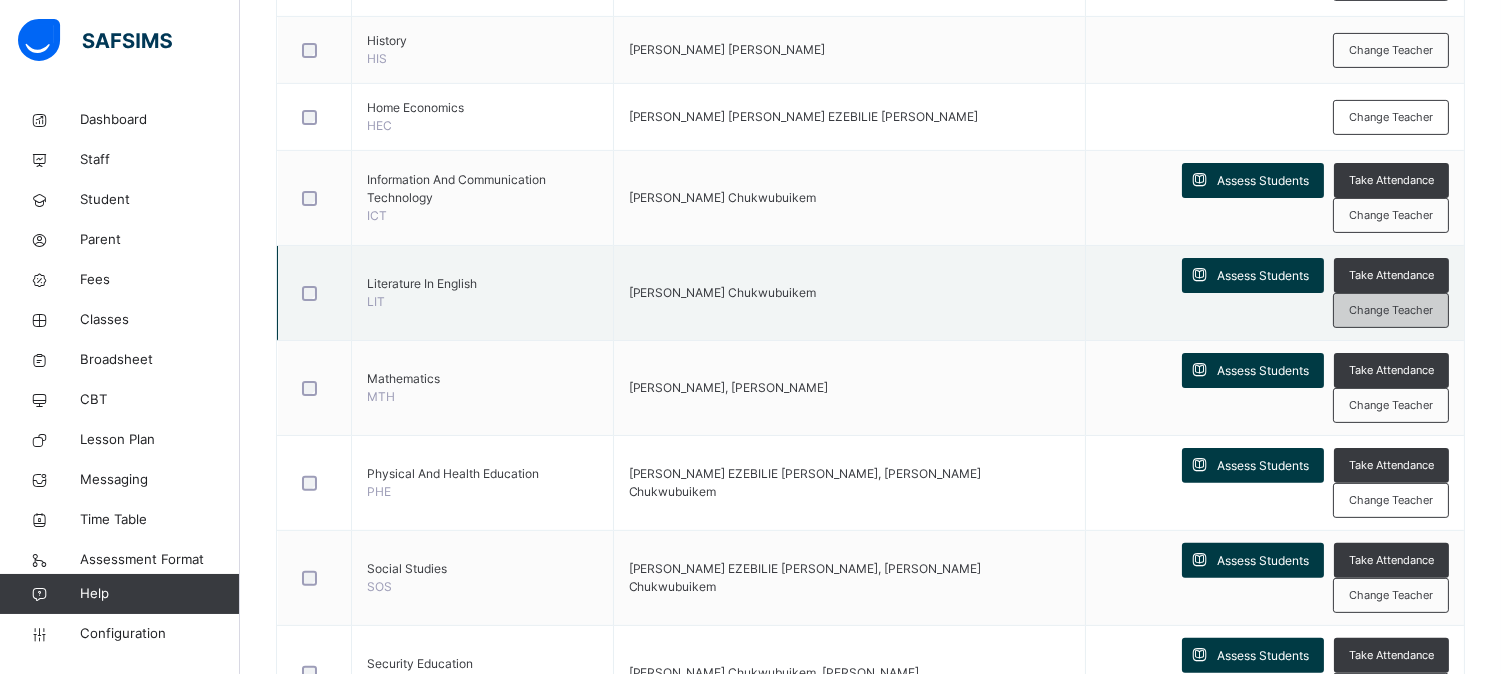 click on "Change Teacher" at bounding box center [1391, 310] 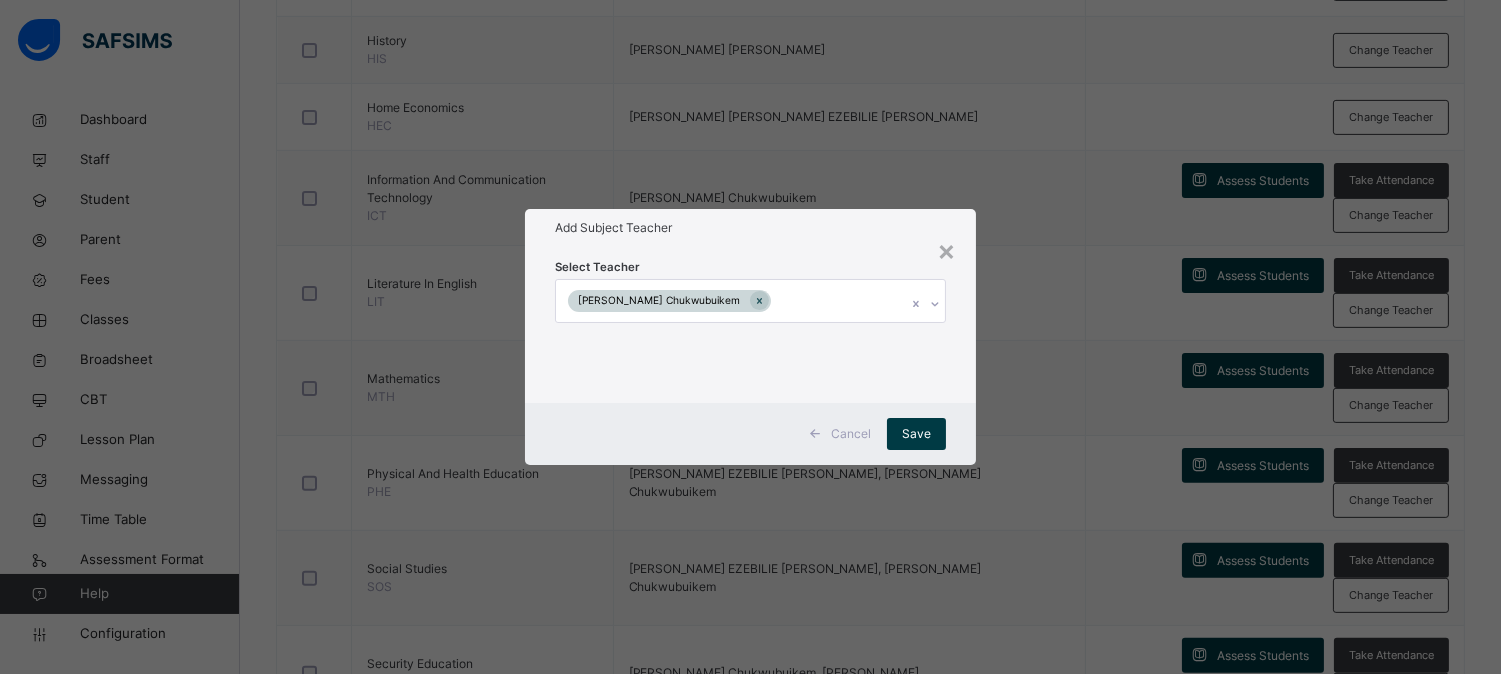 click on "Cancel" at bounding box center [851, 434] 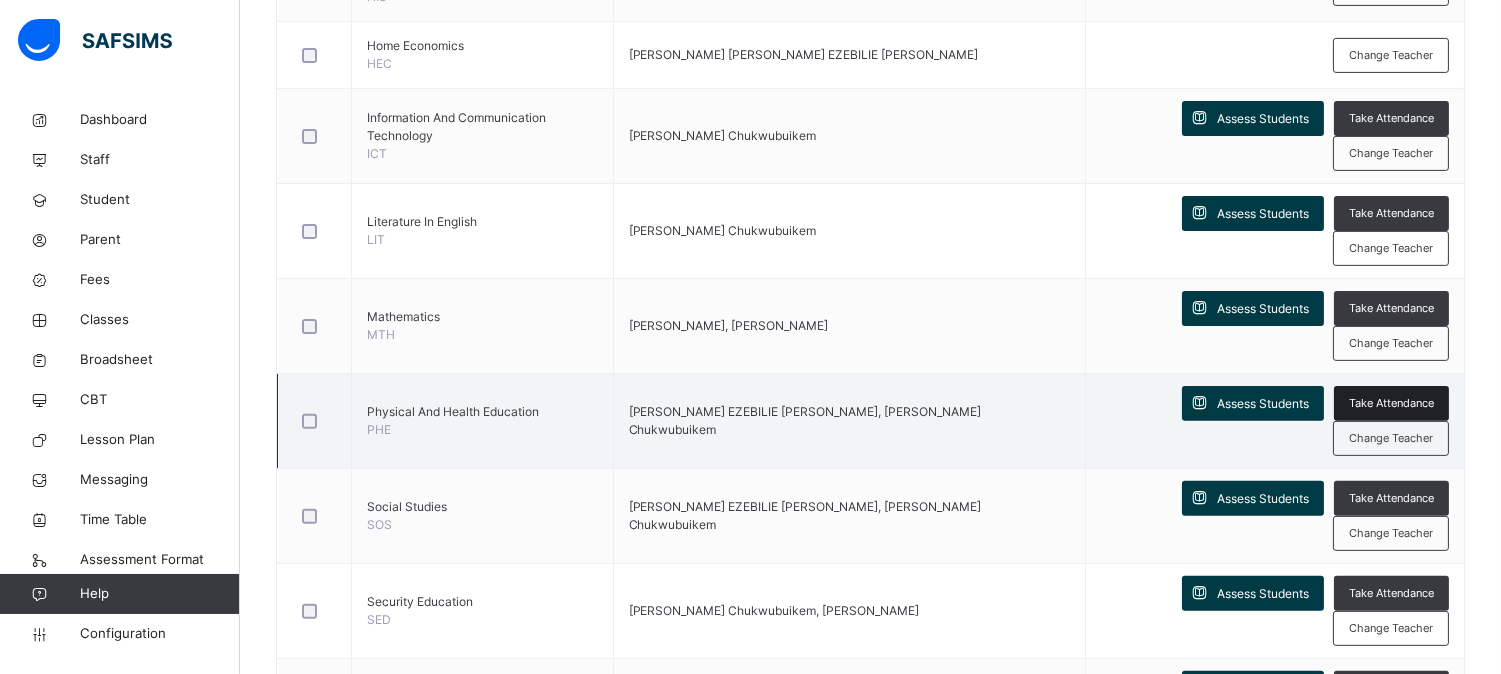 scroll, scrollTop: 1323, scrollLeft: 0, axis: vertical 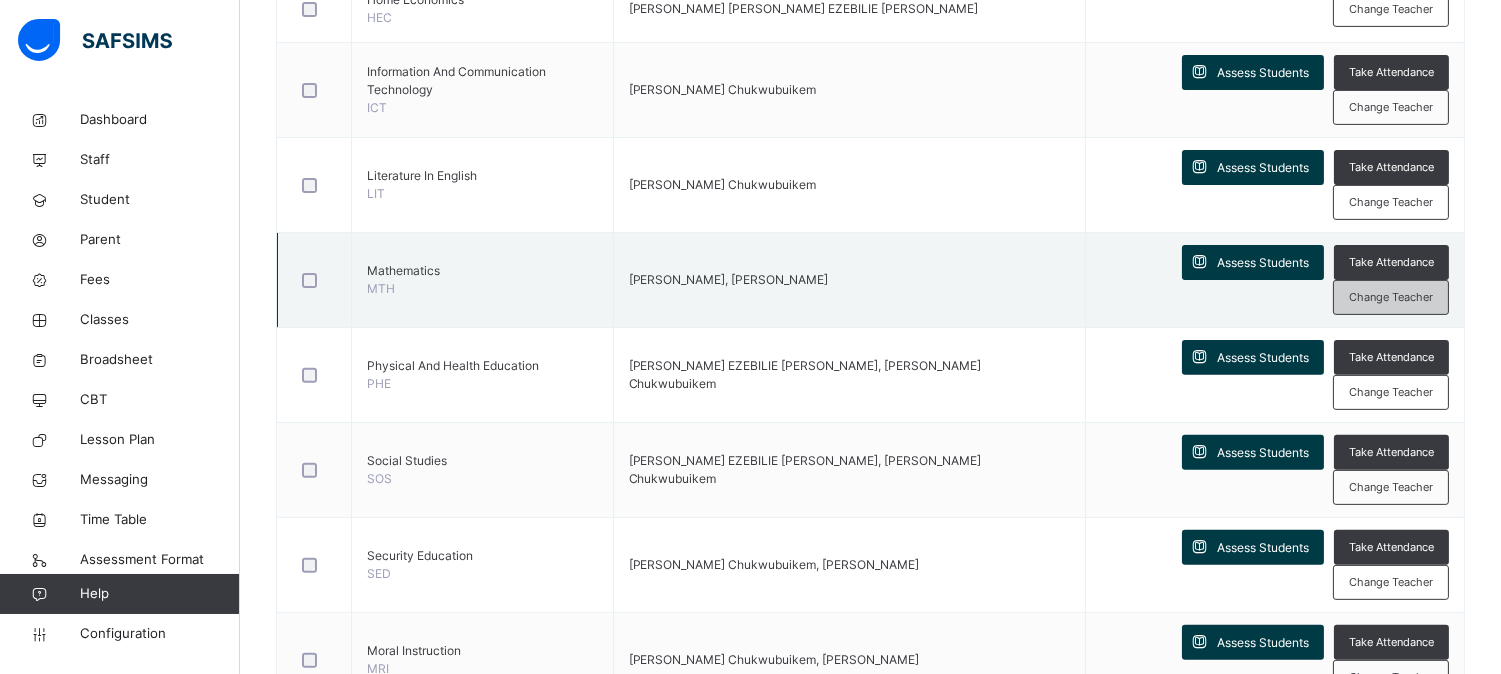 click on "Change Teacher" at bounding box center [1391, 297] 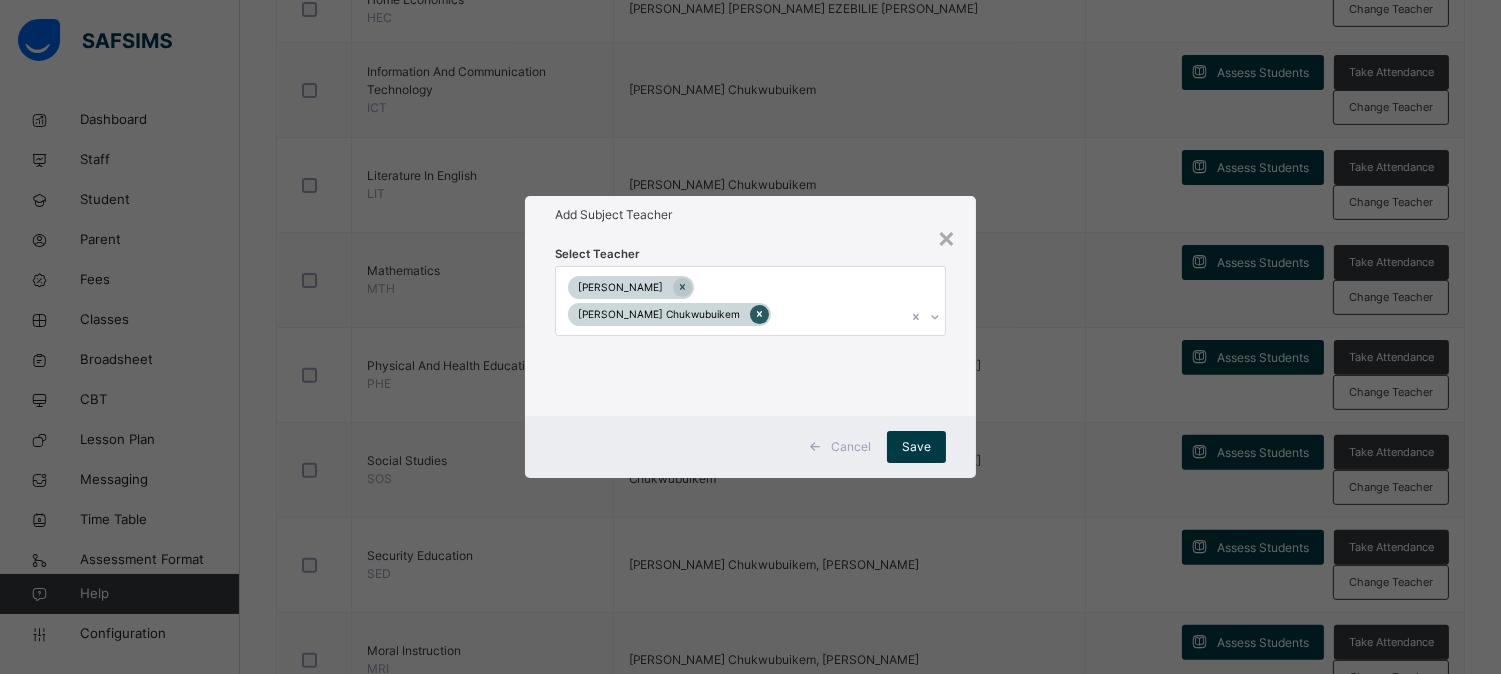 click 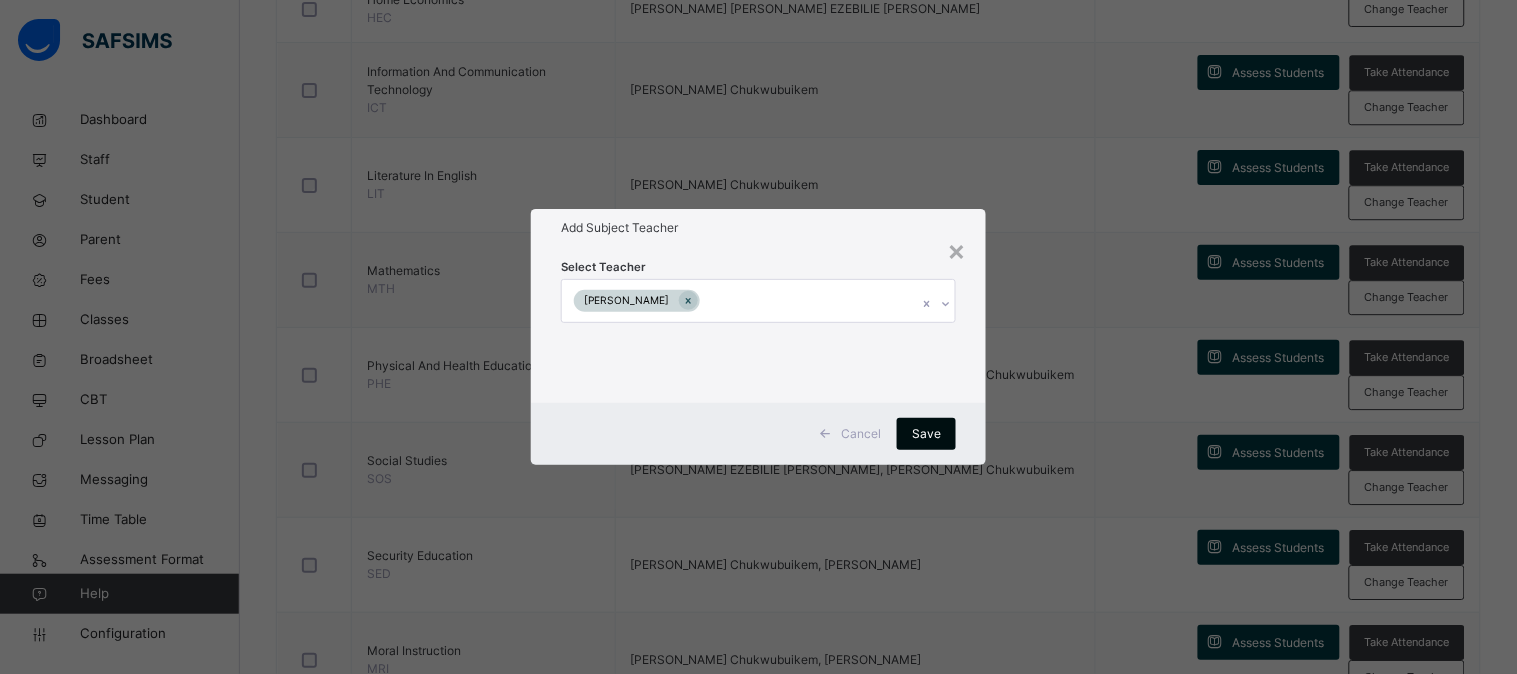 click on "Save" at bounding box center [926, 434] 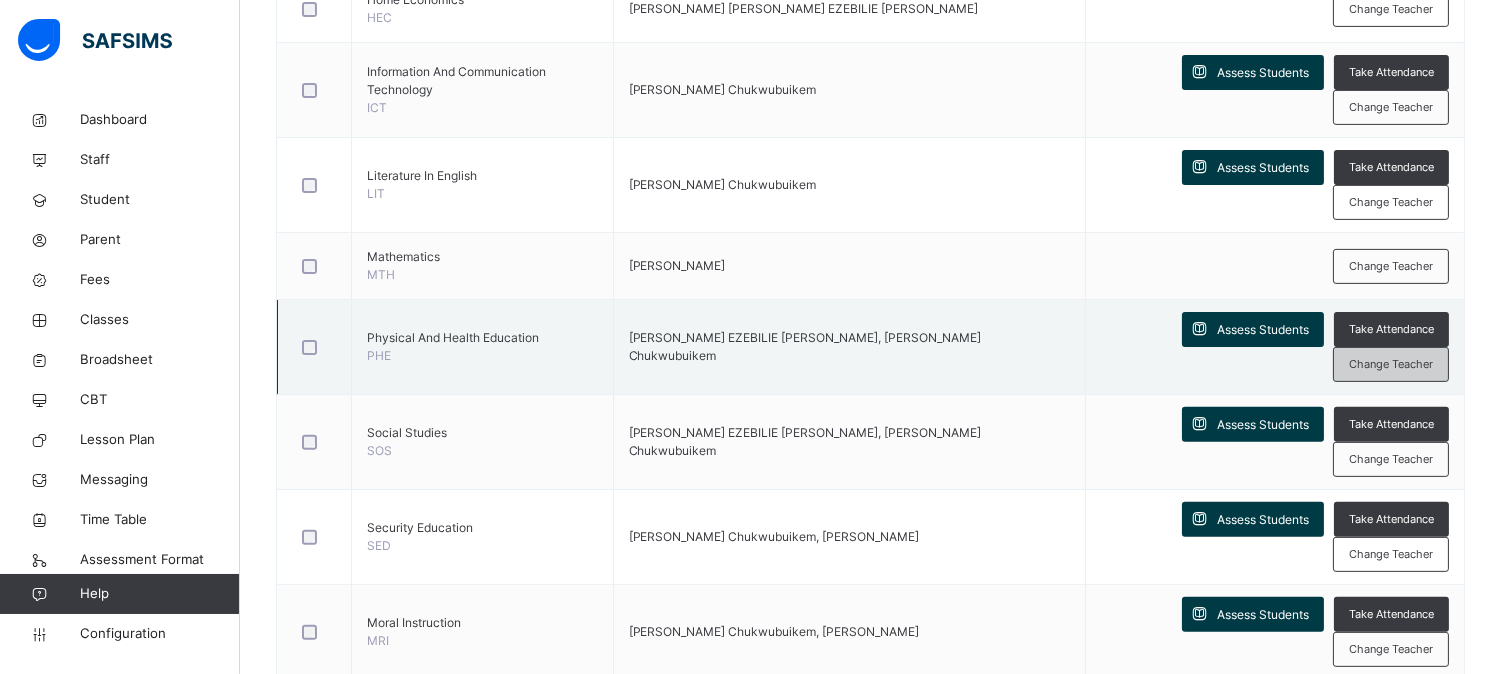 click on "Change Teacher" at bounding box center [1391, 364] 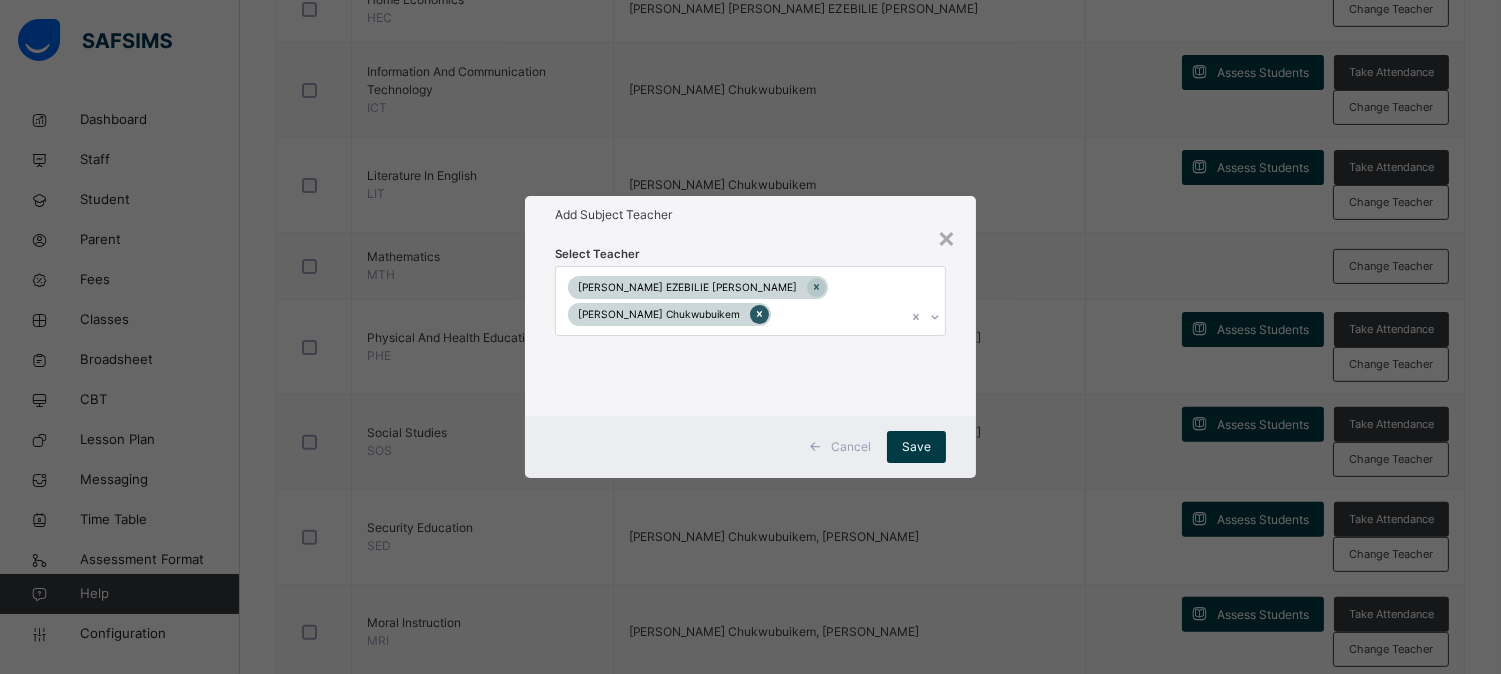 click 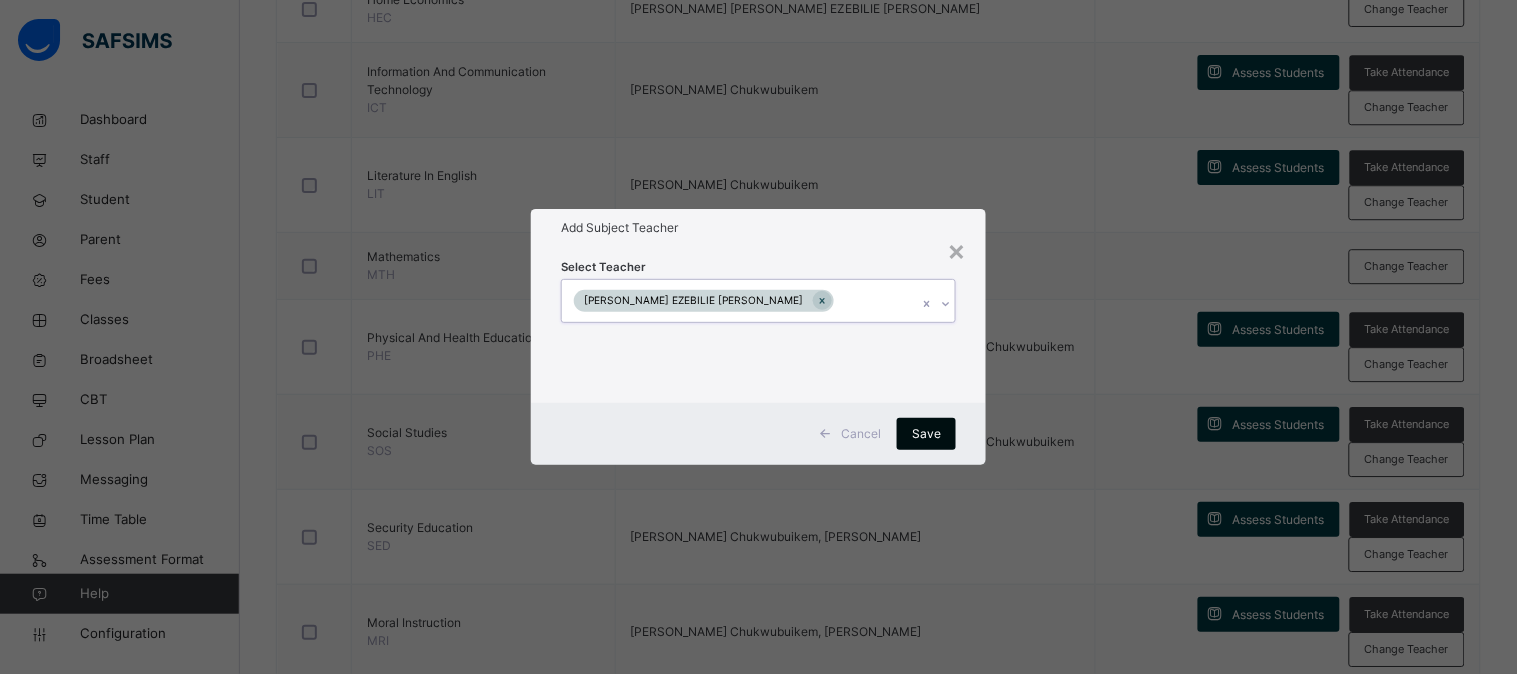 click on "Save" at bounding box center (926, 434) 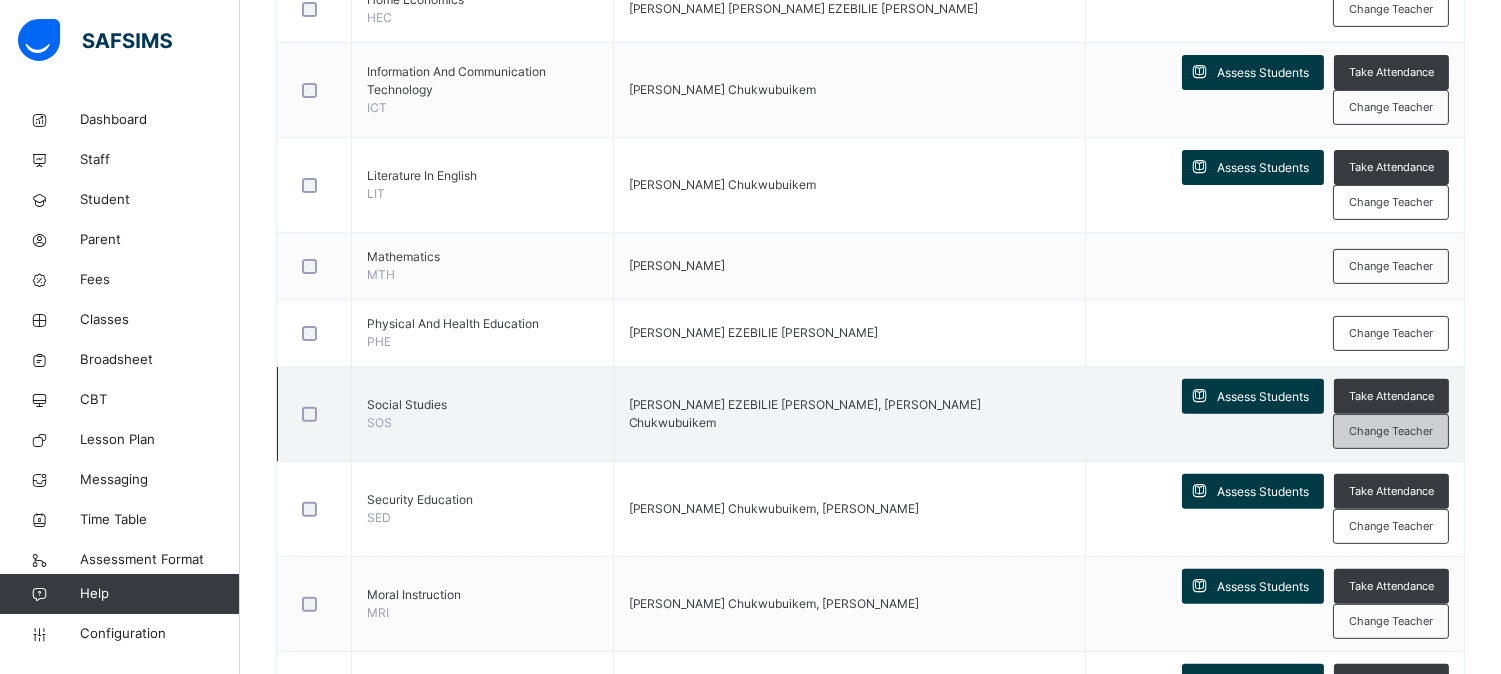click on "Change Teacher" at bounding box center (1391, 431) 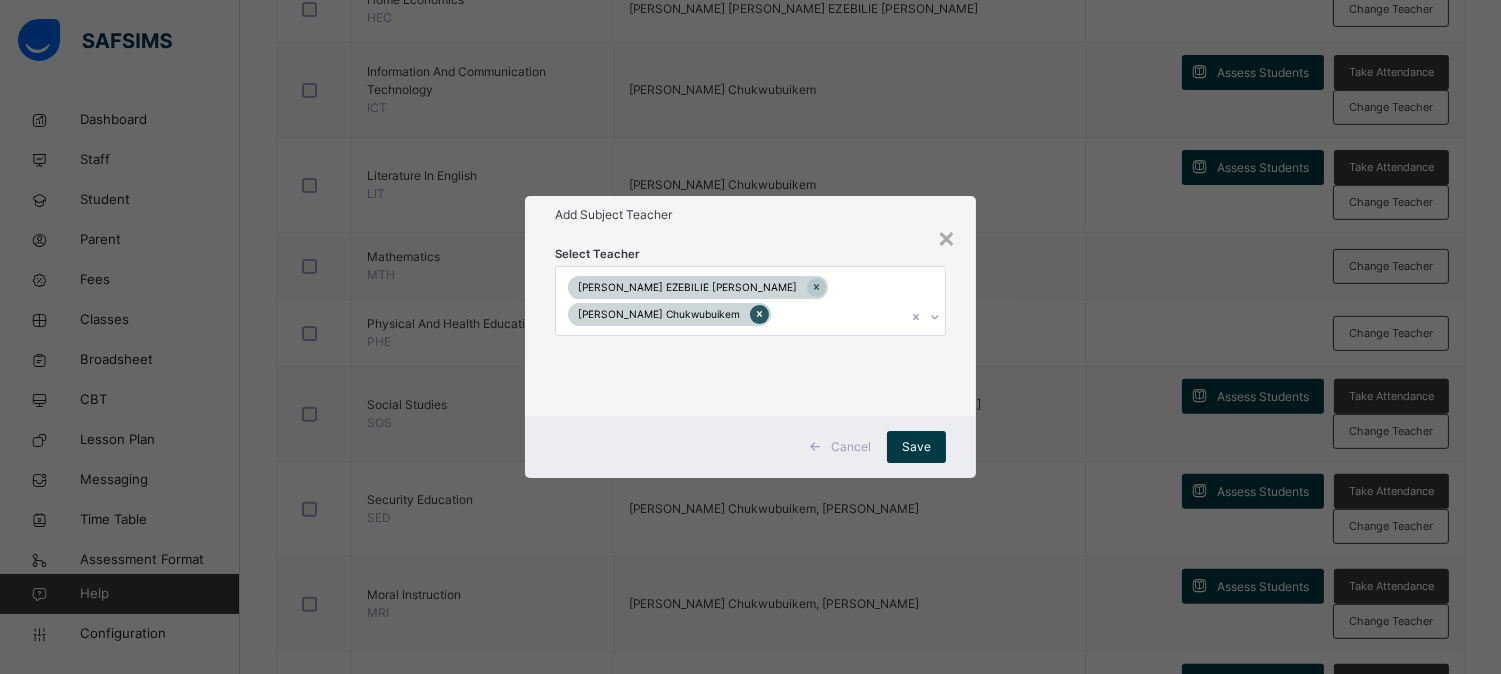 click 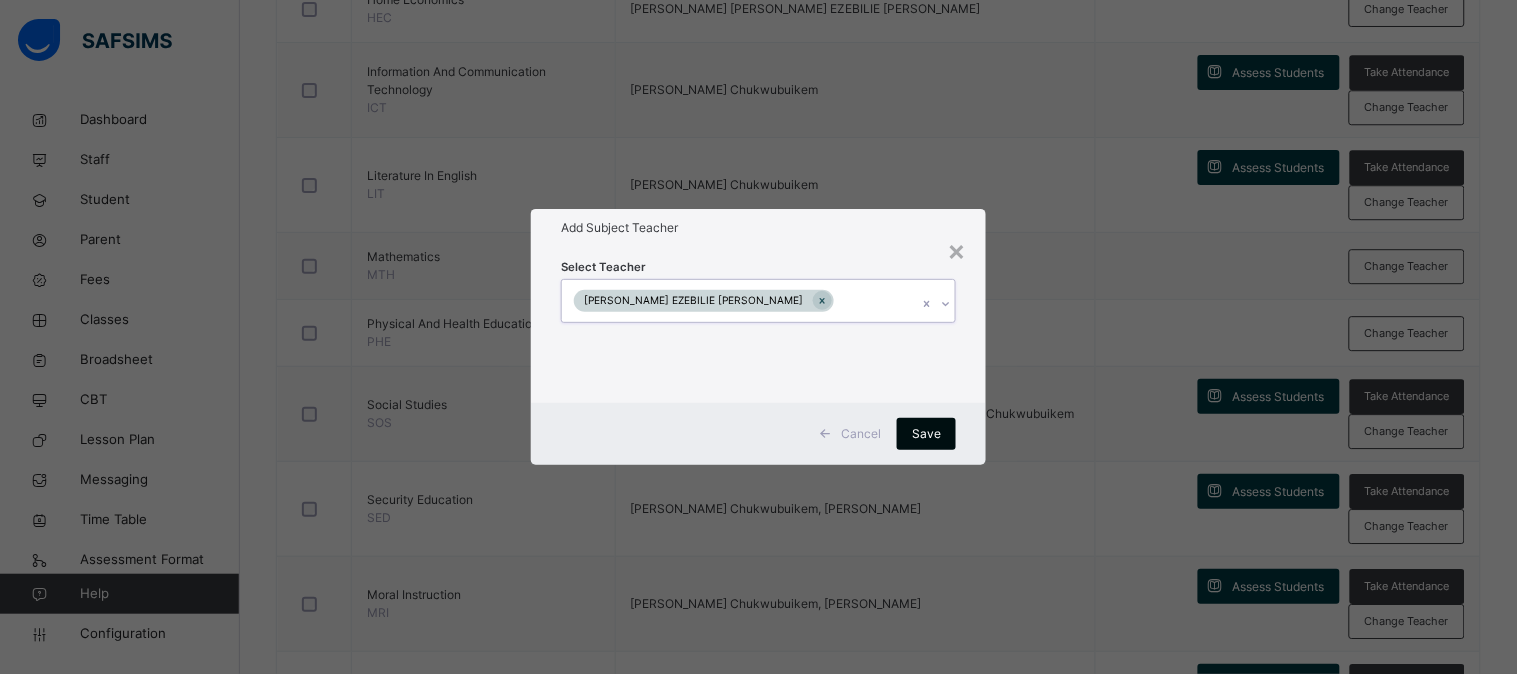 click on "Save" at bounding box center (926, 434) 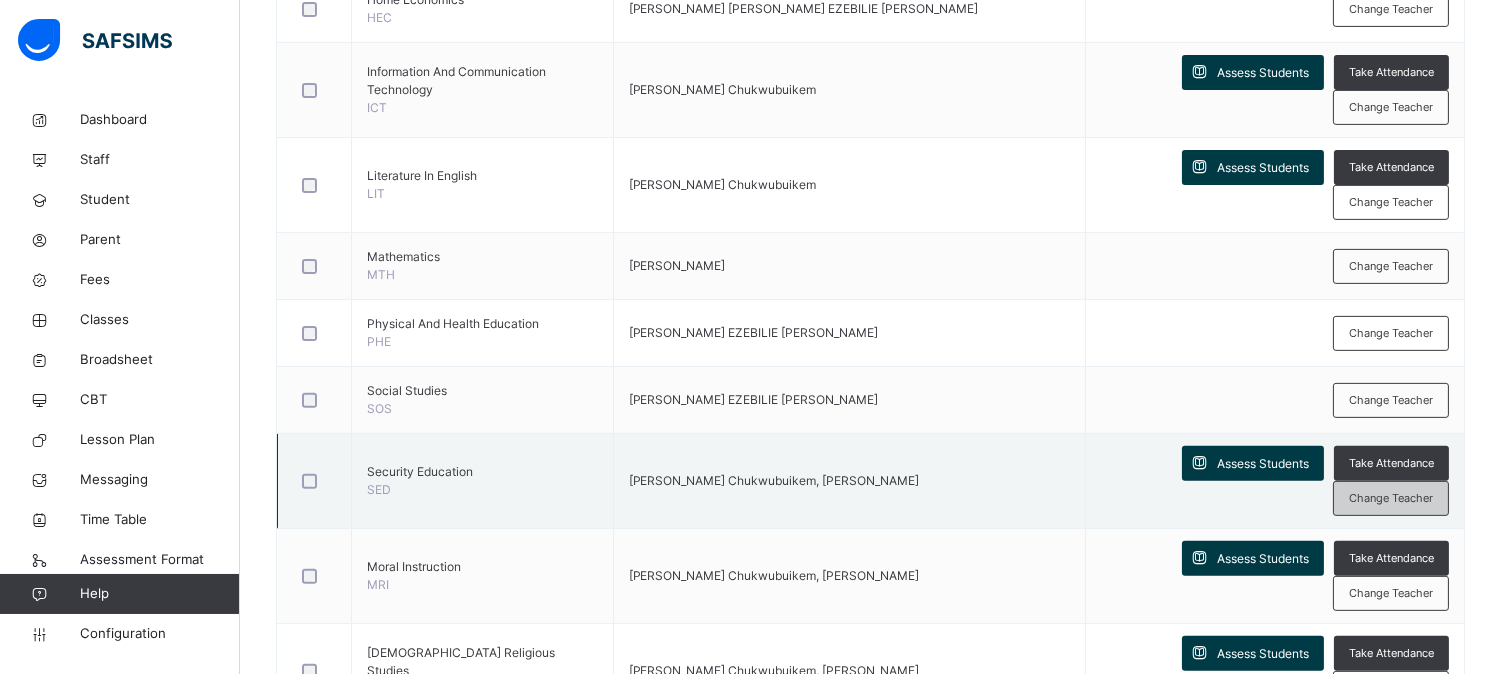 click on "Change Teacher" at bounding box center (1391, 498) 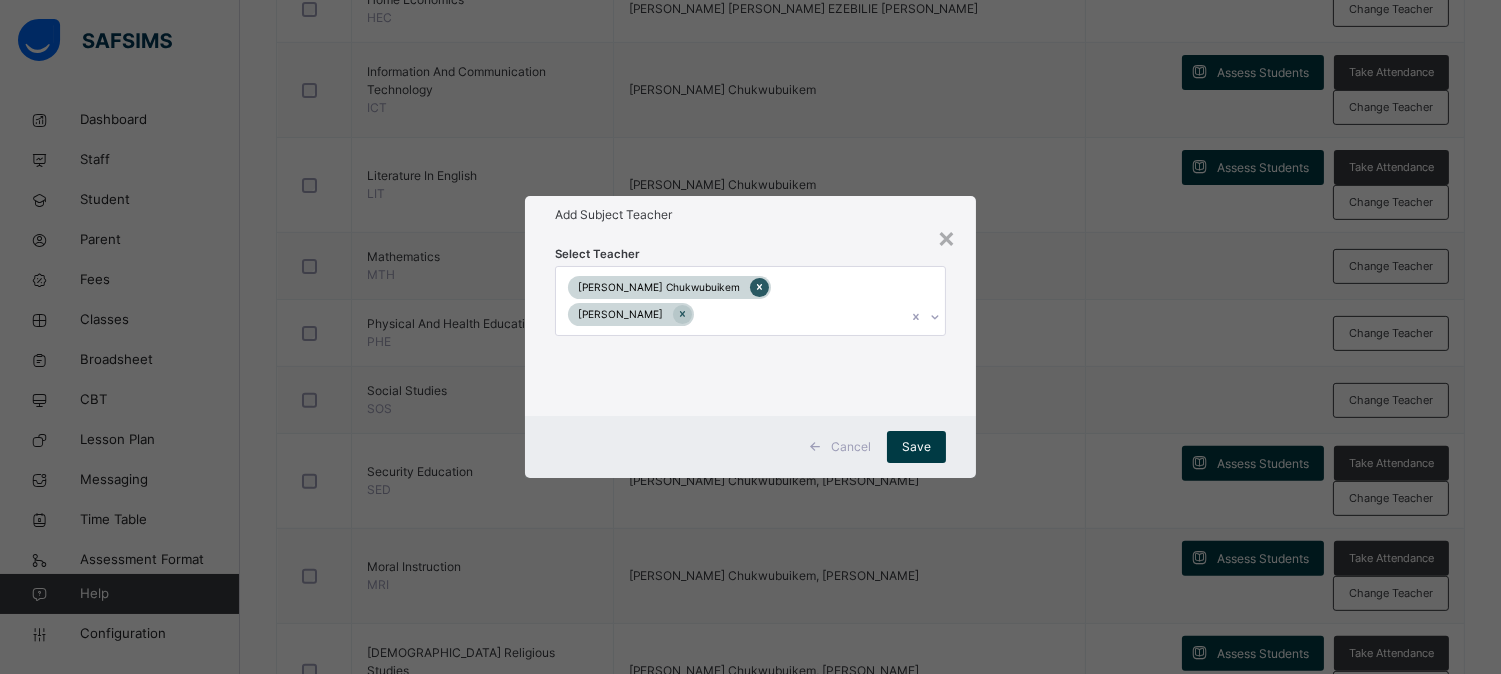 click 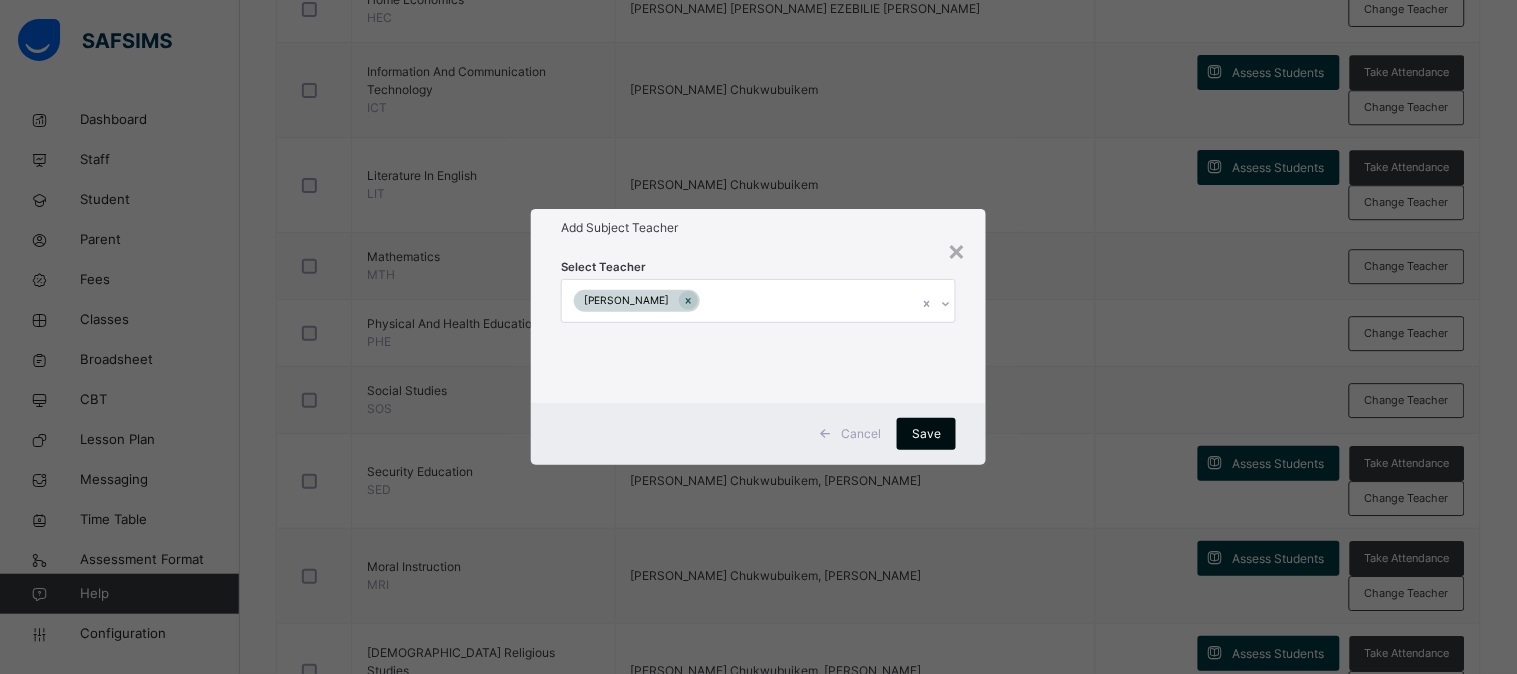 click on "Save" at bounding box center [926, 434] 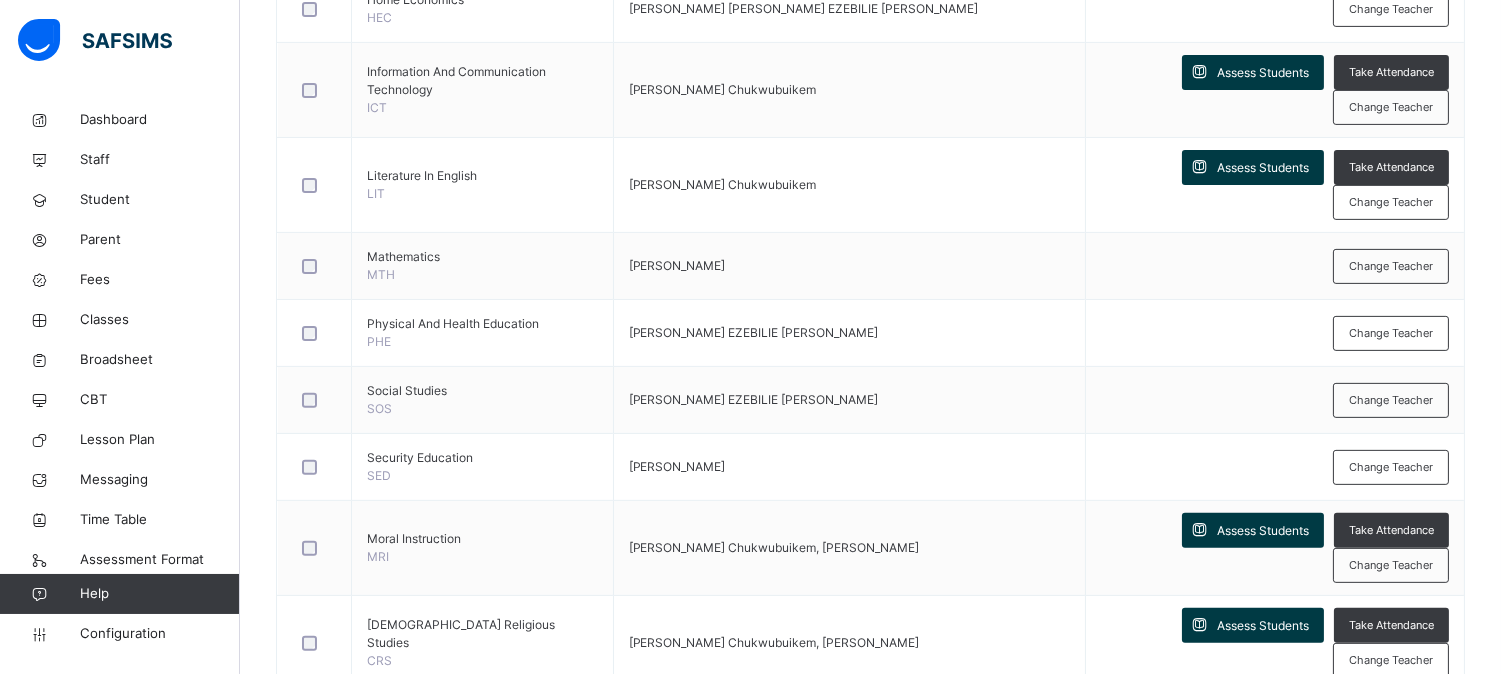 click on "Change Teacher" at bounding box center [1391, 565] 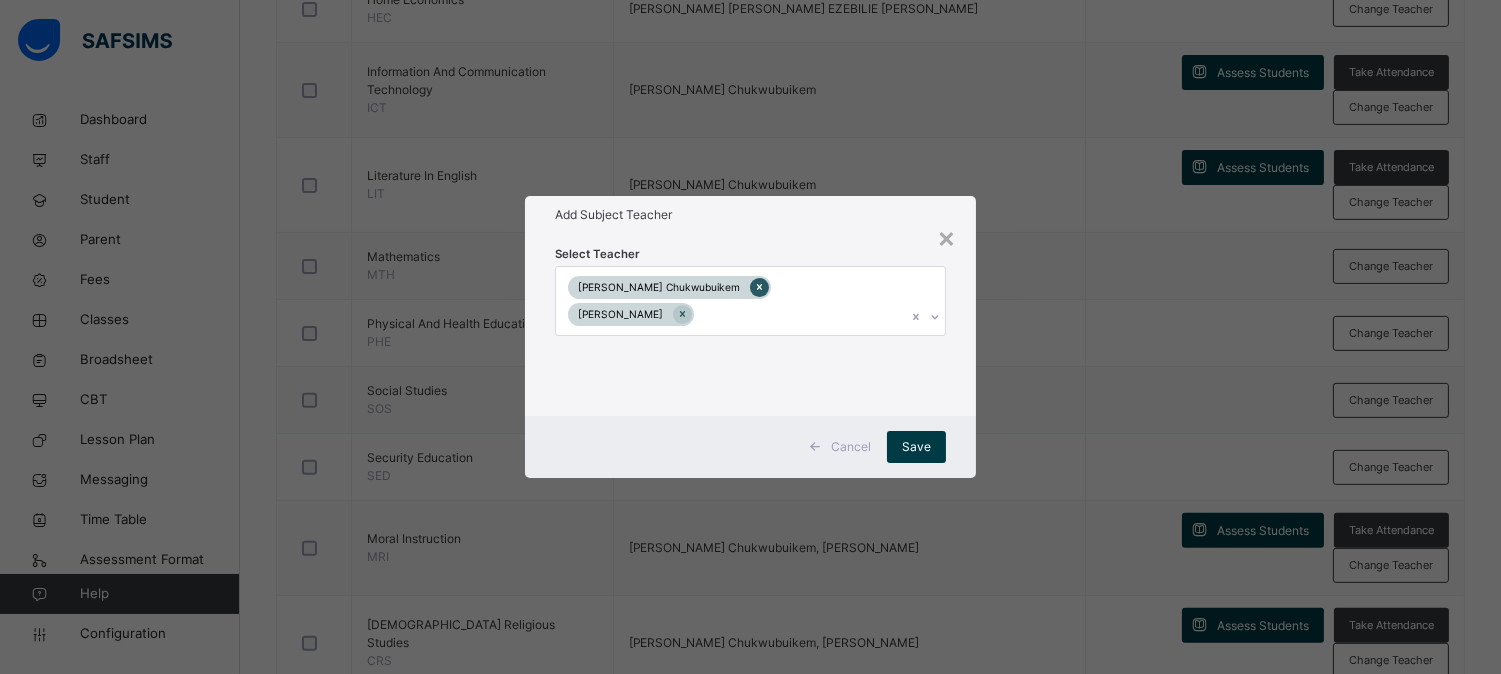 click 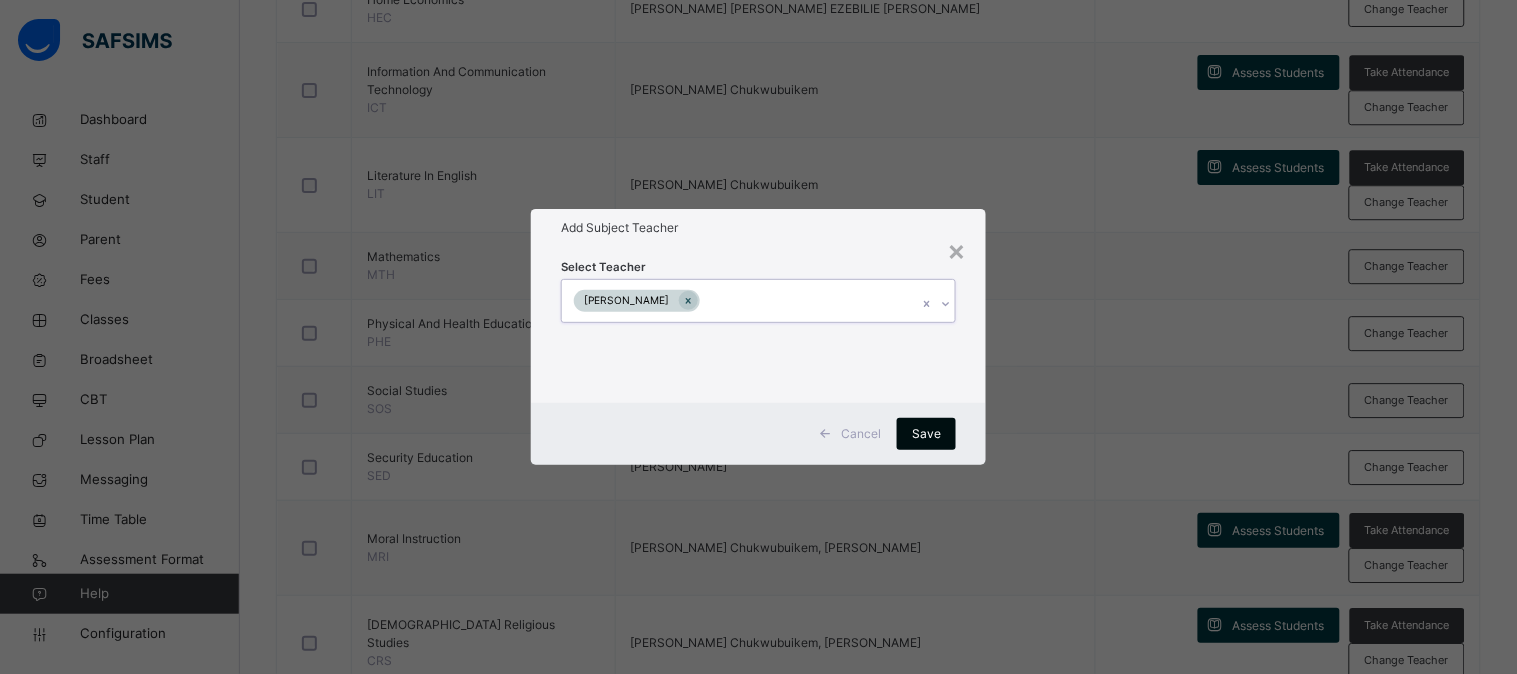 click on "Save" at bounding box center [926, 434] 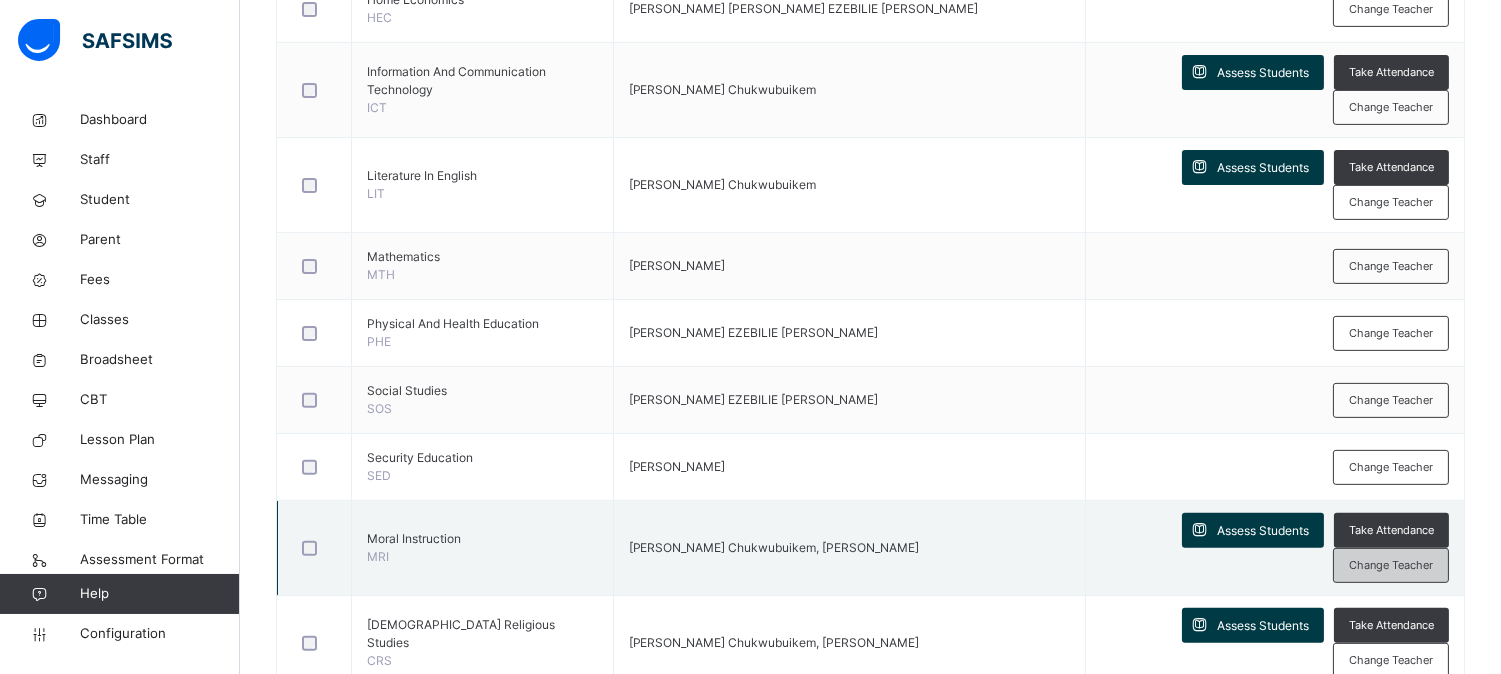 click on "Change Teacher" at bounding box center [1391, 565] 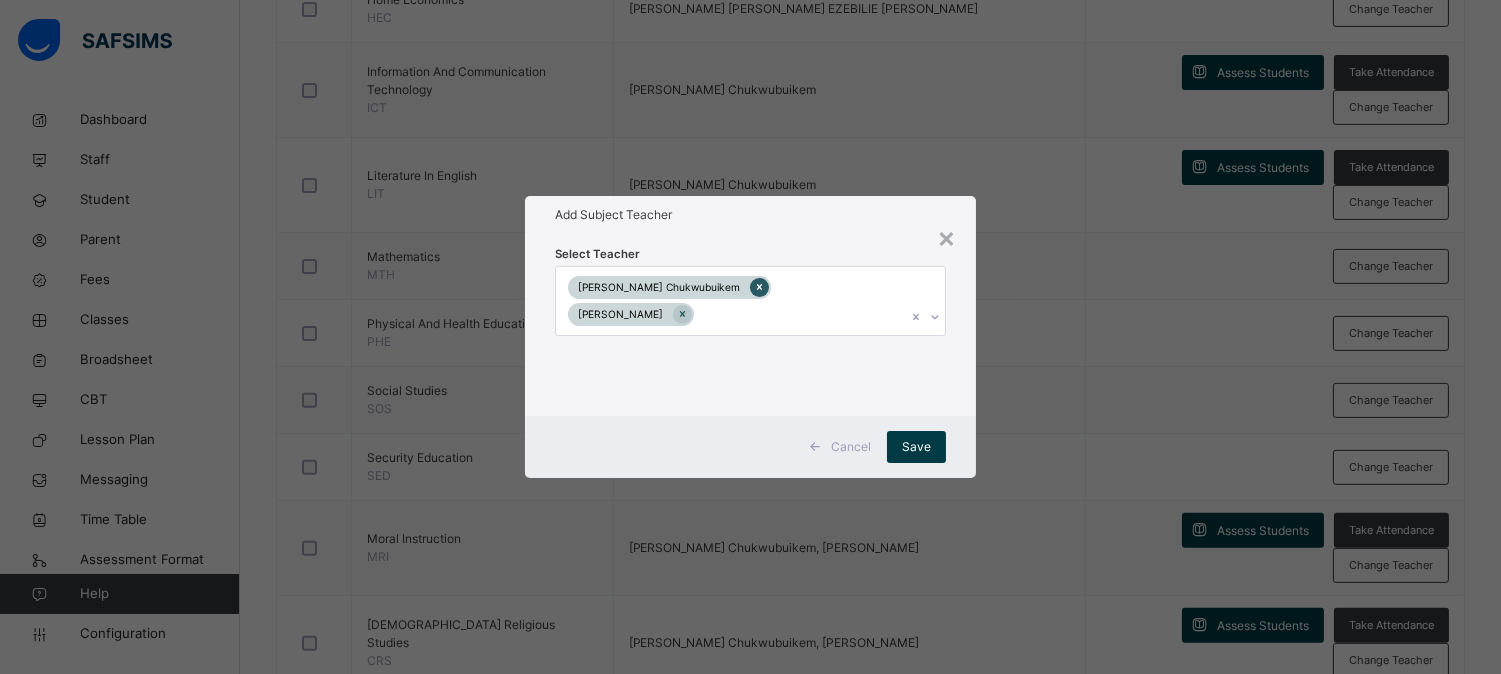 click 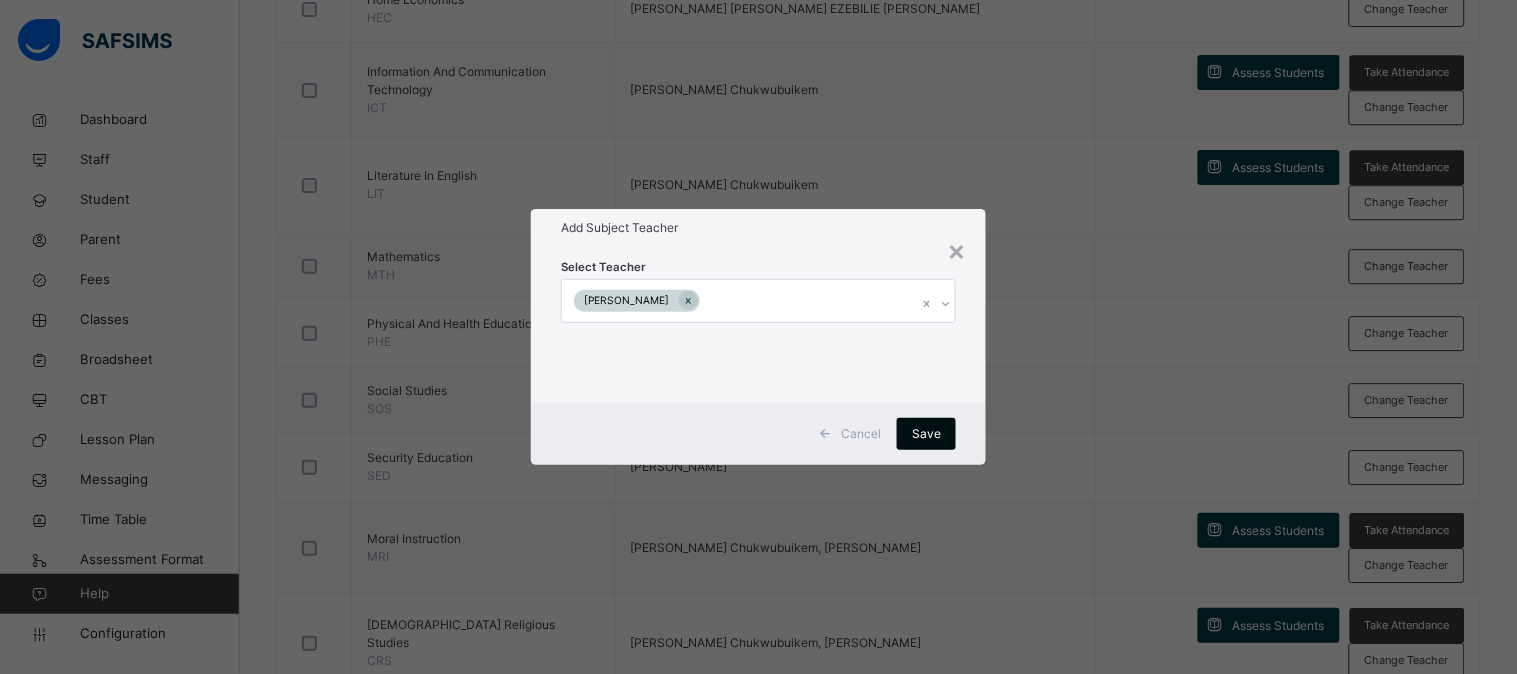 click on "Save" at bounding box center [926, 434] 